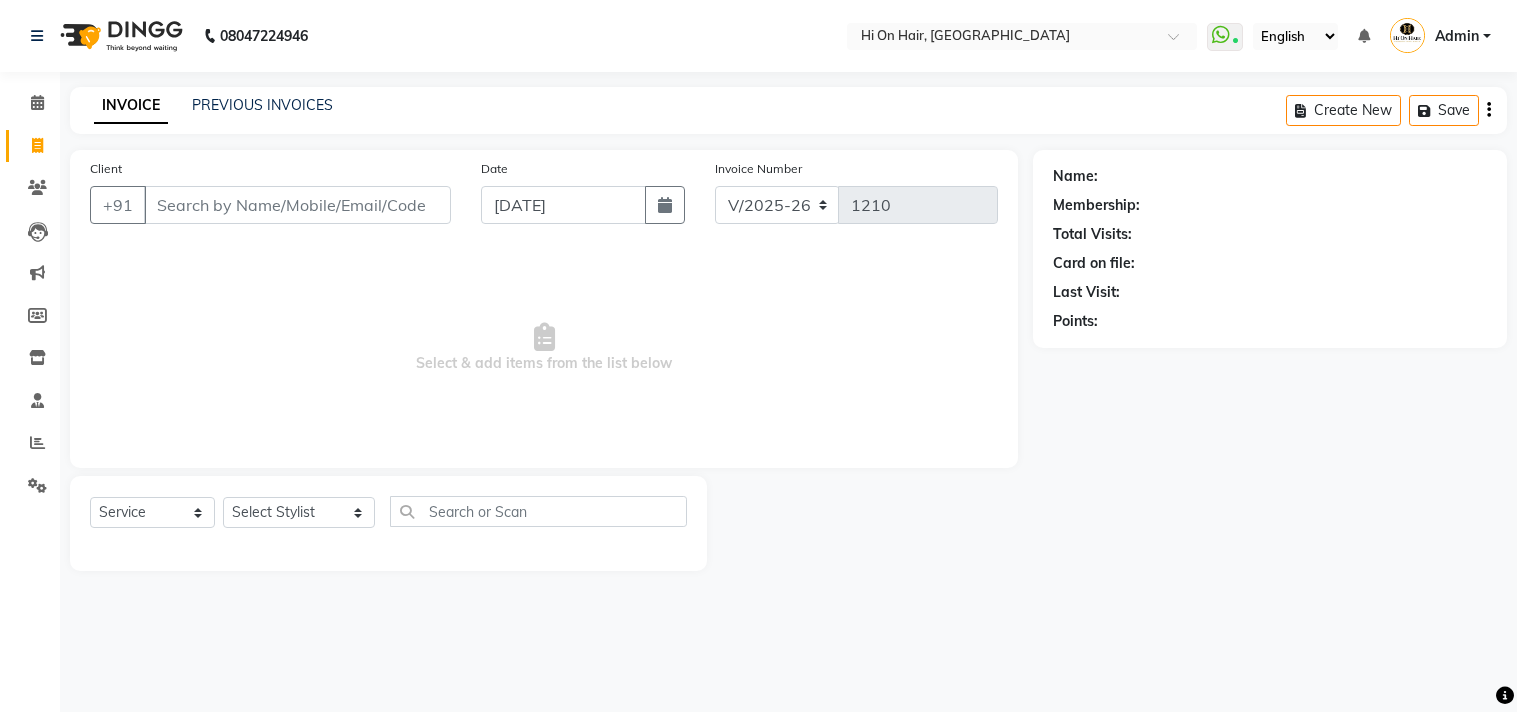 select on "535" 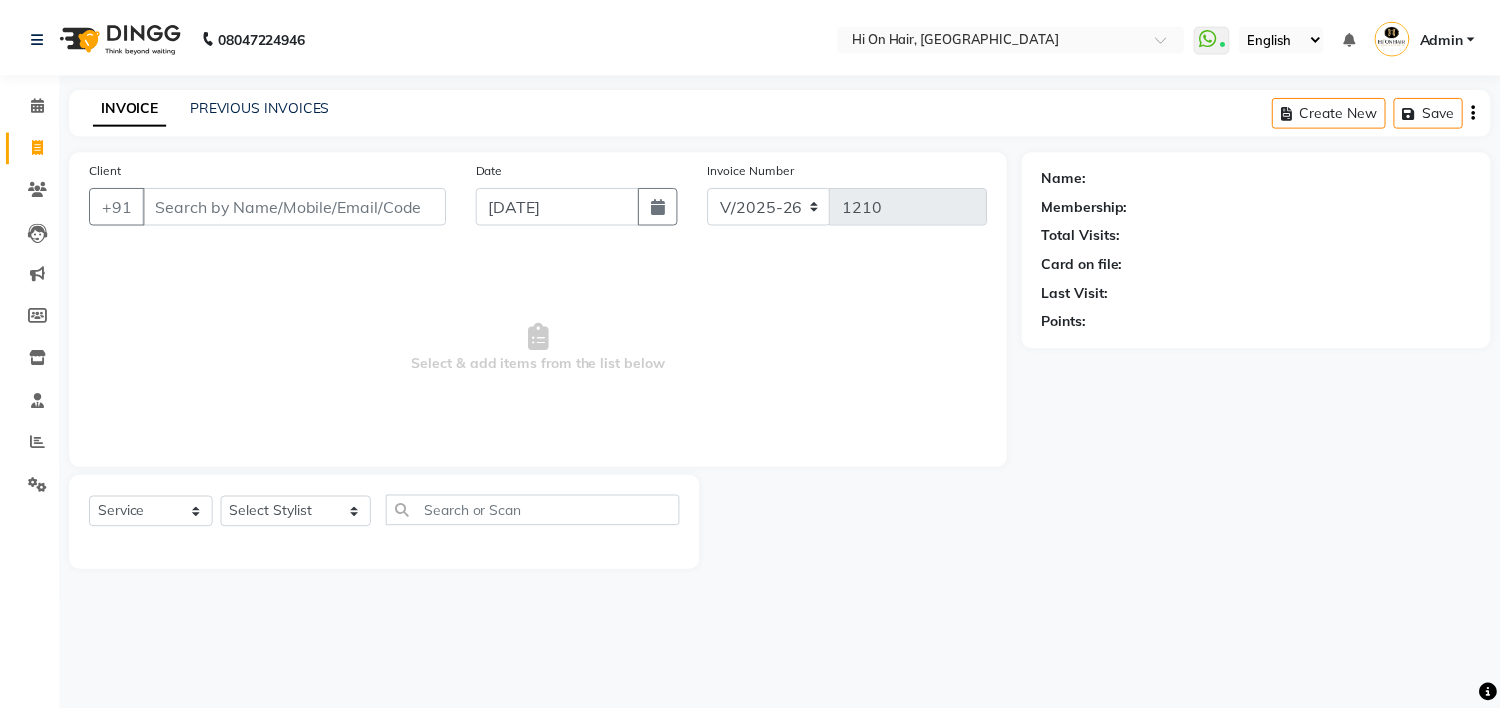 scroll, scrollTop: 0, scrollLeft: 0, axis: both 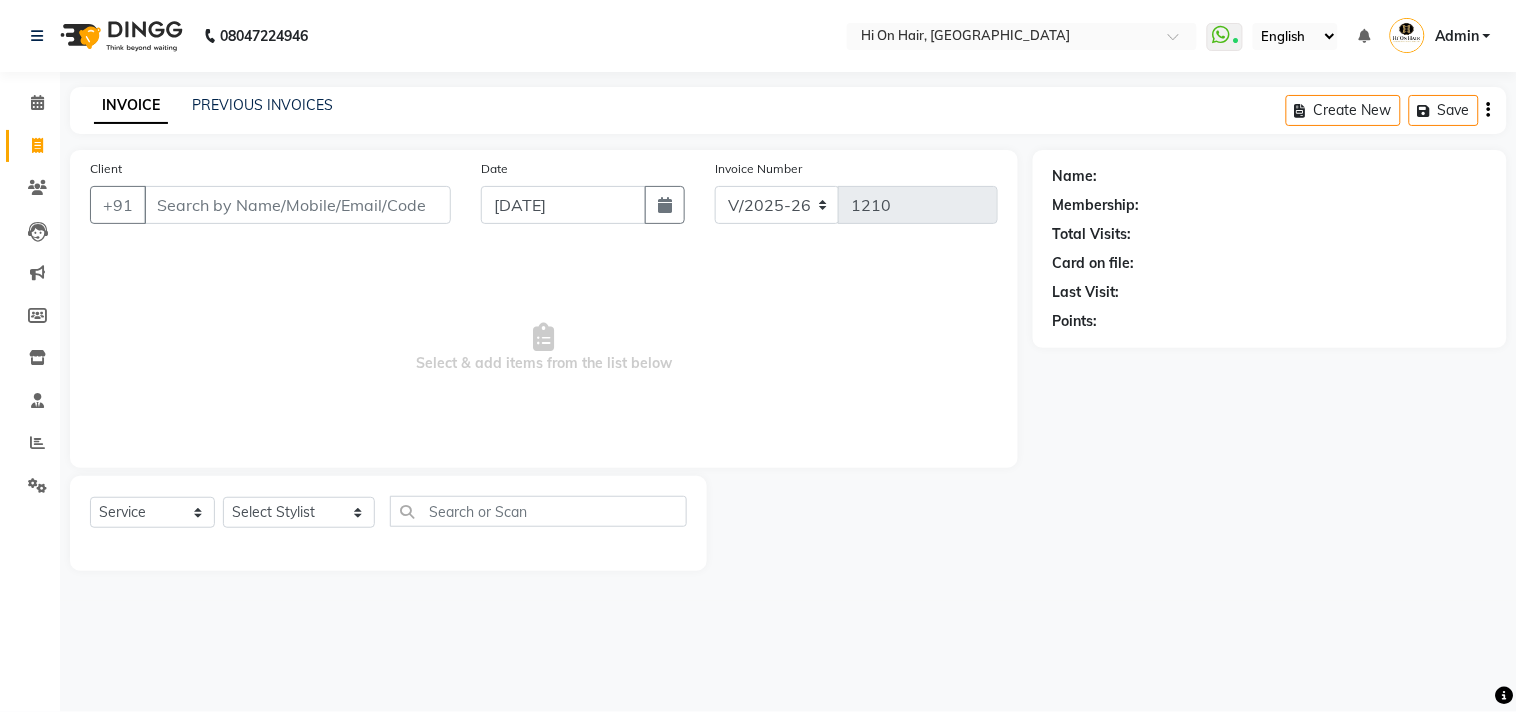 drag, startPoint x: 0, startPoint y: 0, endPoint x: 35, endPoint y: 143, distance: 147.22092 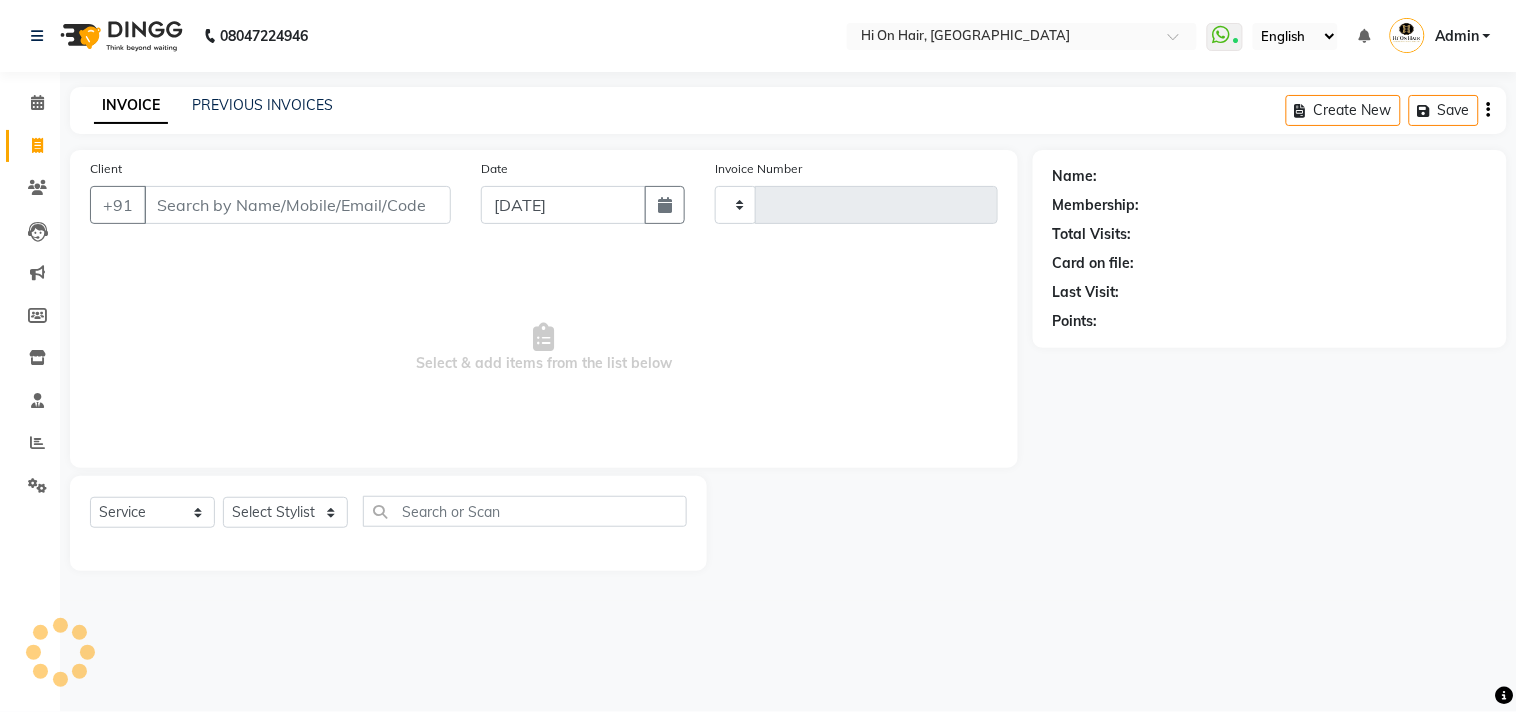 type on "1210" 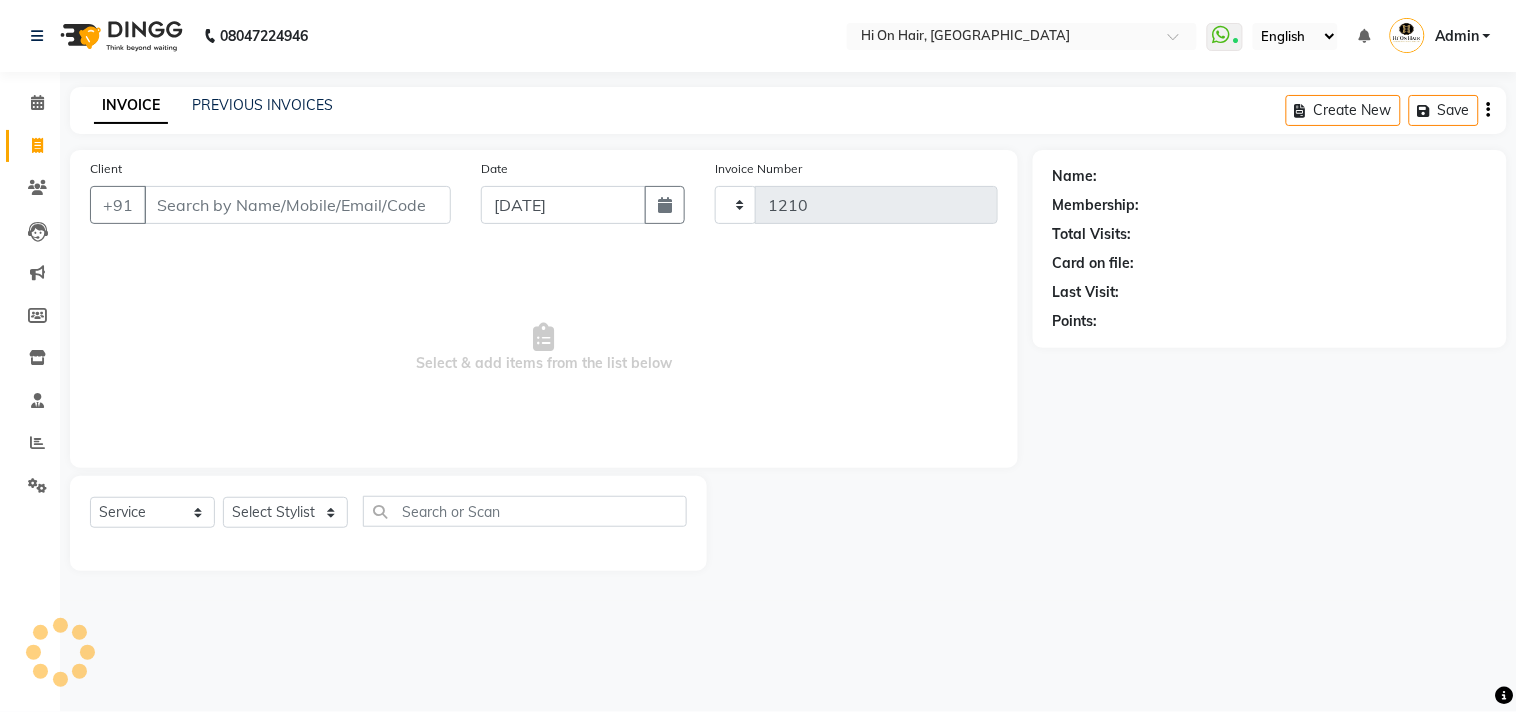 select on "535" 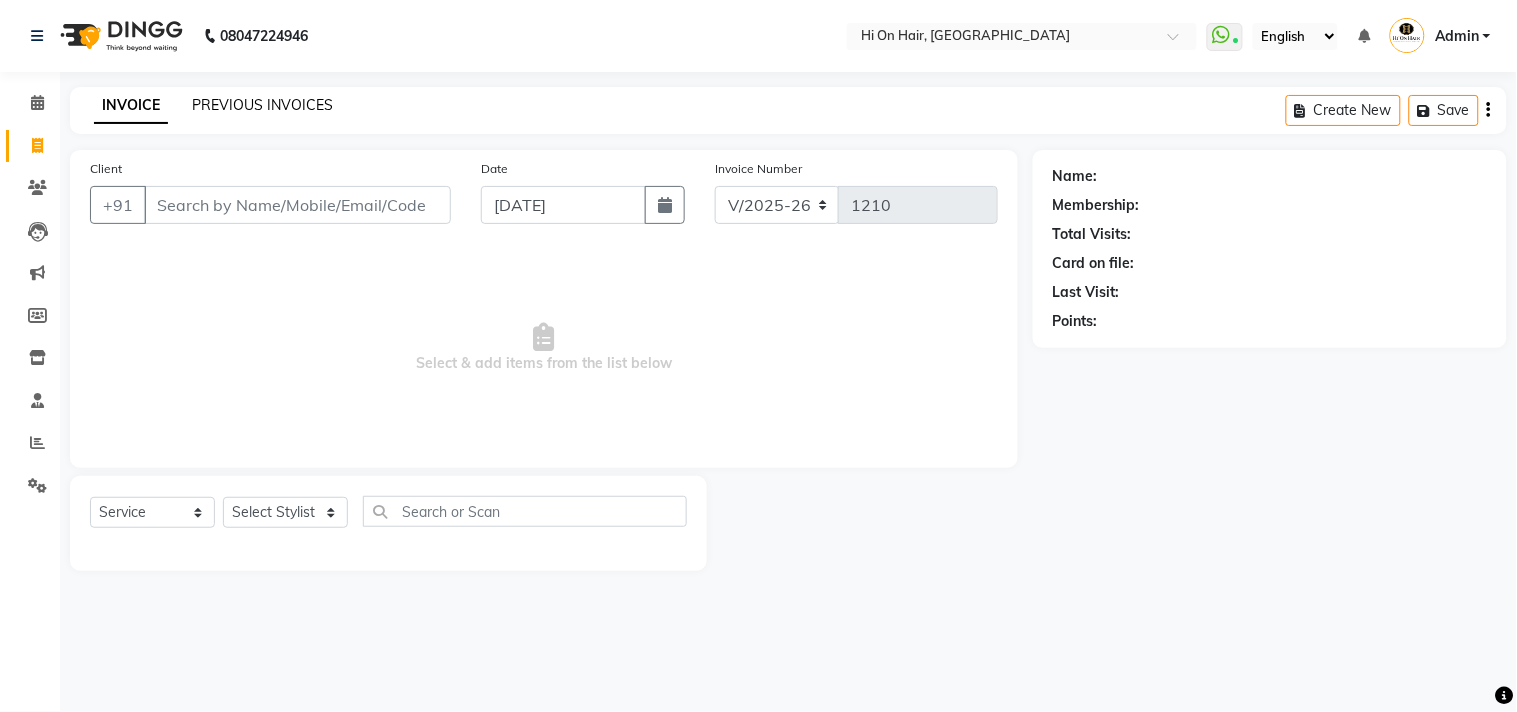 click on "PREVIOUS INVOICES" 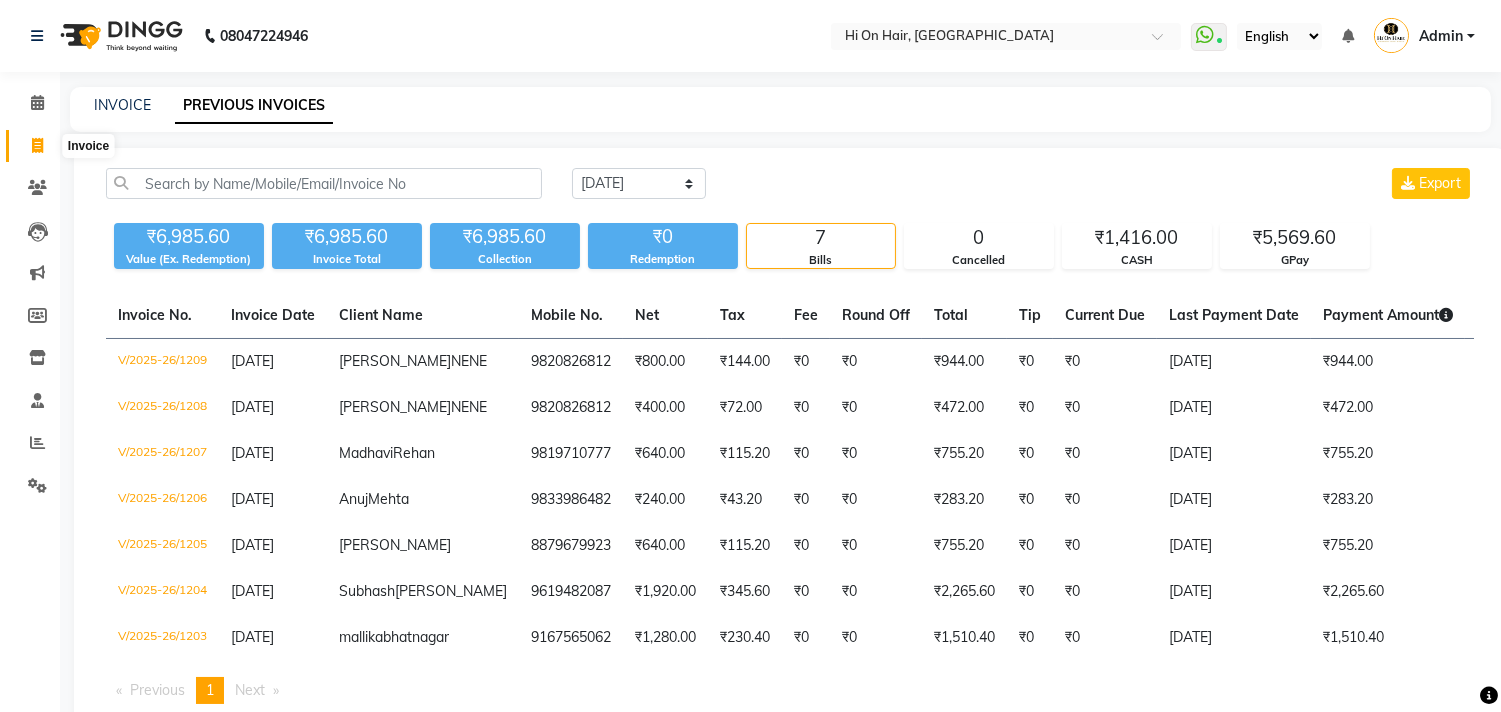 click 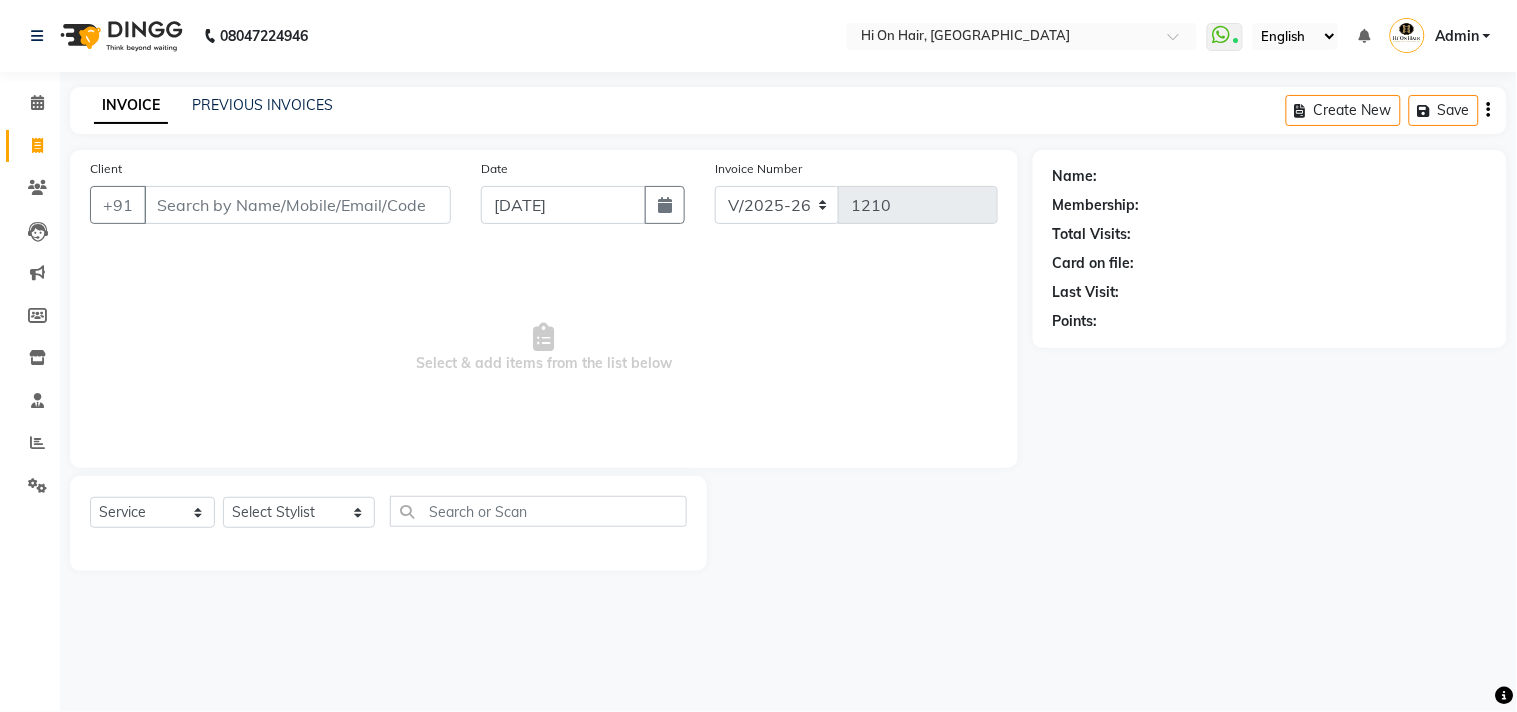 click on "Client" at bounding box center [297, 205] 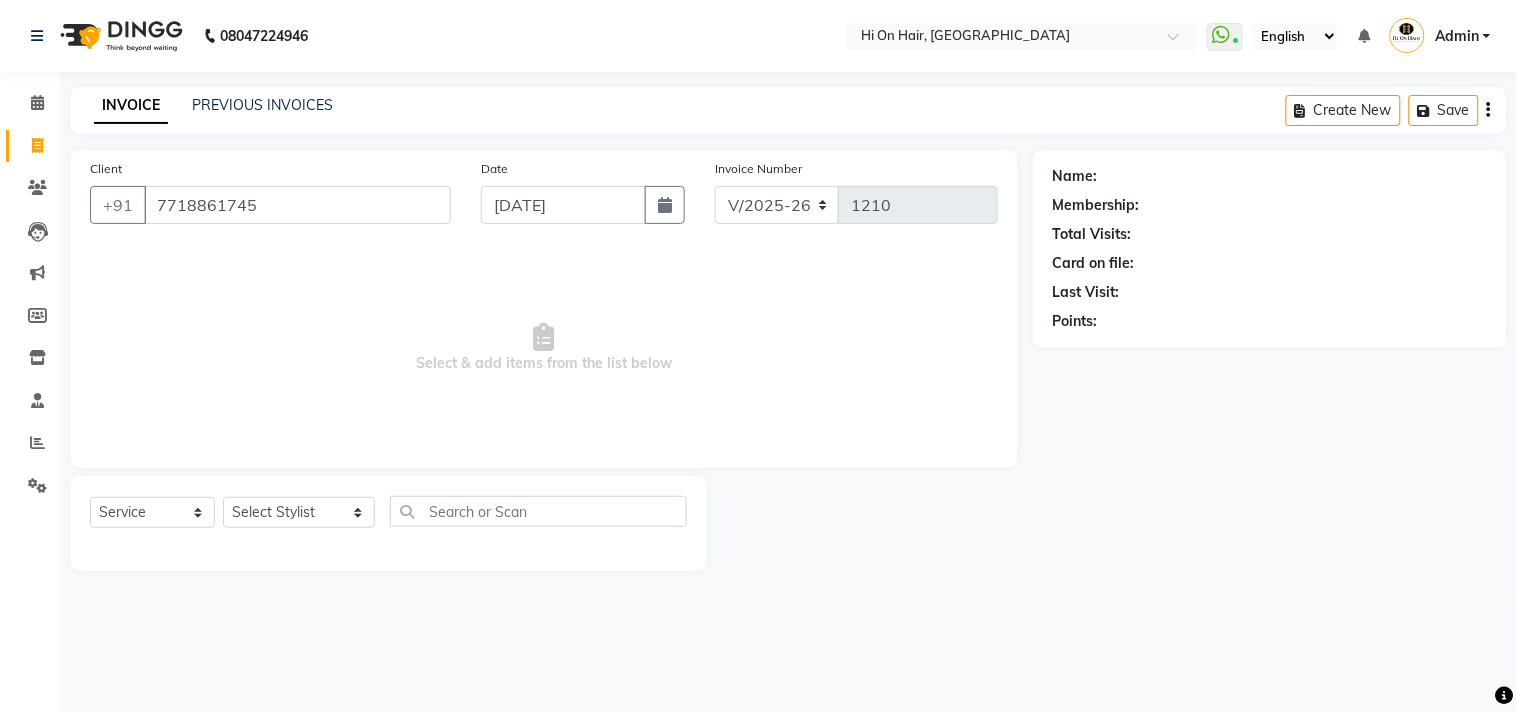type on "7718861745" 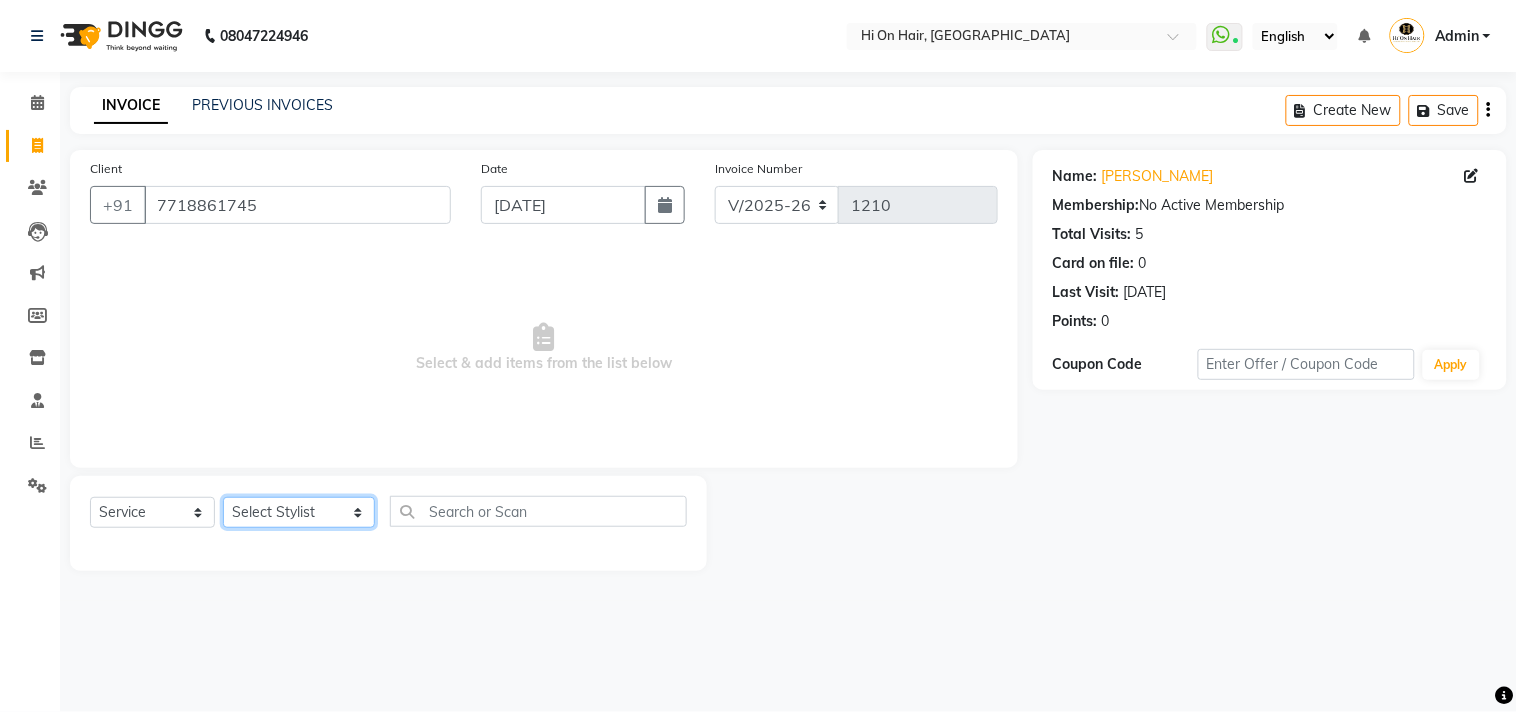 click on "Select Stylist [PERSON_NAME] [PERSON_NAME] Hi On Hair MAKYOPHI [PERSON_NAME] [PERSON_NAME] Raani [PERSON_NAME] [PERSON_NAME] [PERSON_NAME] [PERSON_NAME] SOSEM [PERSON_NAME]" 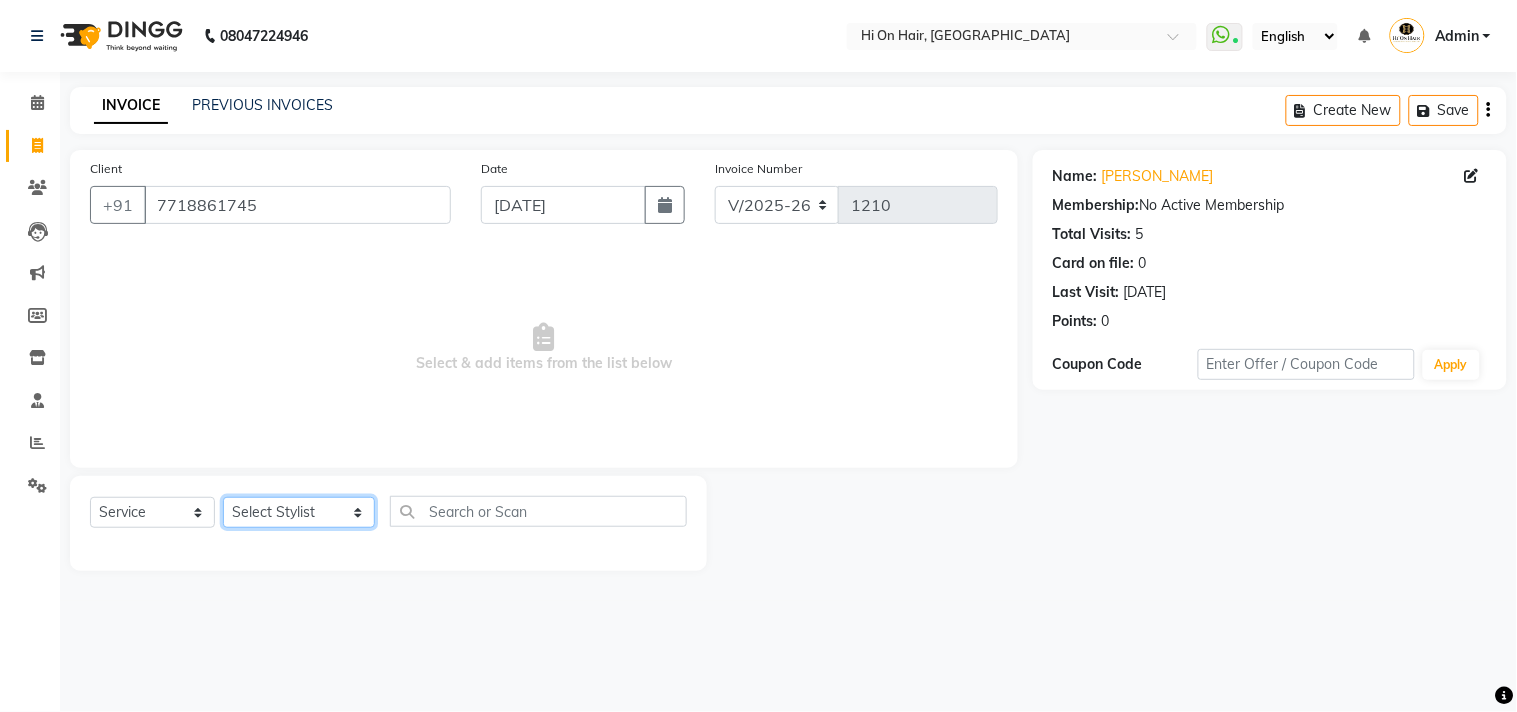 select on "29610" 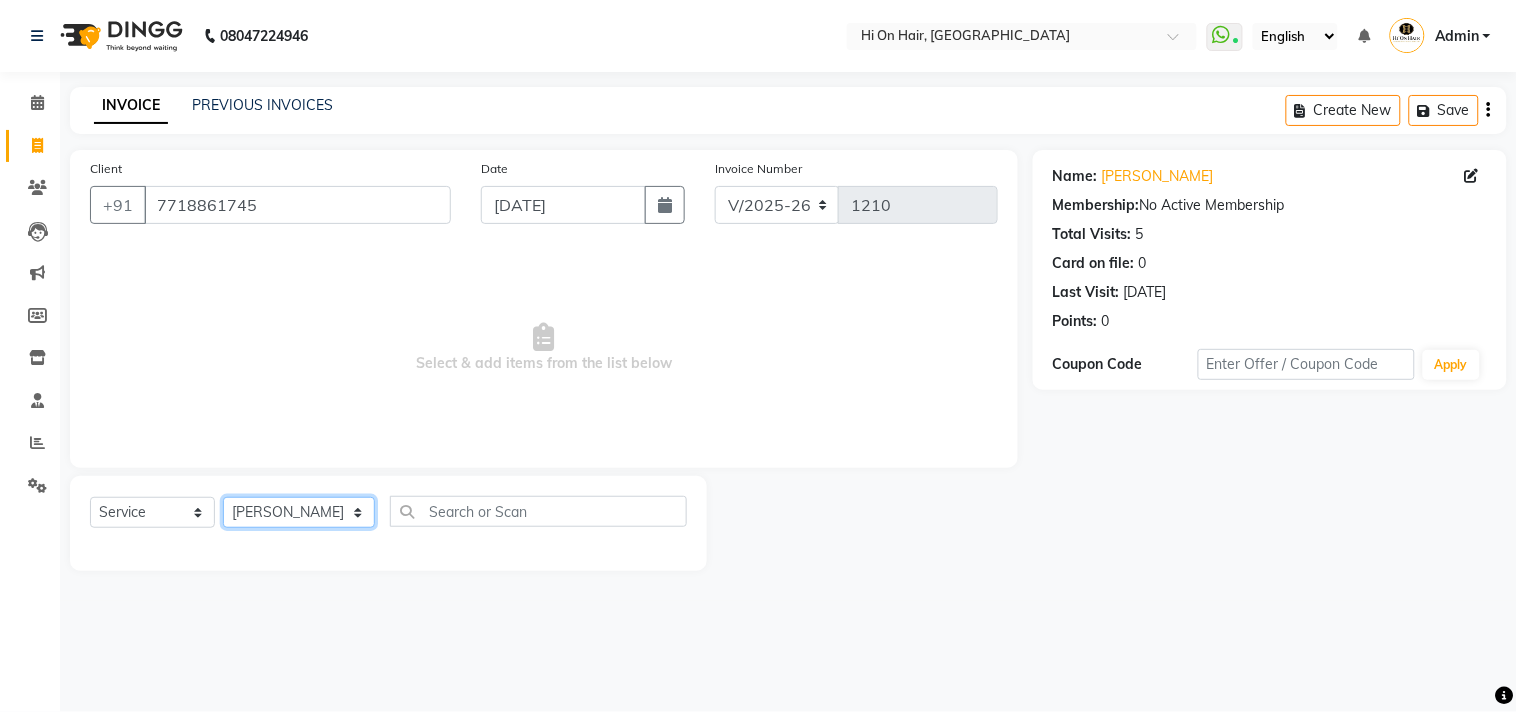 click on "Select Stylist [PERSON_NAME] [PERSON_NAME] Hi On Hair MAKYOPHI [PERSON_NAME] [PERSON_NAME] Raani [PERSON_NAME] [PERSON_NAME] [PERSON_NAME] [PERSON_NAME] SOSEM [PERSON_NAME]" 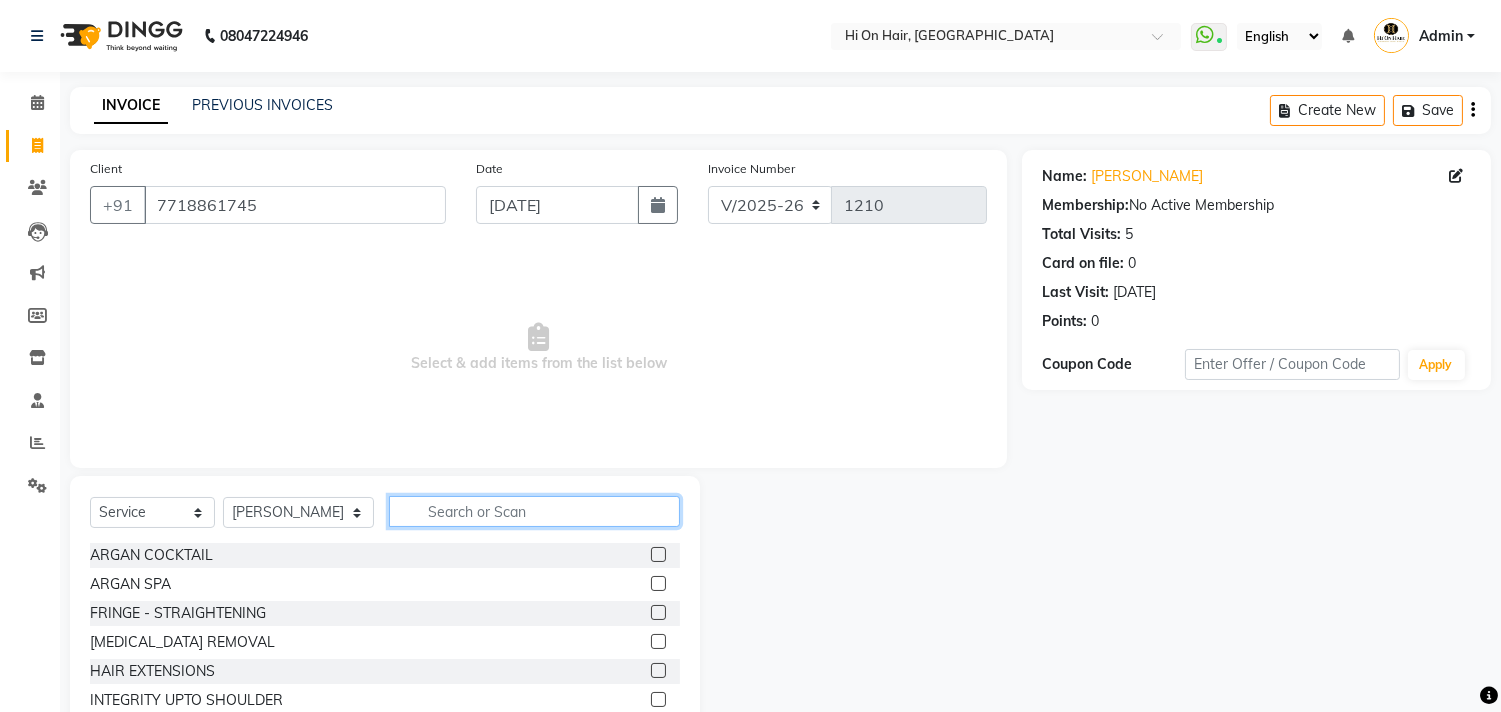 click 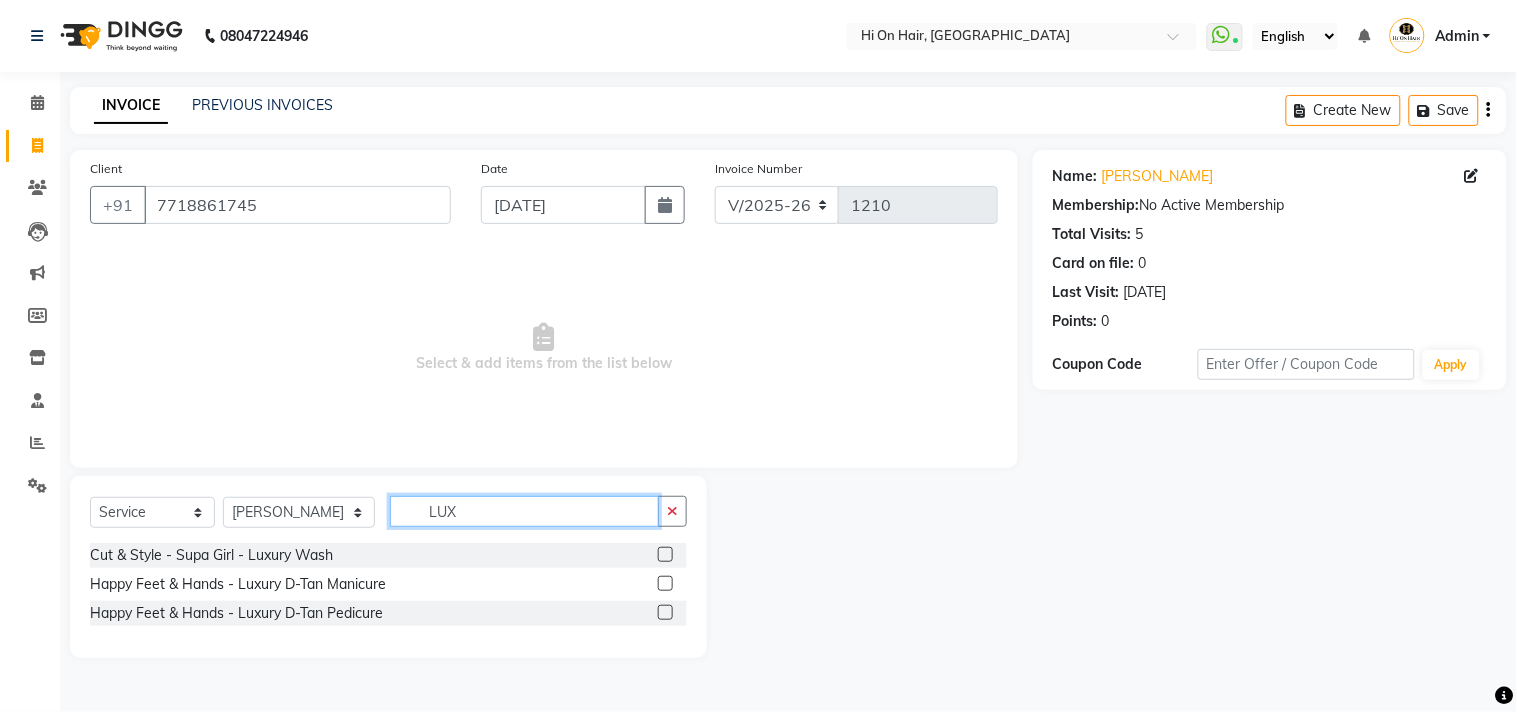 type on "LUX" 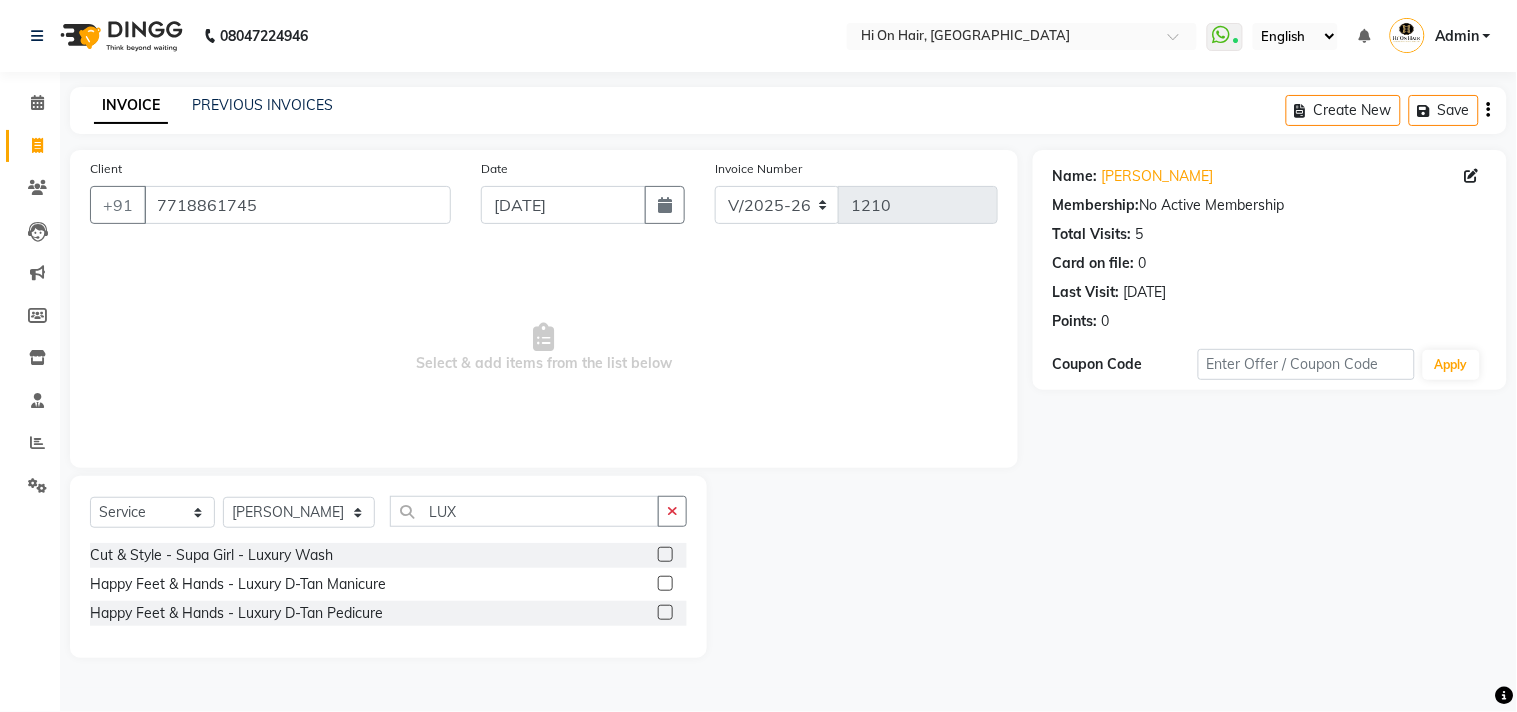 click 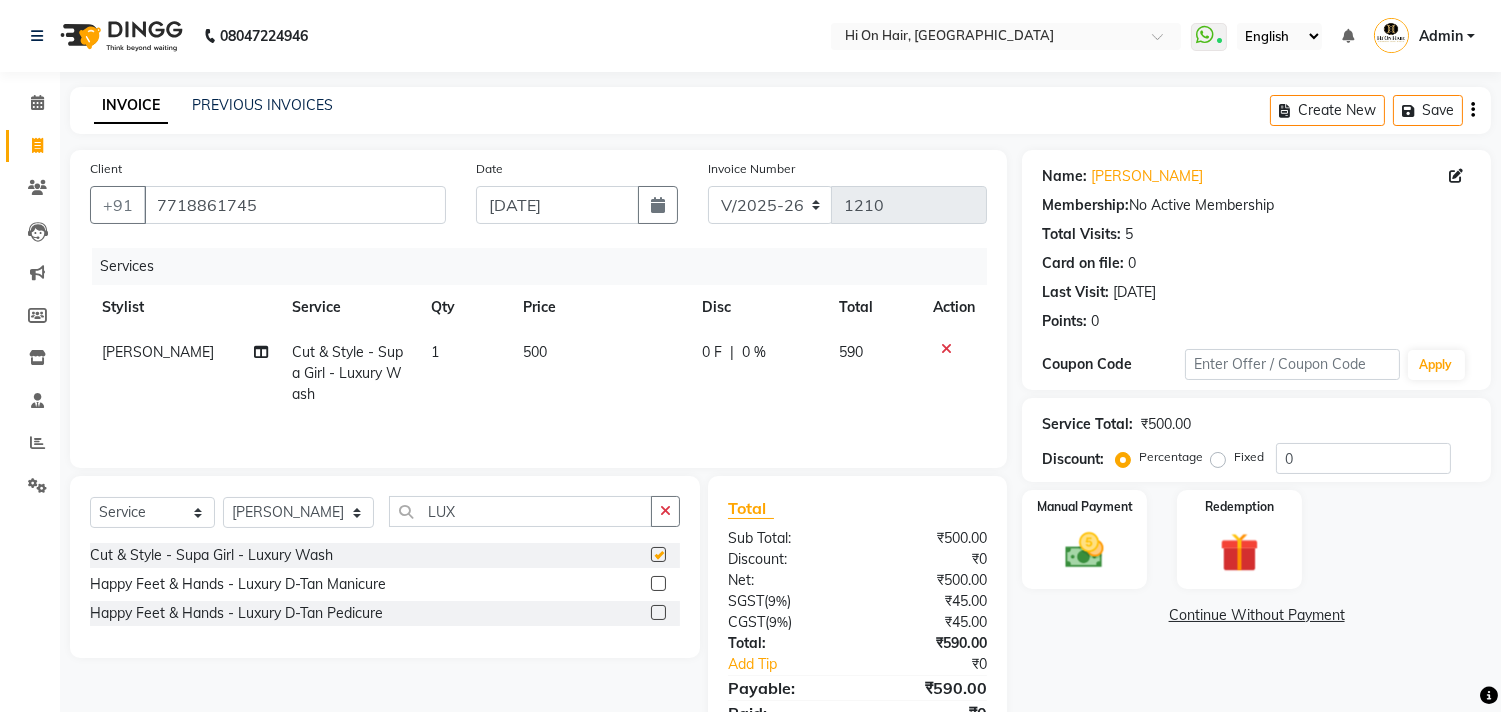 checkbox on "false" 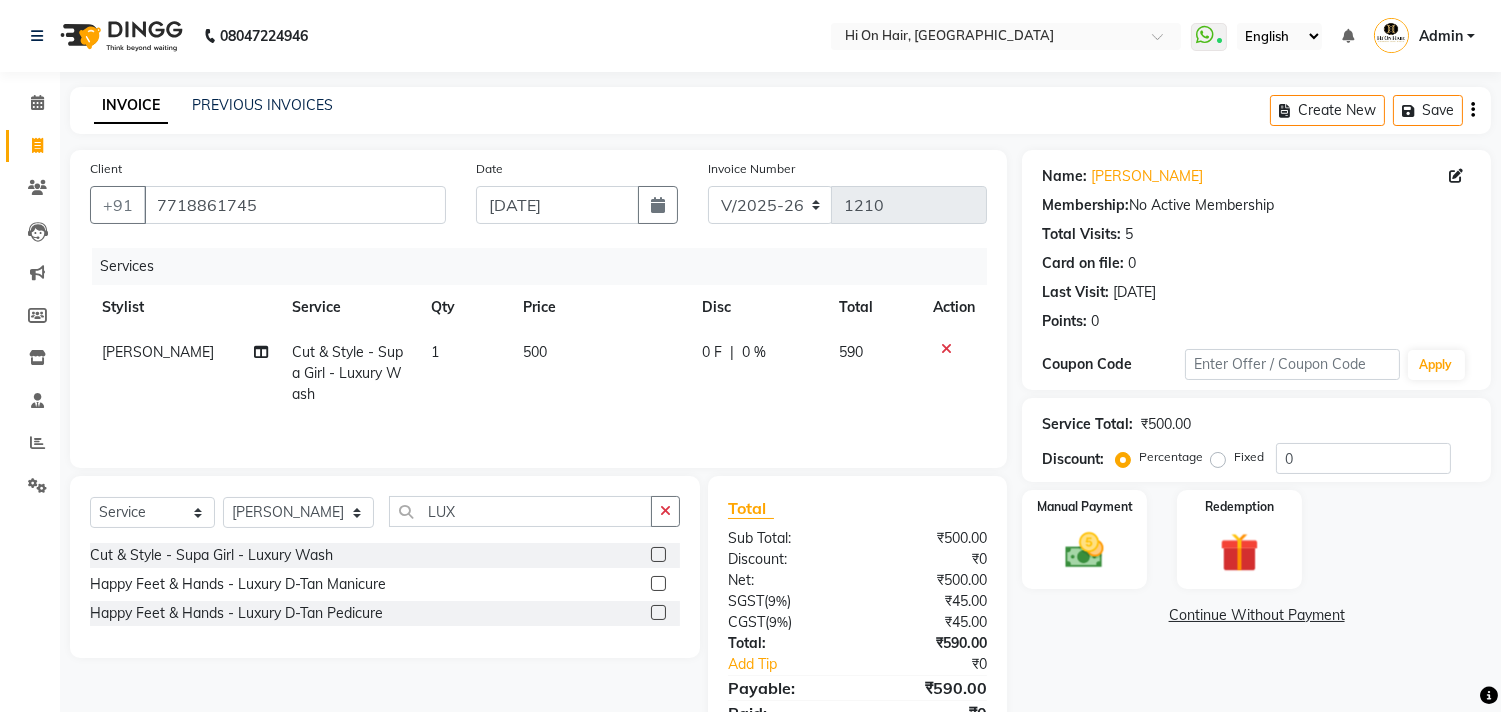 click on "500" 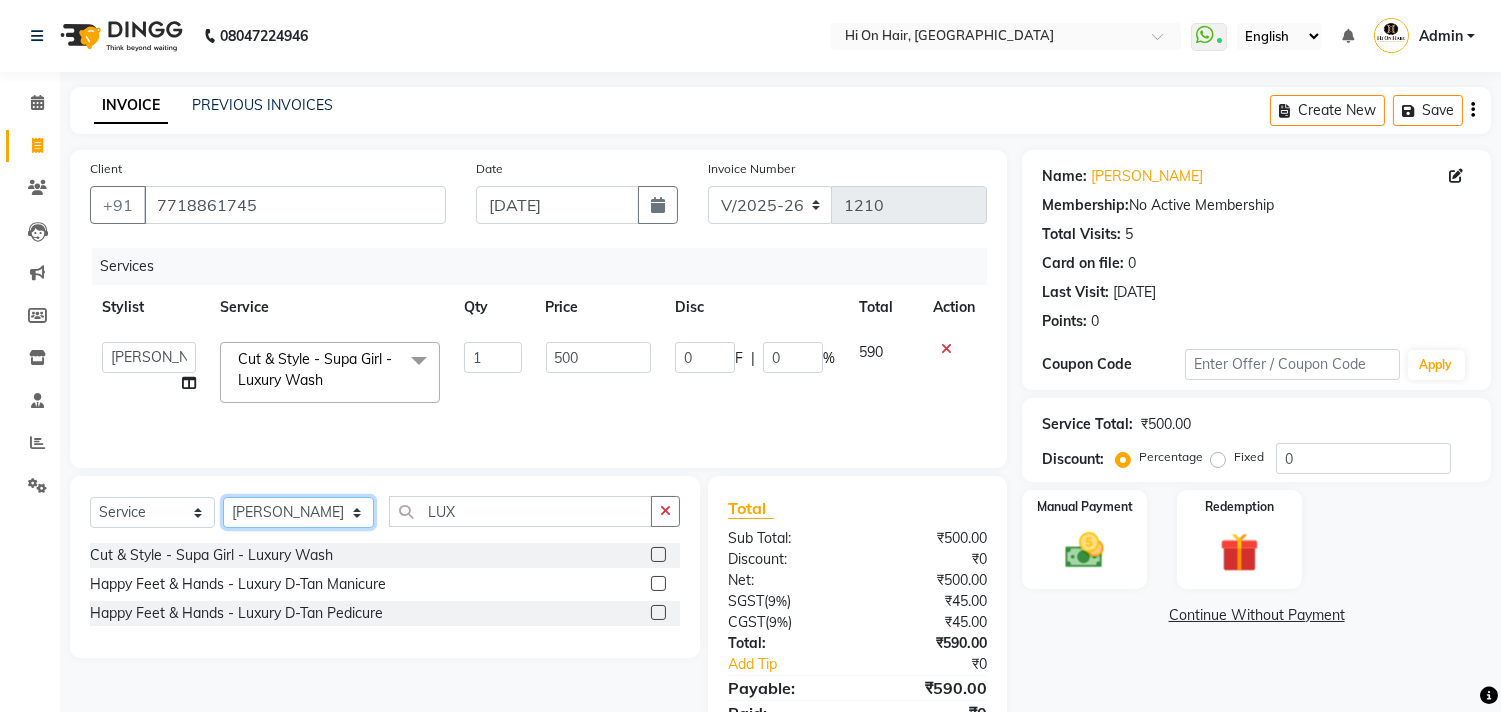 click on "Select Stylist [PERSON_NAME] [PERSON_NAME] Hi On Hair MAKYOPHI [PERSON_NAME] [PERSON_NAME] Raani [PERSON_NAME] [PERSON_NAME] [PERSON_NAME] [PERSON_NAME] SOSEM [PERSON_NAME]" 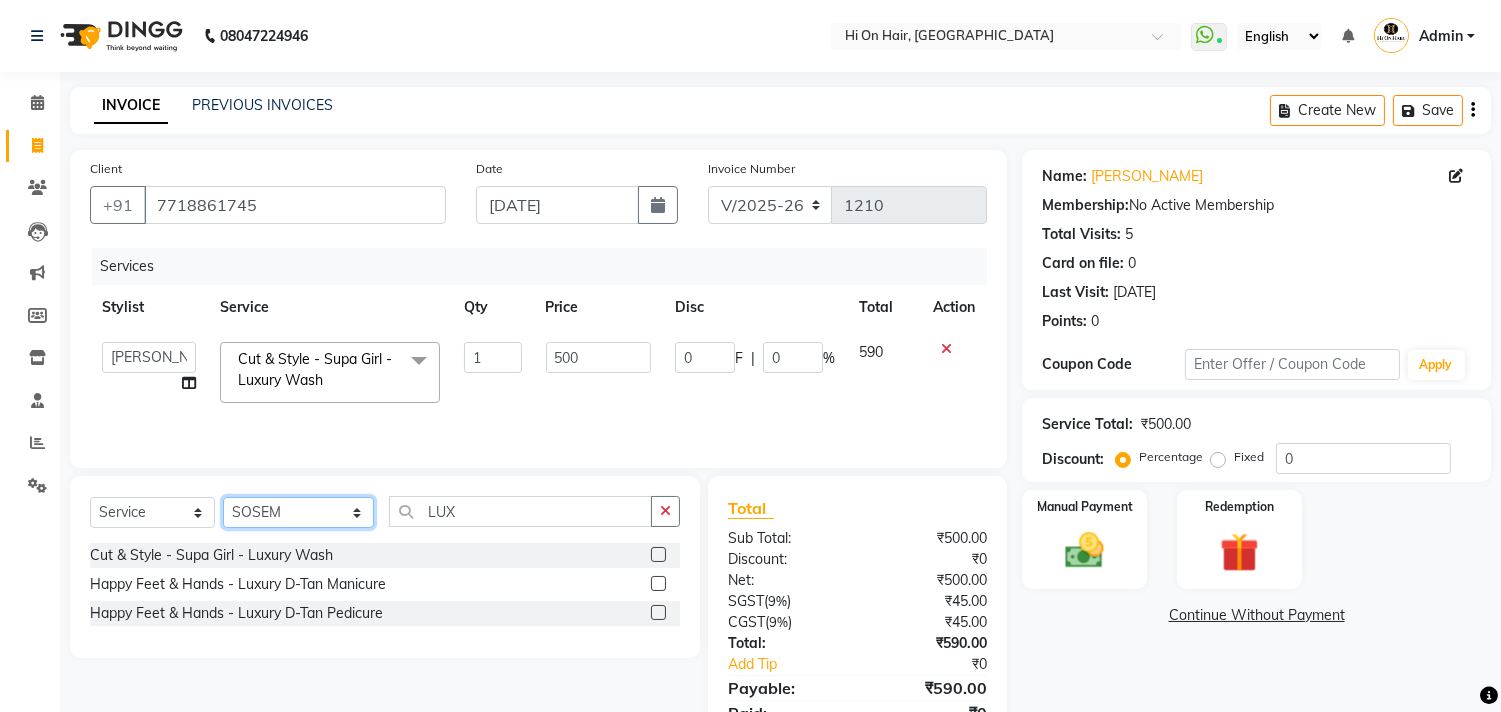 click on "Select Stylist [PERSON_NAME] [PERSON_NAME] Hi On Hair MAKYOPHI [PERSON_NAME] [PERSON_NAME] Raani [PERSON_NAME] [PERSON_NAME] [PERSON_NAME] [PERSON_NAME] SOSEM [PERSON_NAME]" 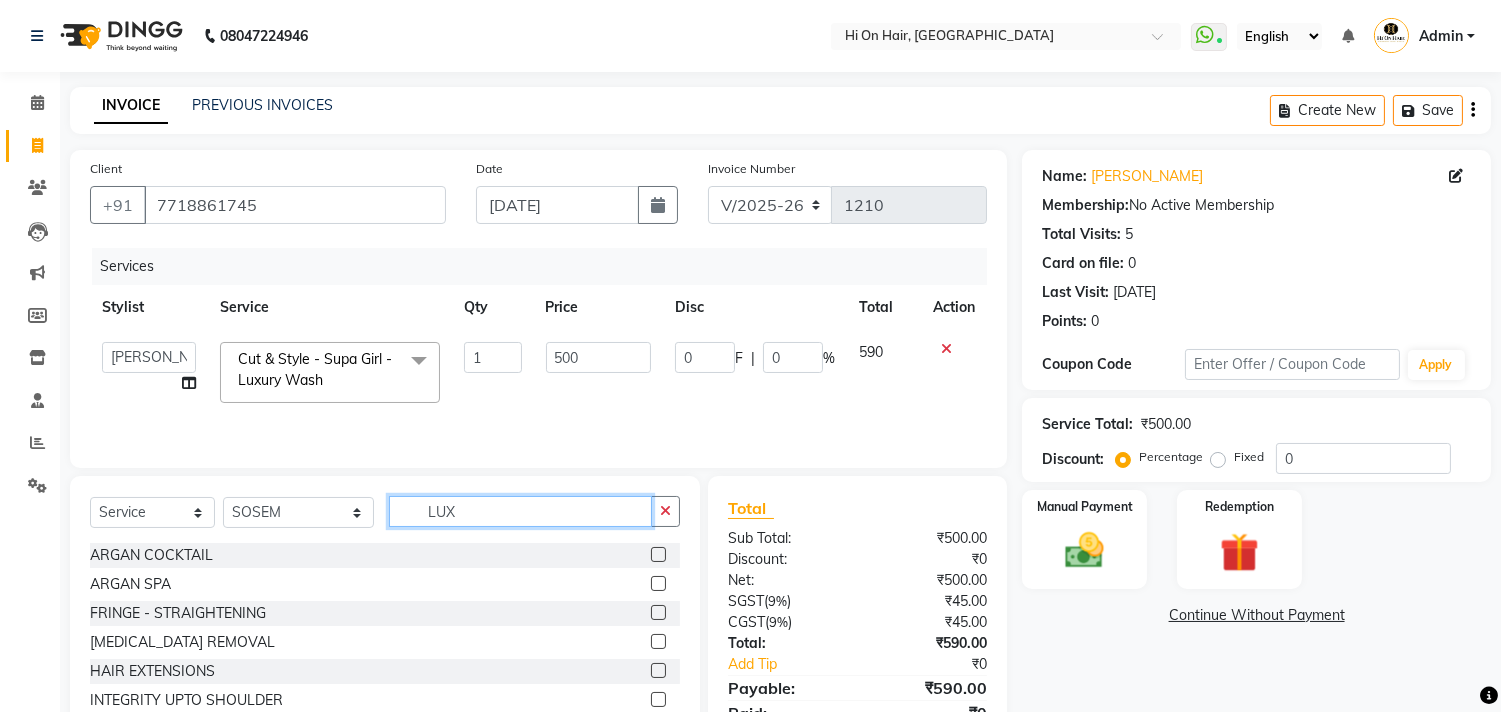 drag, startPoint x: 437, startPoint y: 506, endPoint x: 347, endPoint y: 522, distance: 91.411156 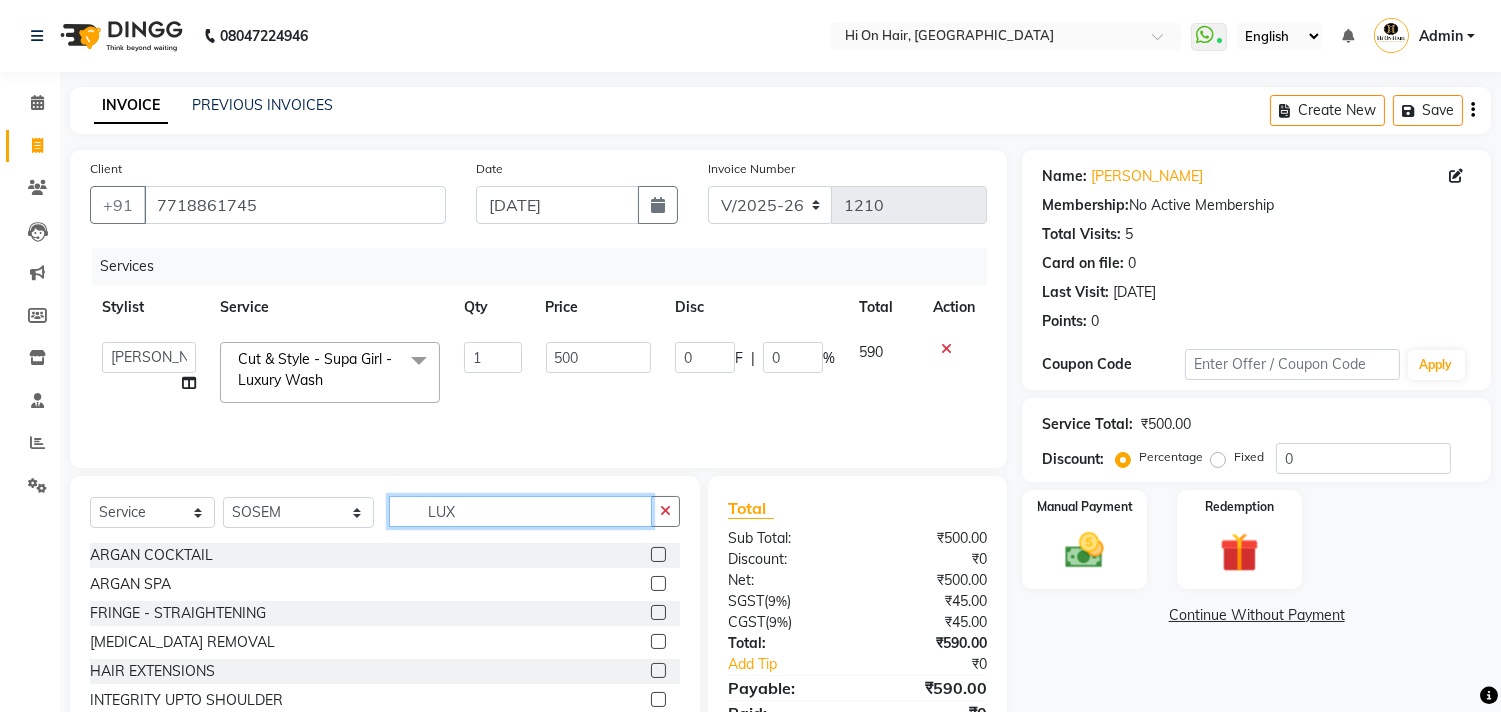 click on "Select  Service  Product  Membership  Package Voucher Prepaid Gift Card  Select Stylist Alim Kaldane Anwar Laskar Hi On Hair MAKYOPHI Pankaj Thakur Poonam Nalawade Raani Rasika  Shelar Rehan Salmani Saba Shaikh Sana Shaikh SOSEM Zeeshan Salmani LUX" 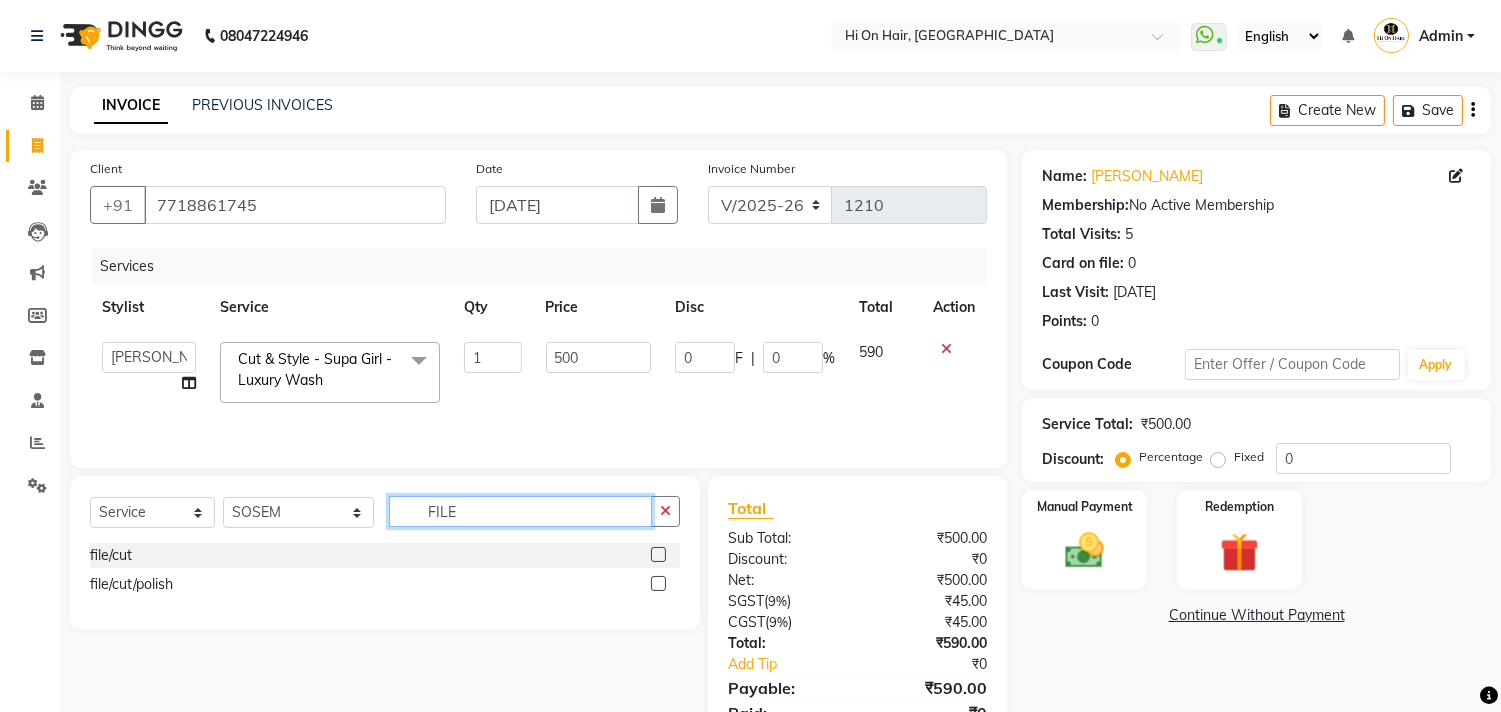 type on "FILE" 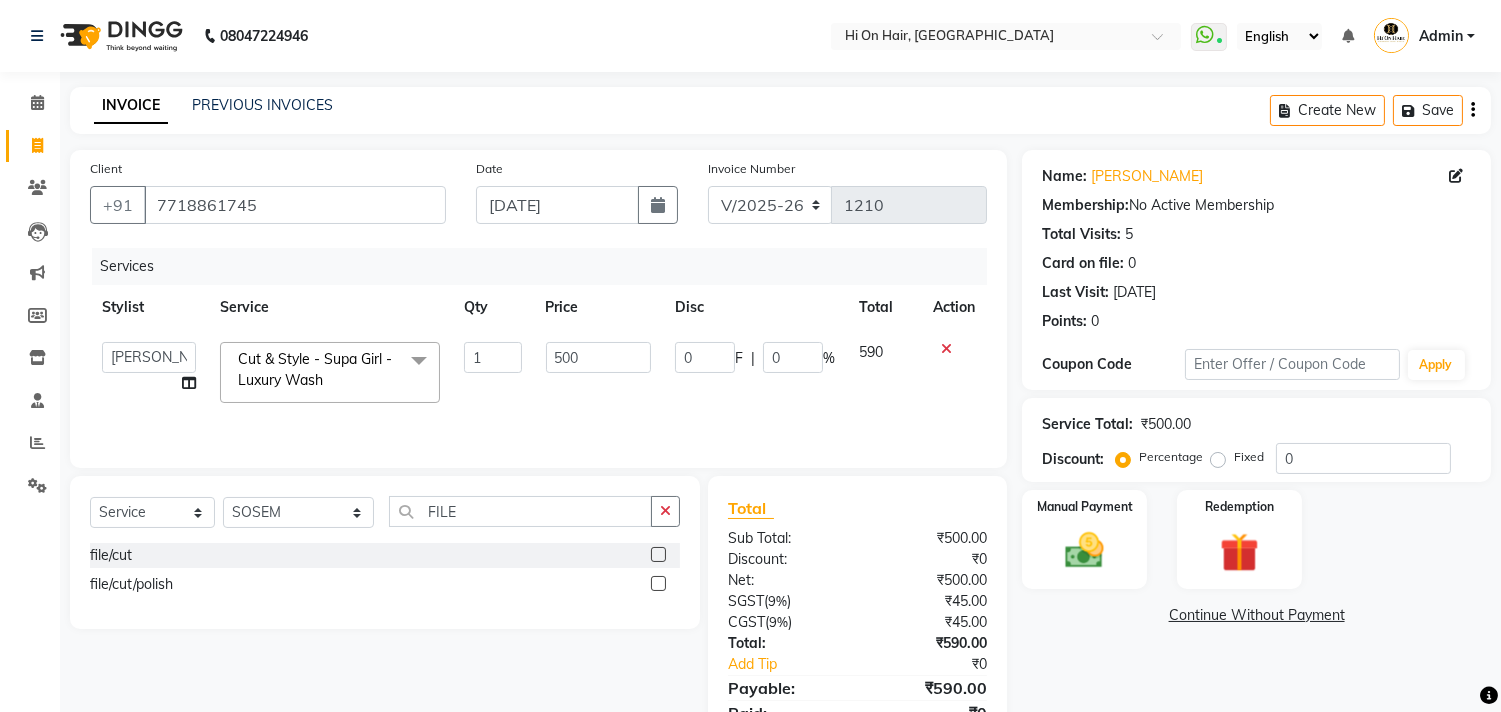 click 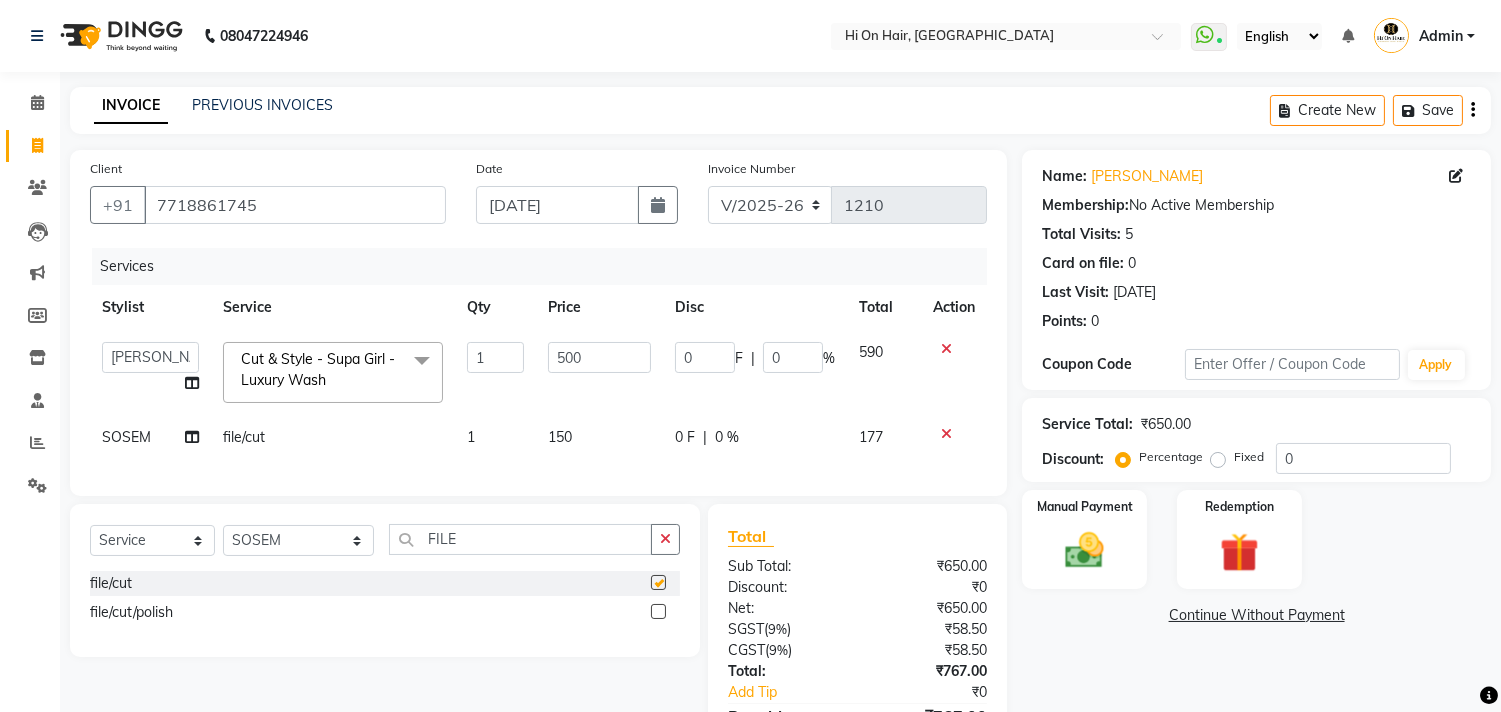 checkbox on "false" 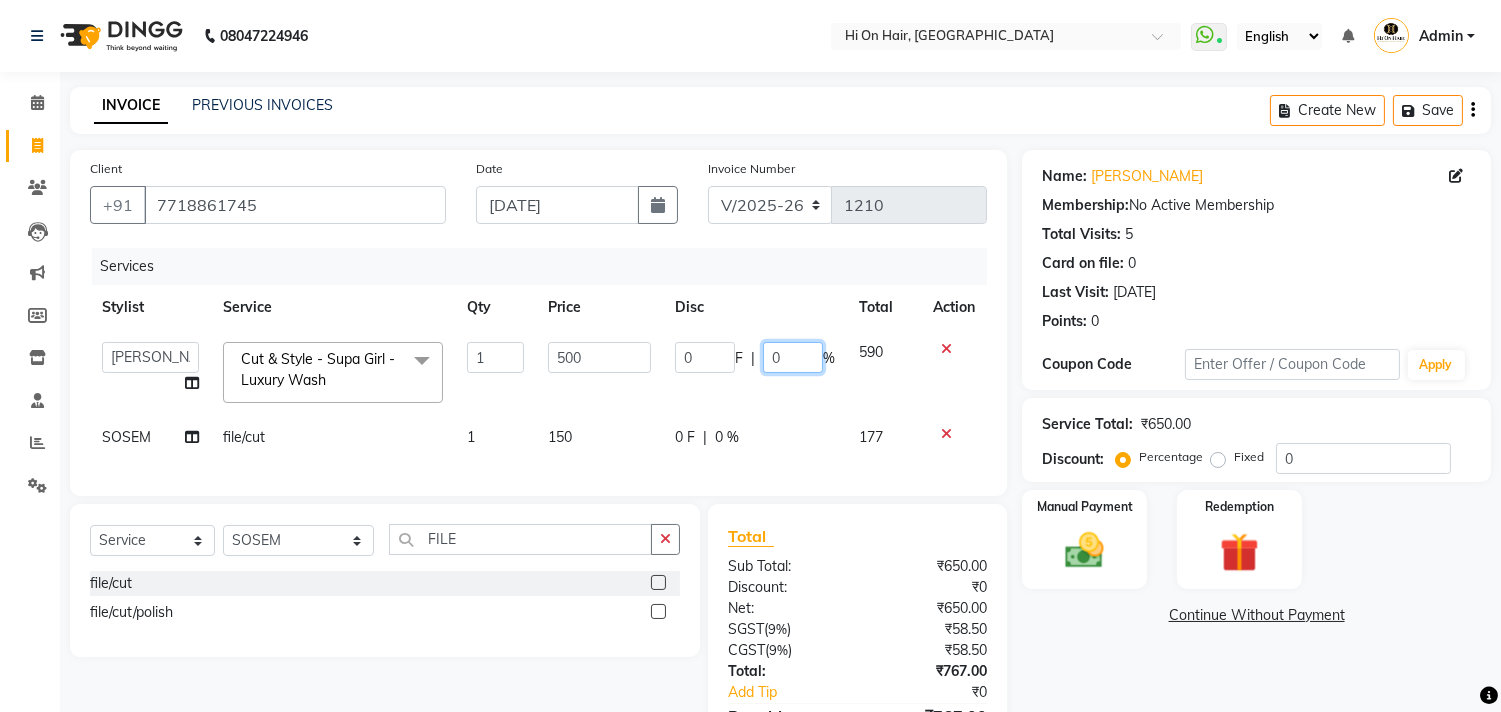 click on "0 F | 0 %" 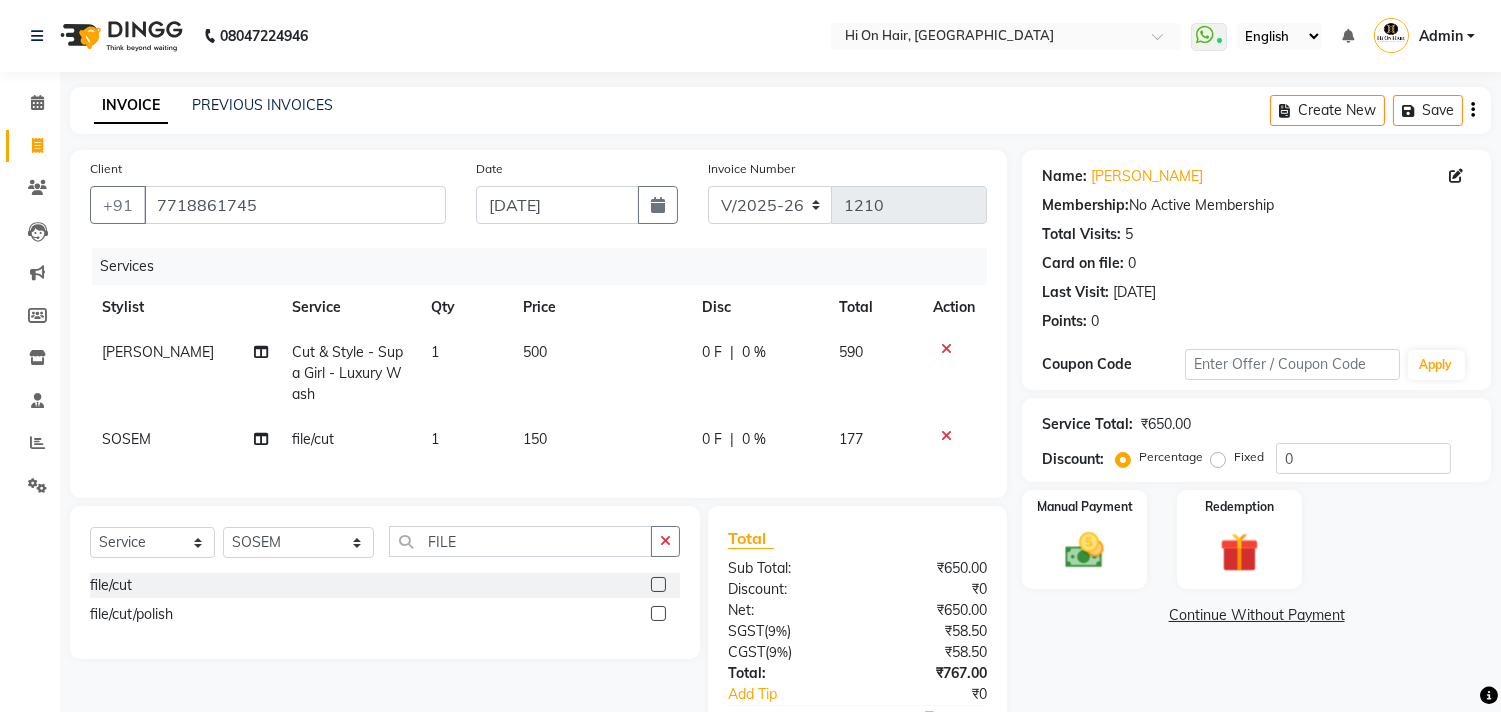 click on "Percentage   Fixed" 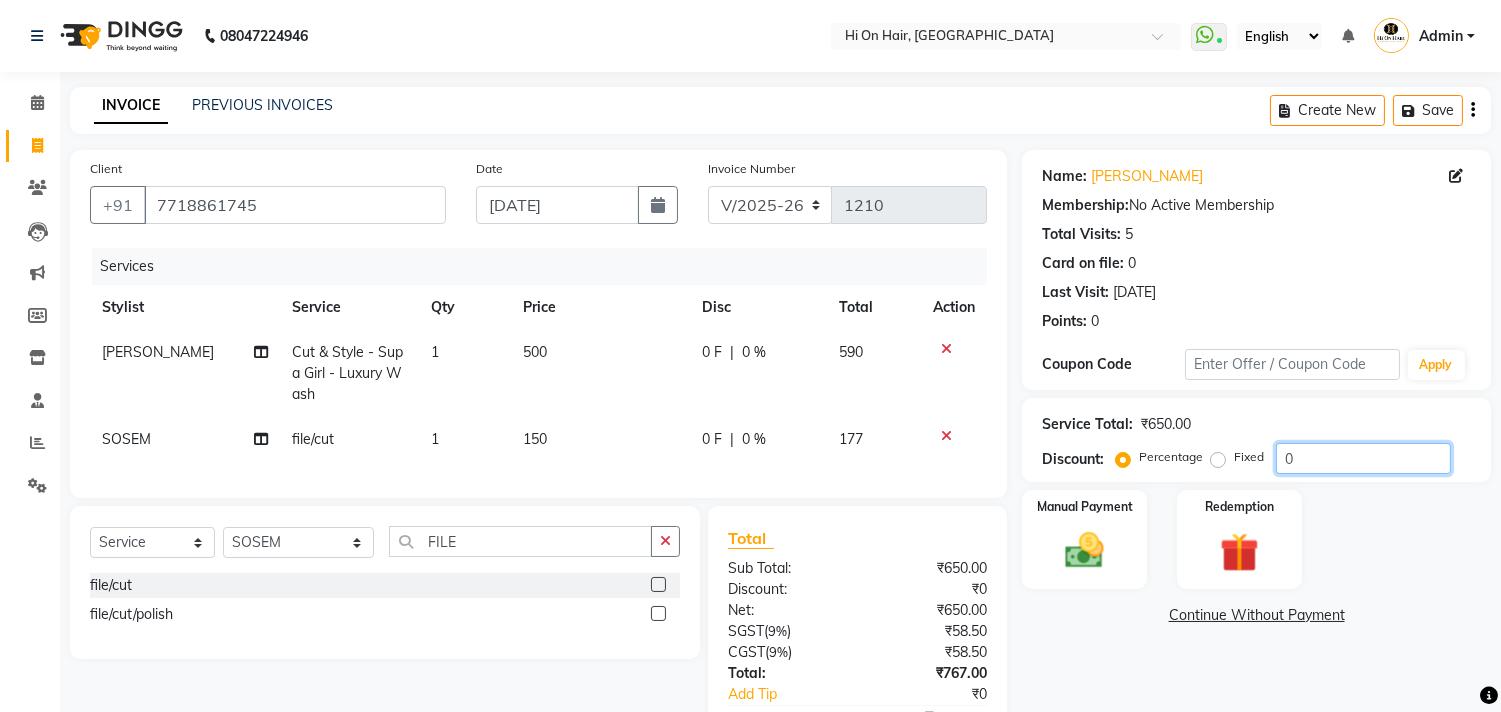 click on "0" 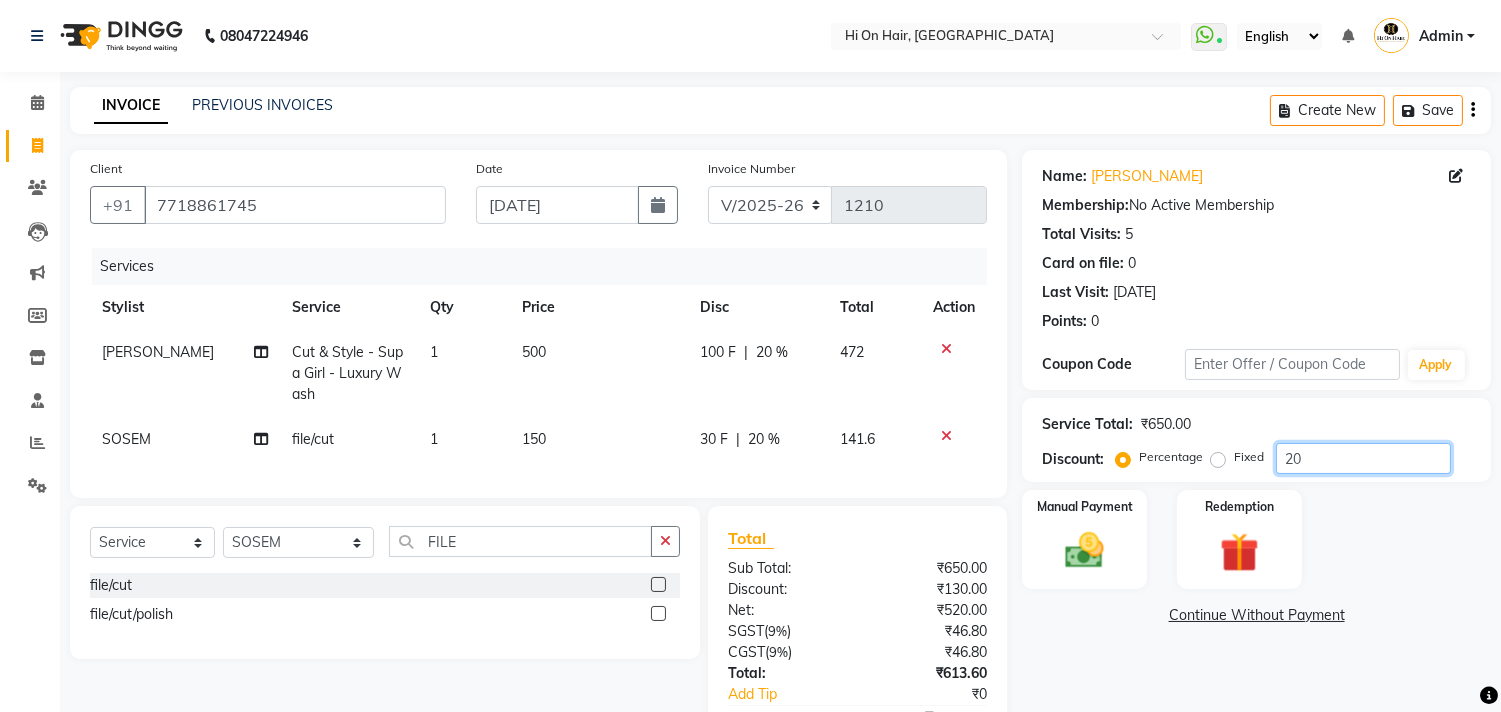 type on "20" 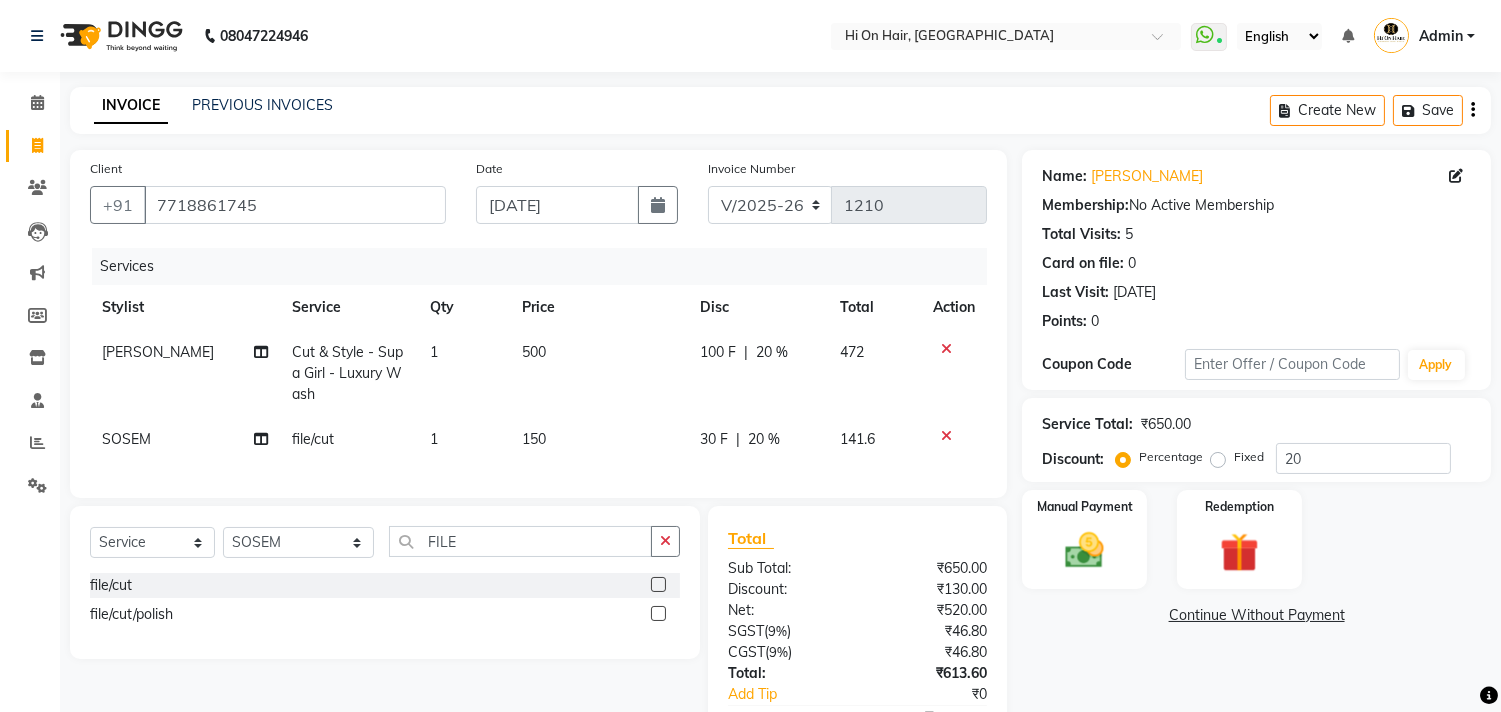 click on "141.6" 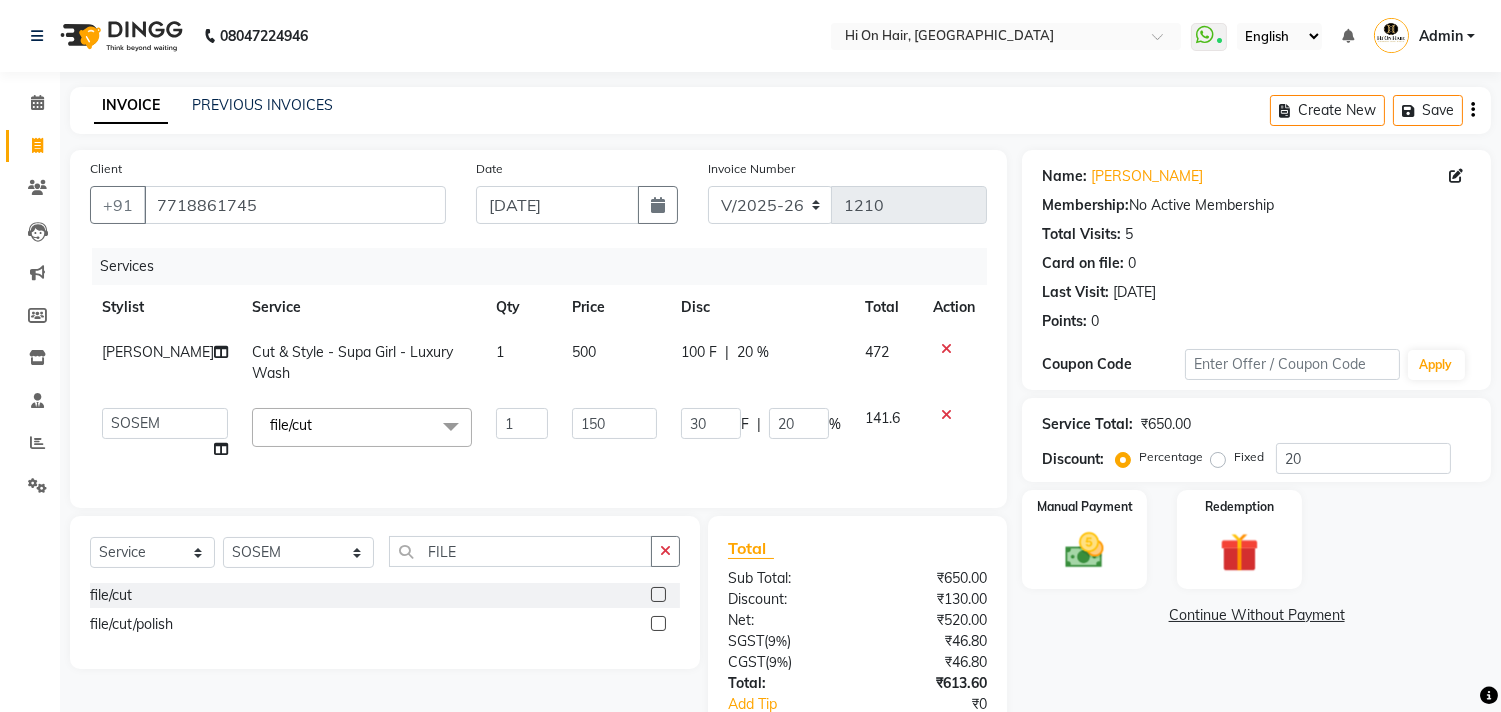 click on "30 F | 20 %" 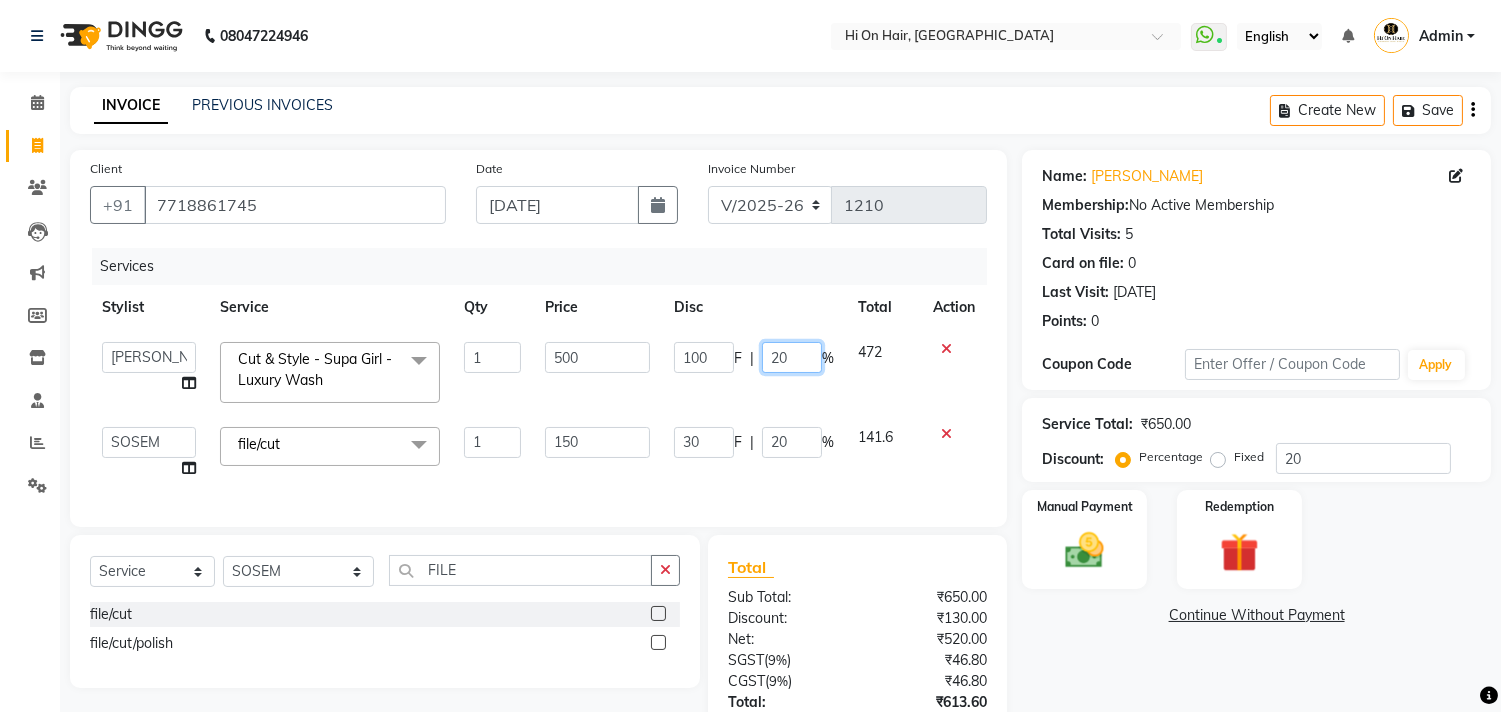 click on "20" 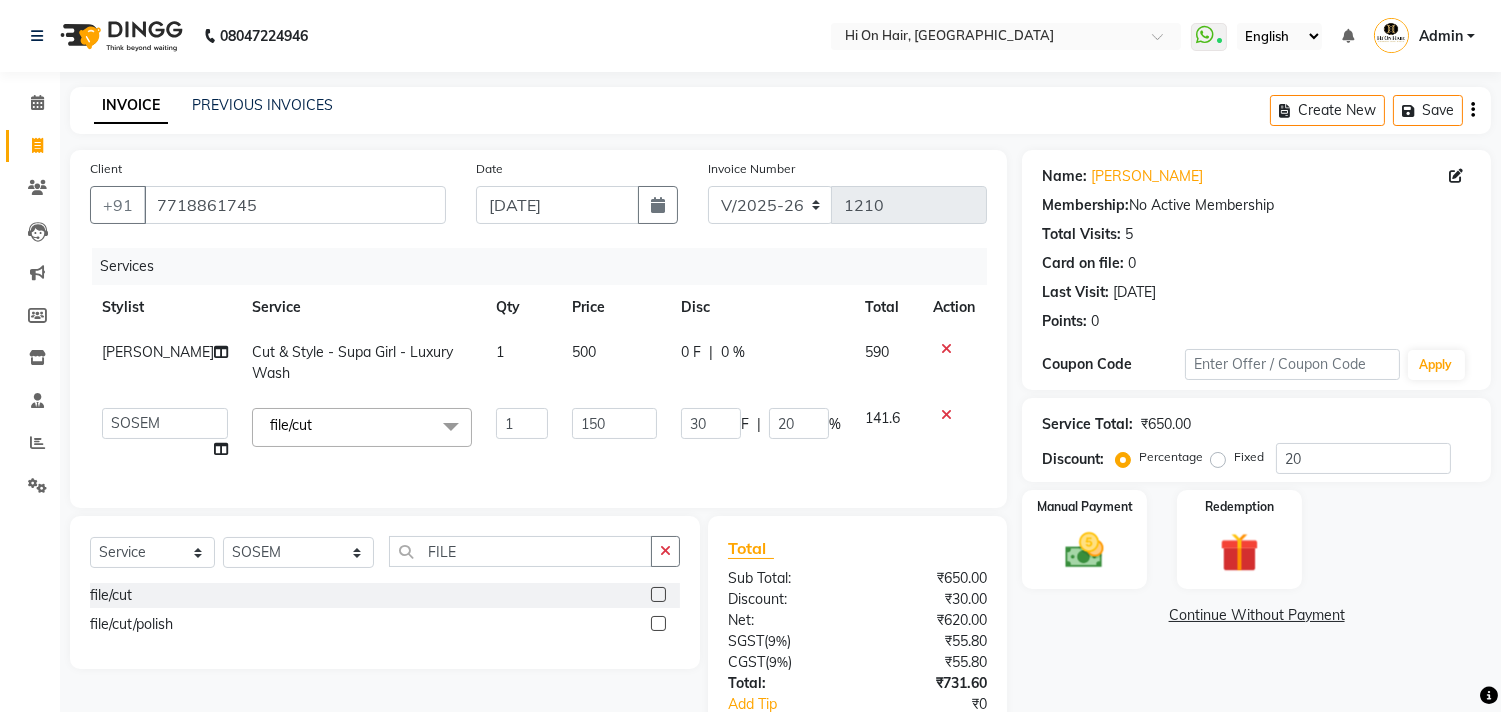 click on "0 F | 0 %" 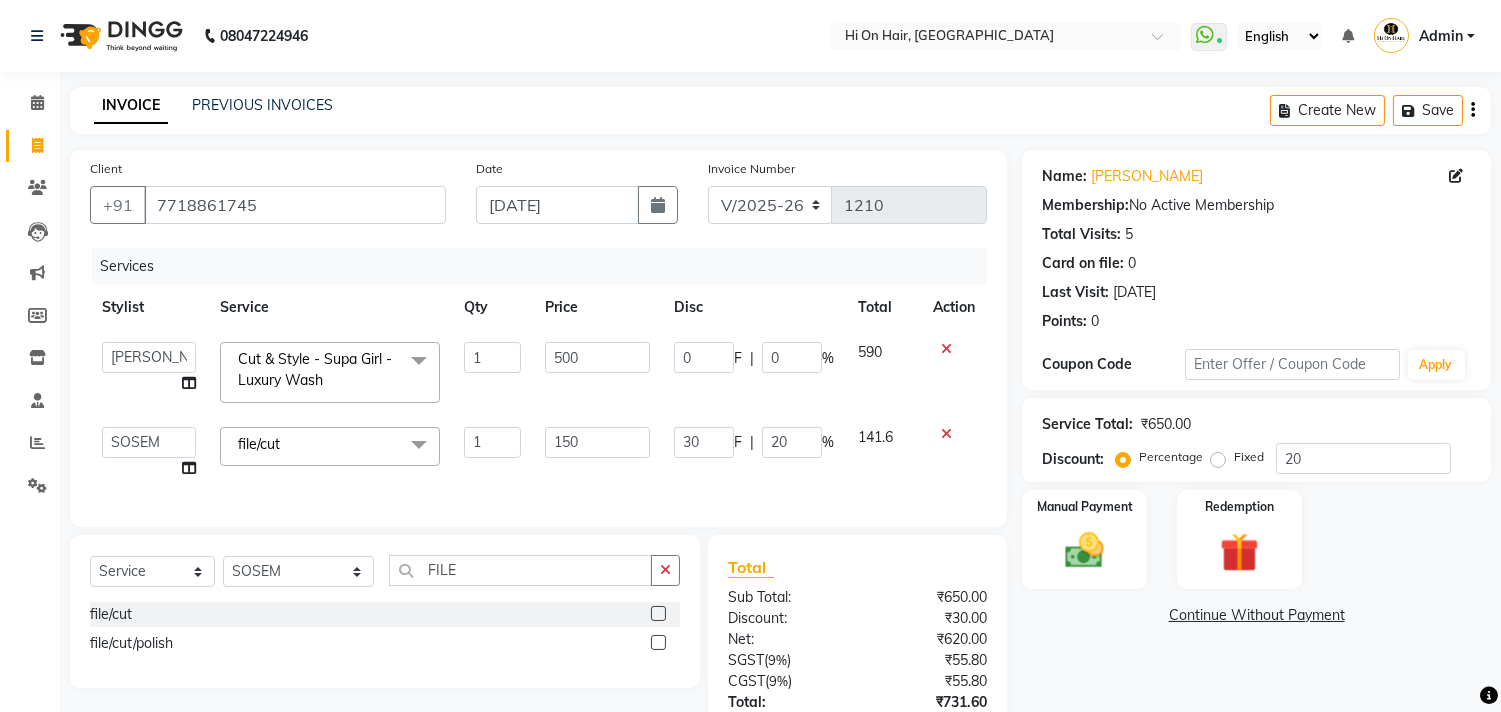 click on "141.6" 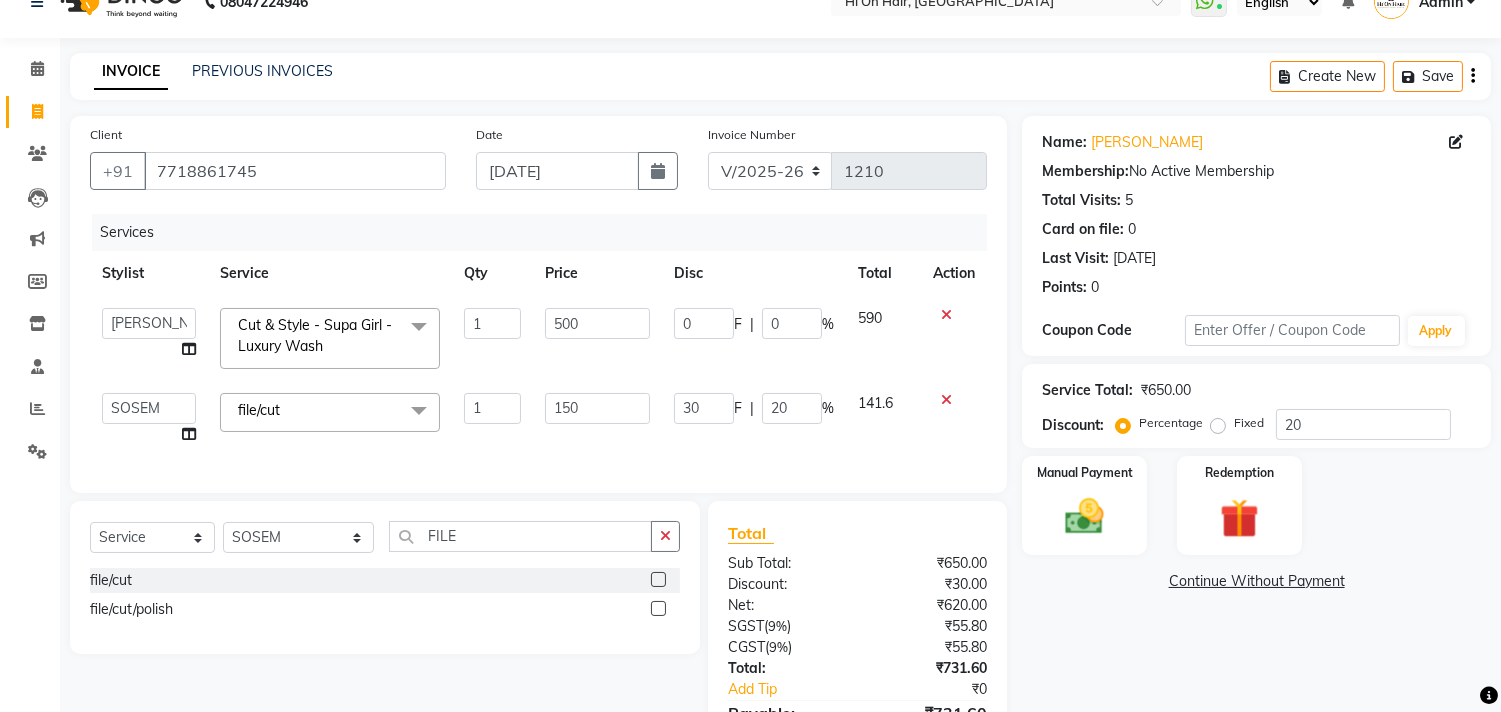 scroll, scrollTop: 0, scrollLeft: 0, axis: both 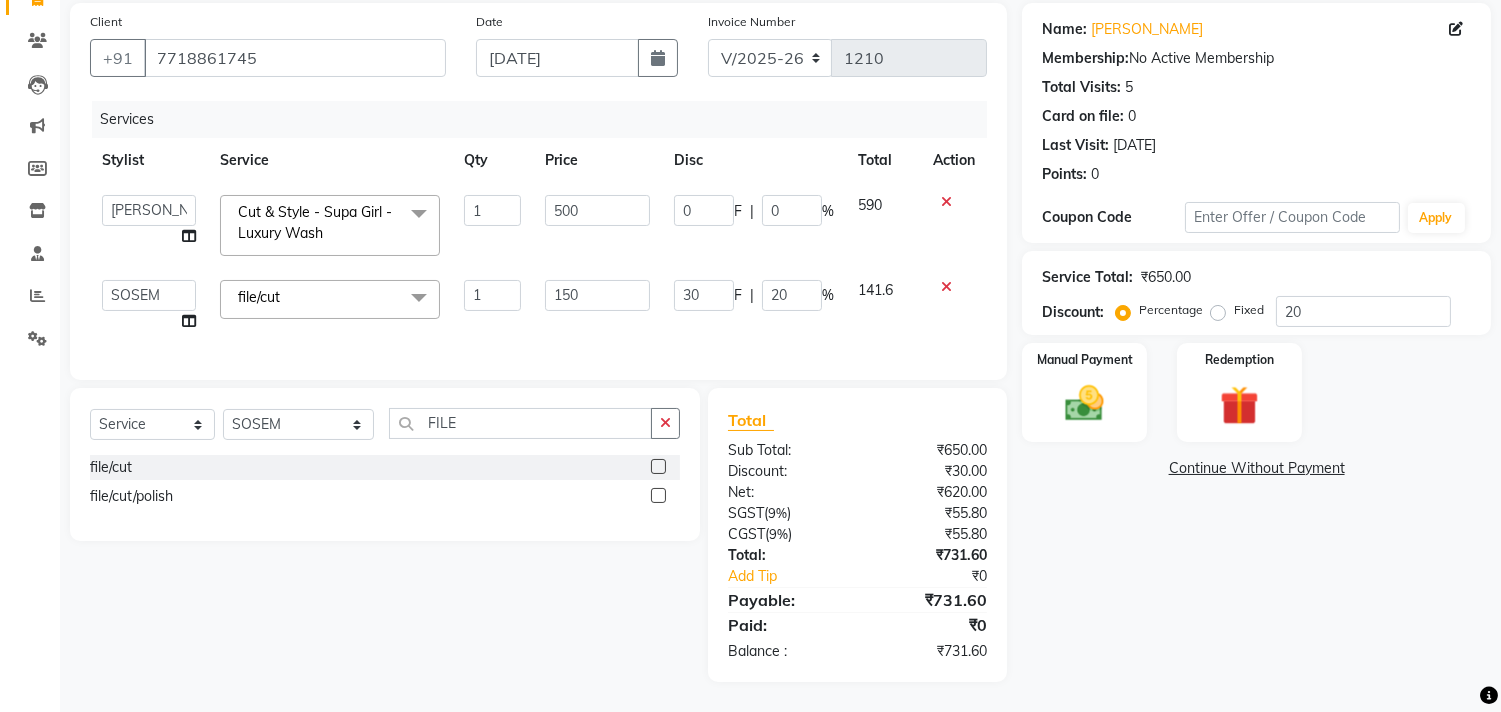 click on "30 F | 20 %" 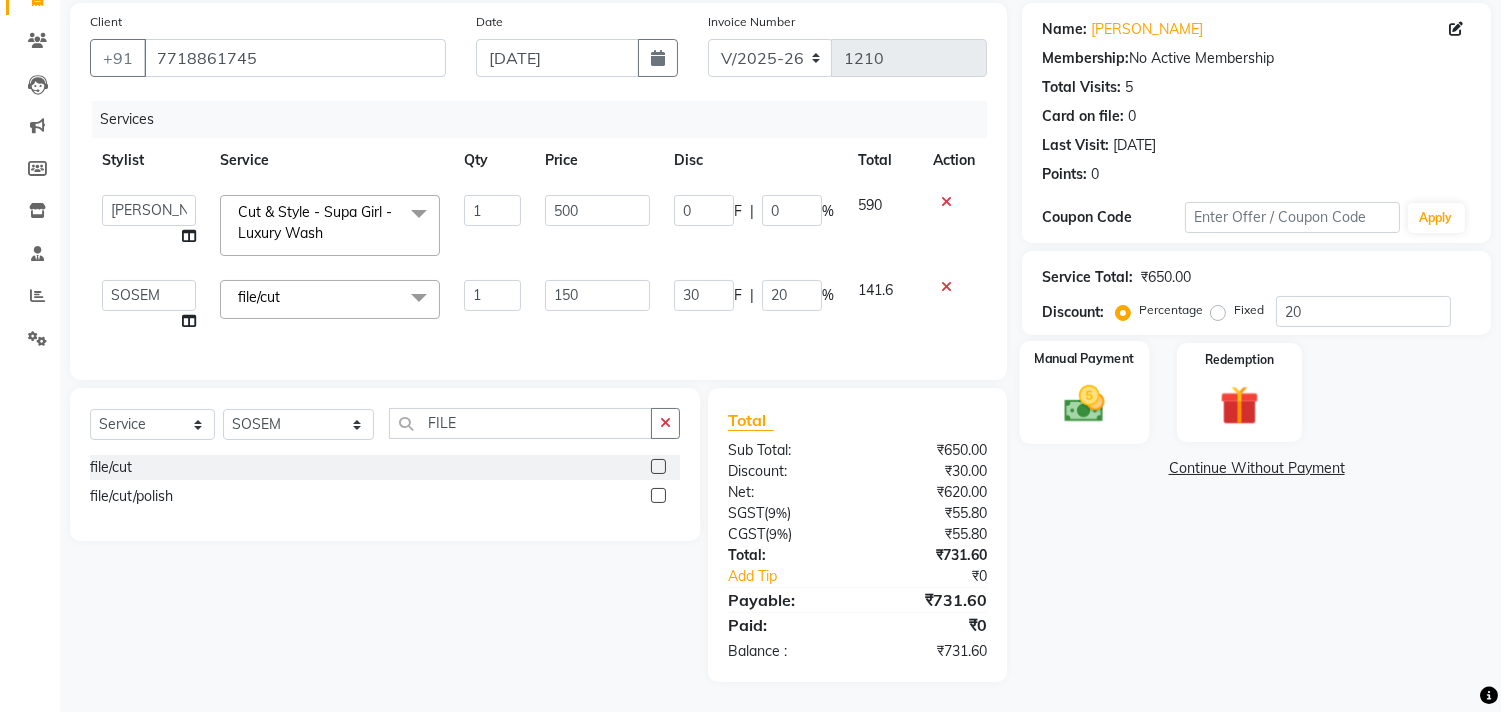click 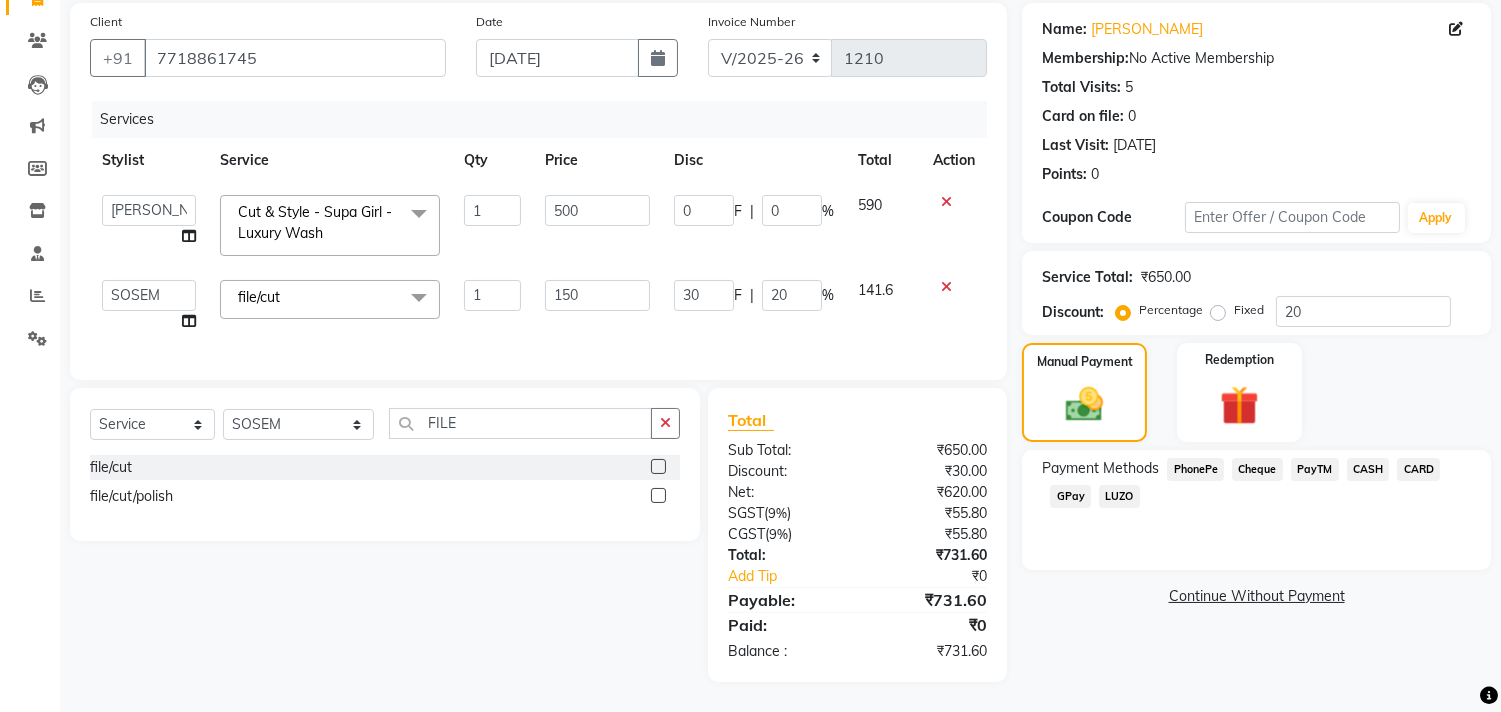 click on "GPay" 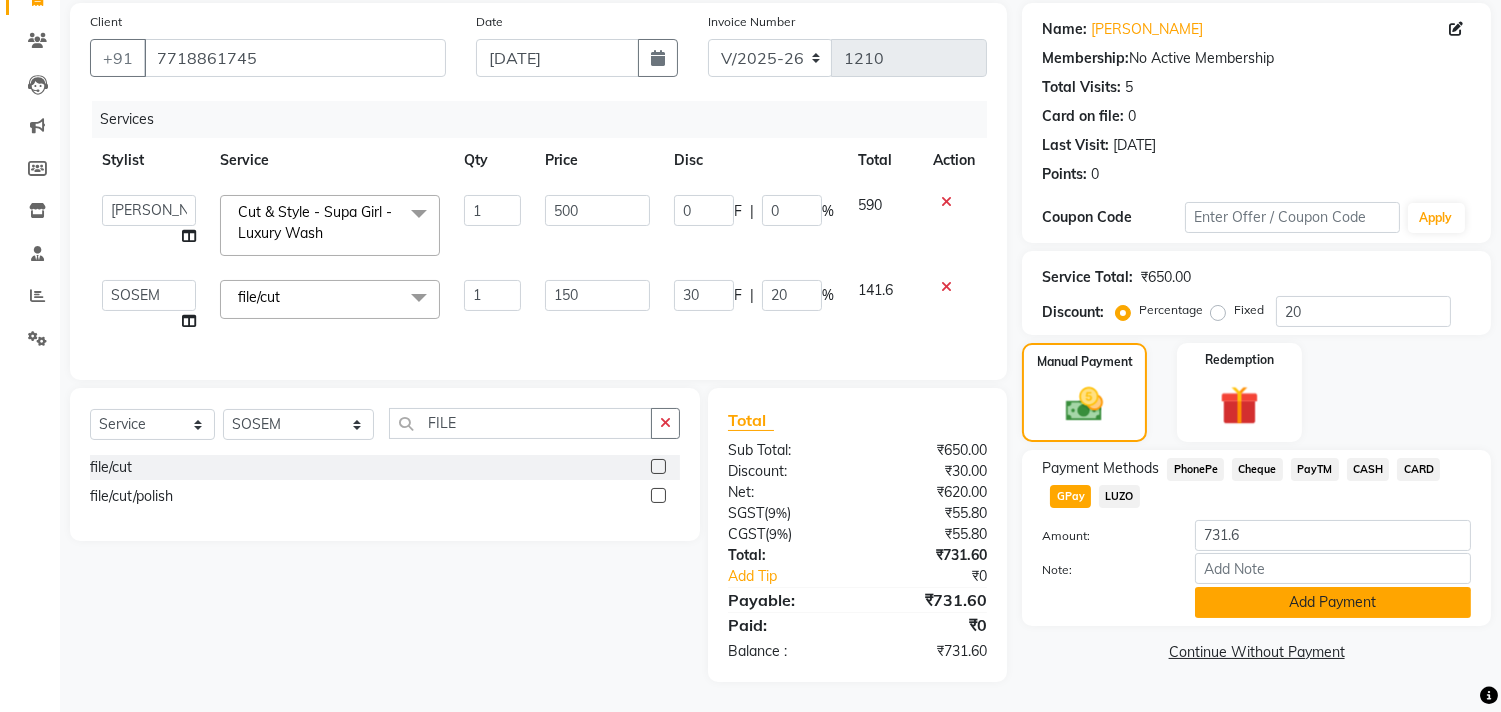 click on "Add Payment" 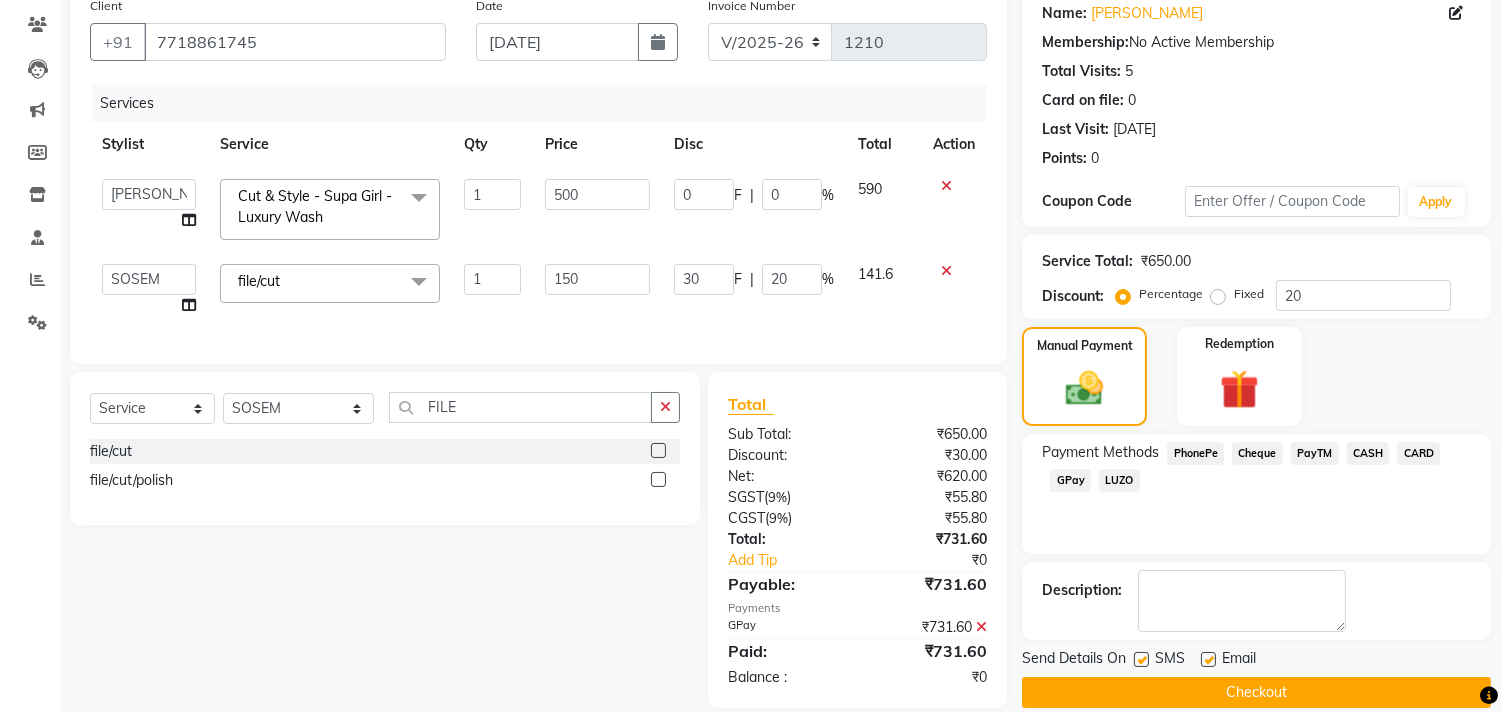 click 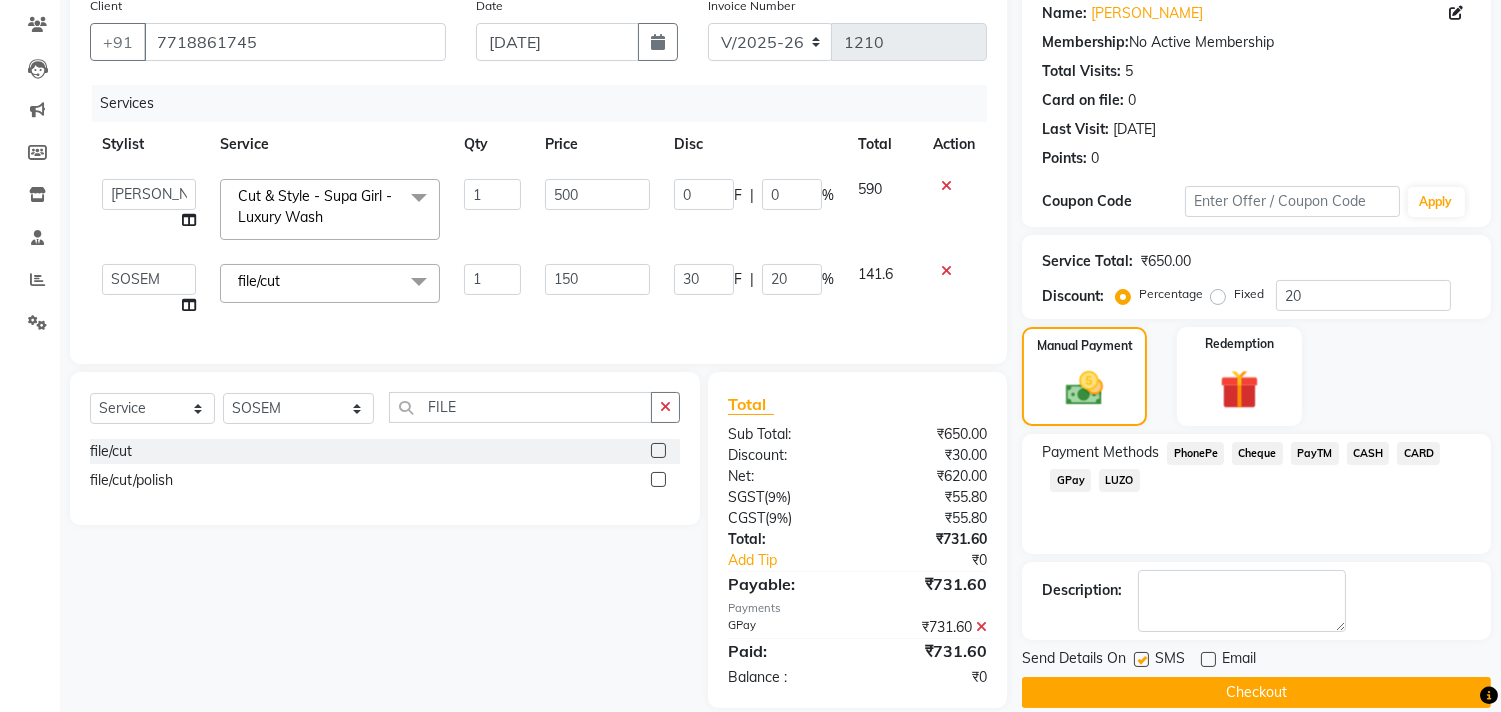 click on "Checkout" 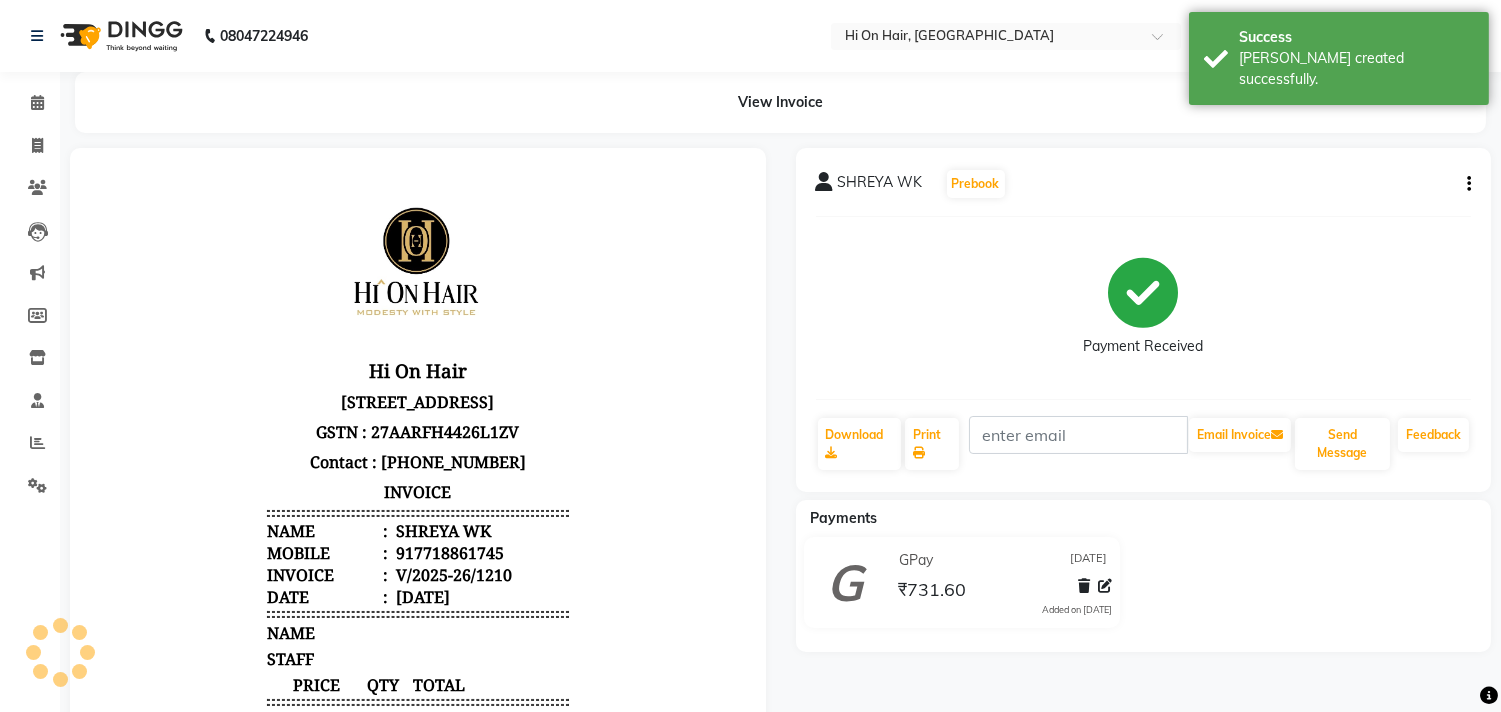 scroll, scrollTop: 0, scrollLeft: 0, axis: both 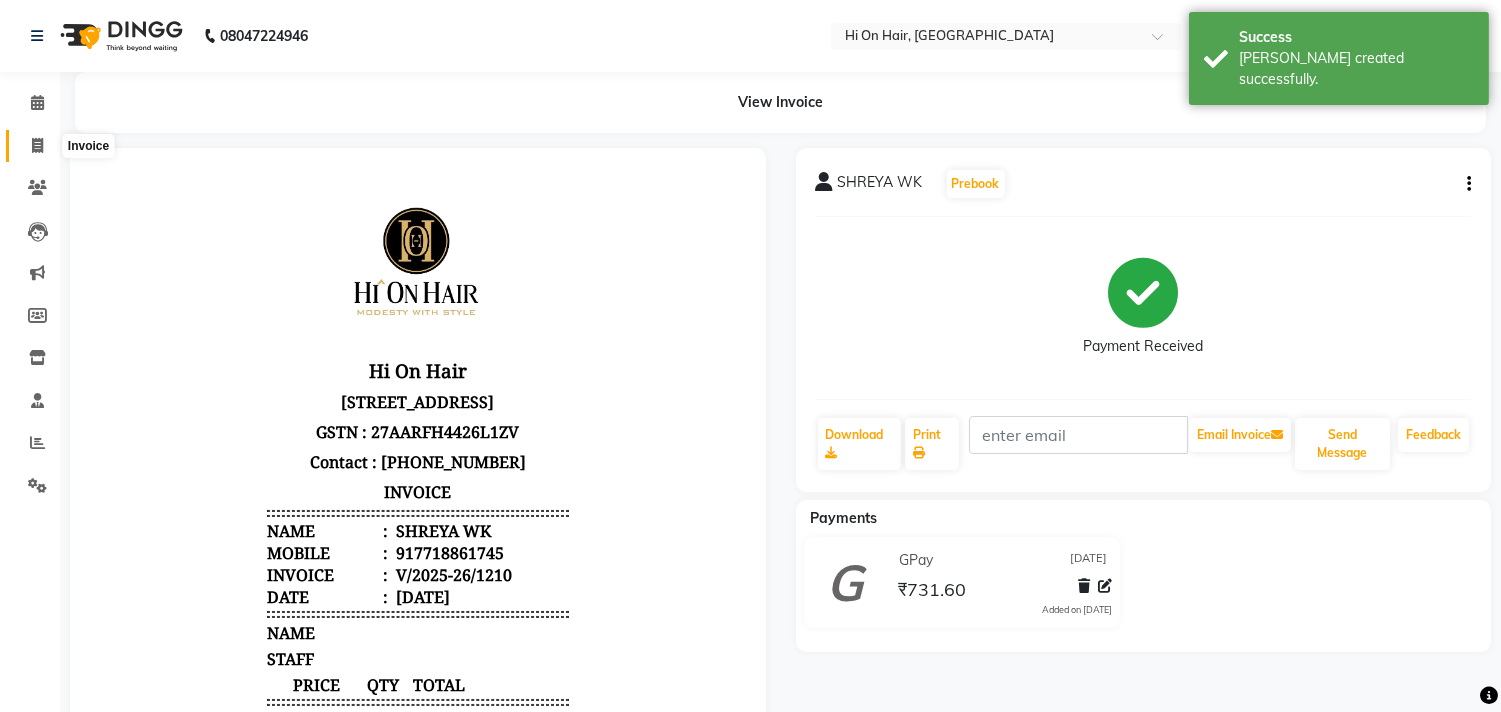 click 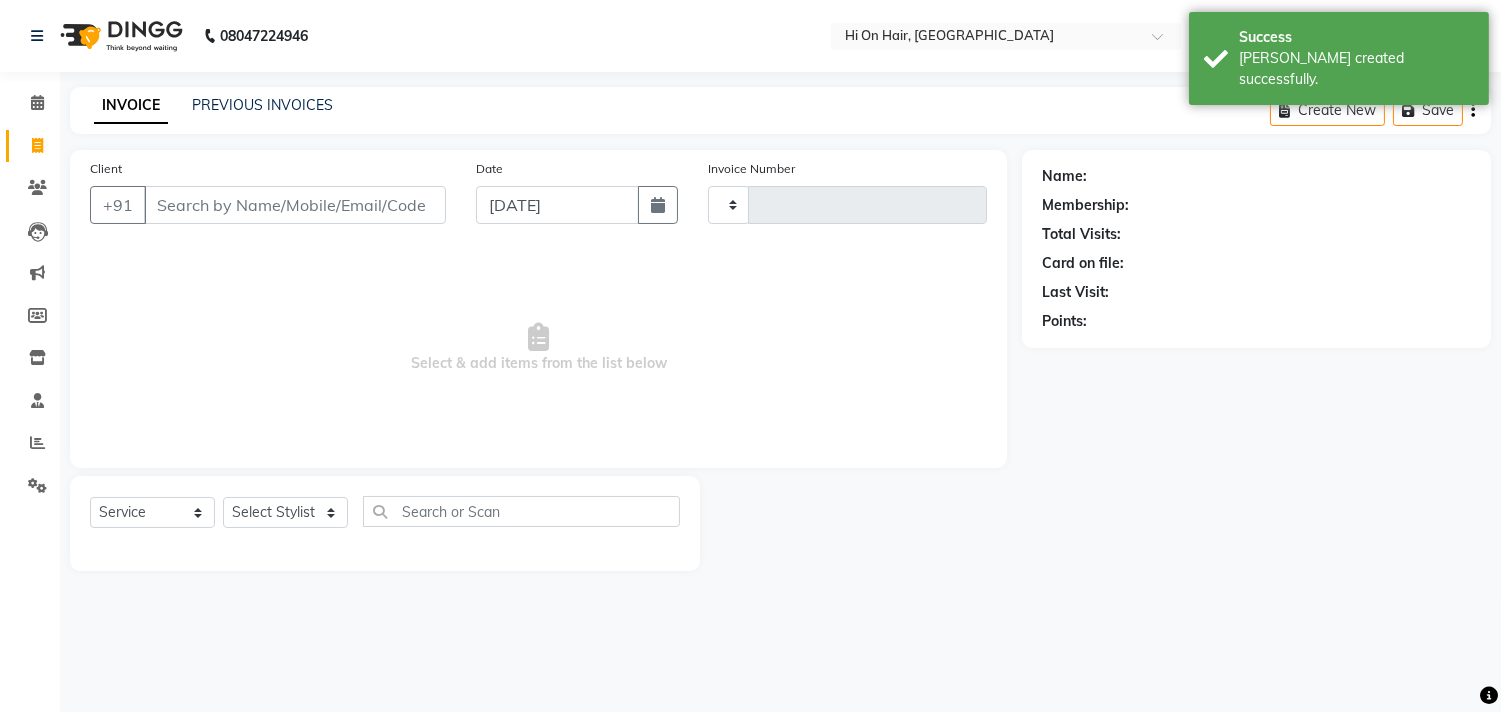 type on "1211" 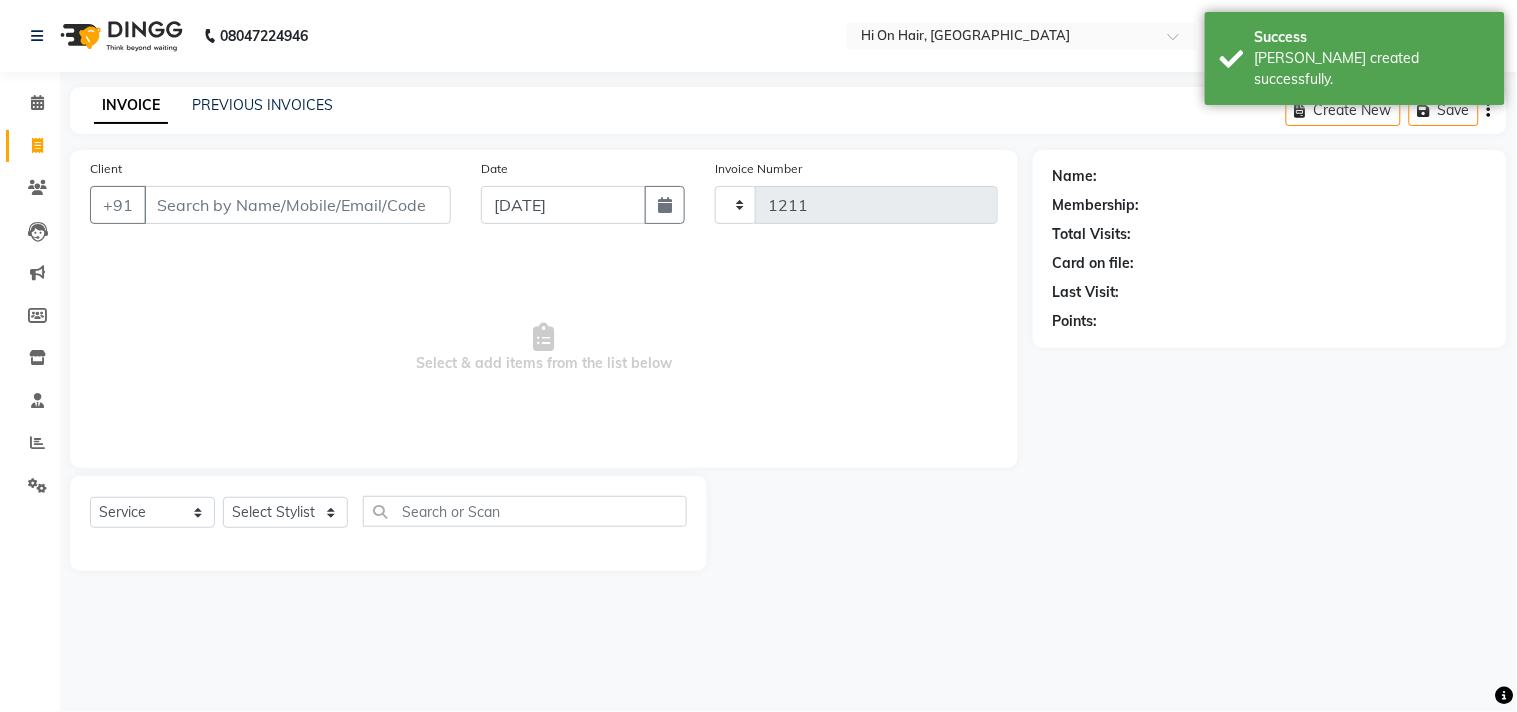 select on "535" 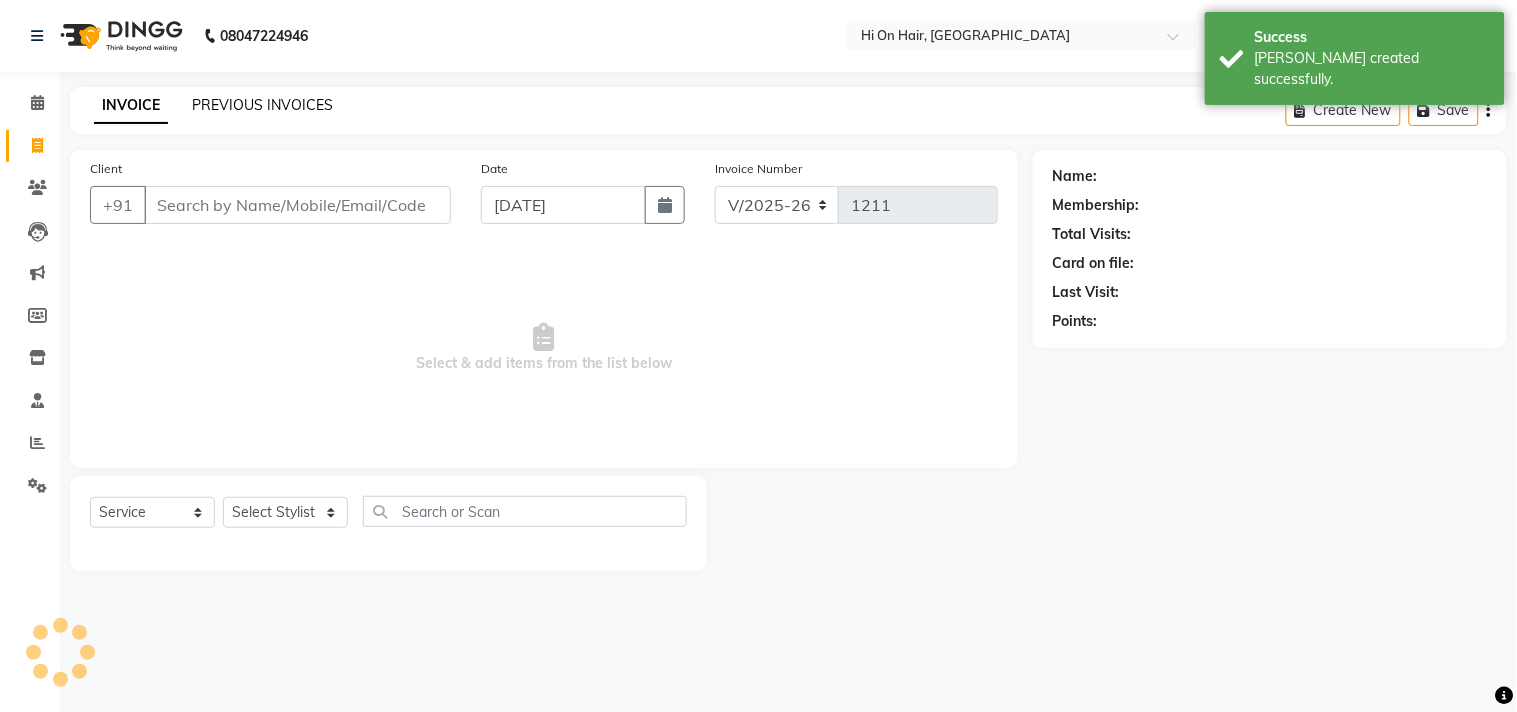 click on "PREVIOUS INVOICES" 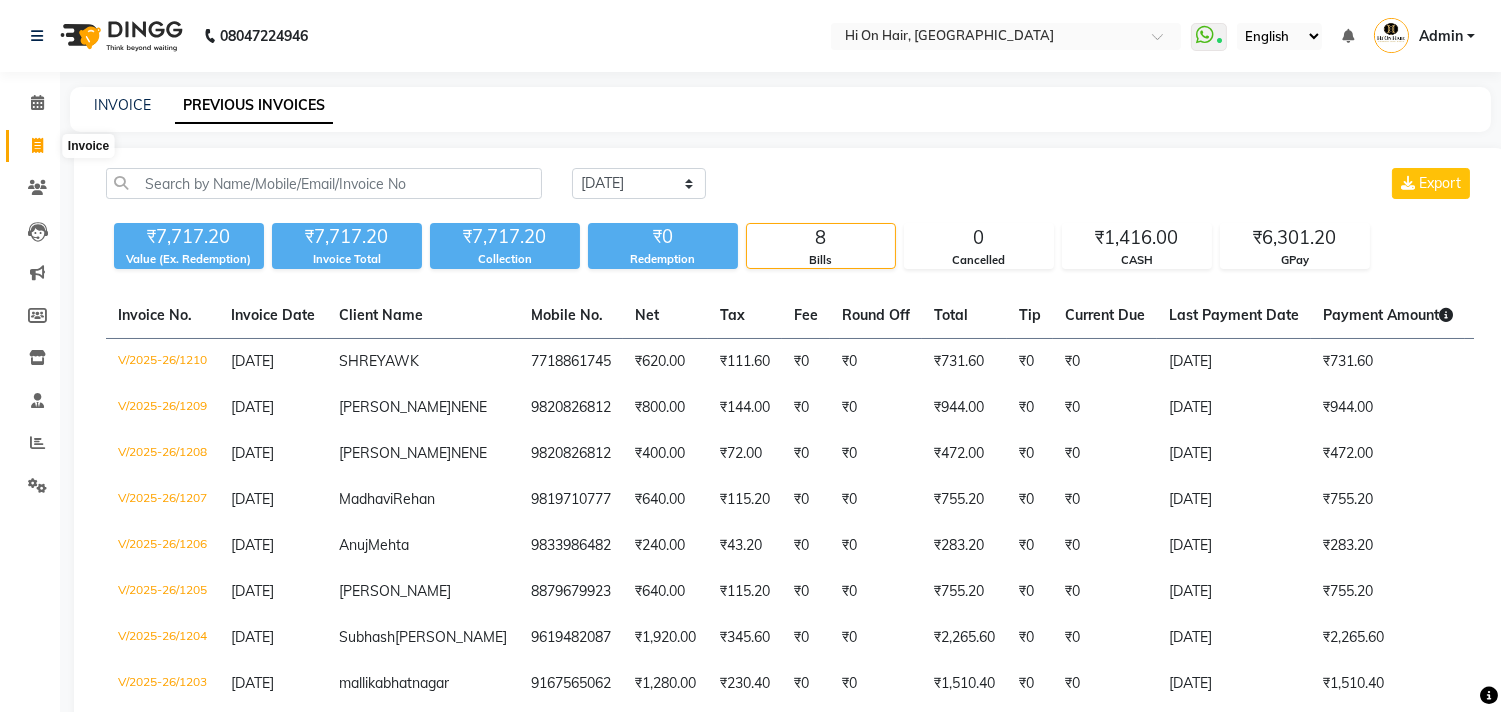 click 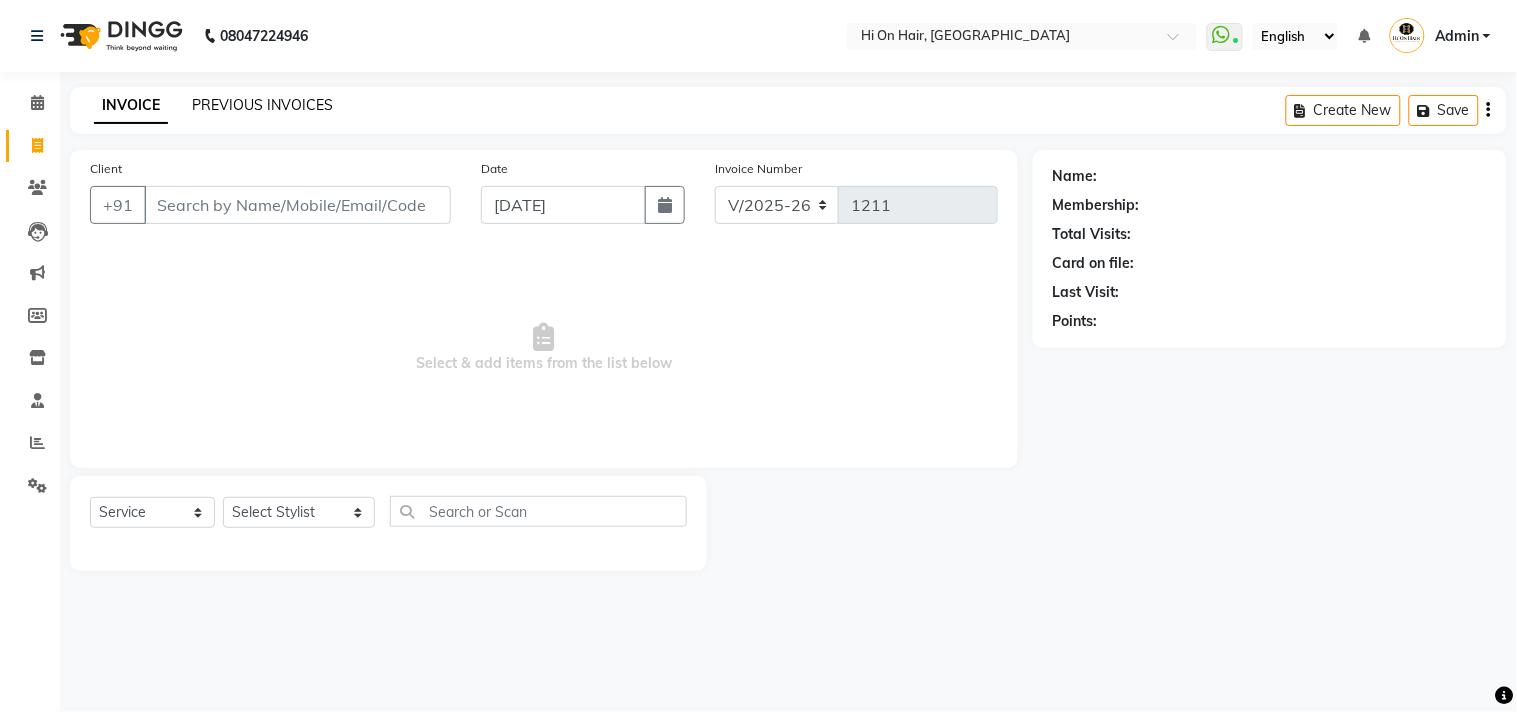 click on "PREVIOUS INVOICES" 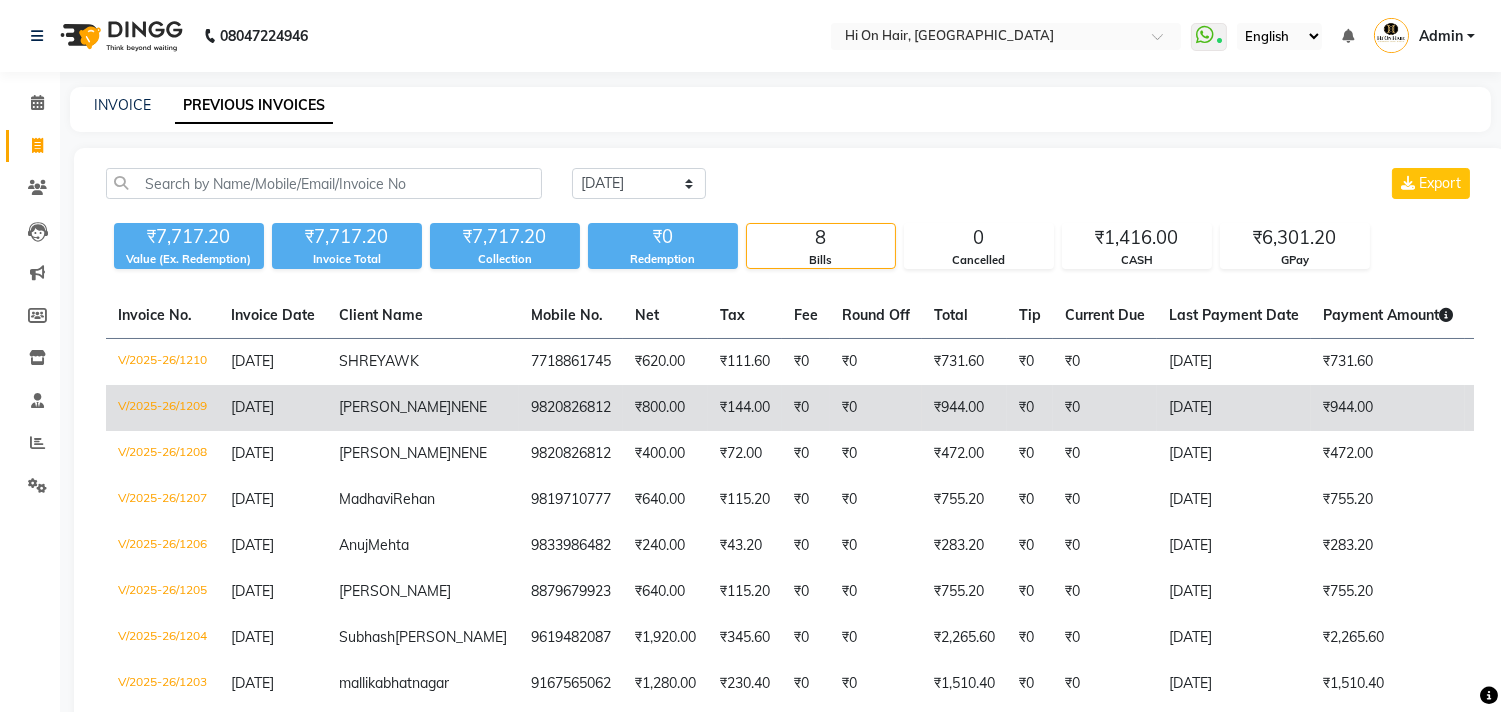 click on "₹944.00" 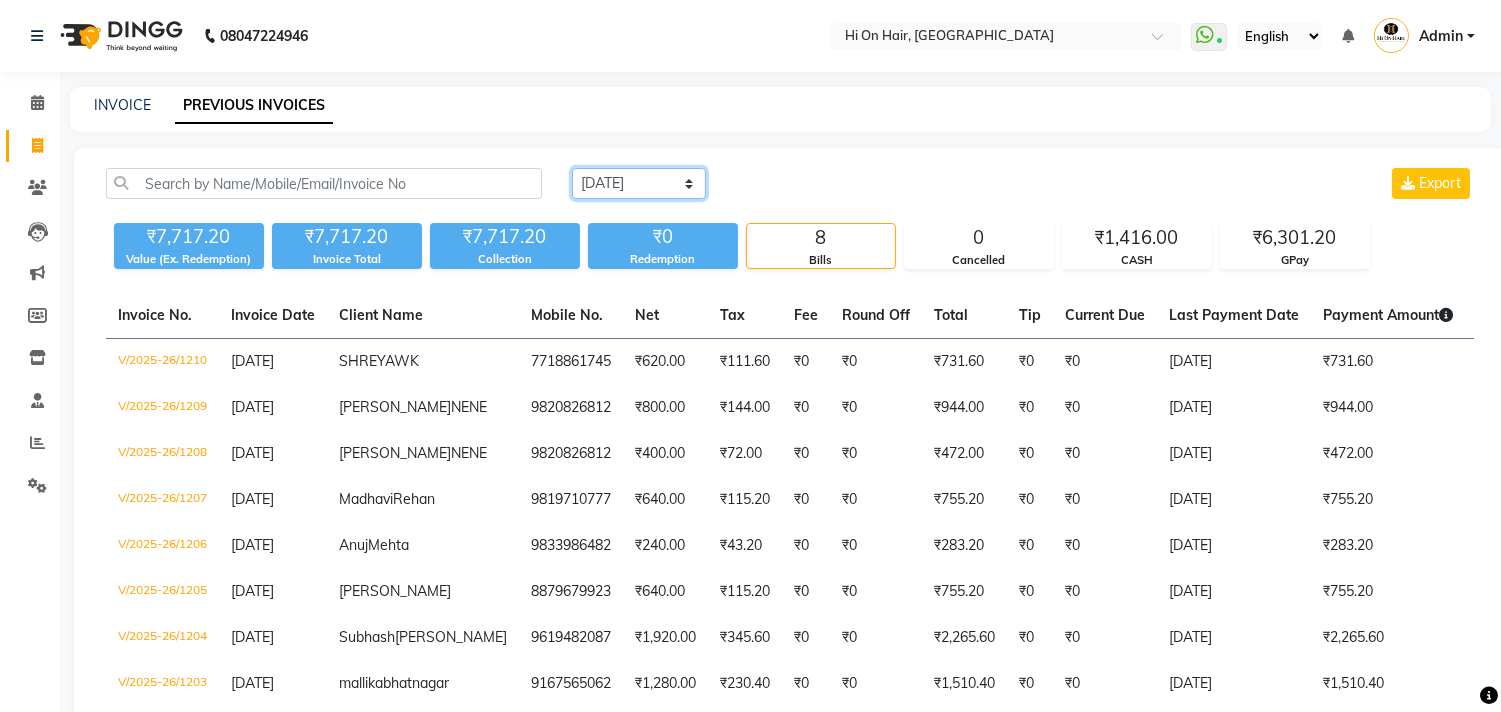click on "Today Yesterday Custom Range" 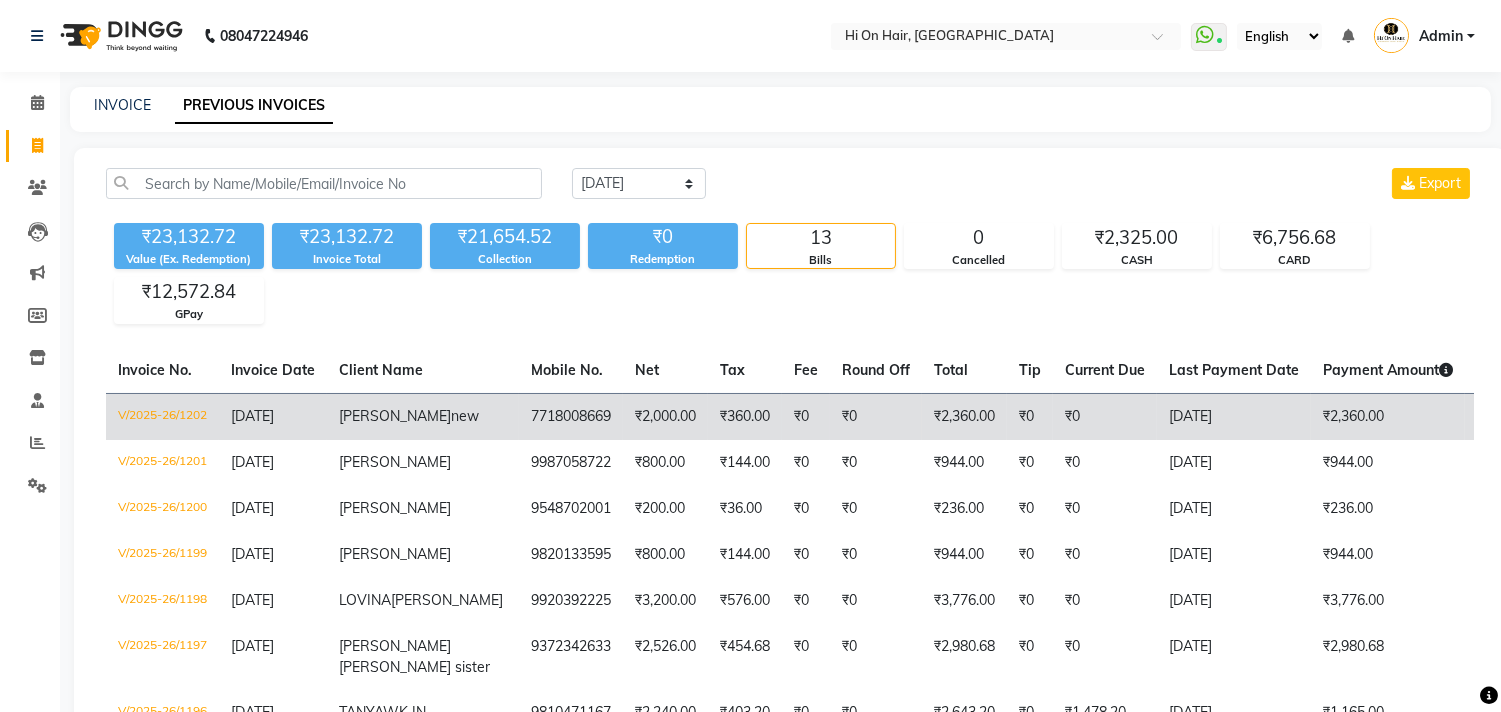 click on "₹2,000.00" 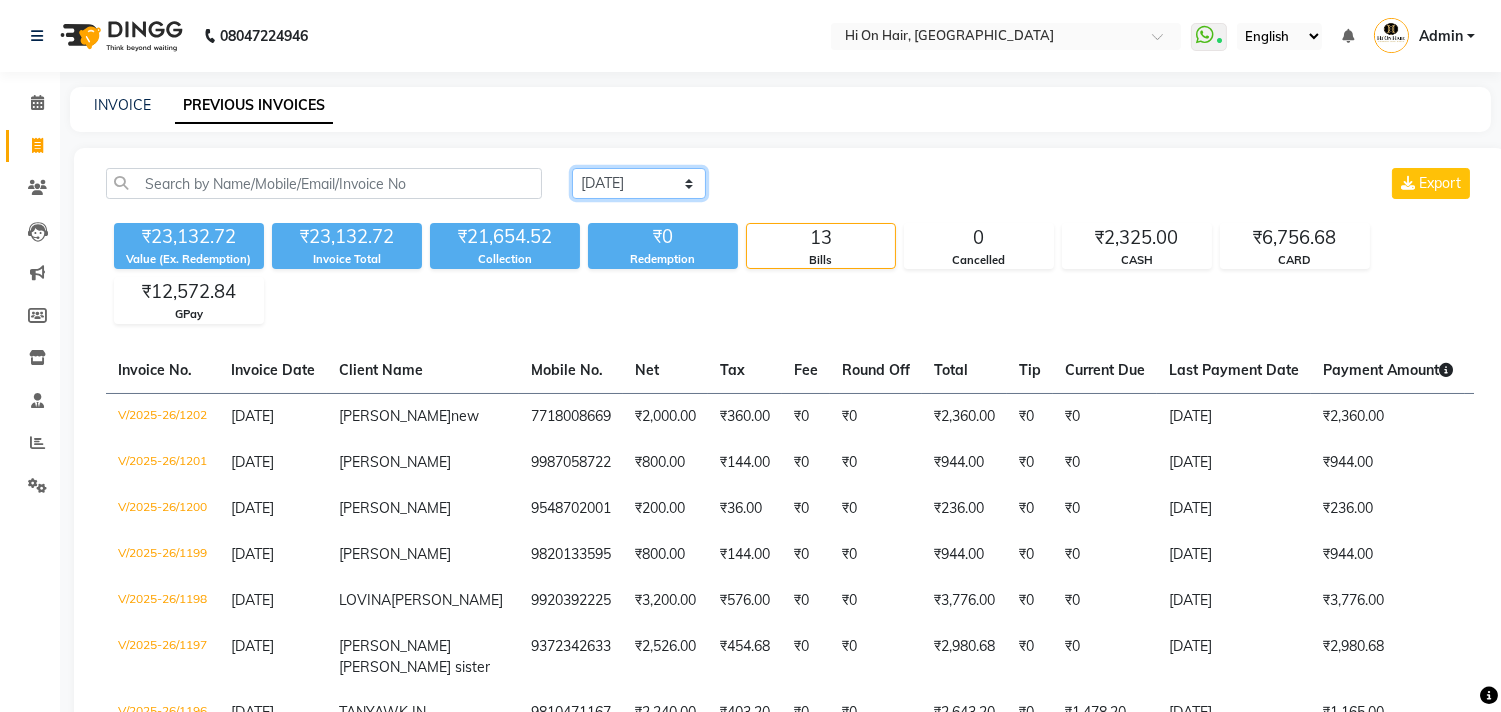 click on "Today Yesterday Custom Range" 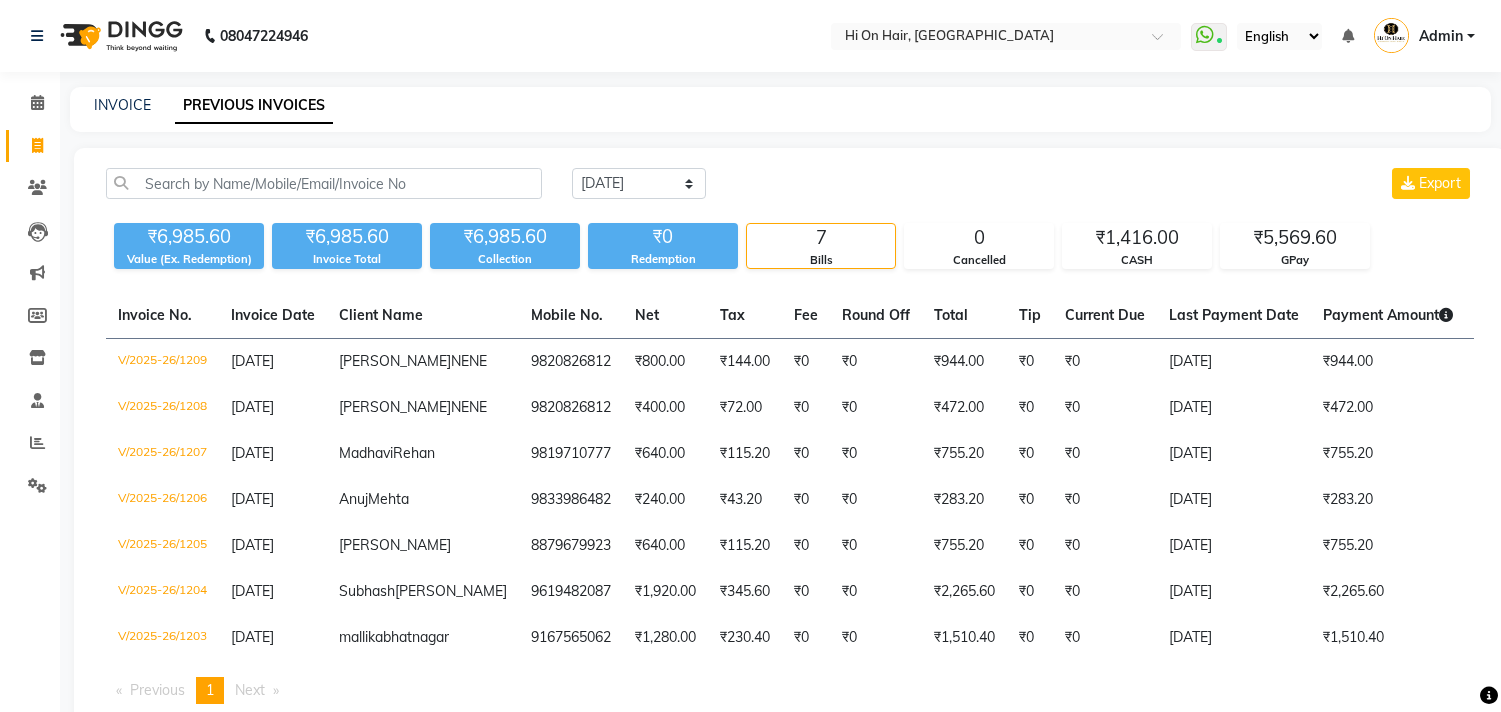 scroll, scrollTop: 0, scrollLeft: 0, axis: both 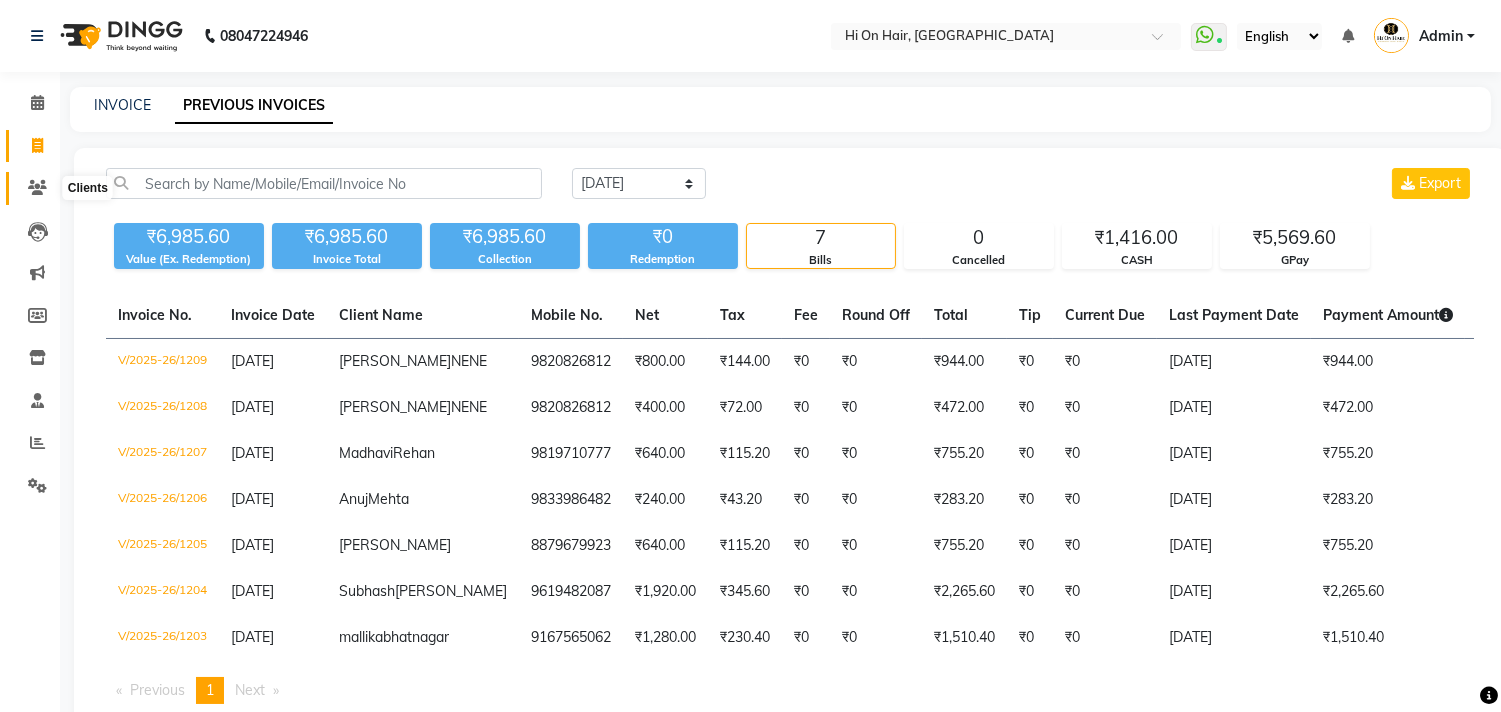click 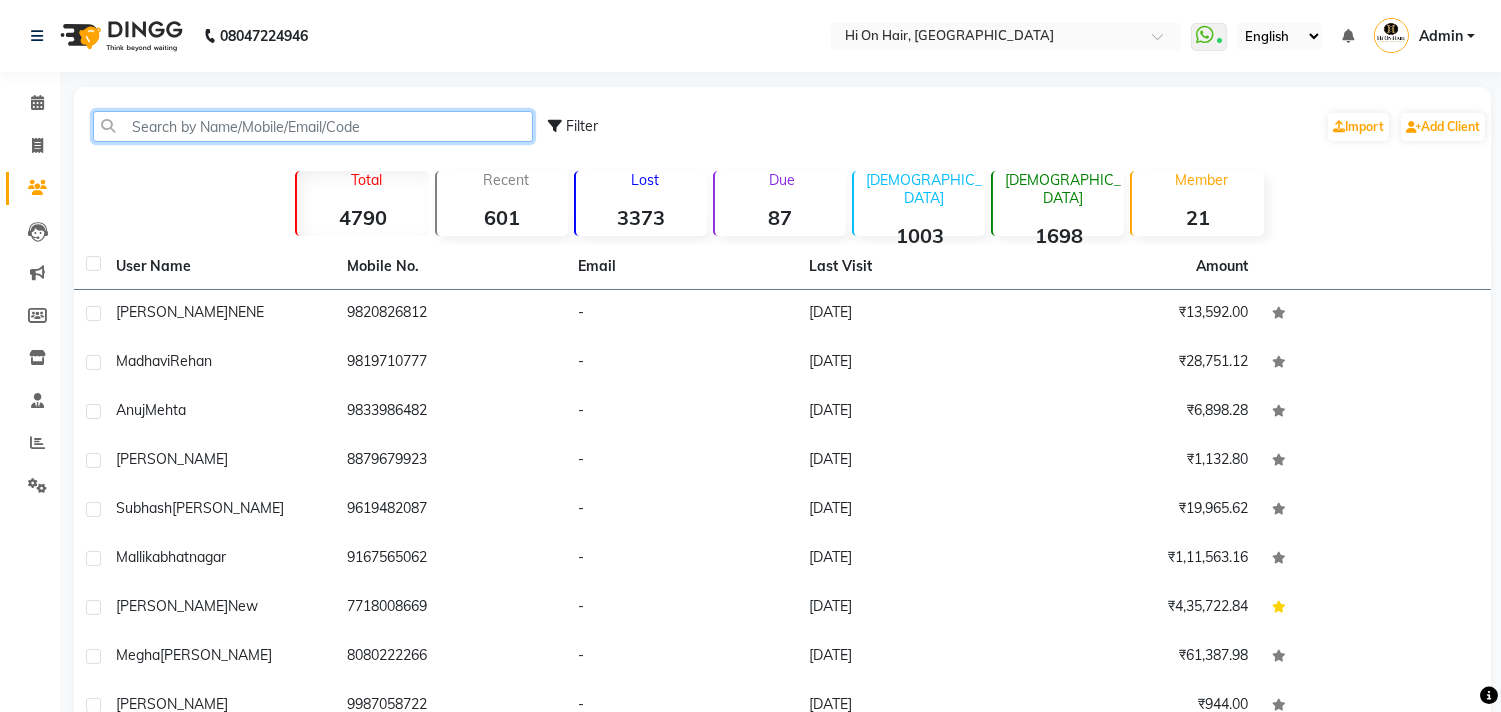 click 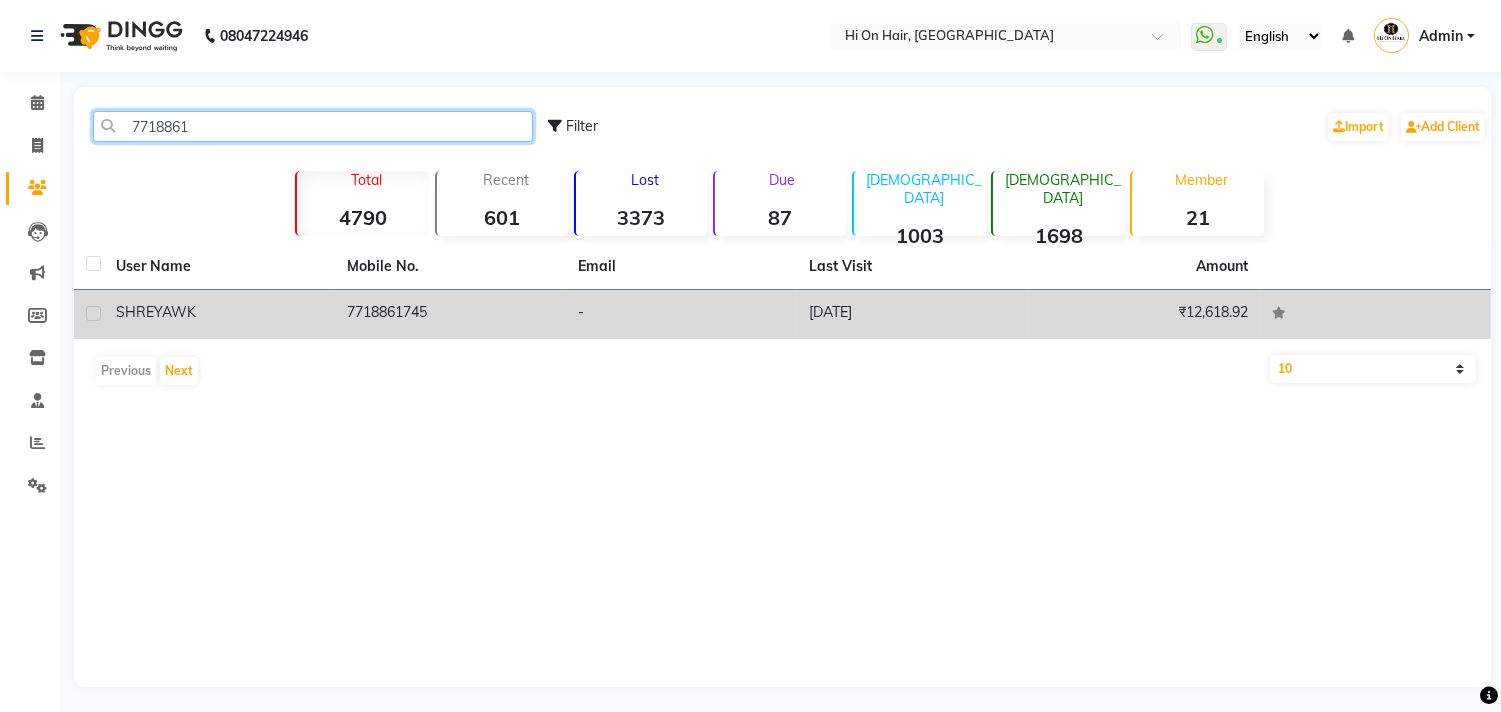type on "7718861" 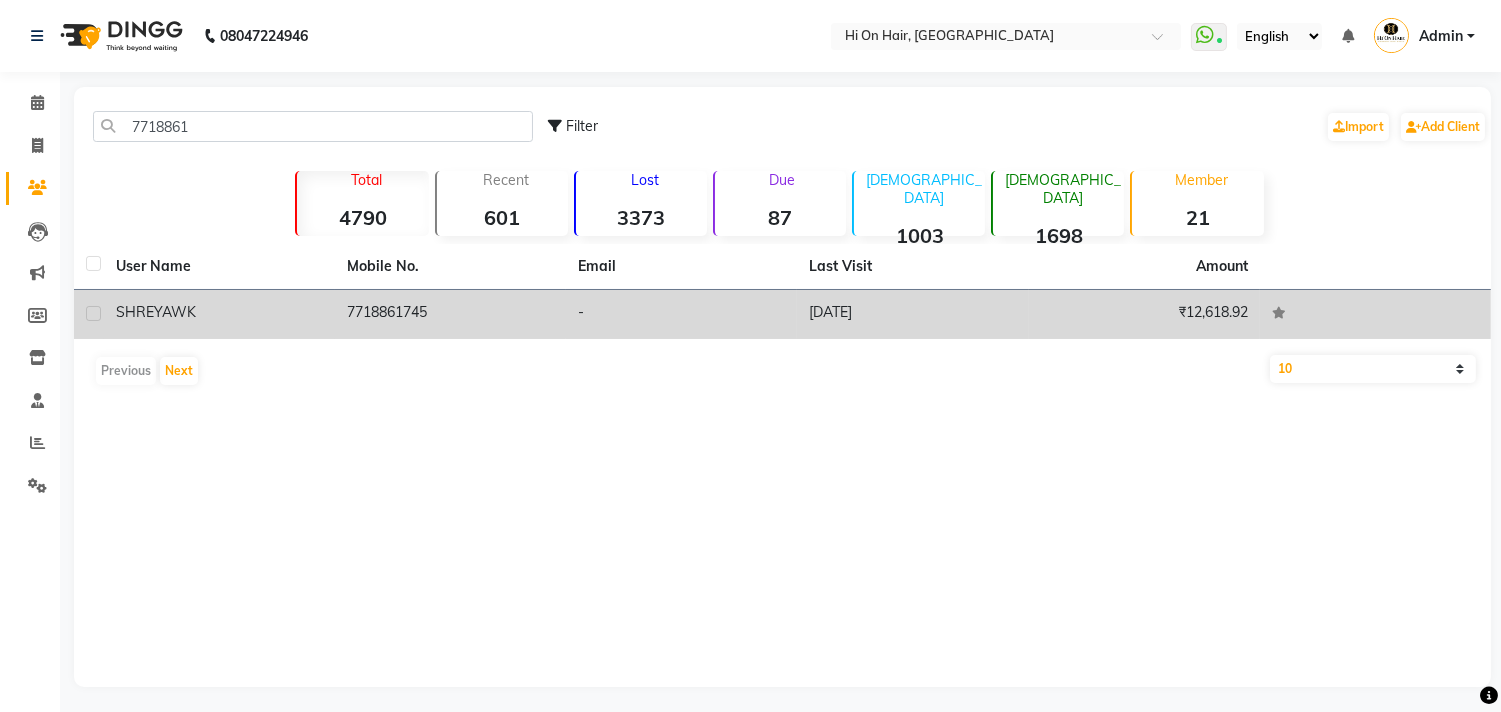 click on "7718861745" 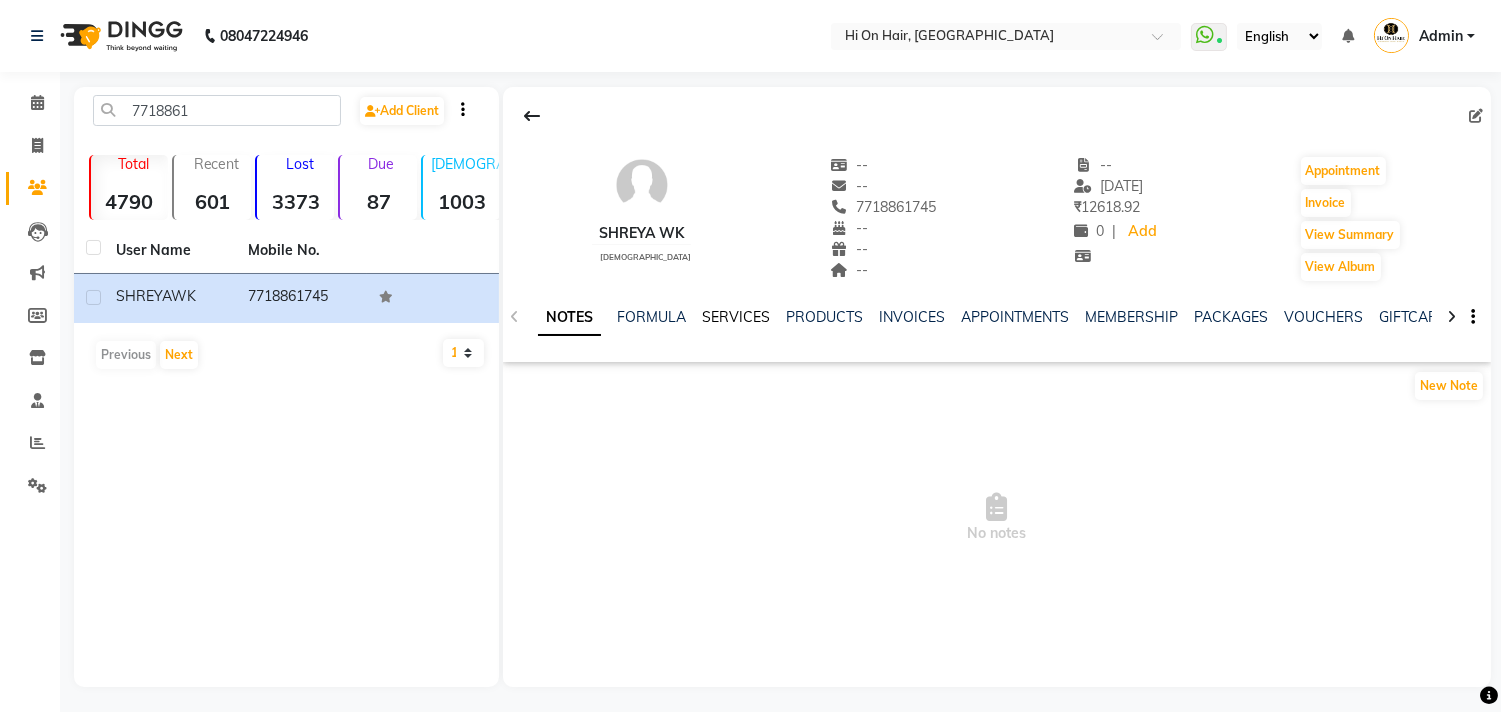 click on "SERVICES" 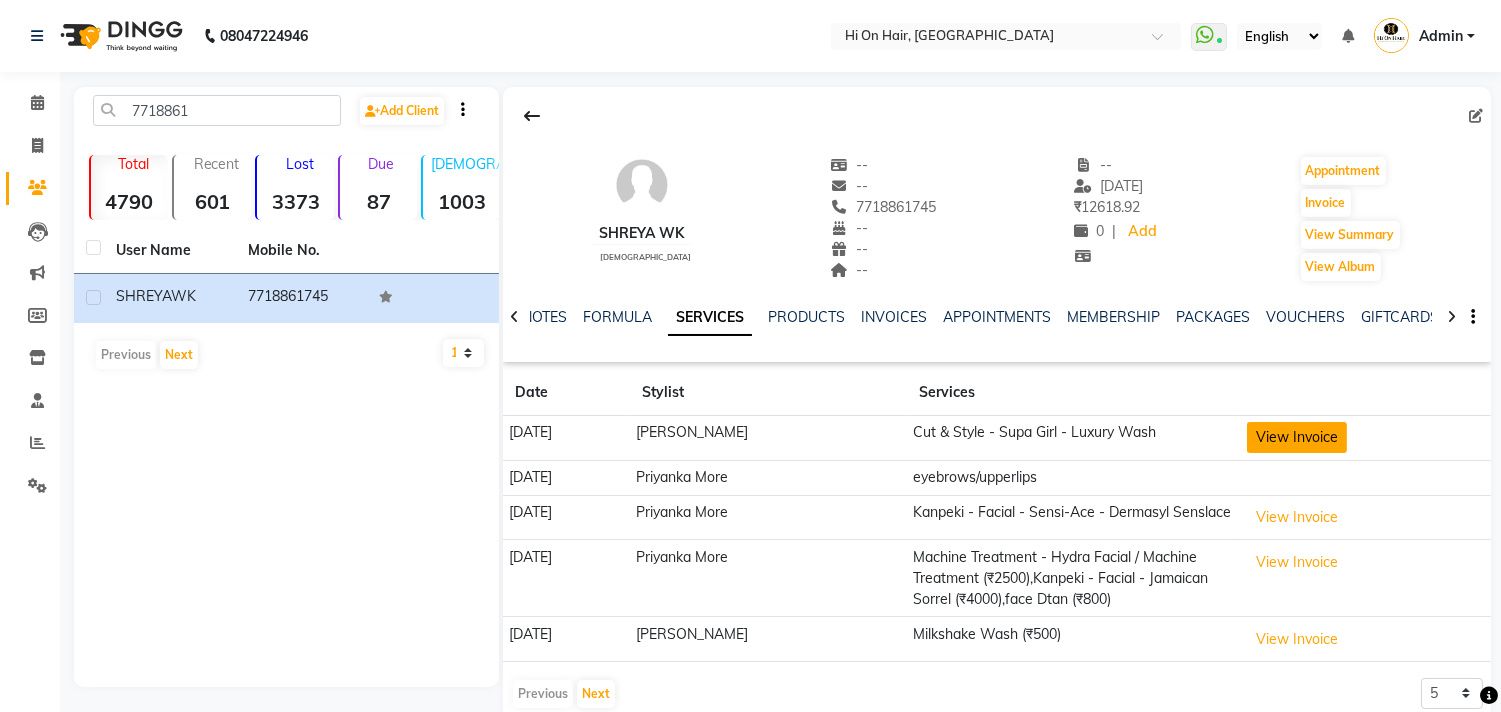 click on "View Invoice" 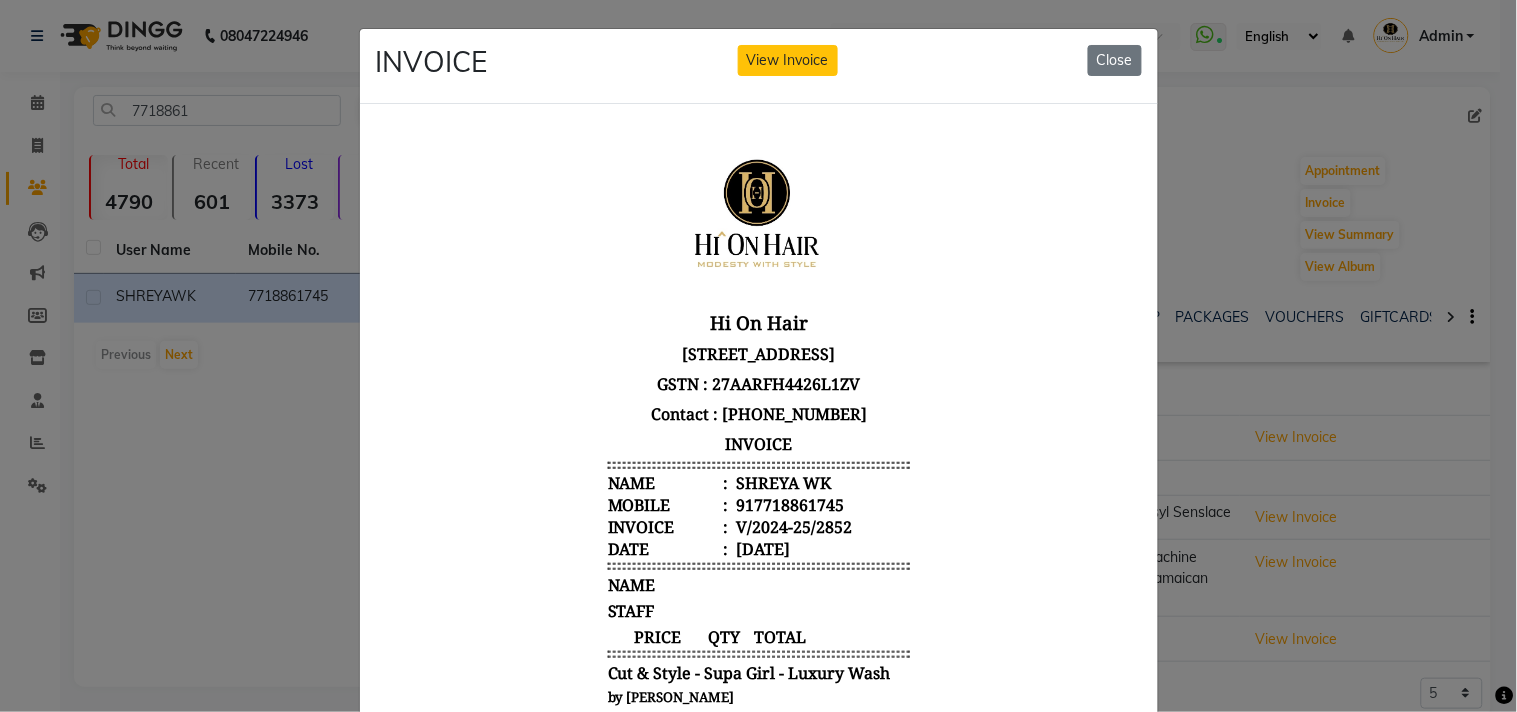 scroll, scrollTop: 15, scrollLeft: 0, axis: vertical 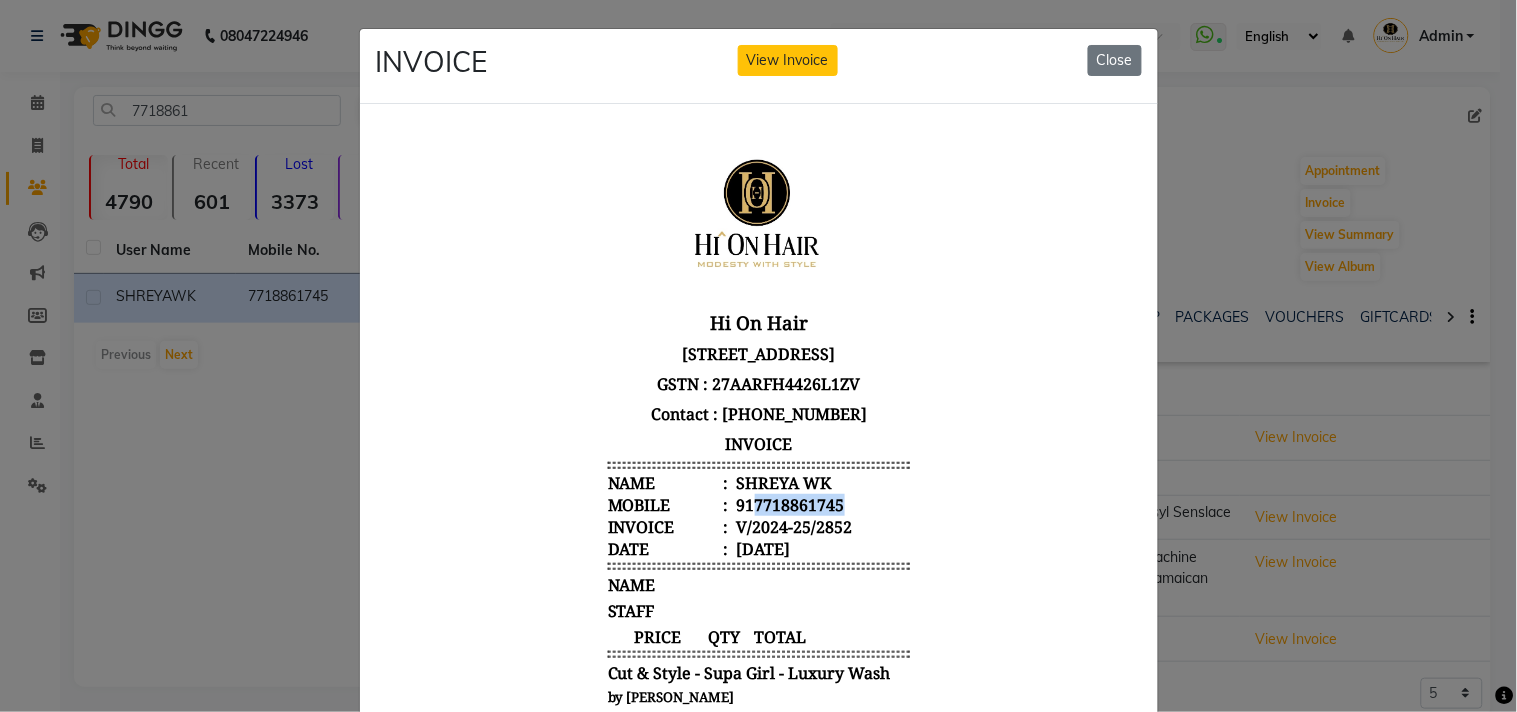 drag, startPoint x: 738, startPoint y: 559, endPoint x: 855, endPoint y: 557, distance: 117.01709 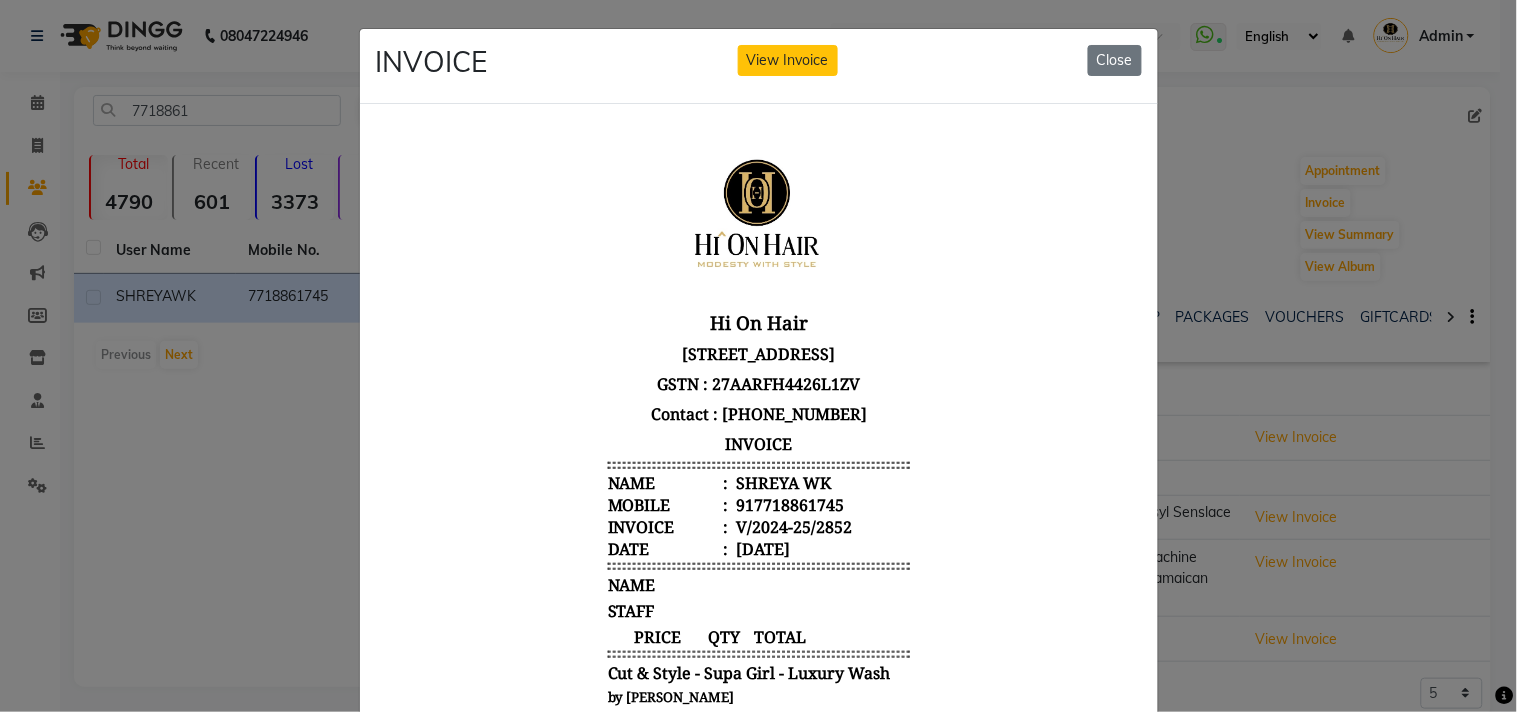 click on "Hi On Hair
Shop no: 18, Ground Floor, Plot no: 17, Palm Beach Galleria Mall, Phase 2, Sector 19D, Vashi, Navi Mumbai, Maharashtra - 400703
GSTN : 27AARFH4426L1ZV
Contact : 8928014443
INVOICE
Name  :
SHREYA WK
Mobile :
917718861745
Invoice  :
V/2024-25/2852
Date  : NAME" at bounding box center (758, 598) 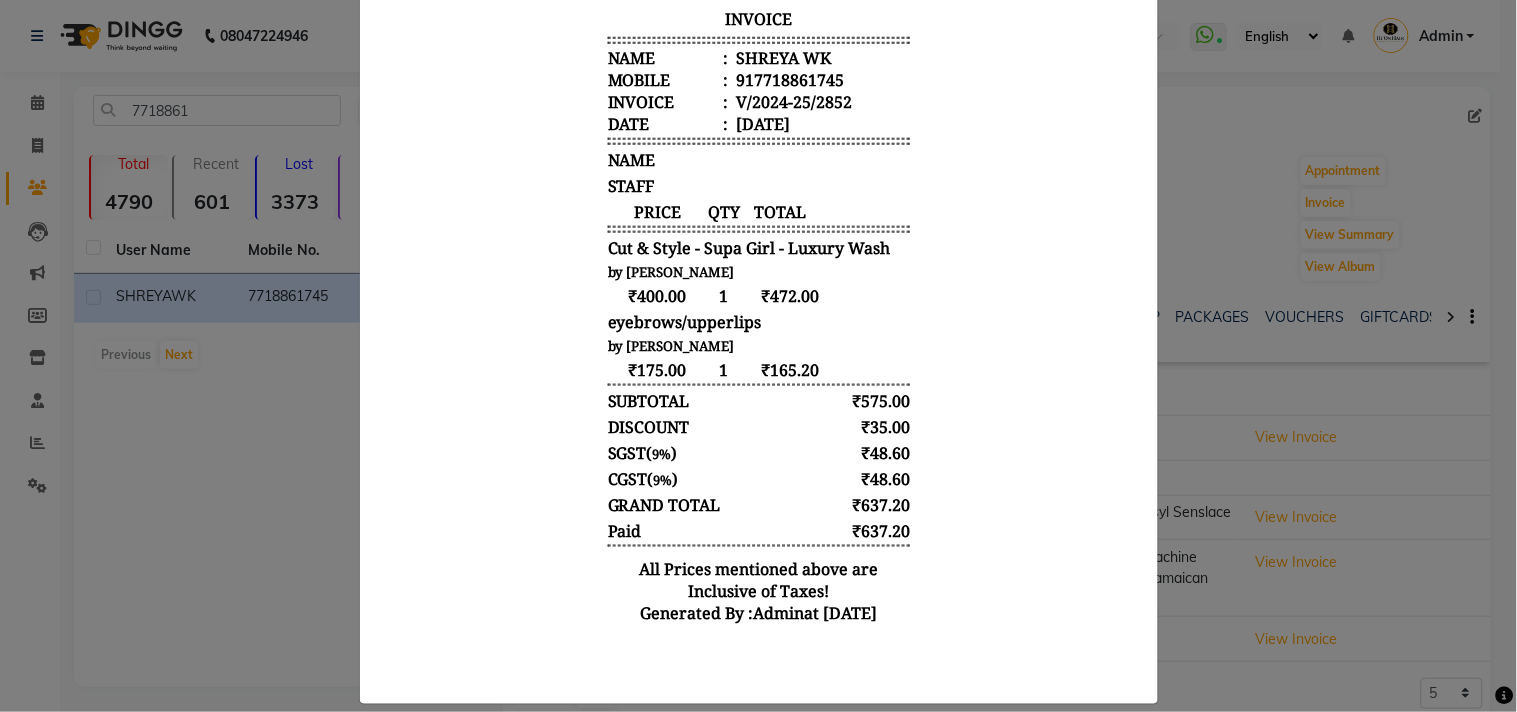 scroll, scrollTop: 462, scrollLeft: 0, axis: vertical 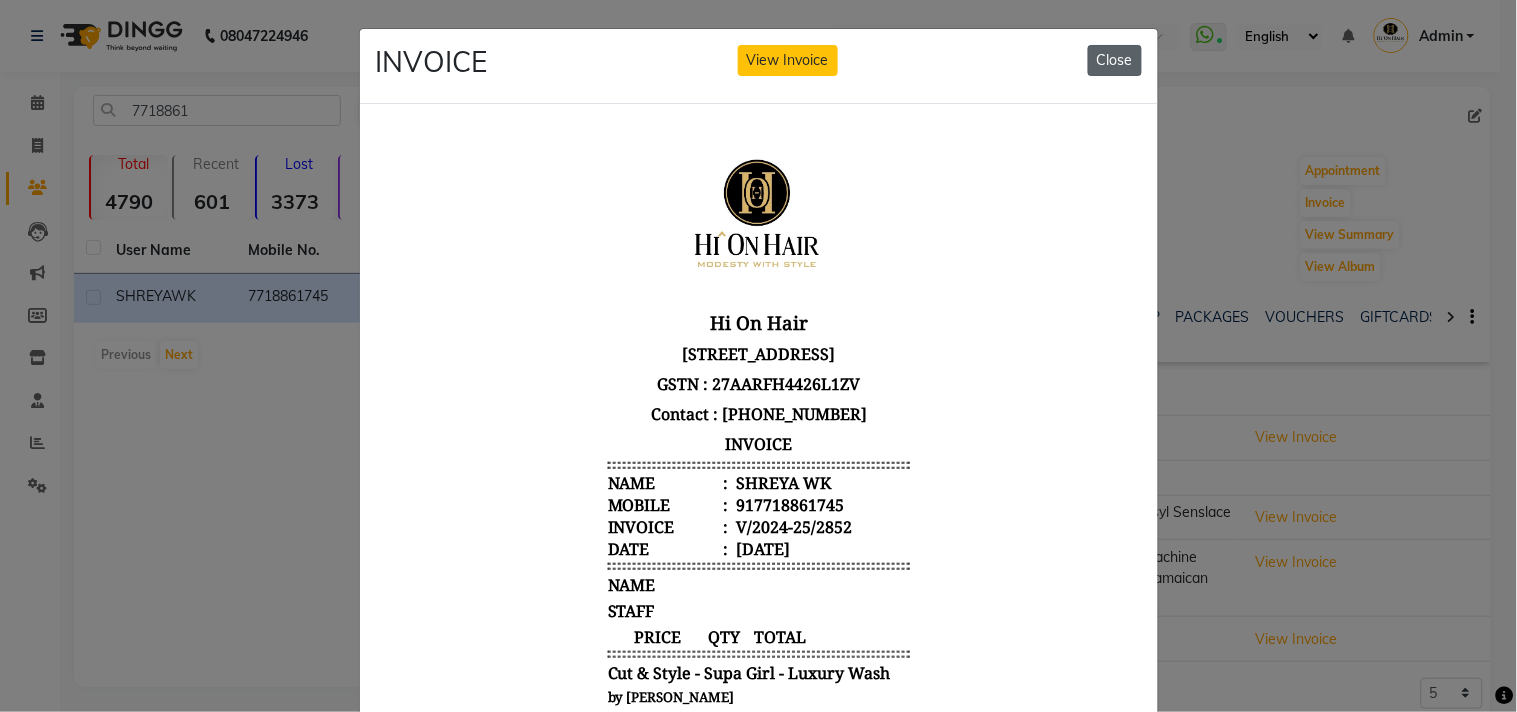 click on "Close" 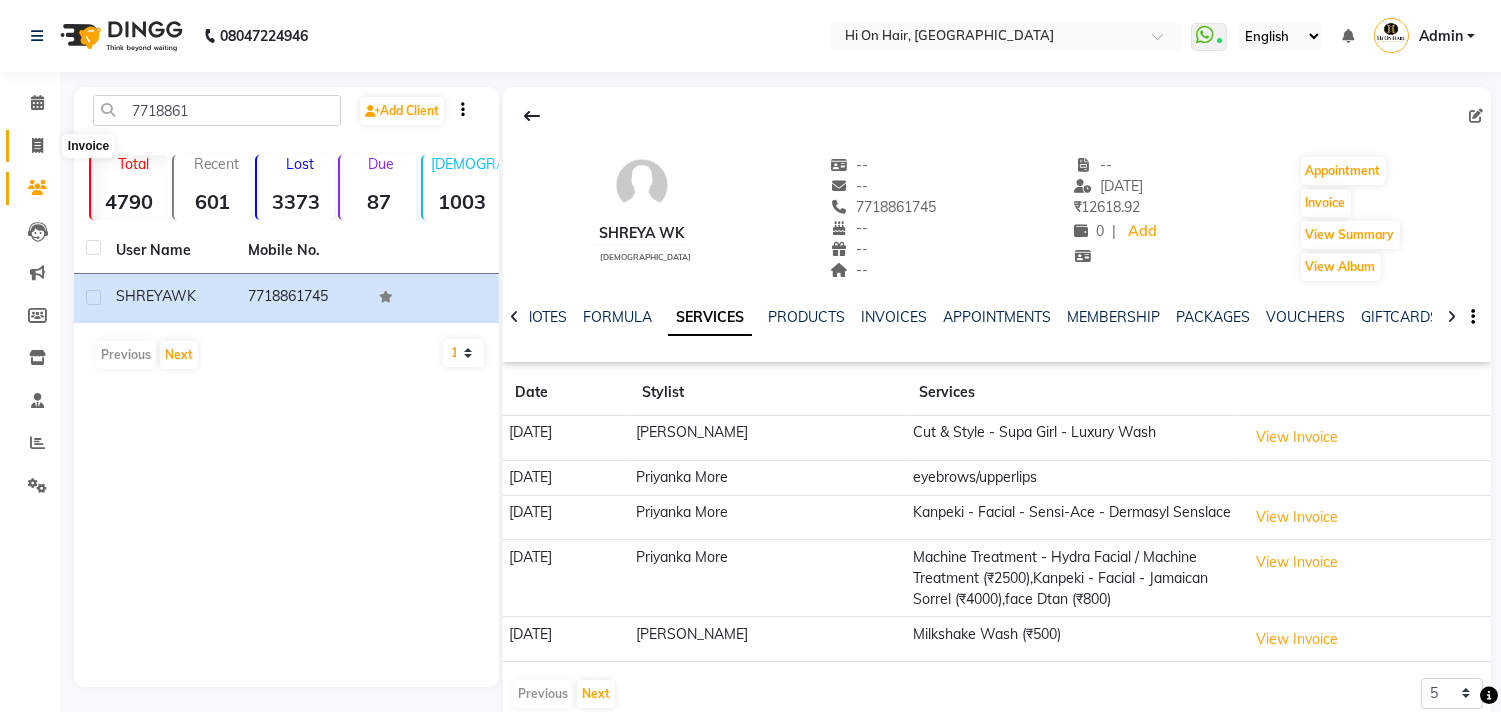 click 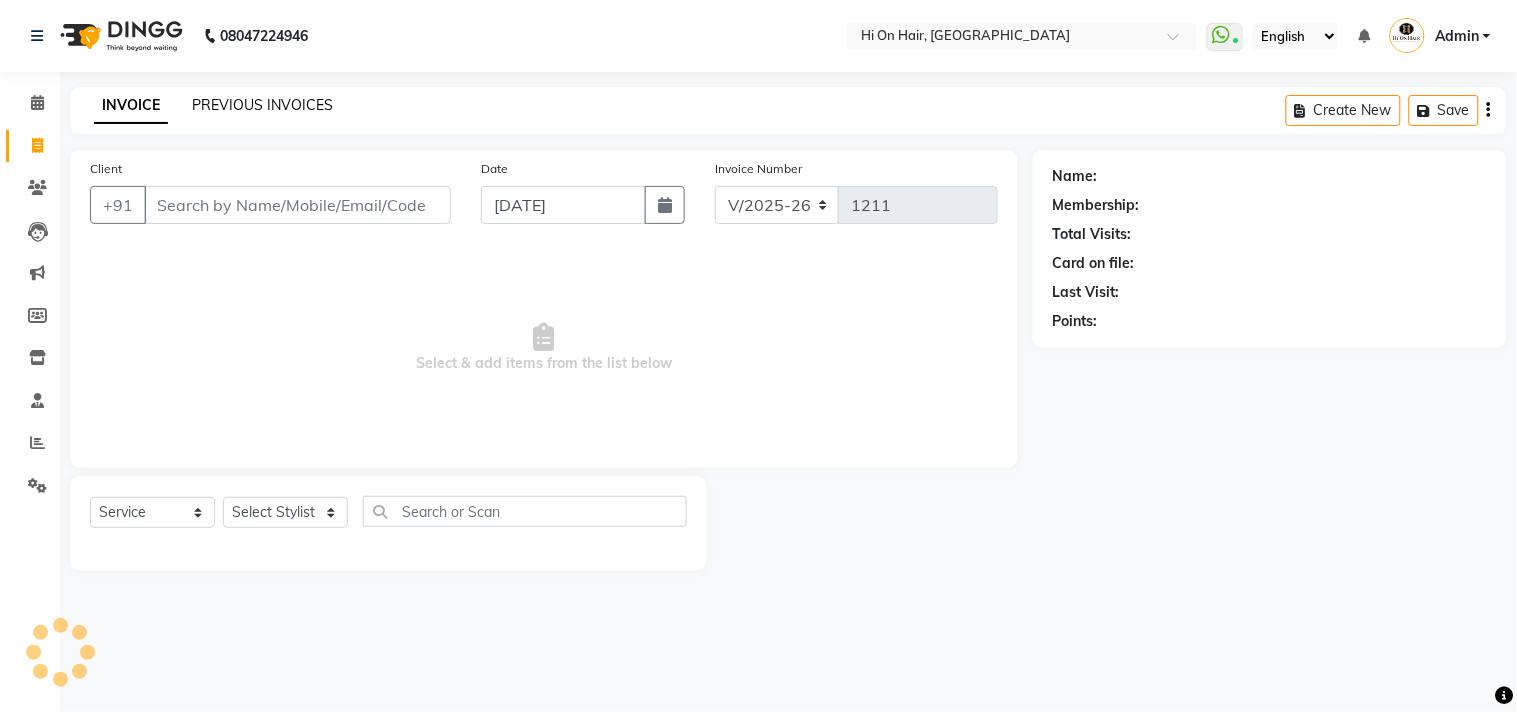 click on "PREVIOUS INVOICES" 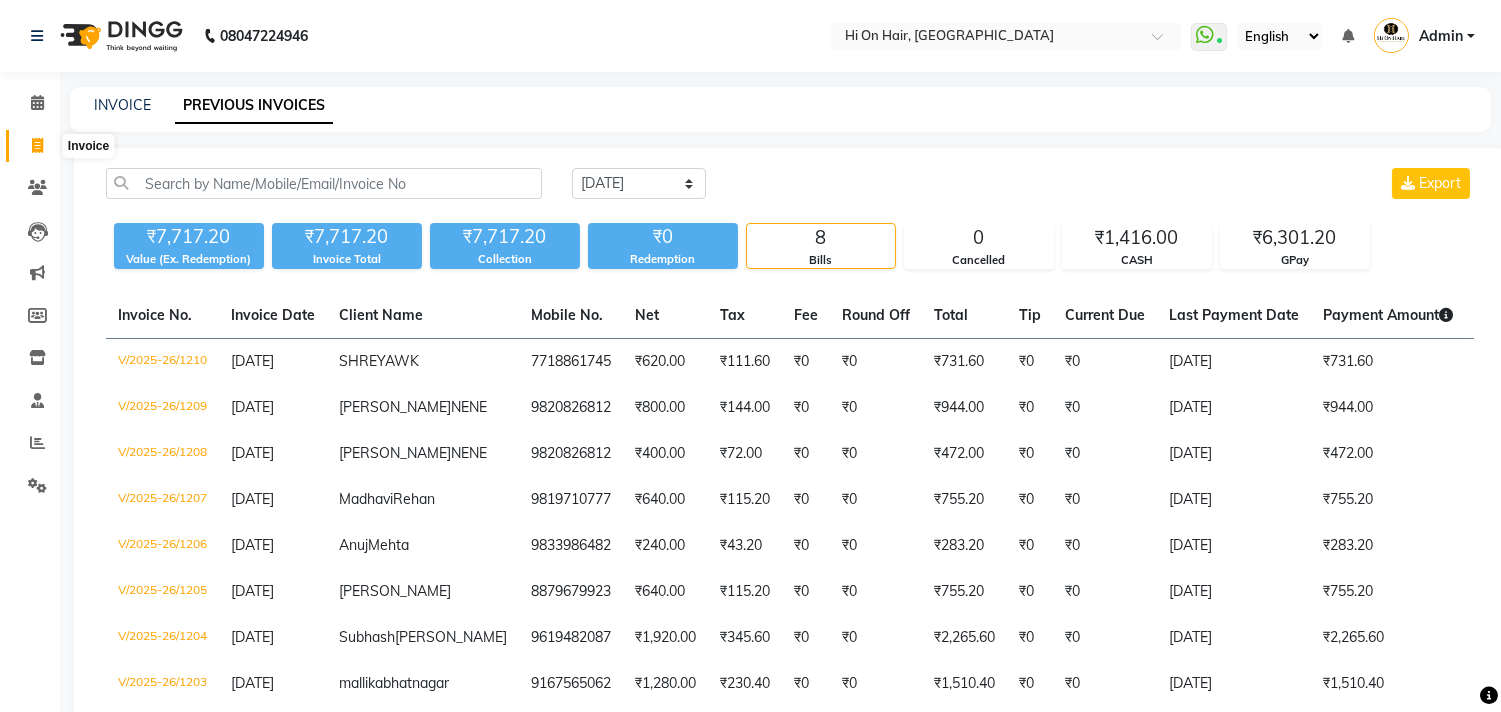 click 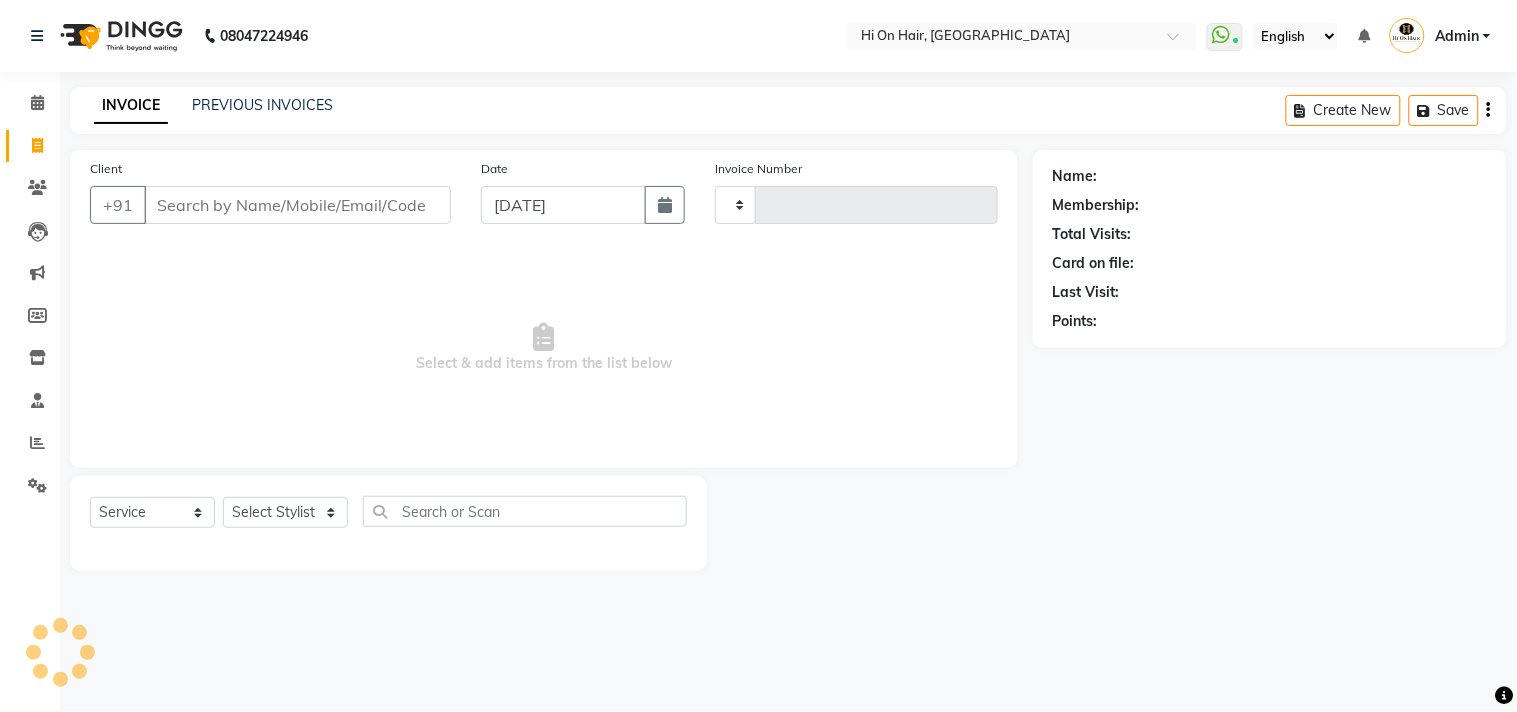 type on "1211" 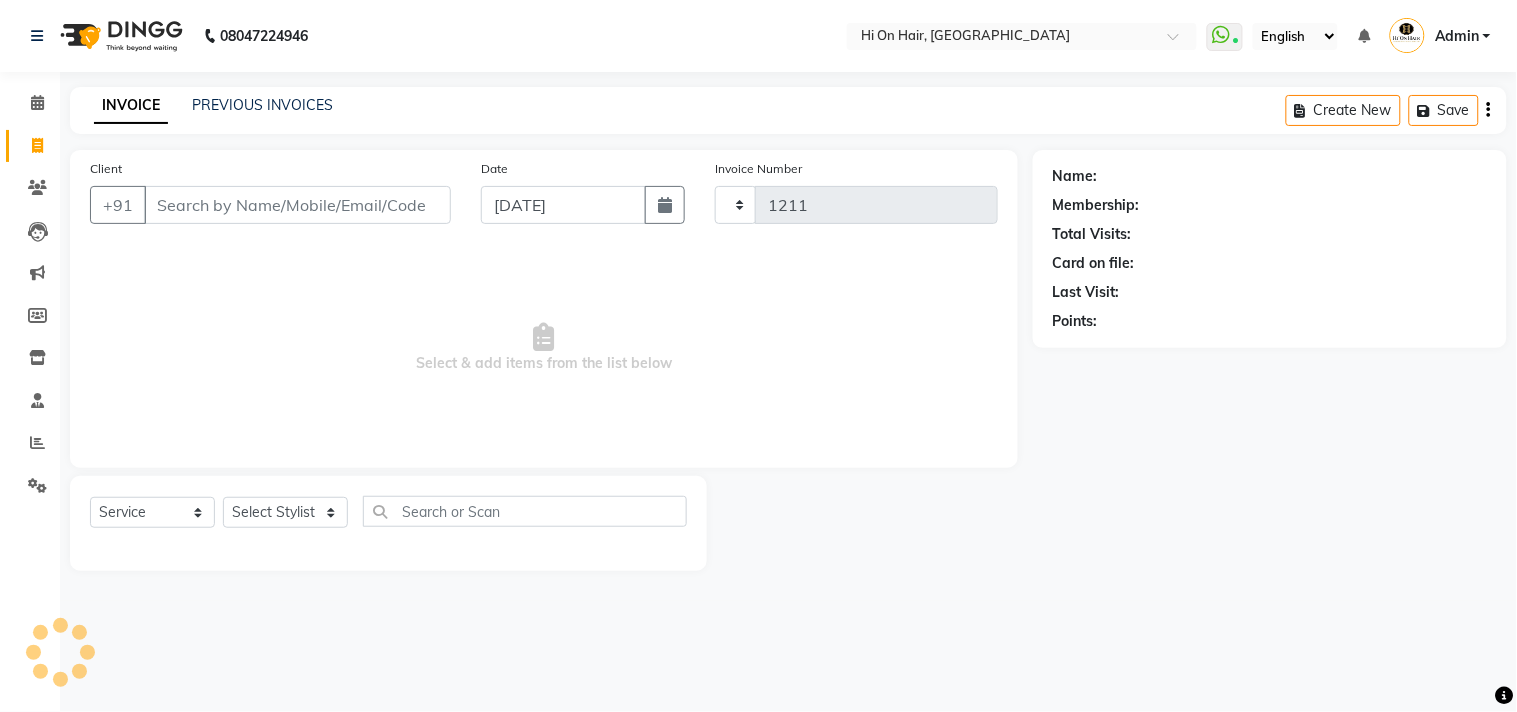 select on "535" 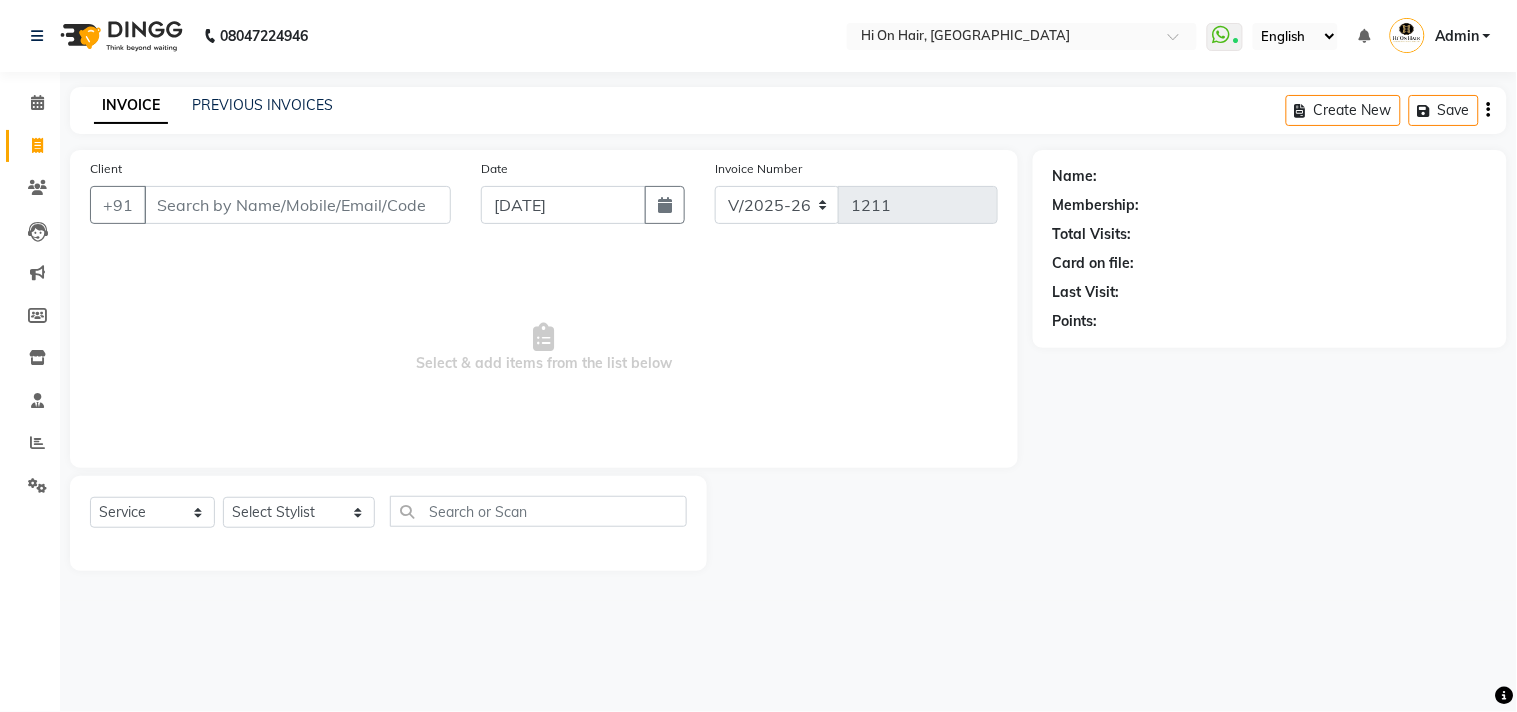 click on "Client" at bounding box center [297, 205] 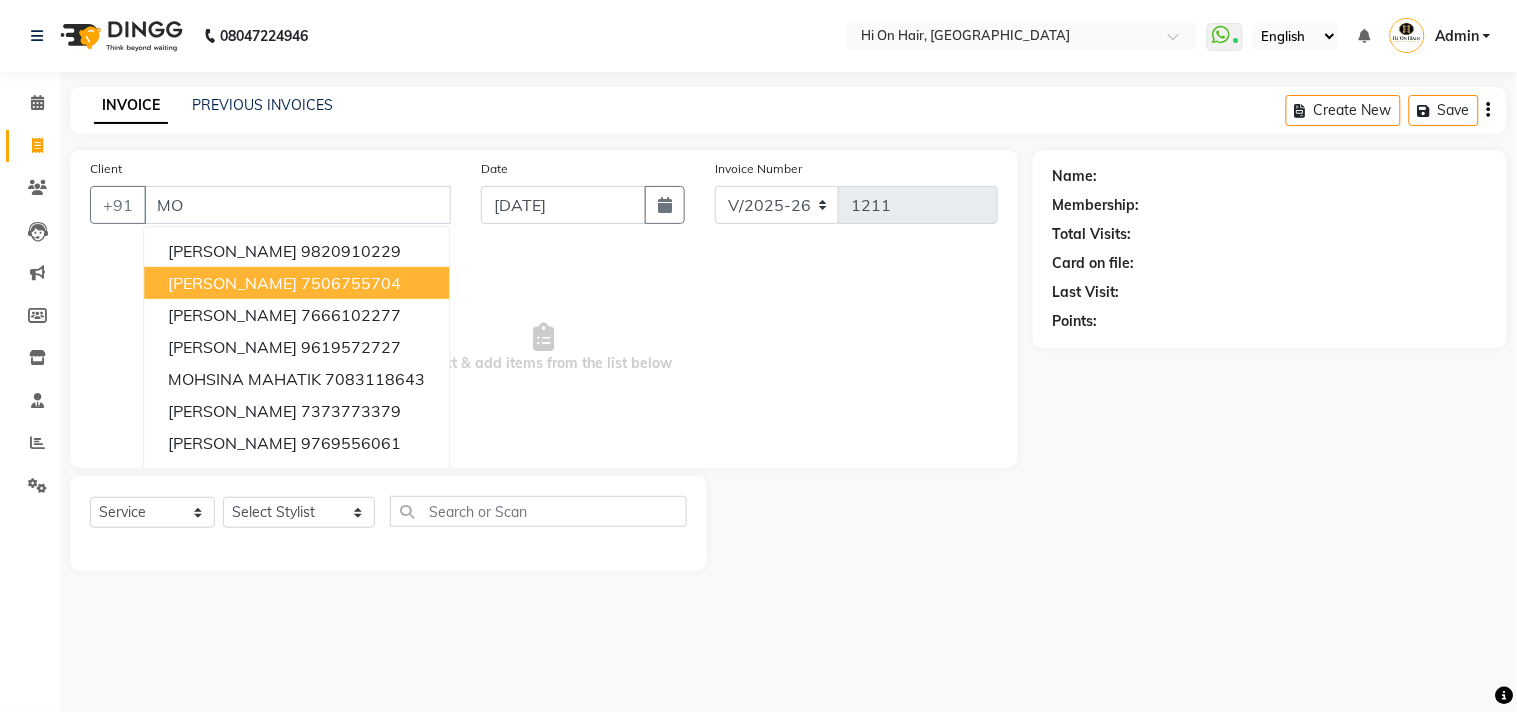 type on "M" 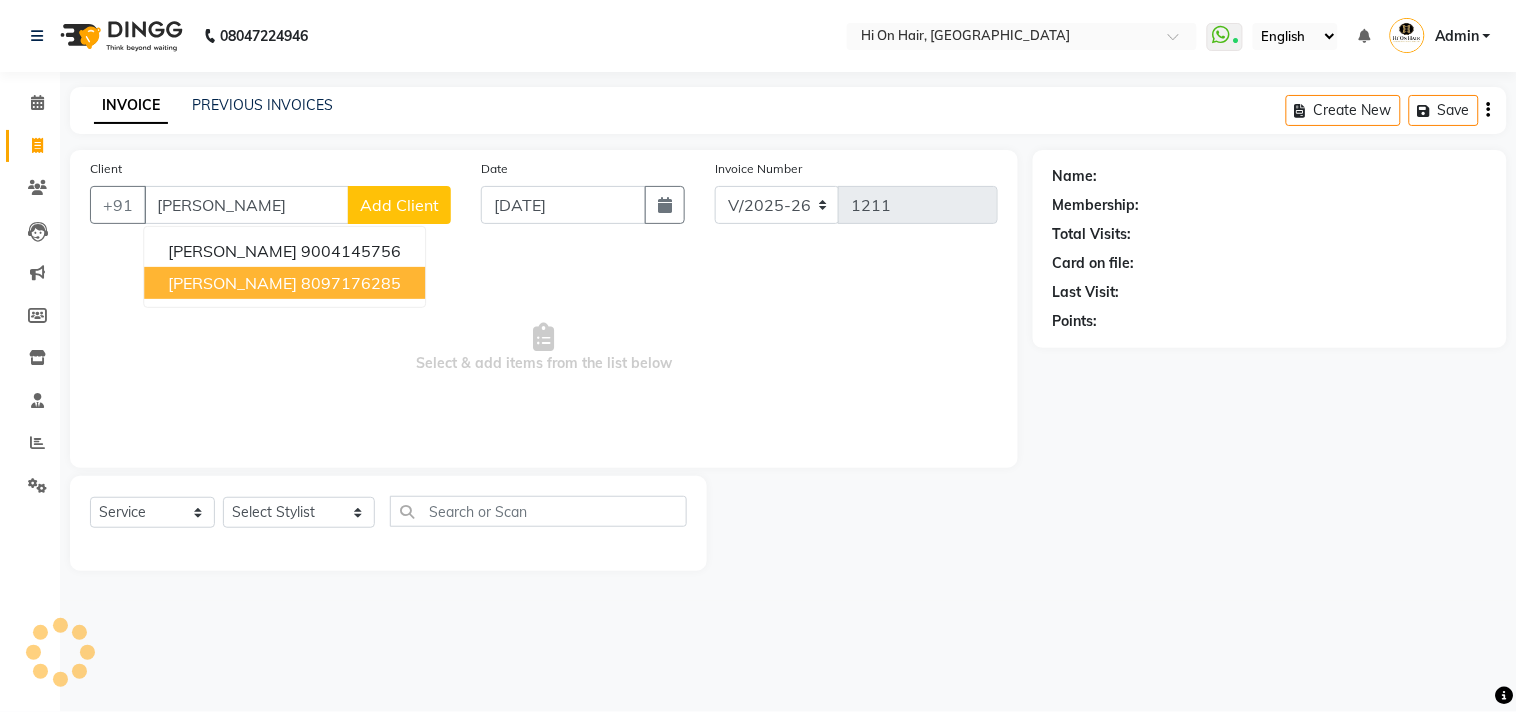 click on "8097176285" at bounding box center (351, 283) 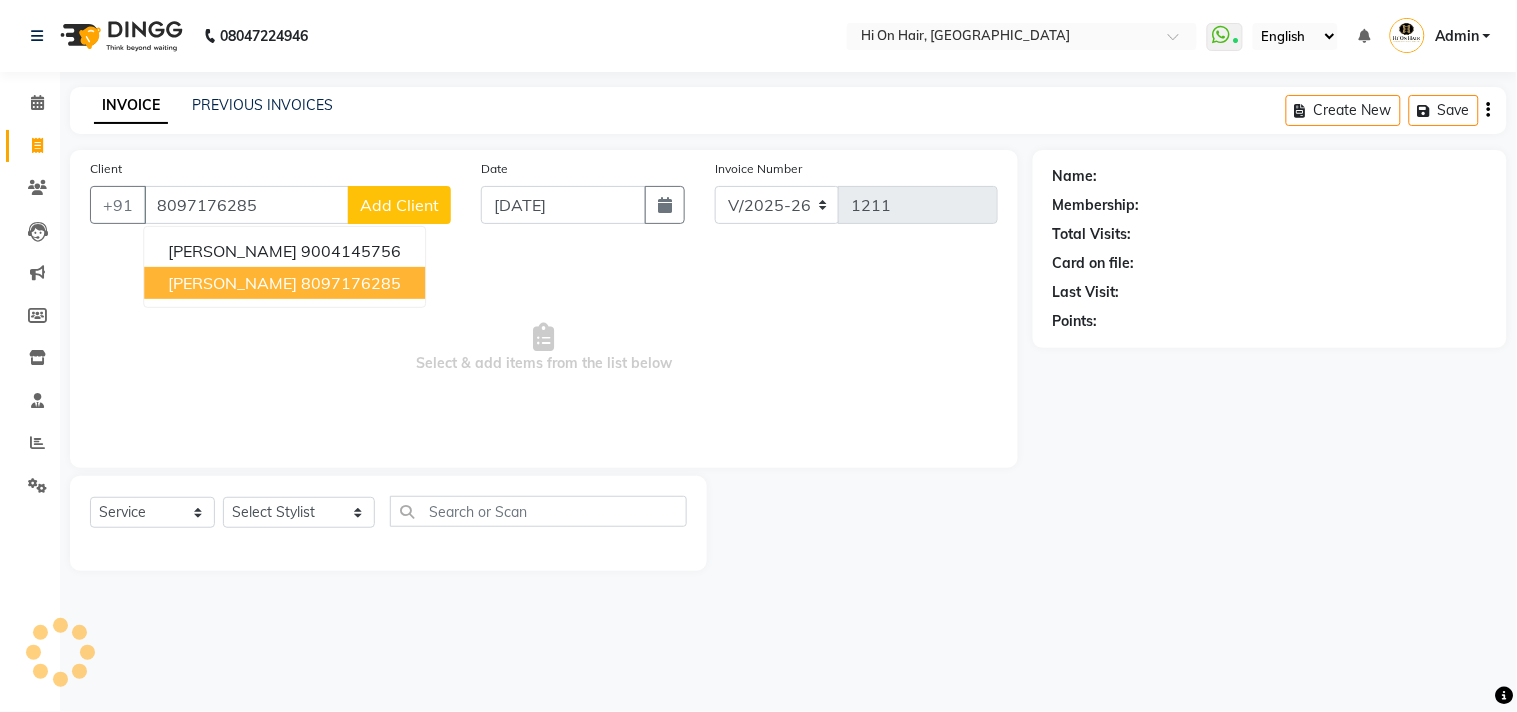 type on "8097176285" 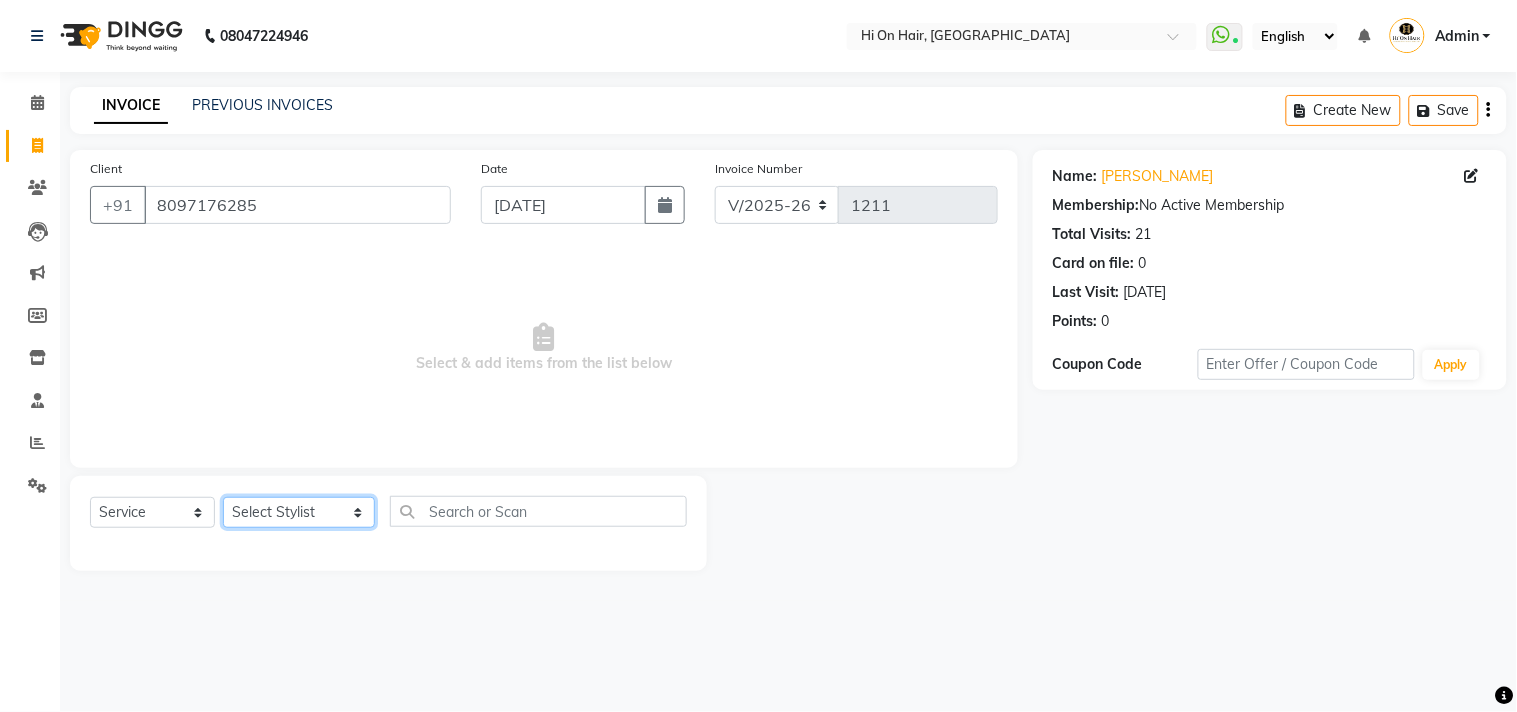 click on "Select Stylist Alim Kaldane Anwar Laskar Hi On Hair MAKYOPHI Pankaj Thakur Poonam Nalawade Raani Rasika  Shelar Rehan Salmani Saba Shaikh Sana Shaikh SOSEM Zeeshan Salmani" 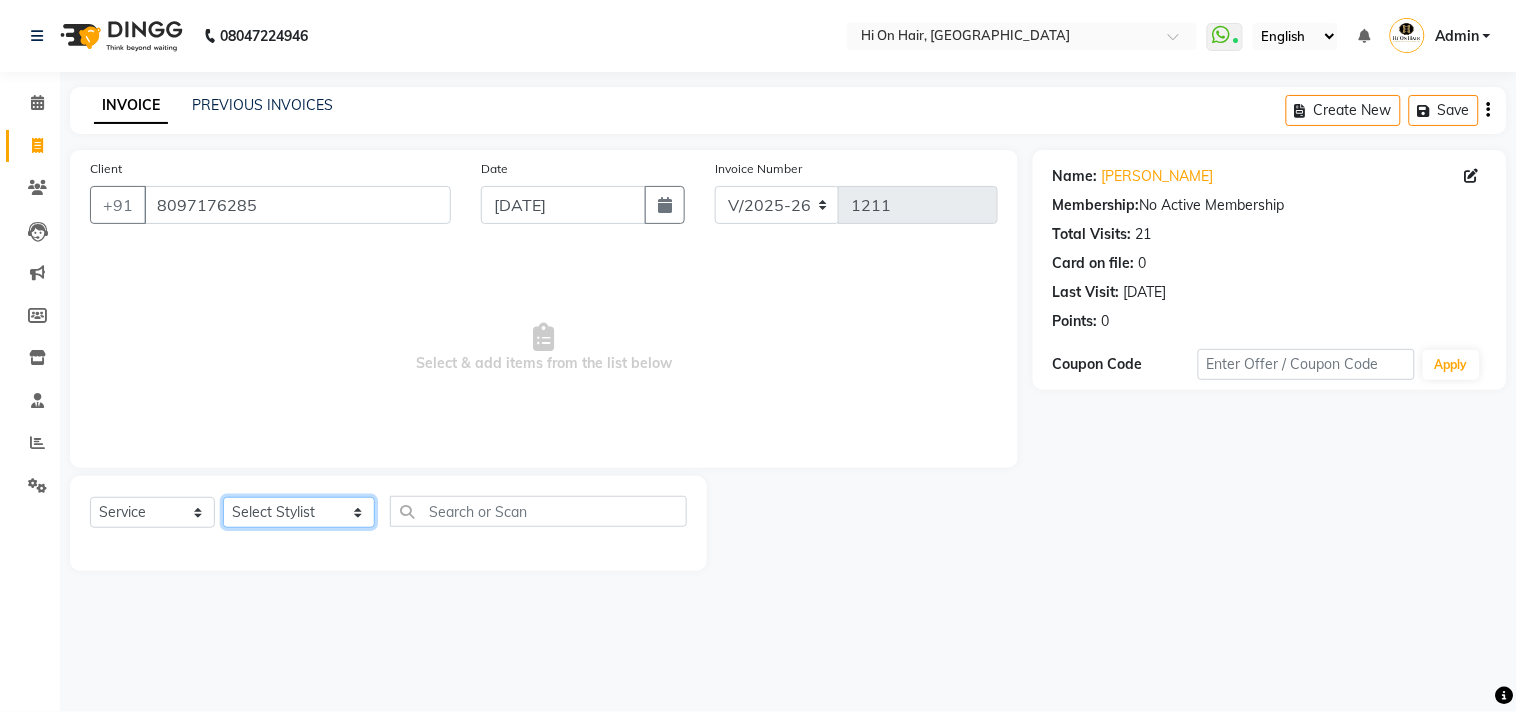 select on "26489" 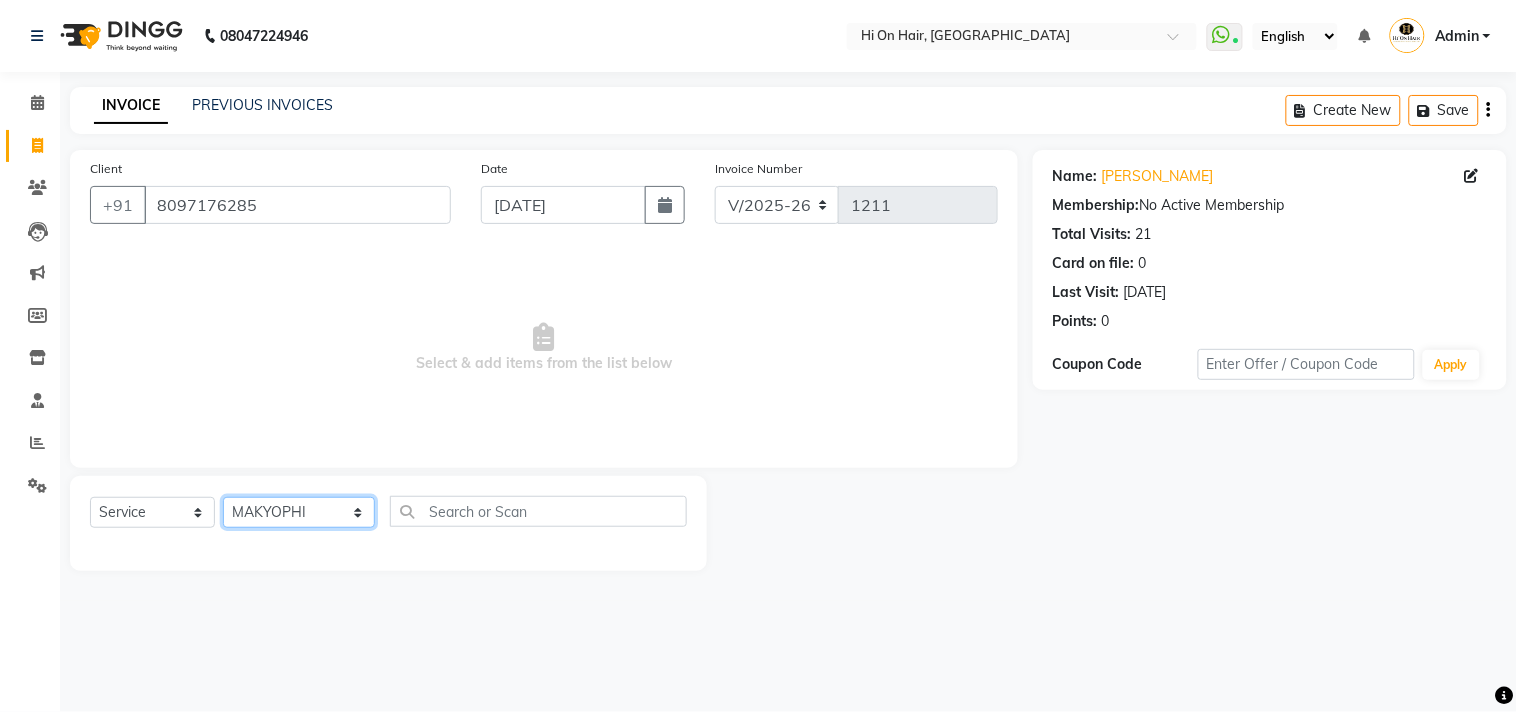 click on "Select Stylist Alim Kaldane Anwar Laskar Hi On Hair MAKYOPHI Pankaj Thakur Poonam Nalawade Raani Rasika  Shelar Rehan Salmani Saba Shaikh Sana Shaikh SOSEM Zeeshan Salmani" 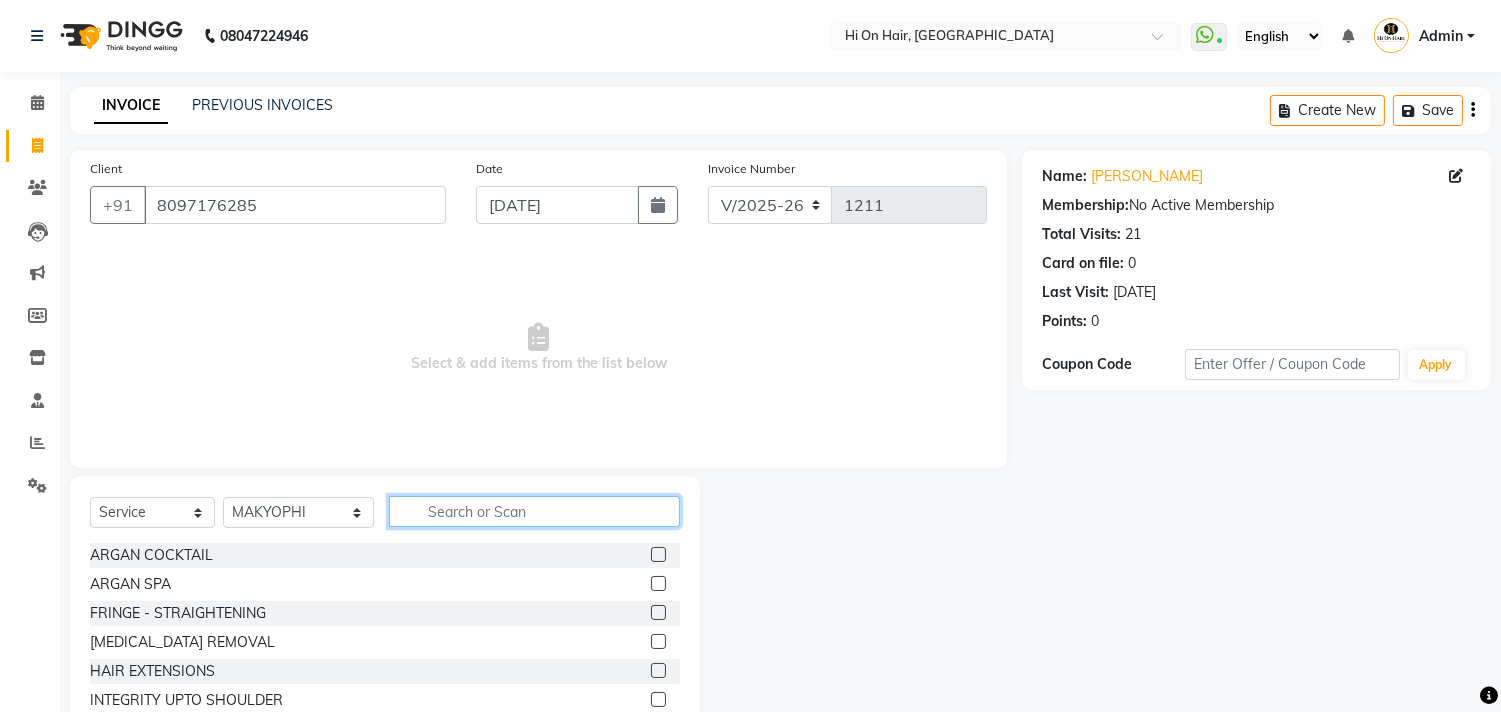 click 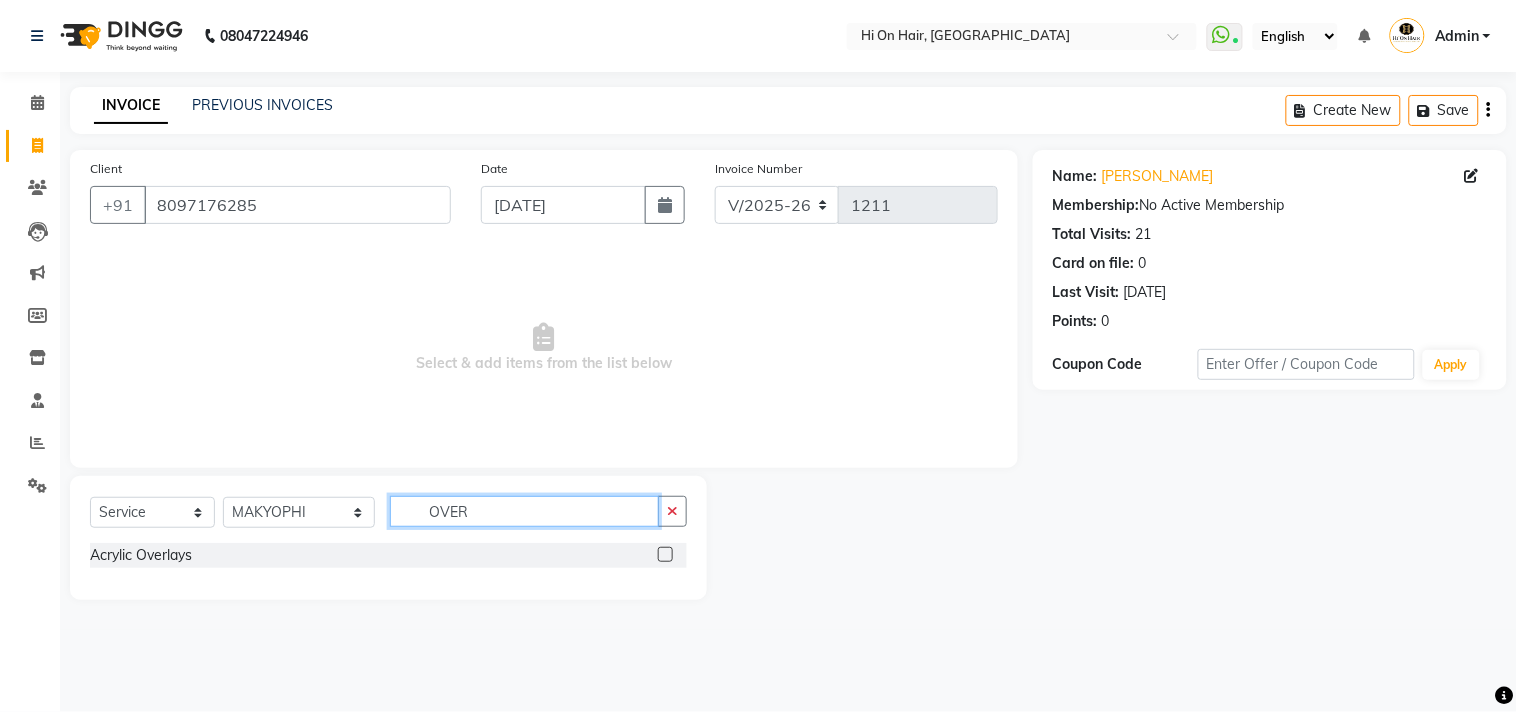 drag, startPoint x: 462, startPoint y: 503, endPoint x: 335, endPoint y: 508, distance: 127.09839 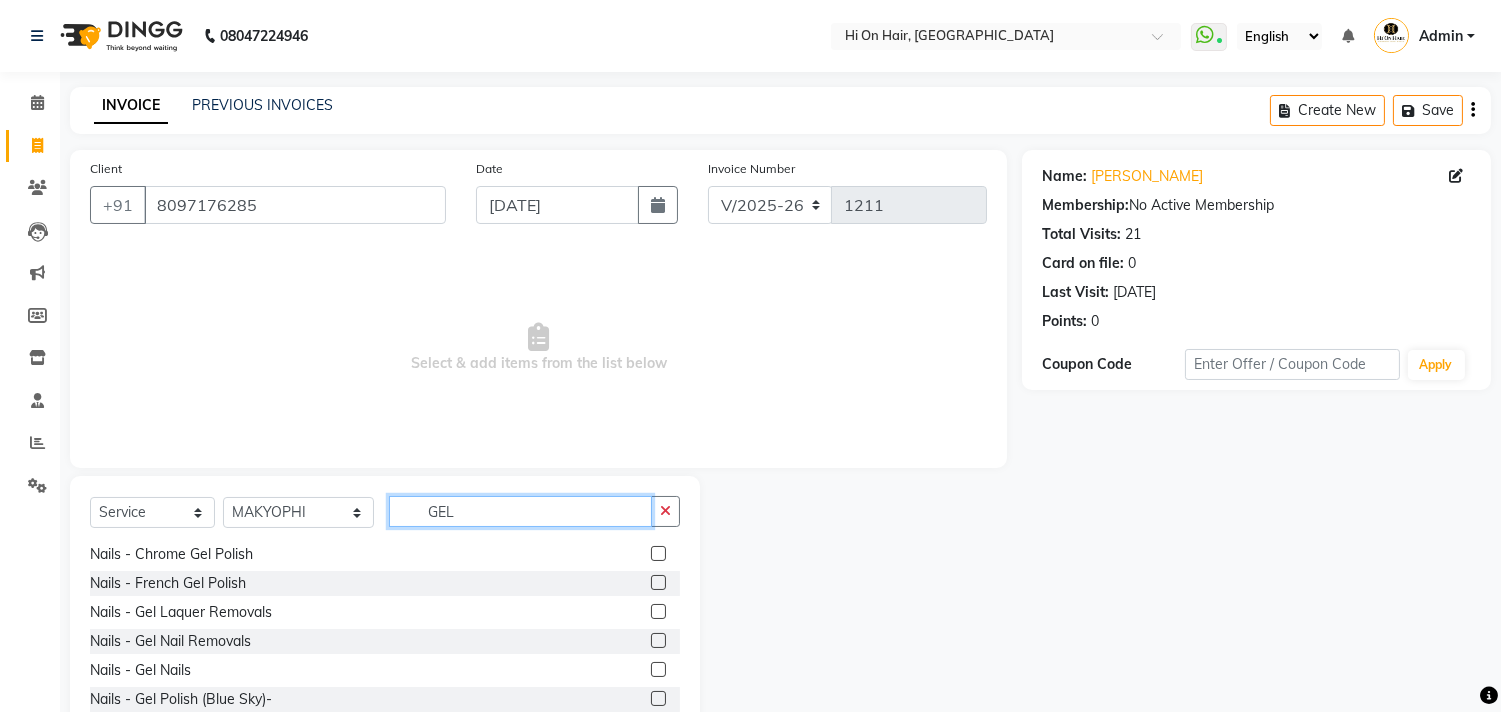 scroll, scrollTop: 292, scrollLeft: 0, axis: vertical 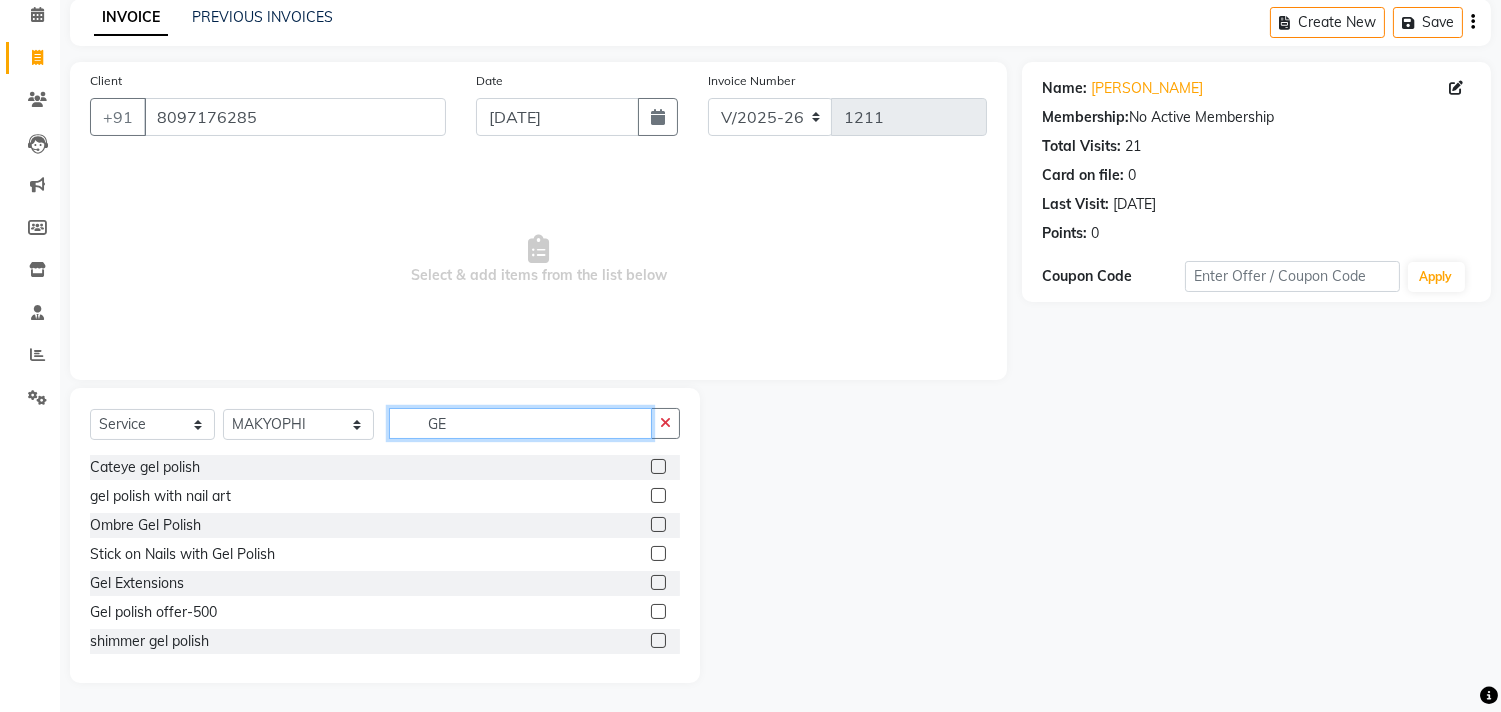 type on "G" 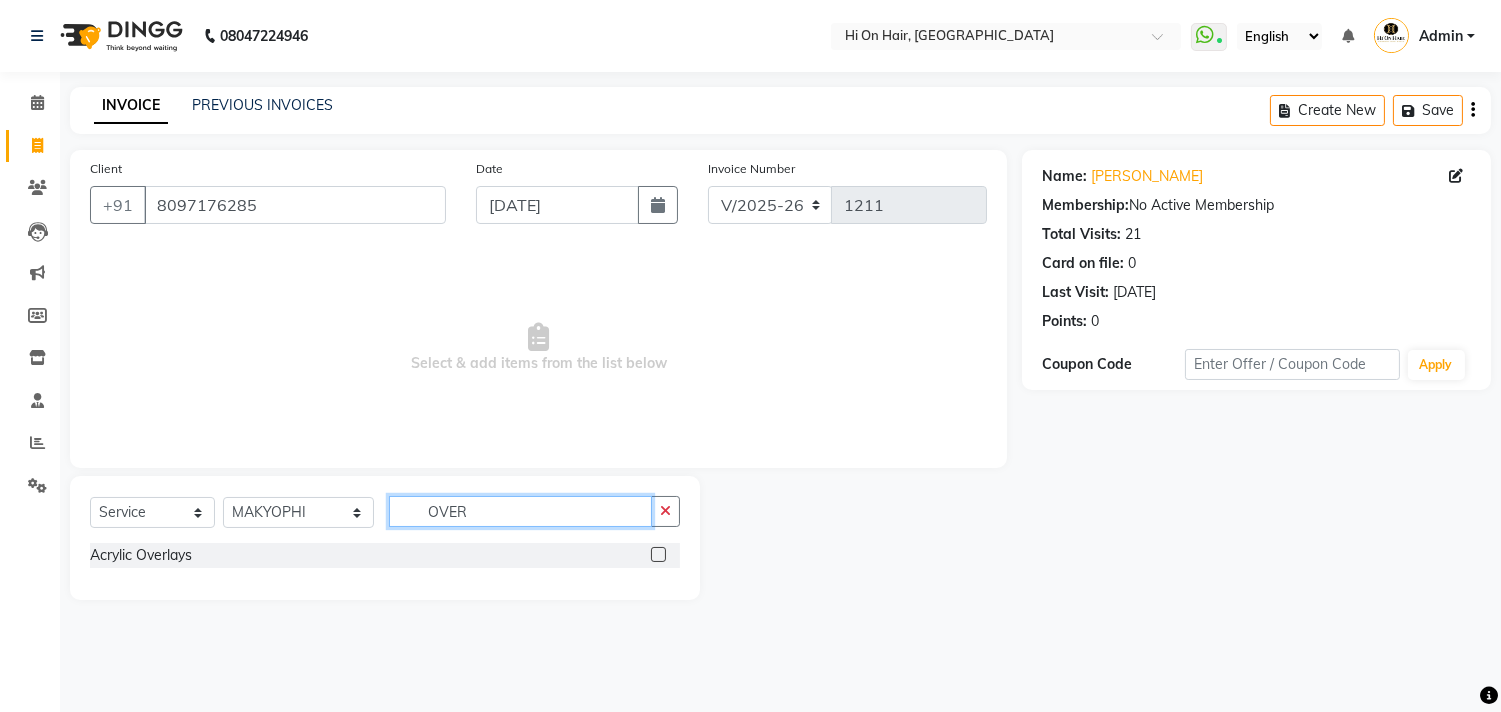scroll, scrollTop: 0, scrollLeft: 0, axis: both 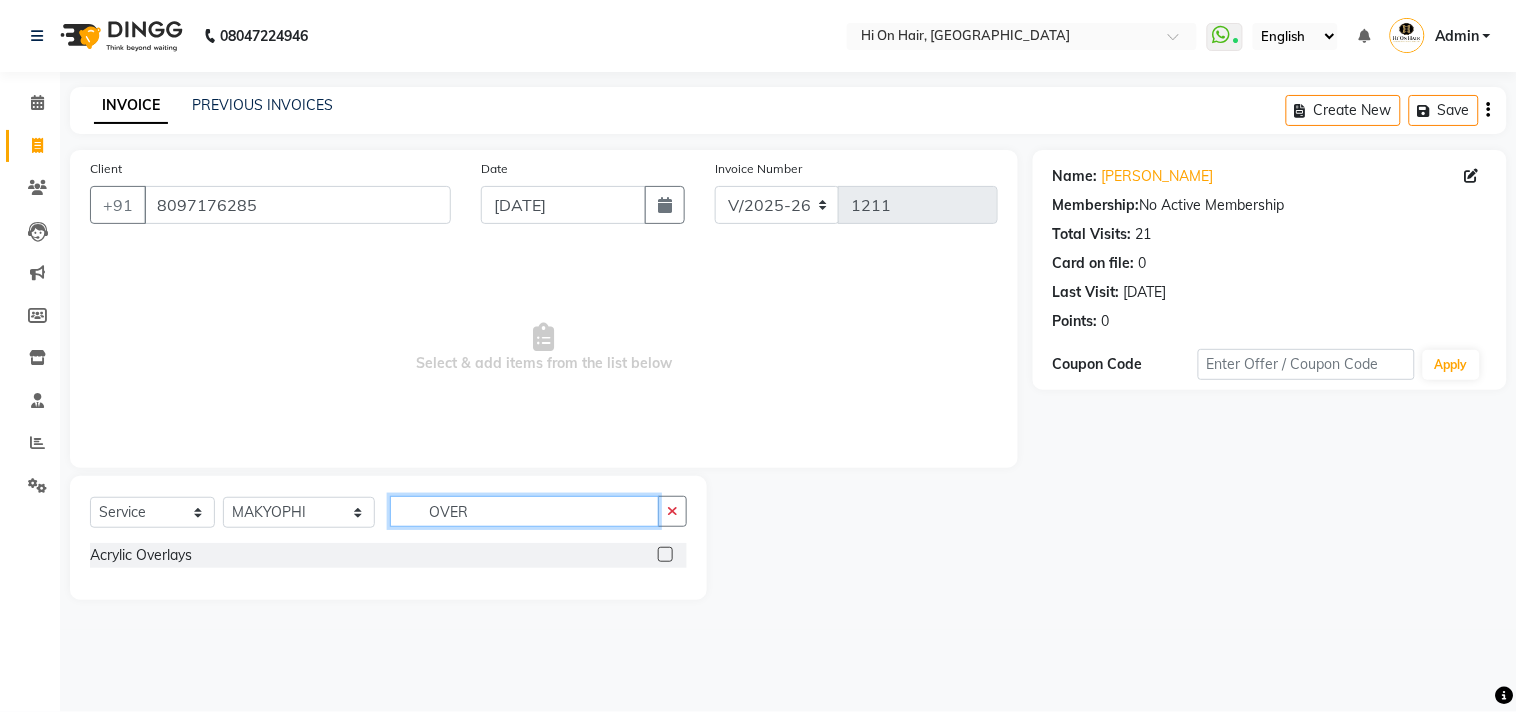 type on "OVER" 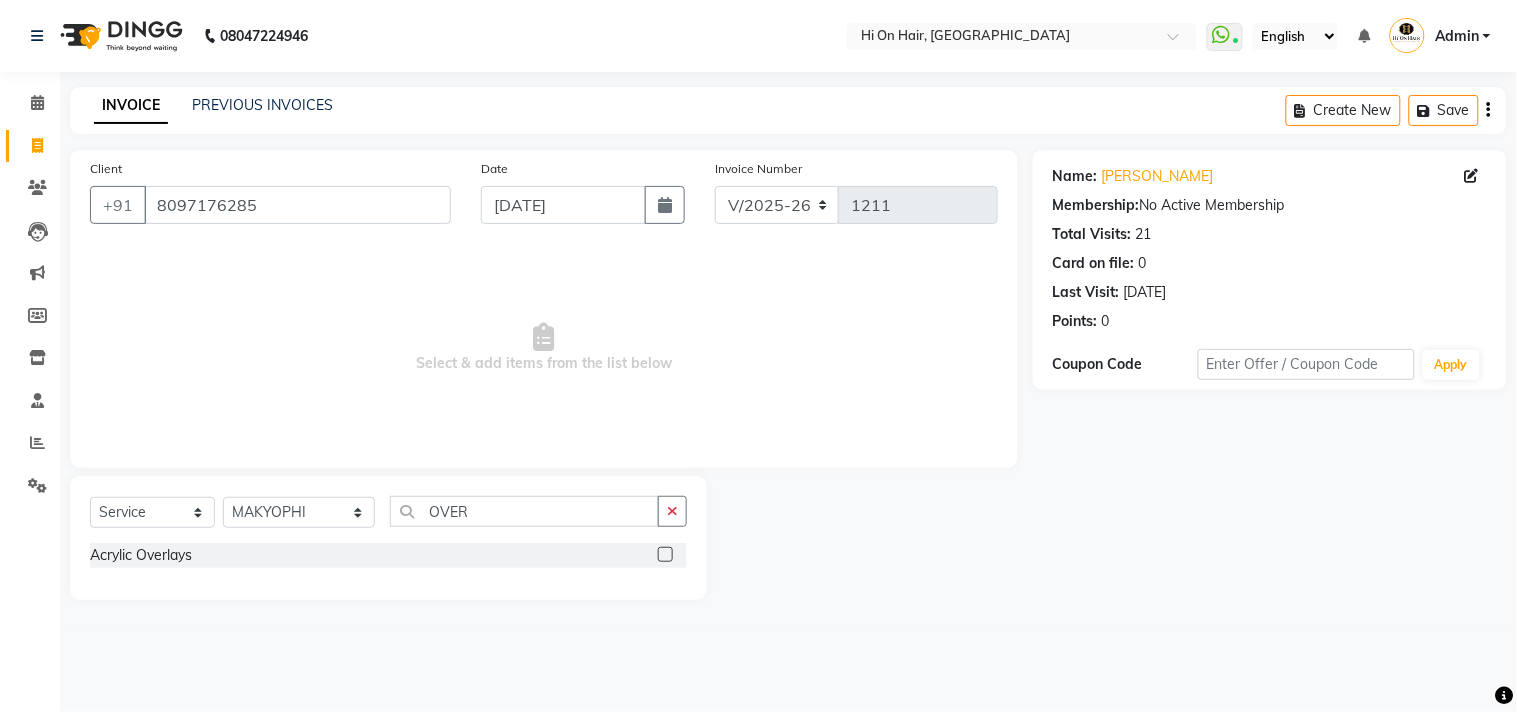 click 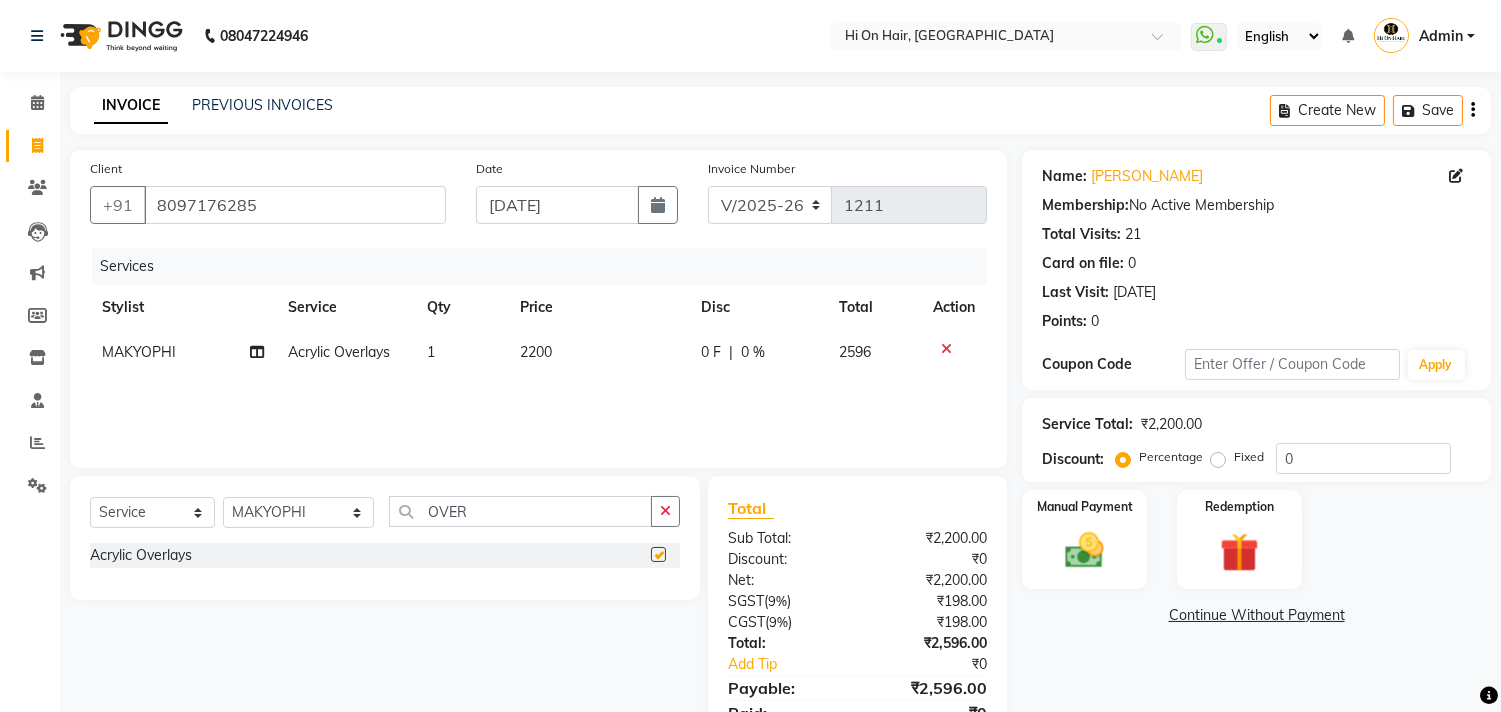 checkbox on "false" 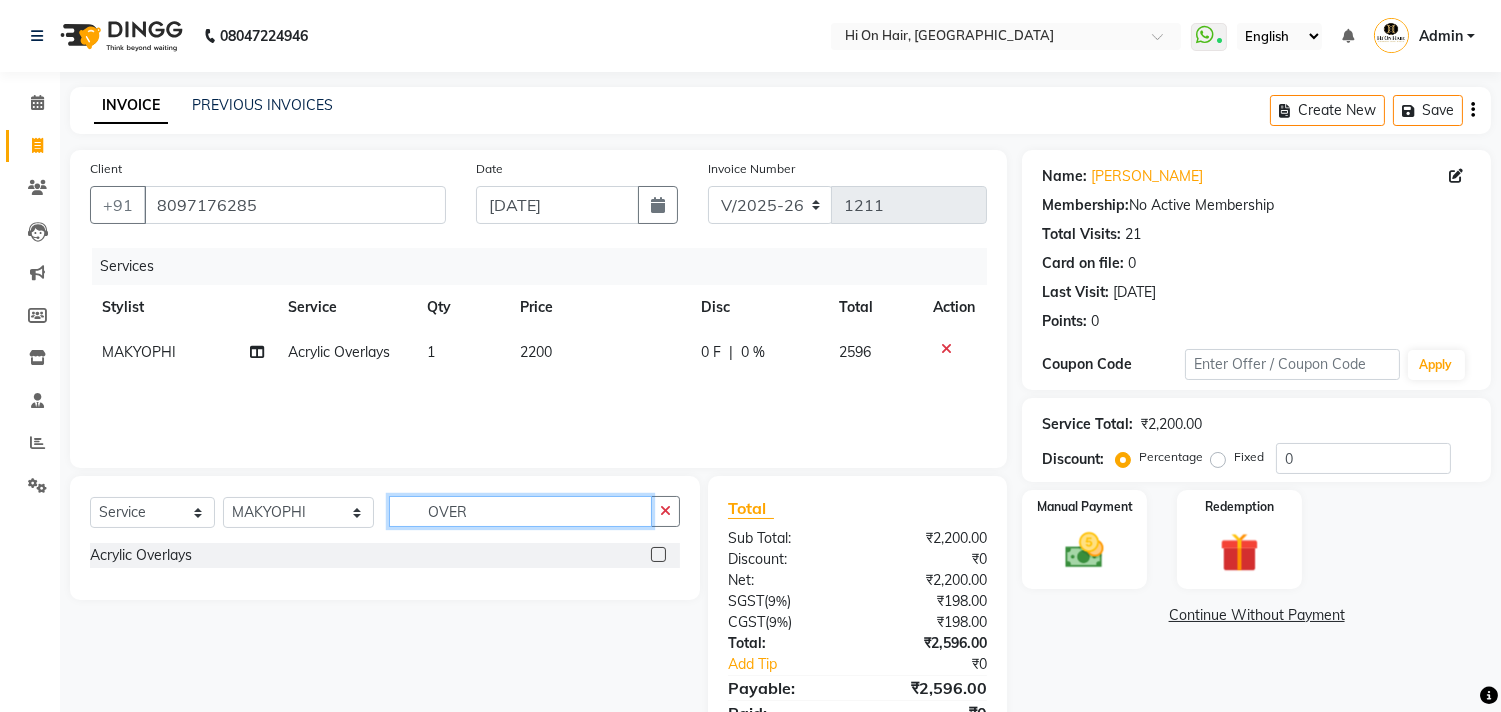 drag, startPoint x: 463, startPoint y: 513, endPoint x: 403, endPoint y: 515, distance: 60.033325 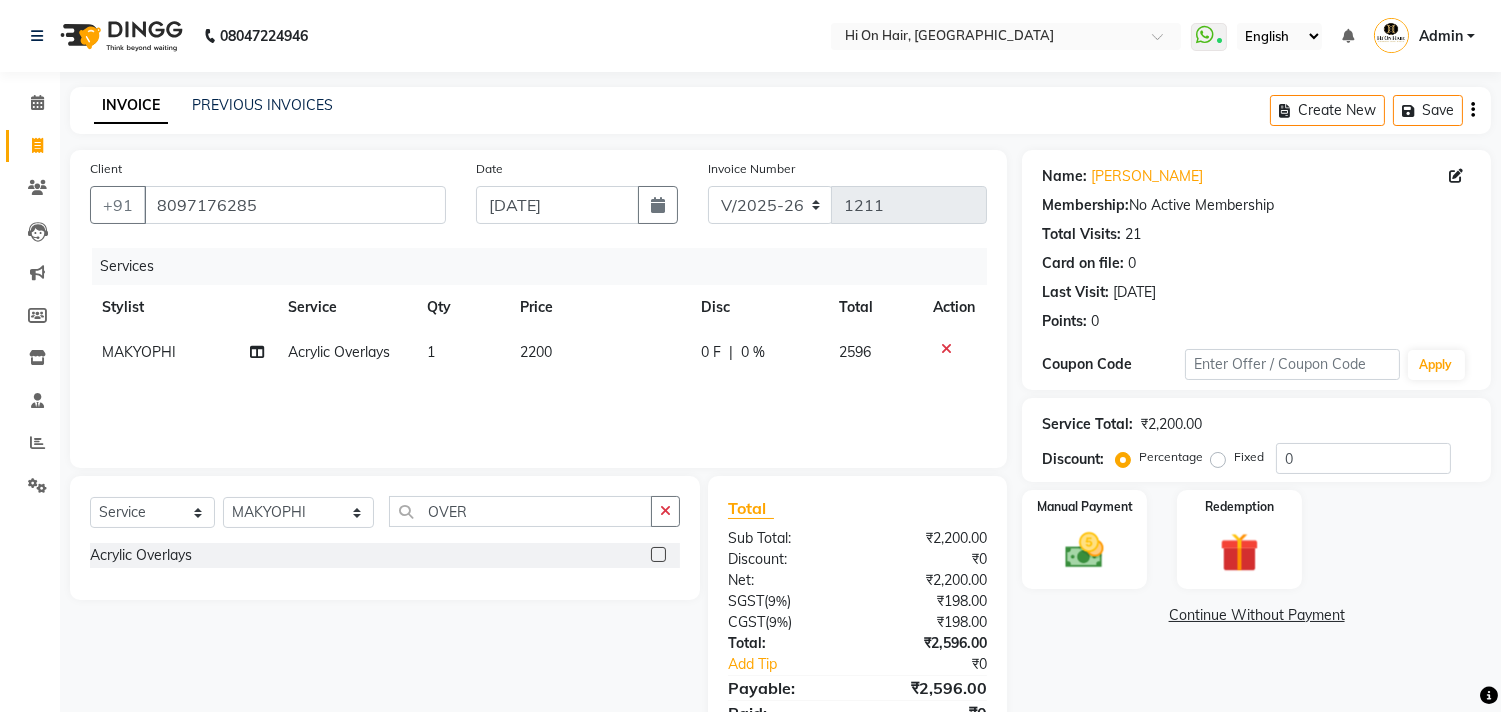 click on "Services Stylist Service Qty Price Disc Total Action MAKYOPHI Acrylic Overlays 1 2200 0 F | 0 % 2596" 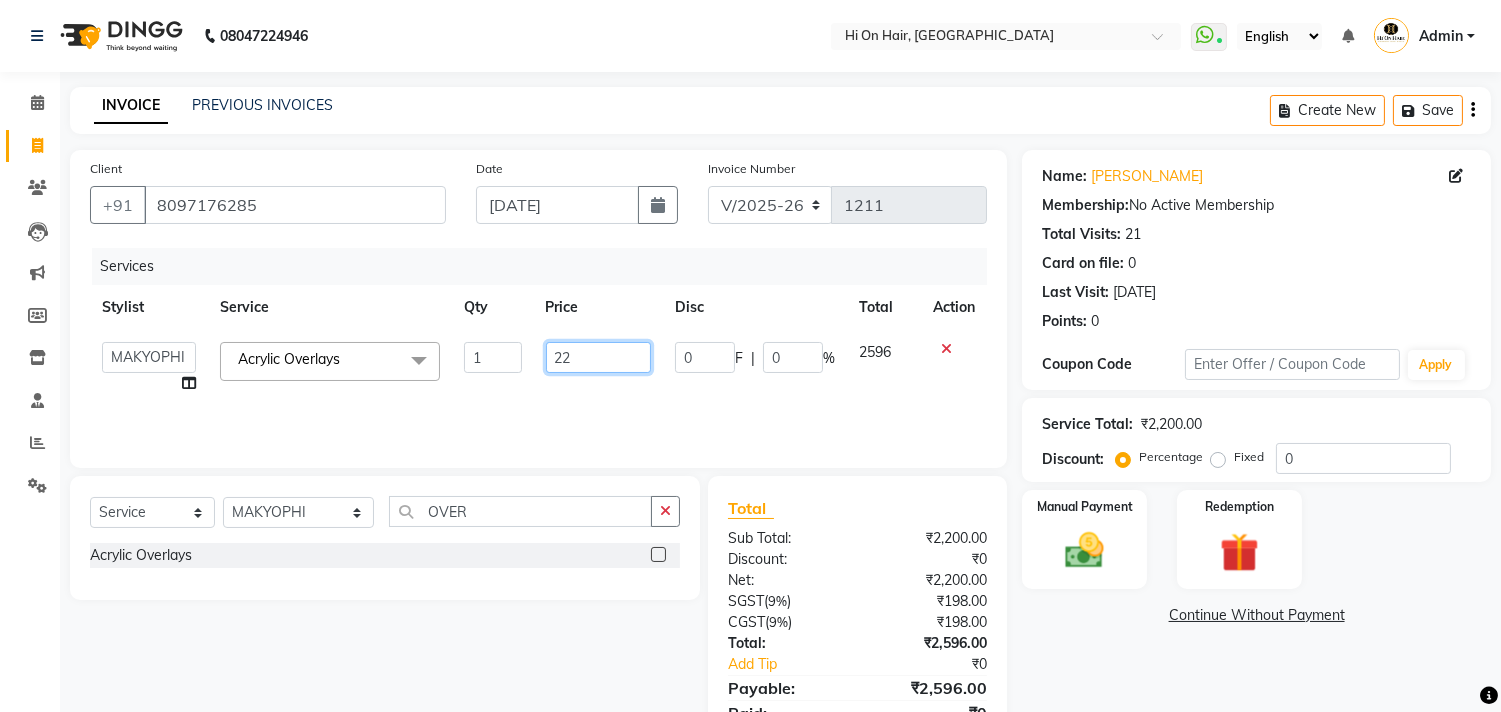 type on "2" 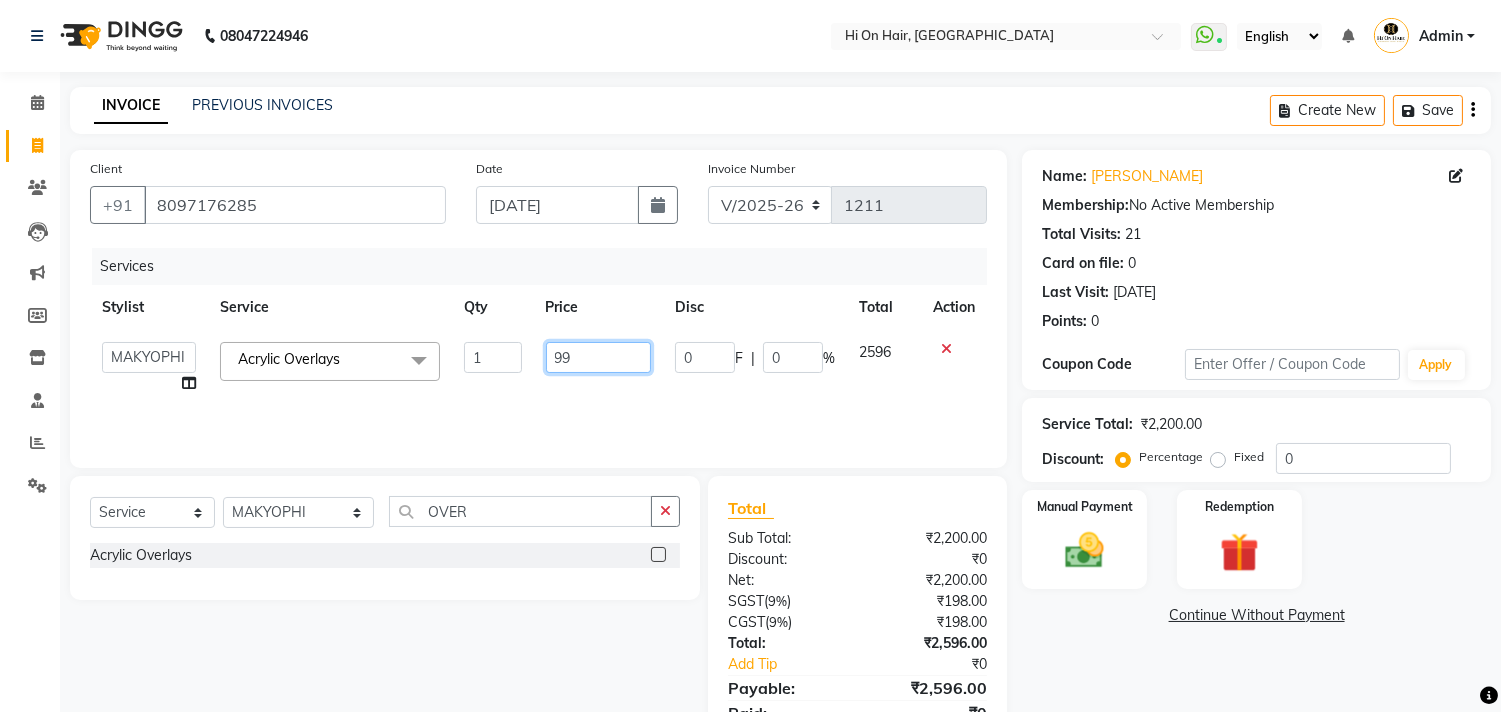 type on "999" 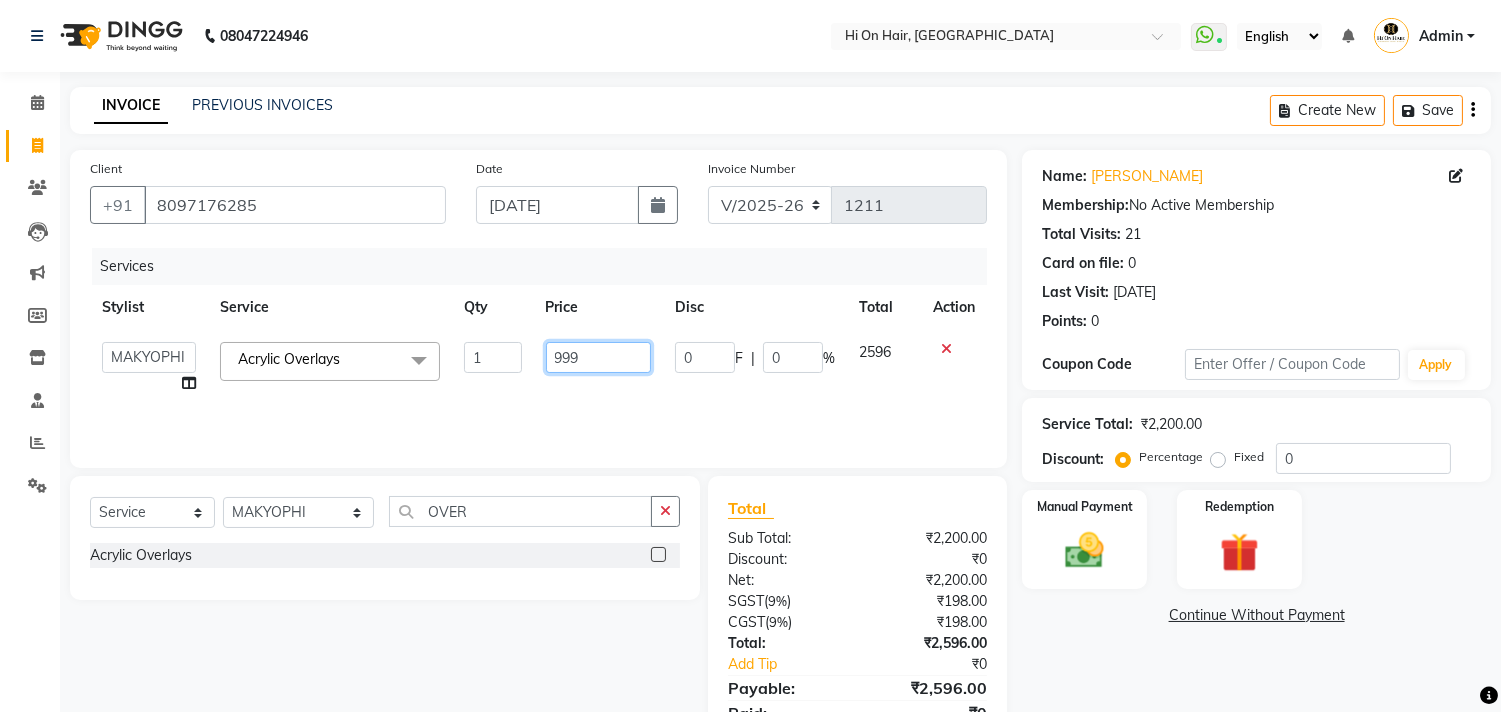 click on "999" 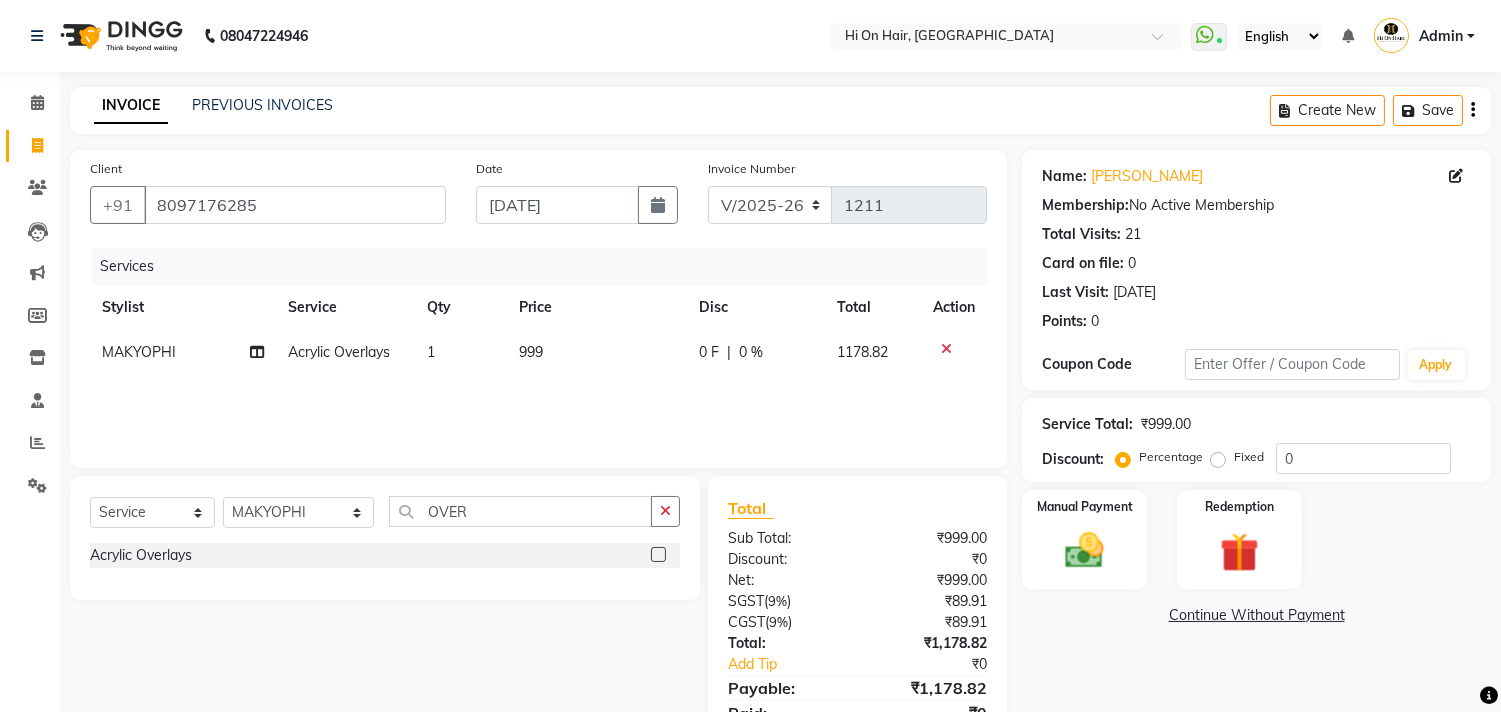 click on "Services Stylist Service Qty Price Disc Total Action MAKYOPHI Acrylic Overlays 1 999 0 F | 0 % 1178.82" 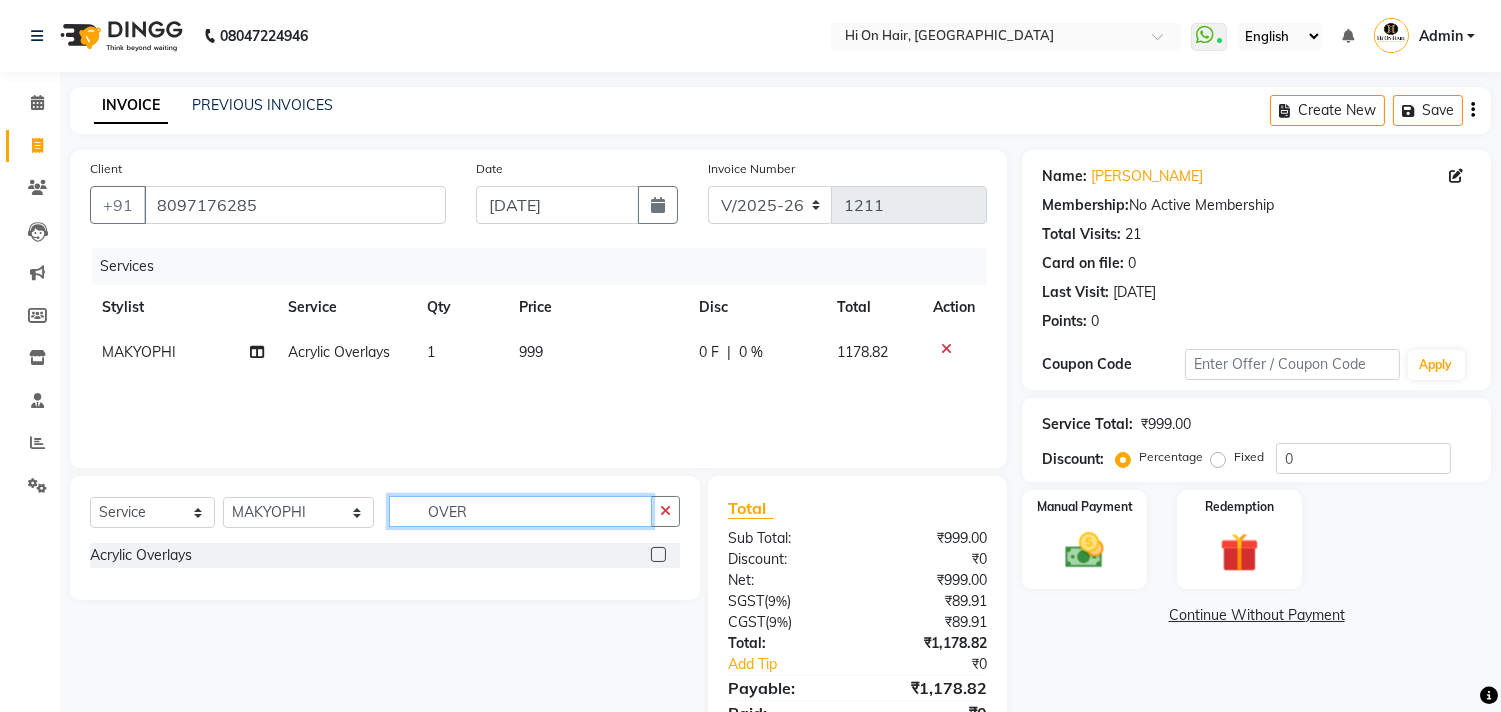 click on "OVER" 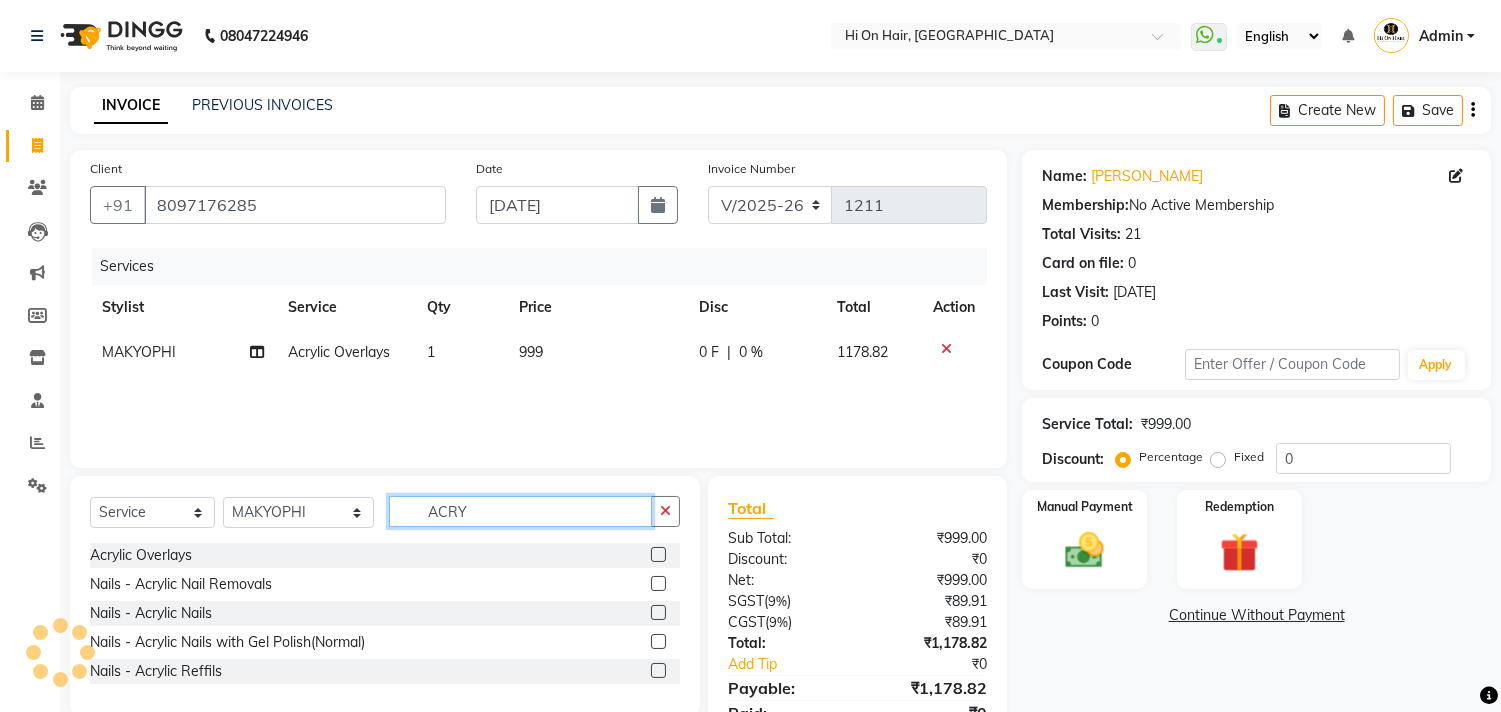 type on "ACRY" 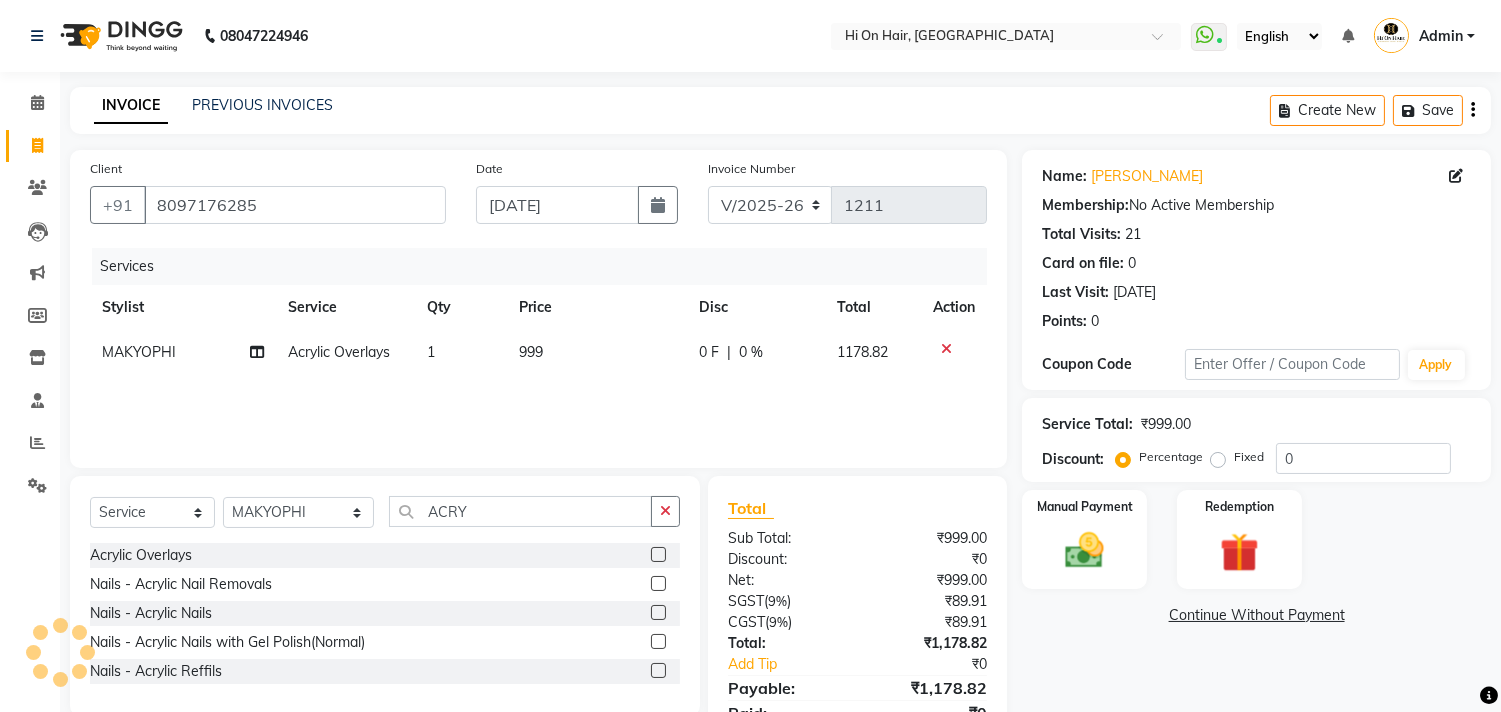 click 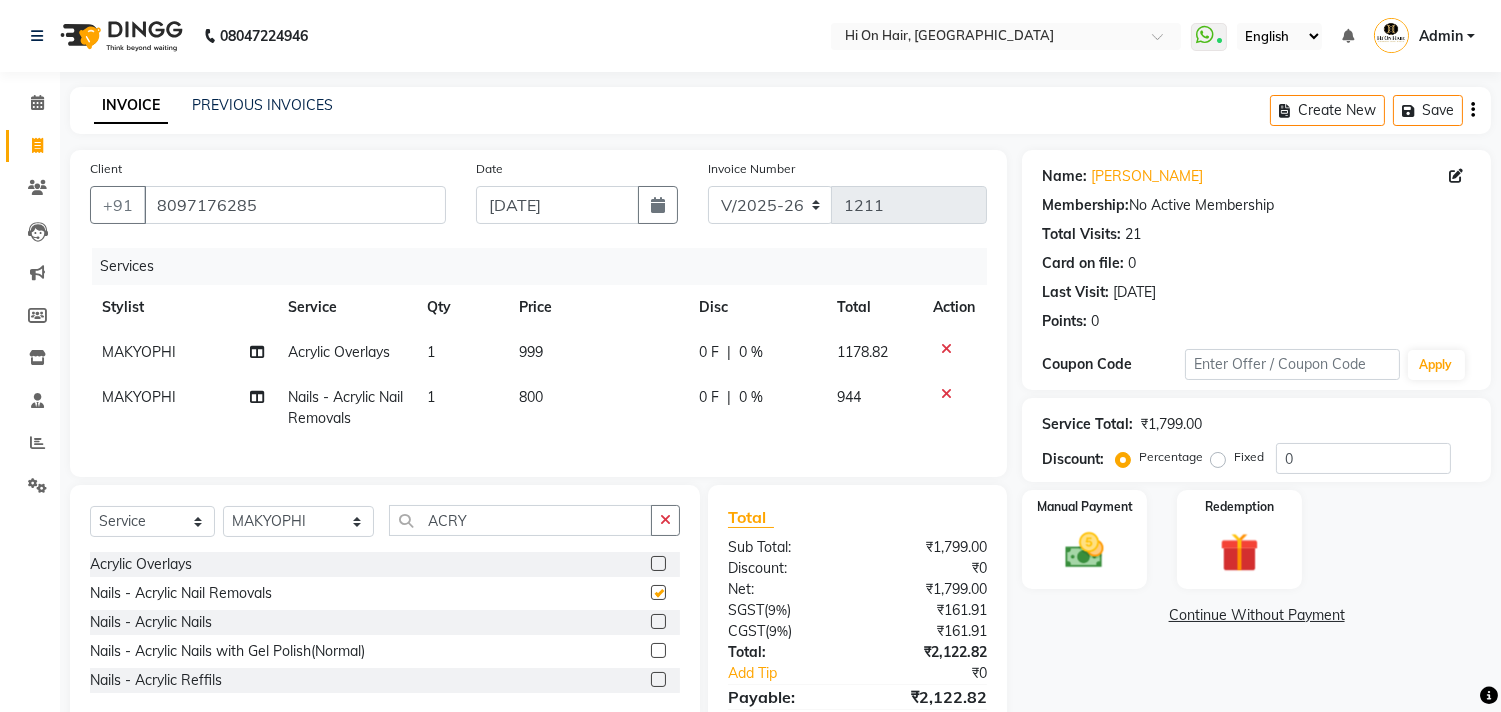 checkbox on "false" 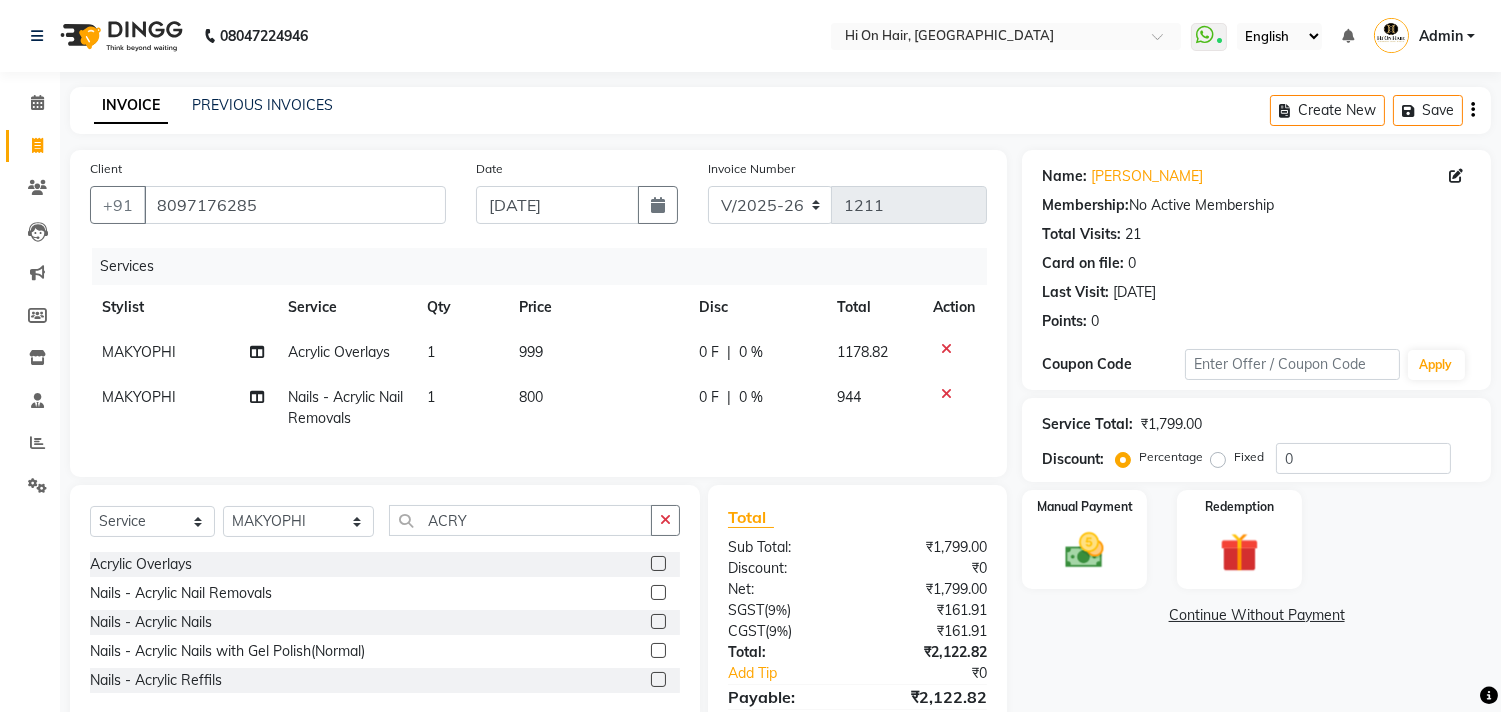 click on "800" 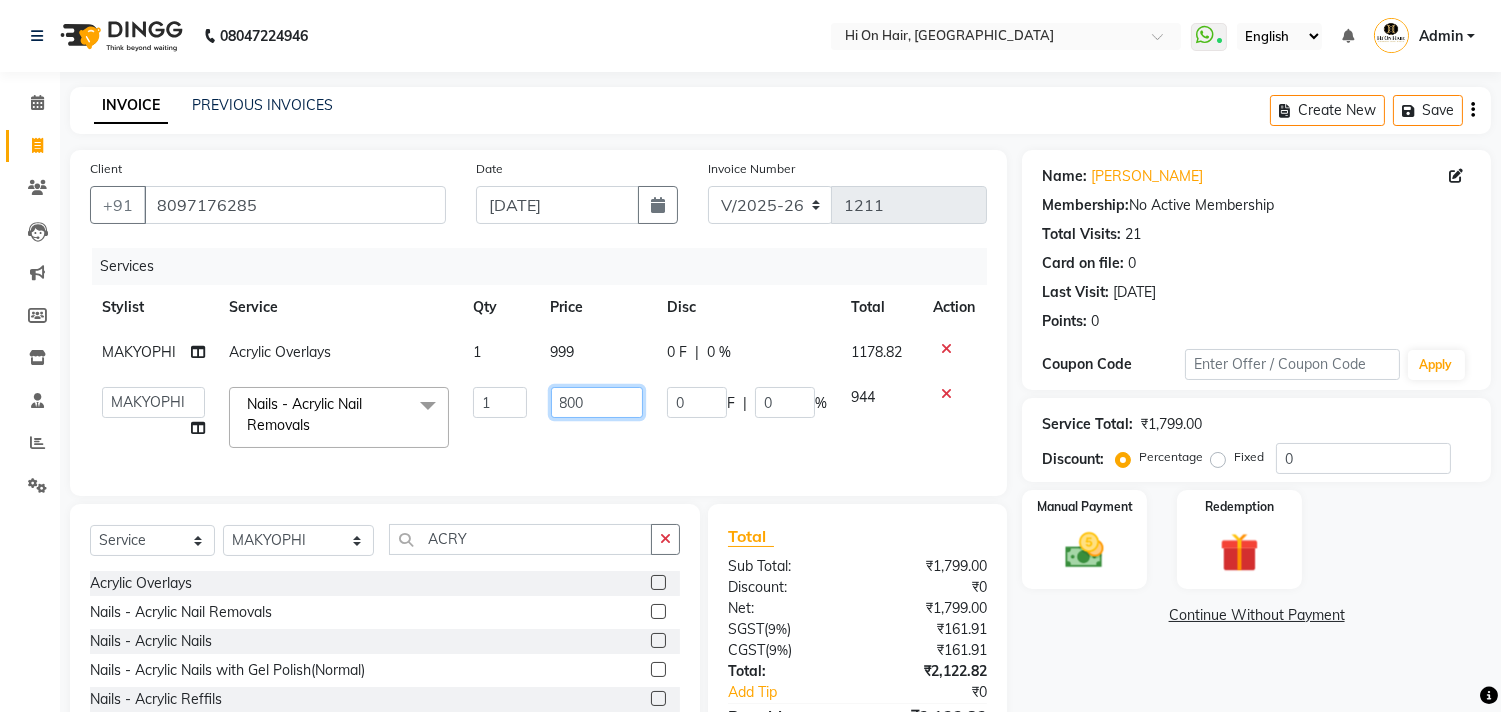 drag, startPoint x: 586, startPoint y: 401, endPoint x: 554, endPoint y: 410, distance: 33.24154 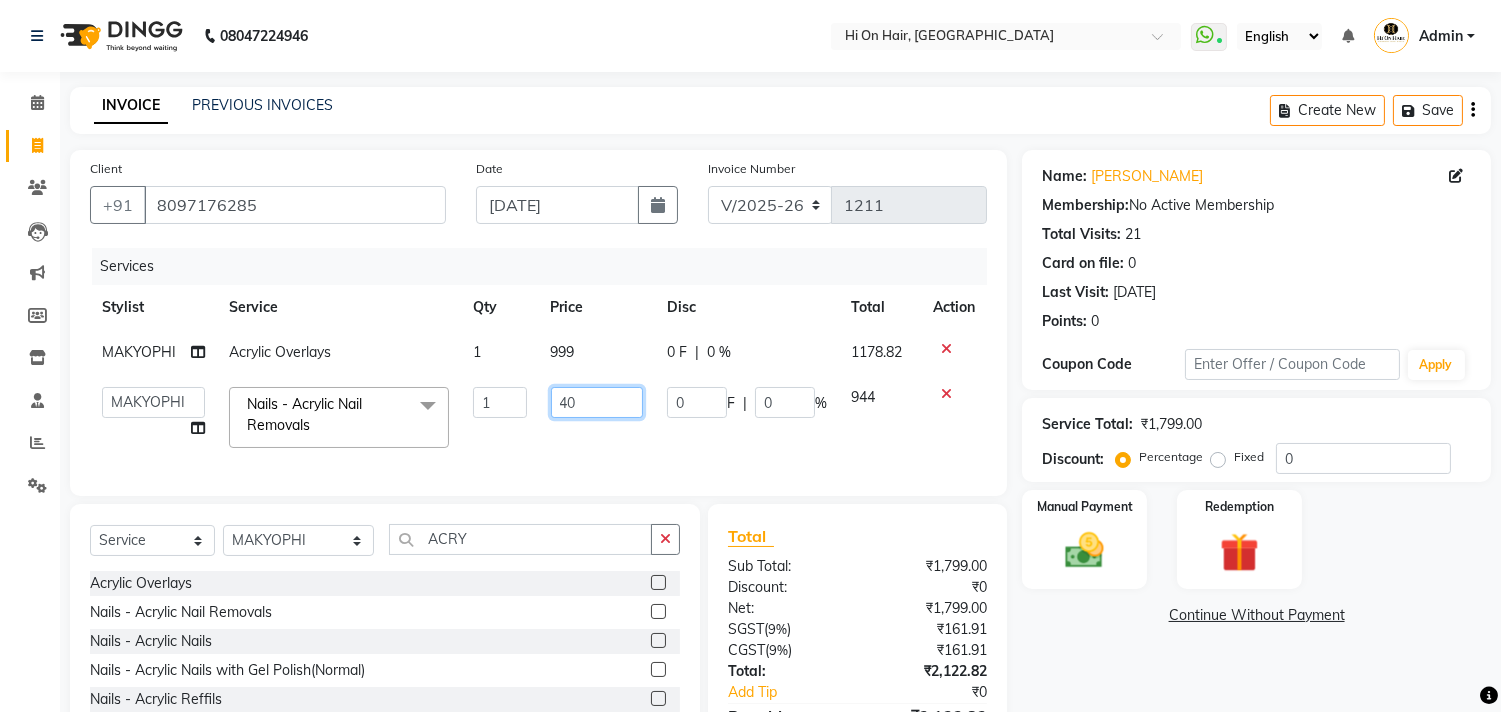 type on "400" 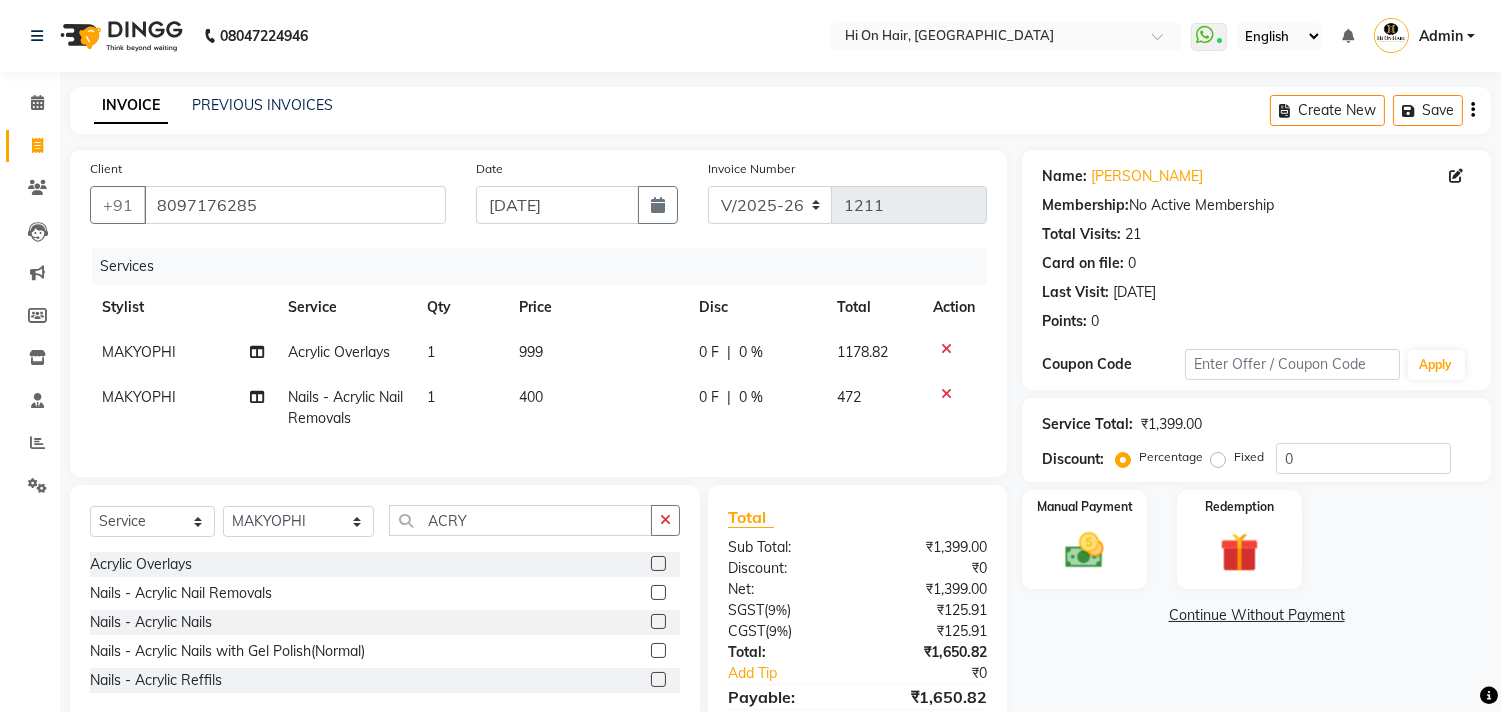 click on "Services Stylist Service Qty Price Disc Total Action MAKYOPHI Acrylic Overlays 1 999 0 F | 0 % 1178.82 MAKYOPHI Nails  - Acrylic Nail Removals 1 400 0 F | 0 % 472" 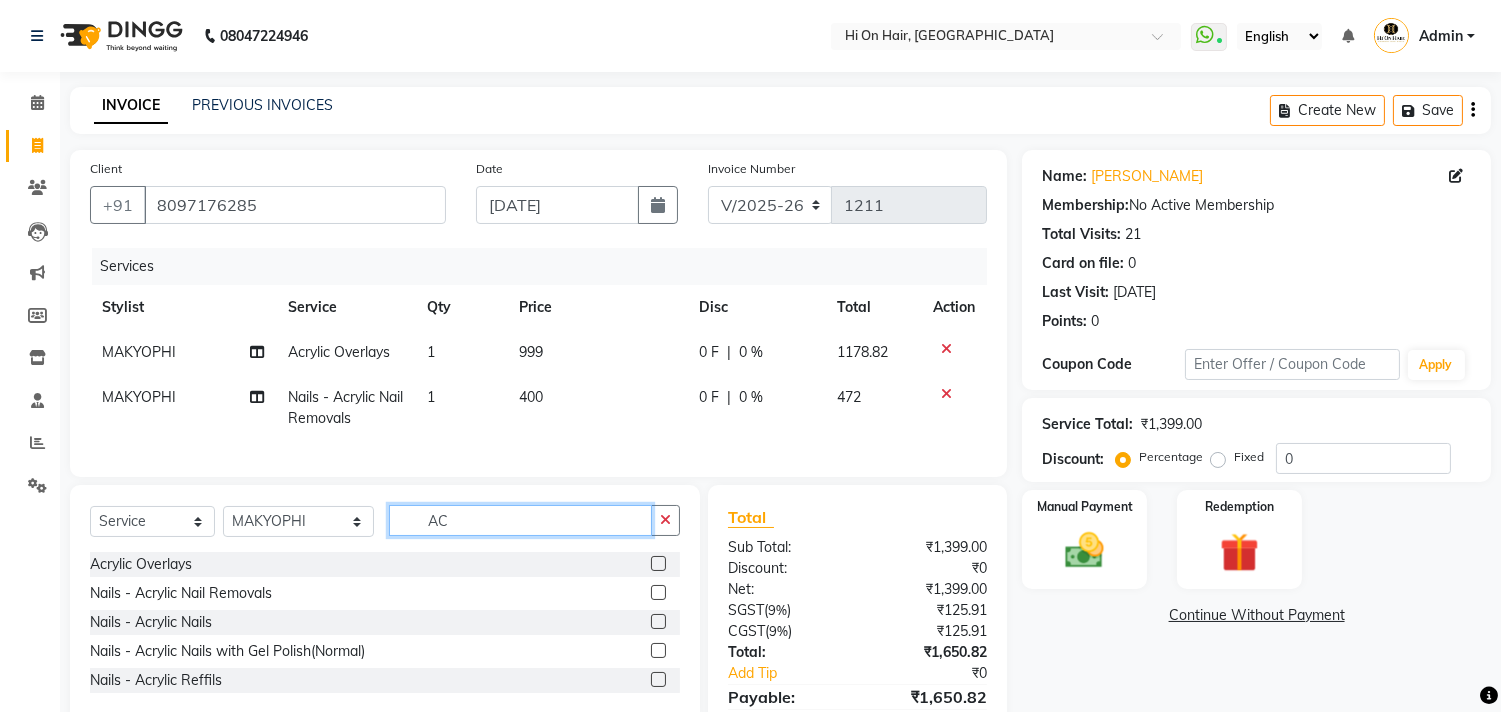type on "A" 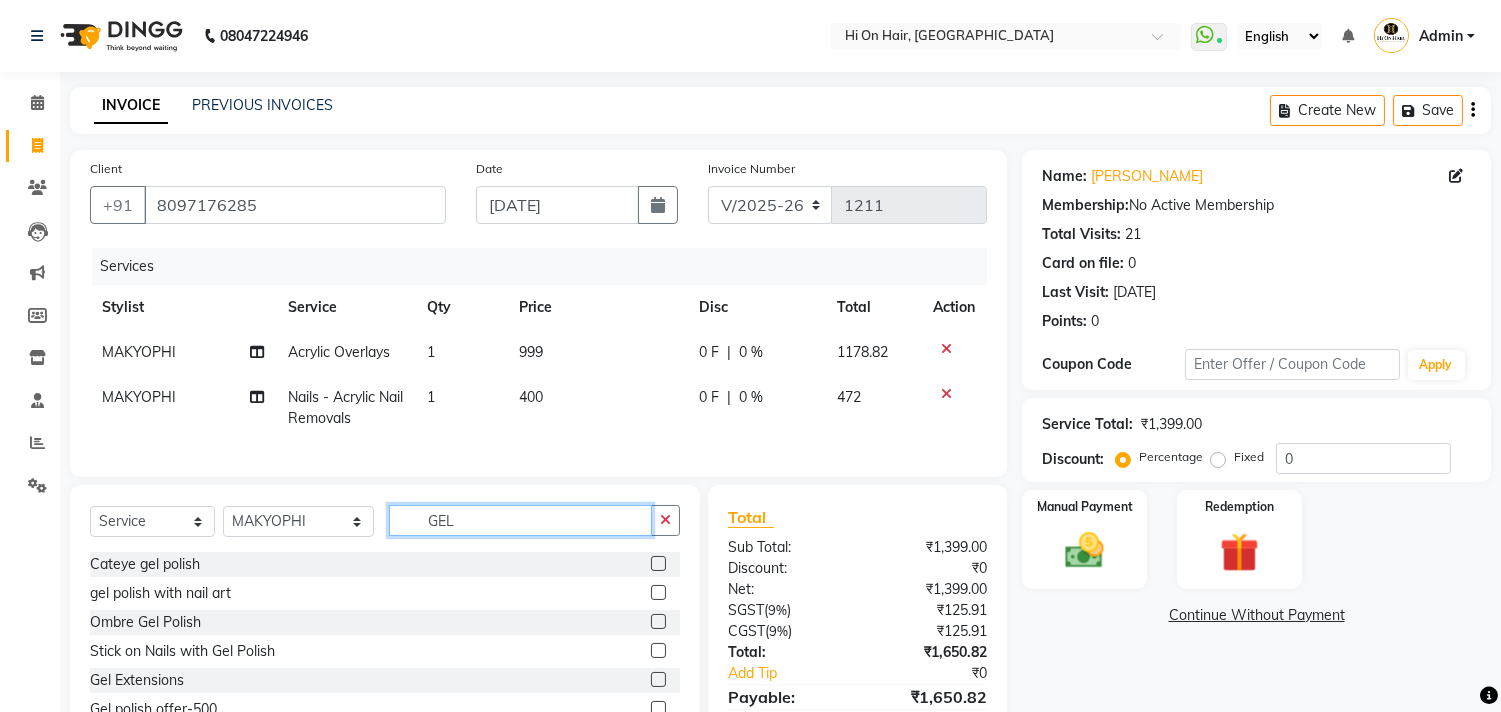 click on "GEL" 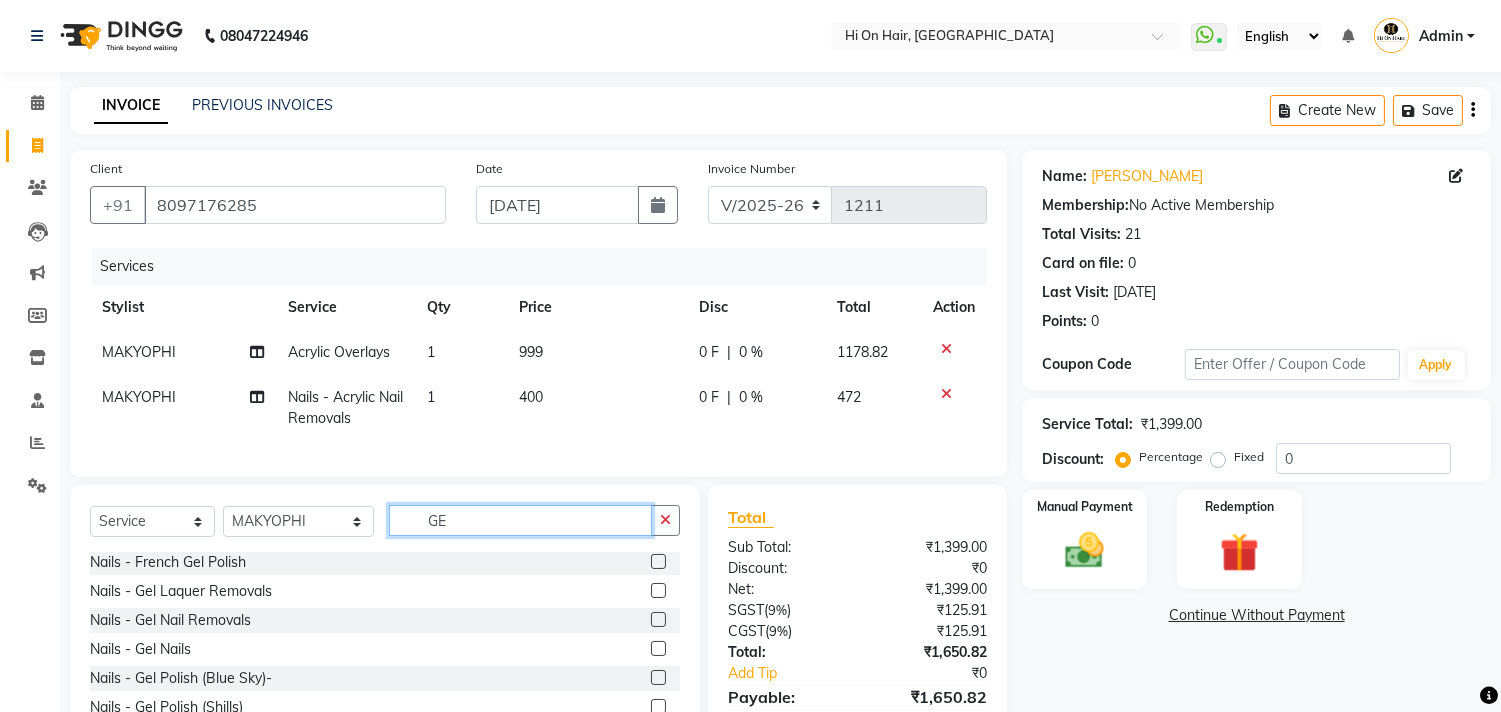 scroll, scrollTop: 1190, scrollLeft: 0, axis: vertical 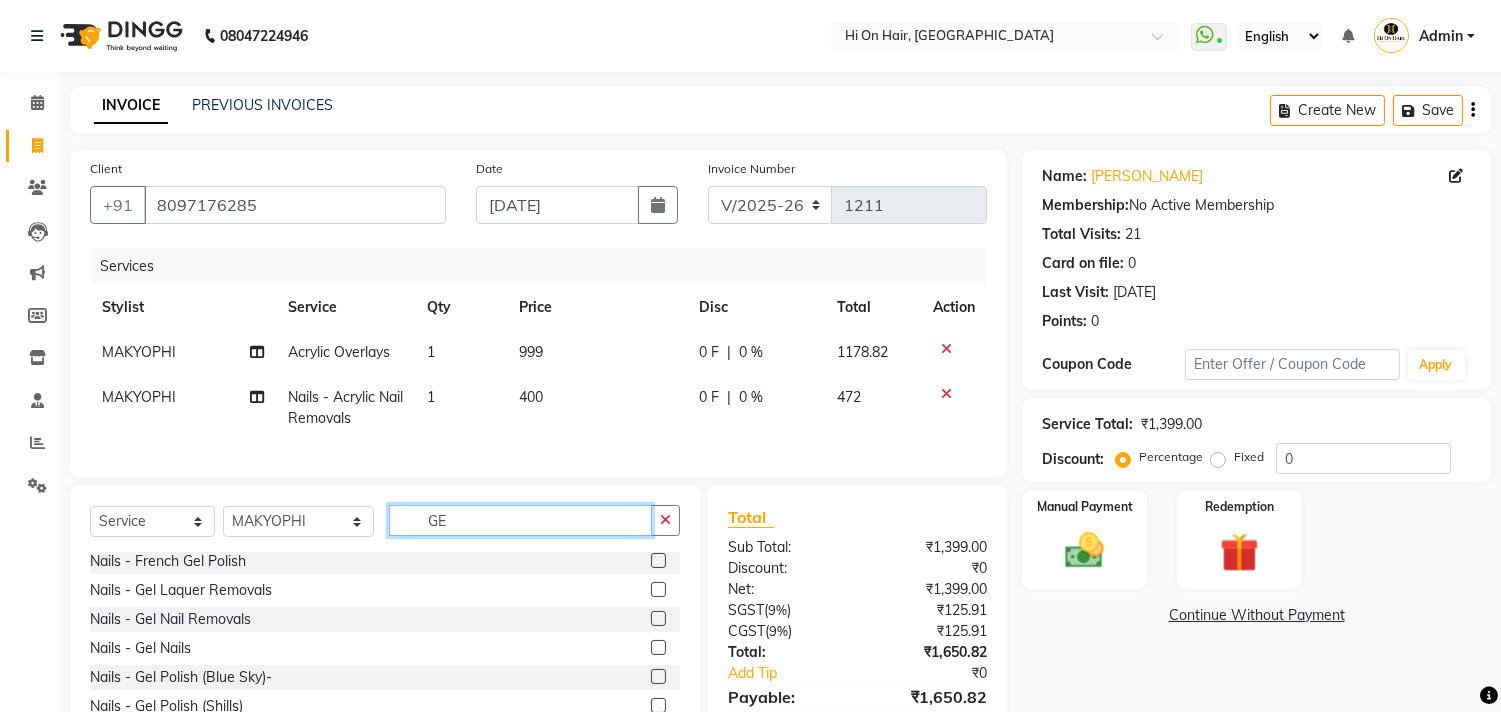 type on "G" 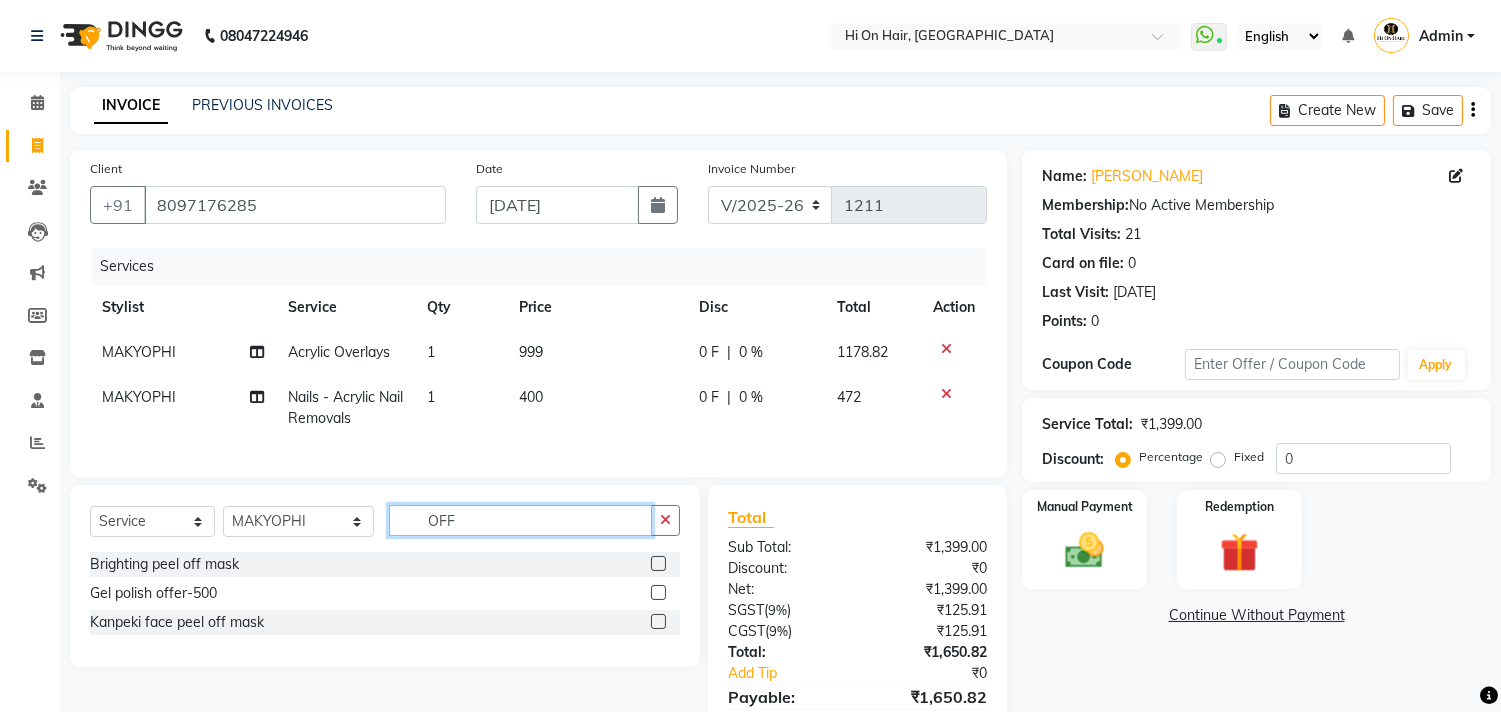 scroll, scrollTop: 0, scrollLeft: 0, axis: both 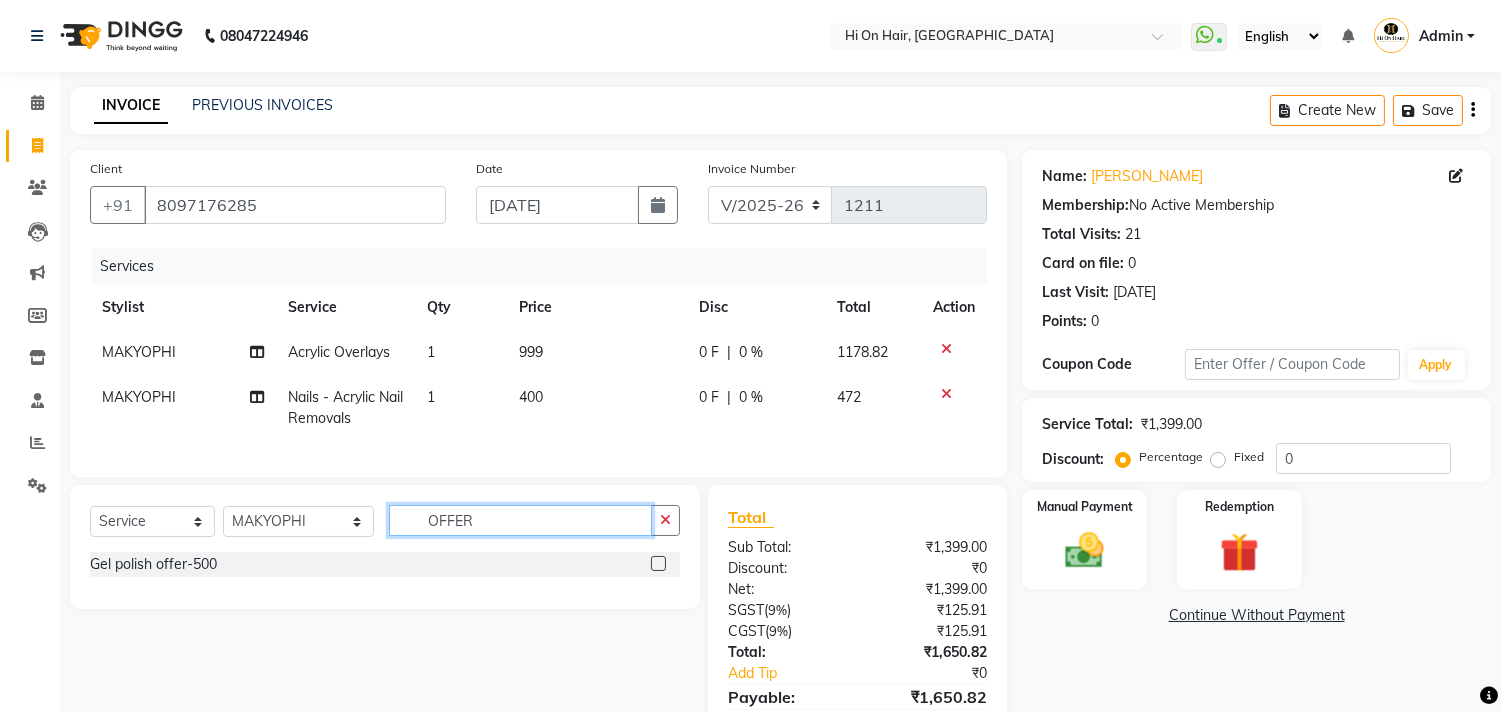type on "OFFER" 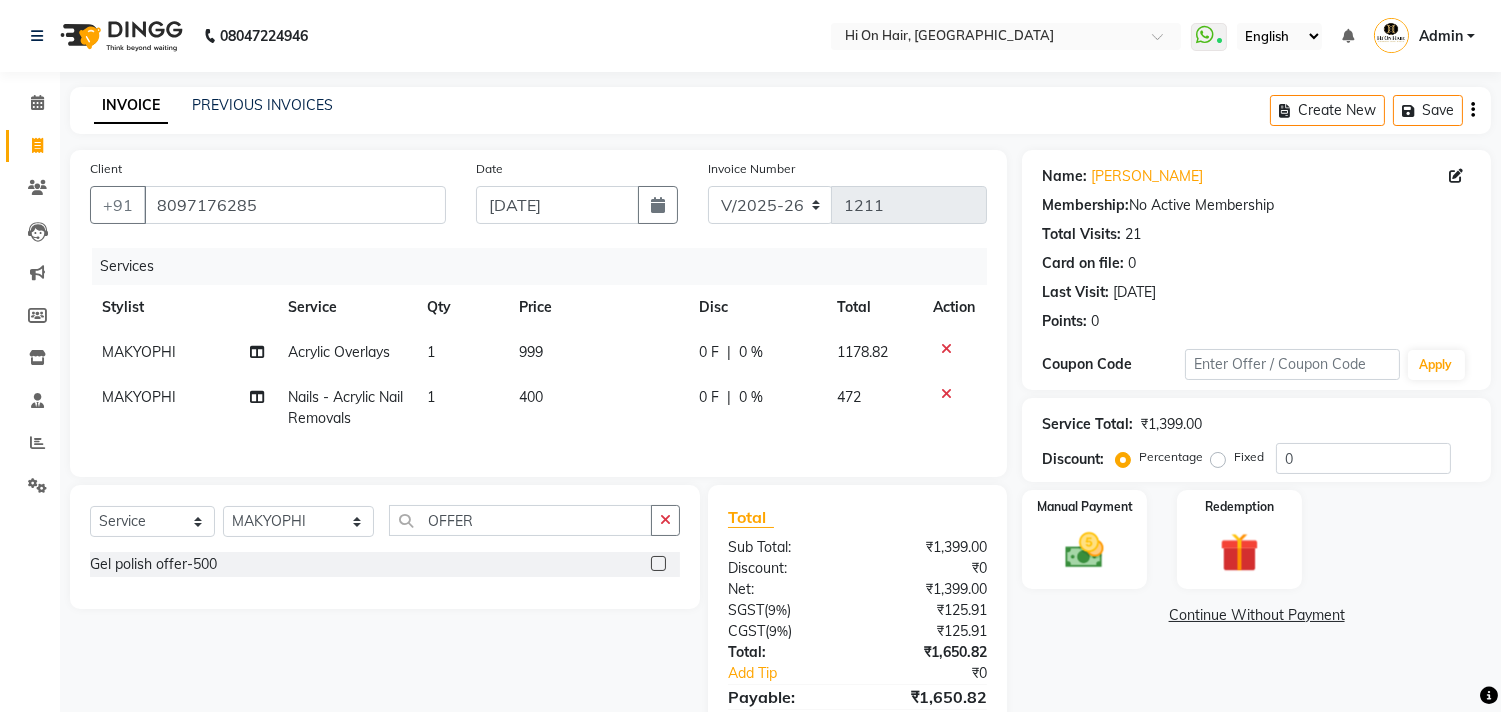 click 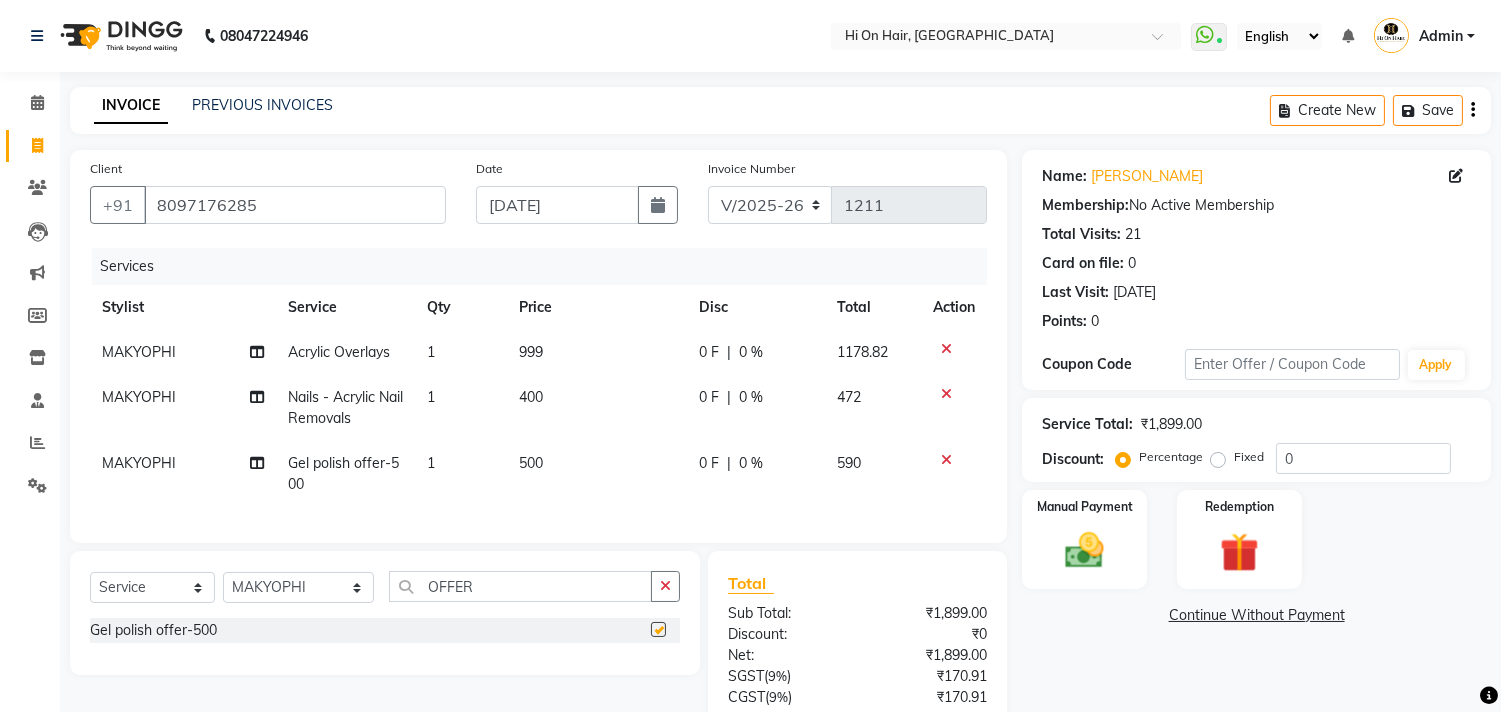 checkbox on "false" 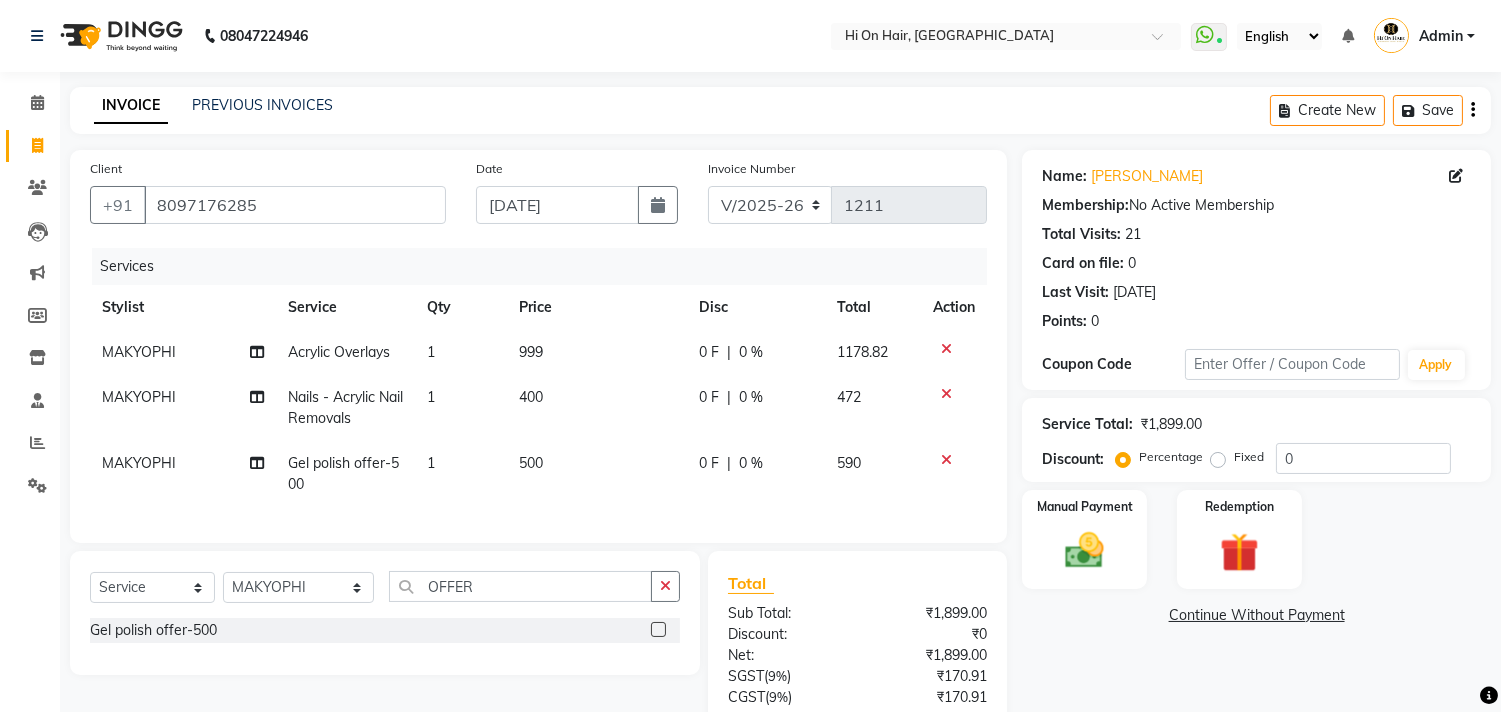 click on "500" 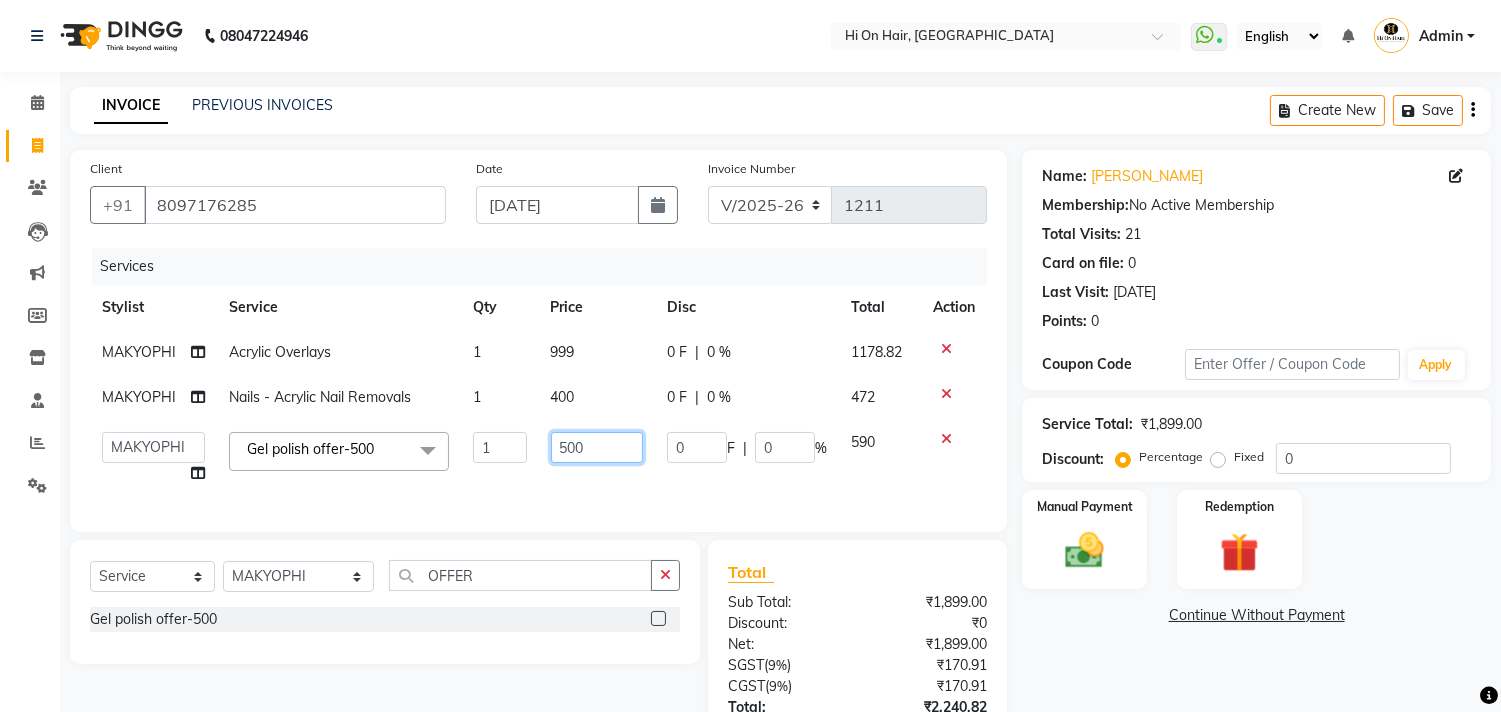 drag, startPoint x: 596, startPoint y: 455, endPoint x: 498, endPoint y: 457, distance: 98.02041 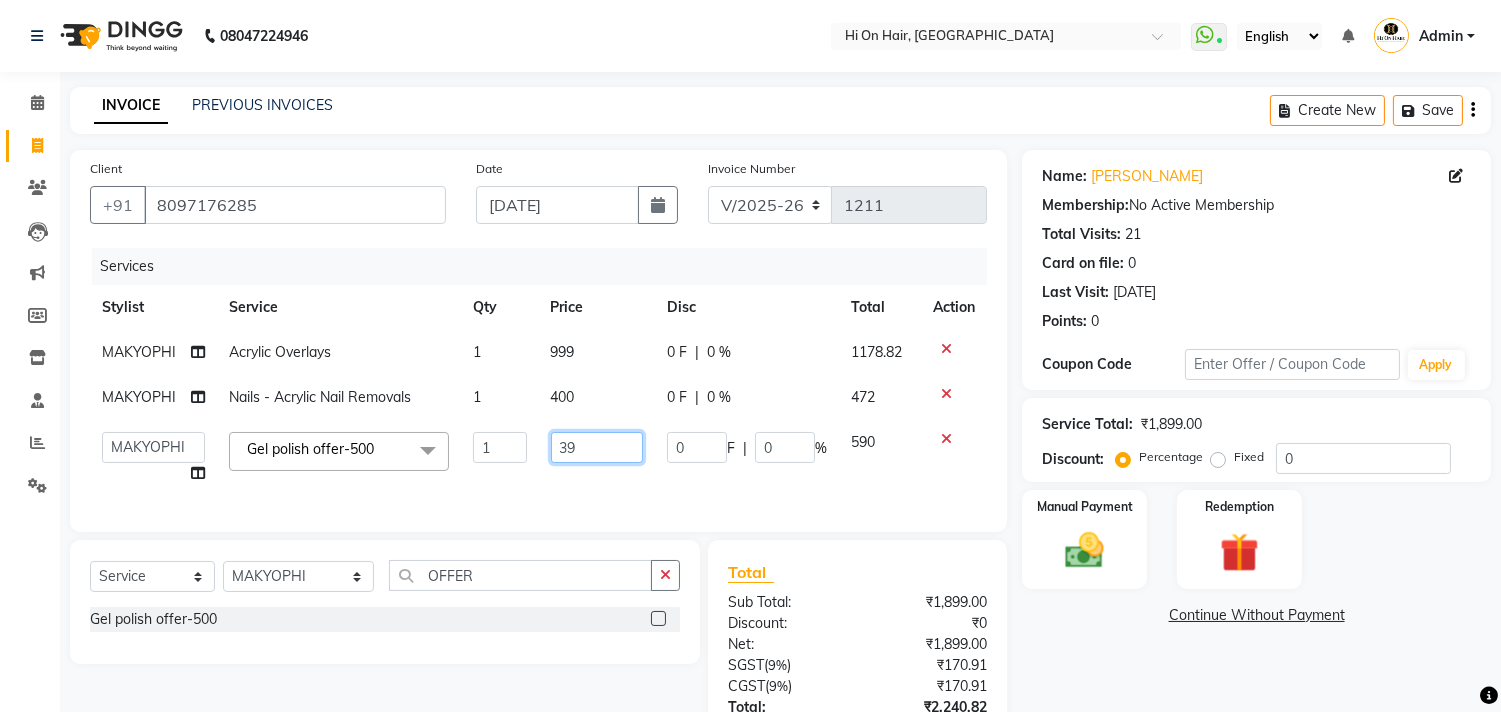 type on "399" 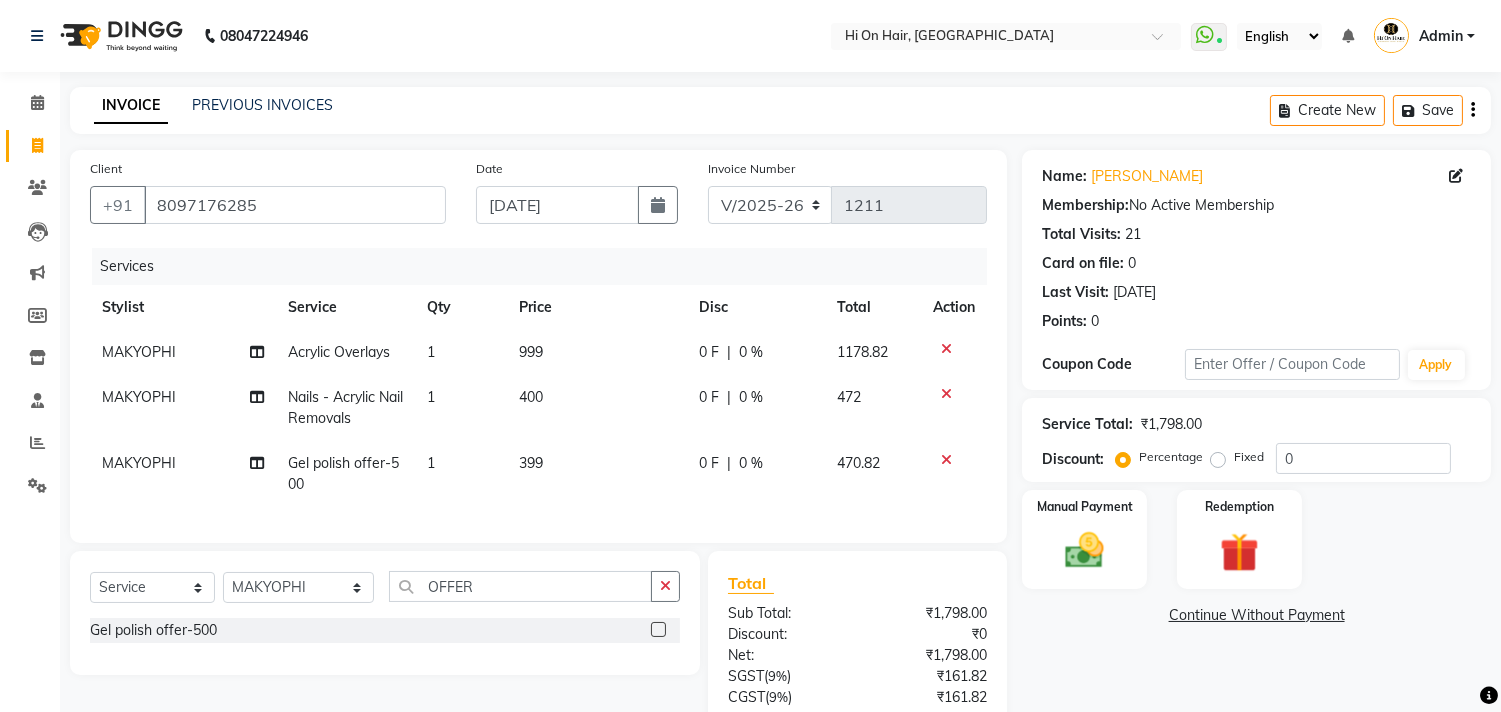click on "399" 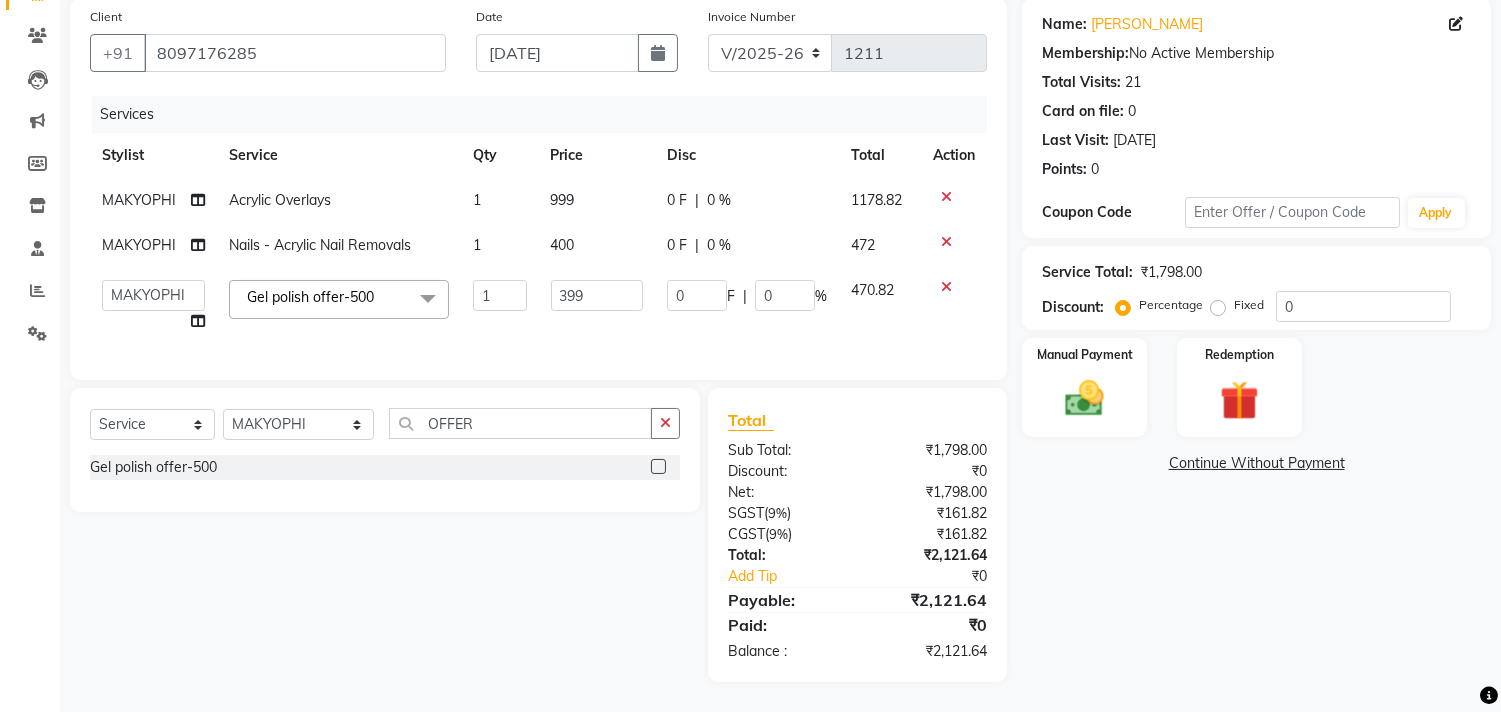 scroll, scrollTop: 168, scrollLeft: 0, axis: vertical 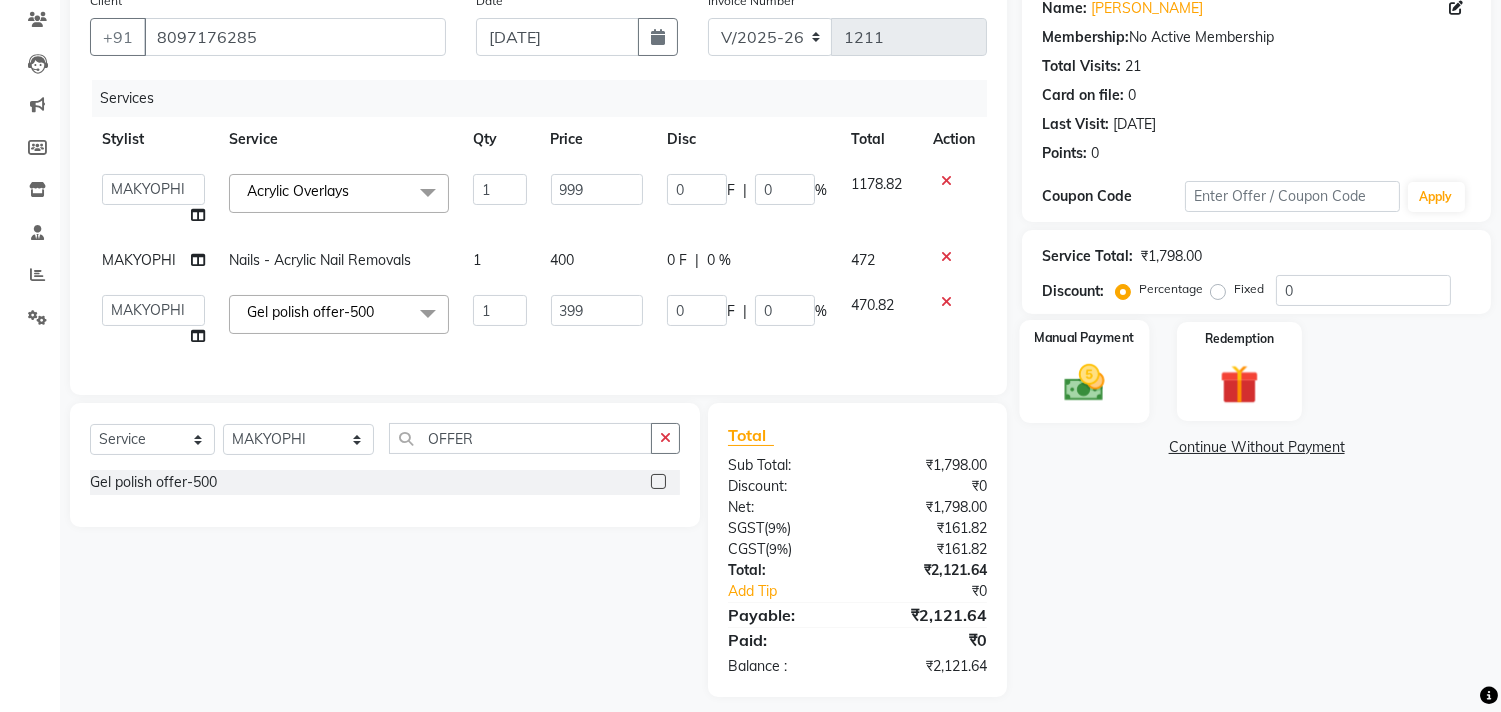 click 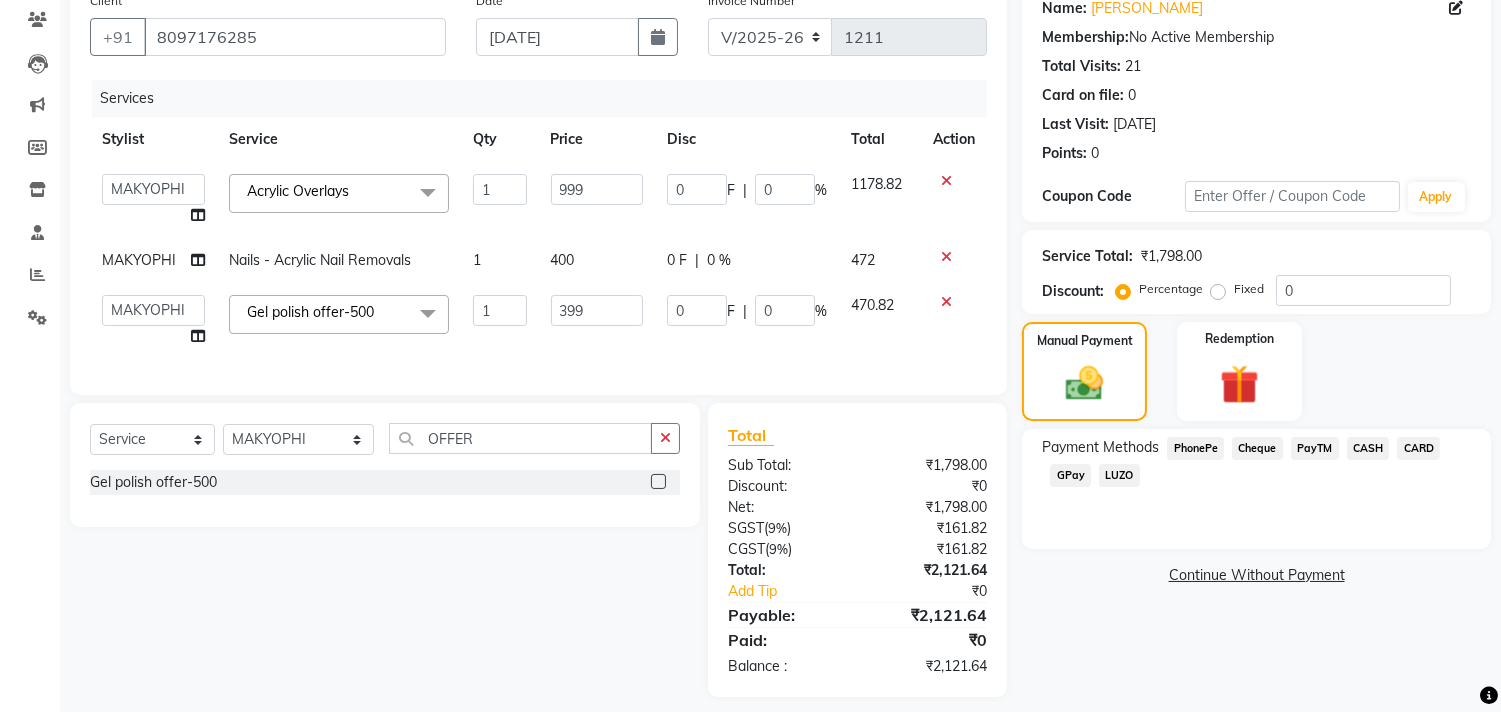 click on "GPay" 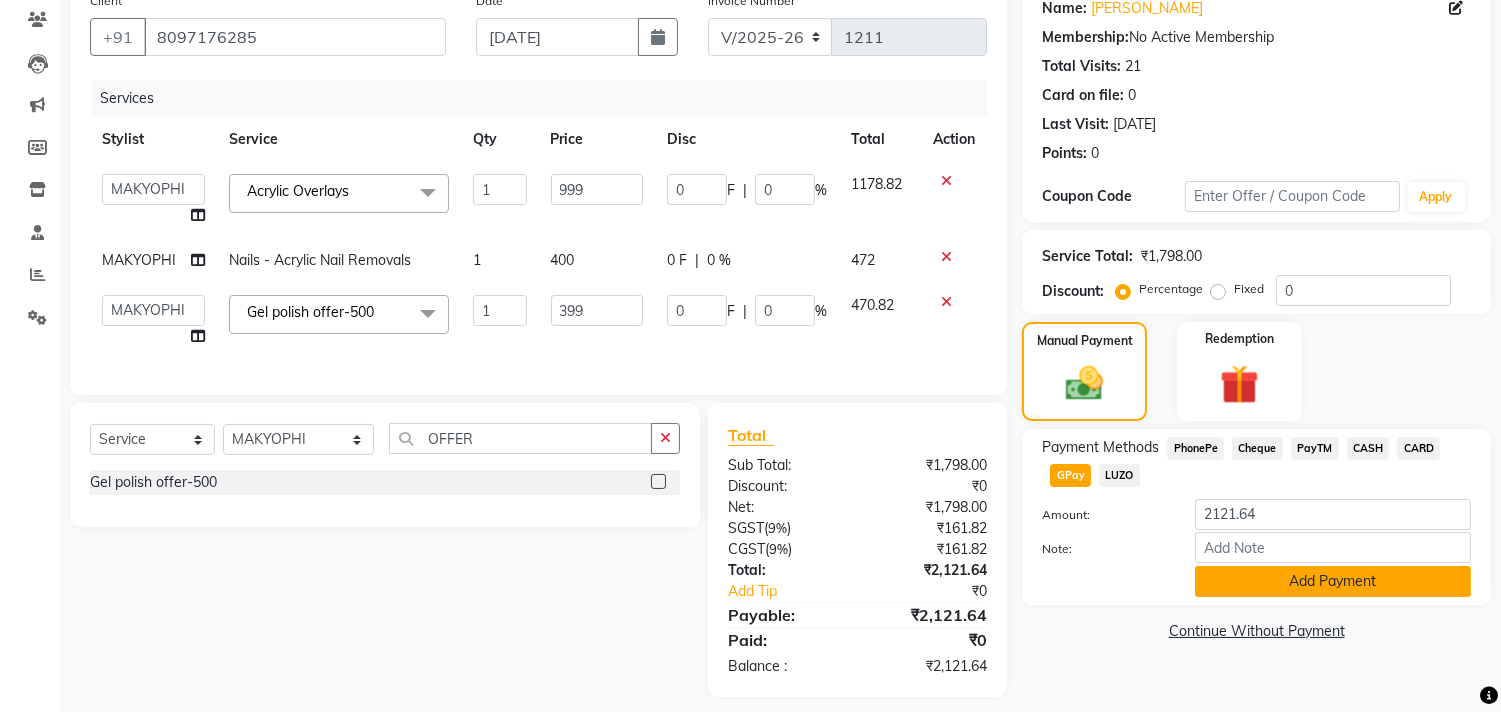 click on "Add Payment" 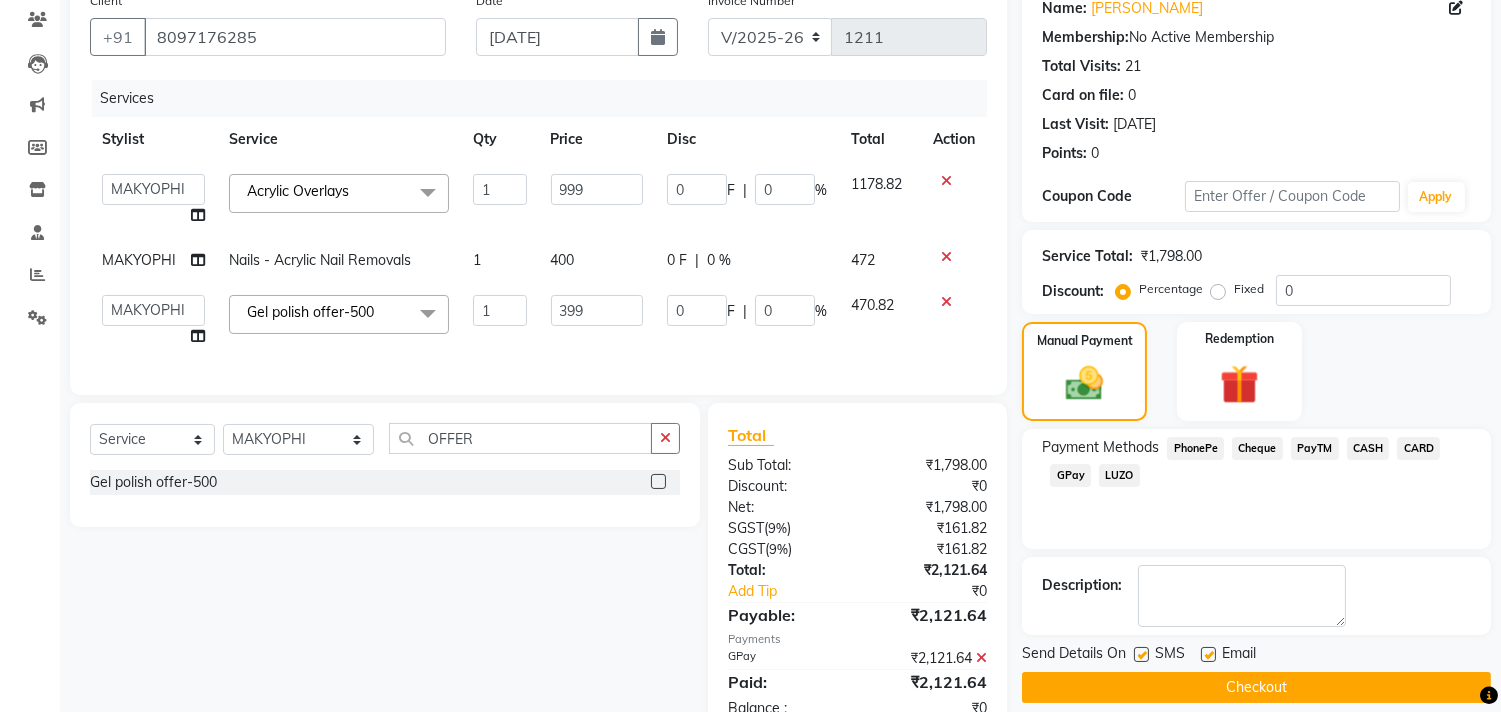 scroll, scrollTop: 241, scrollLeft: 0, axis: vertical 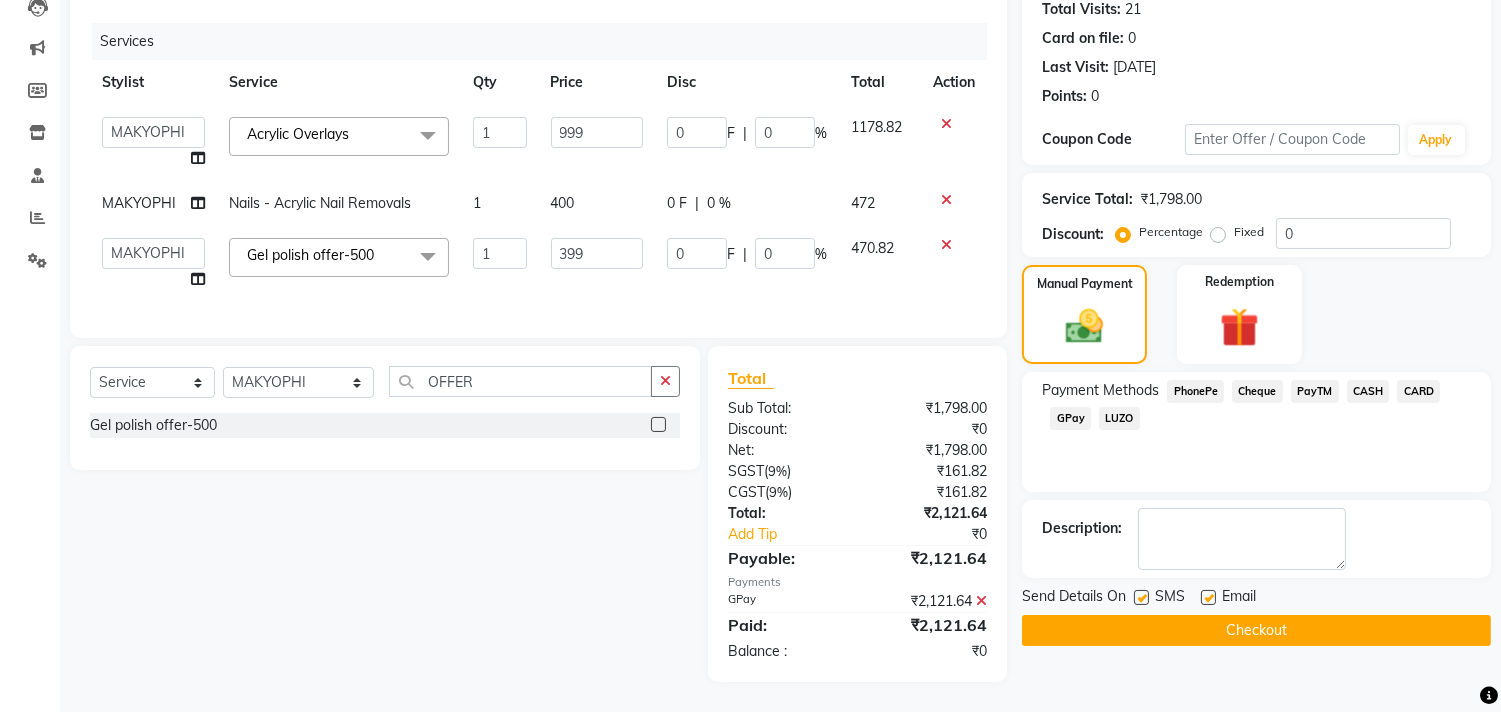 click 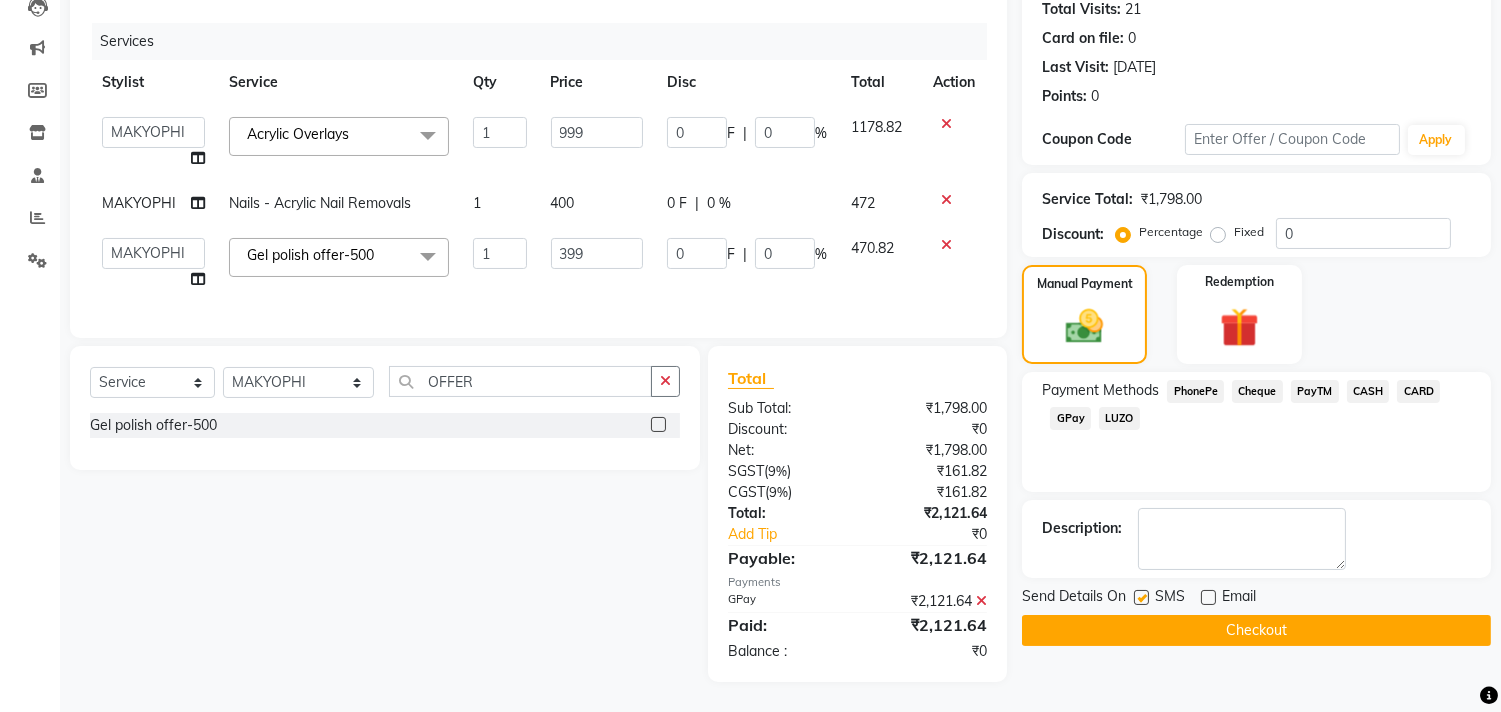 click on "Checkout" 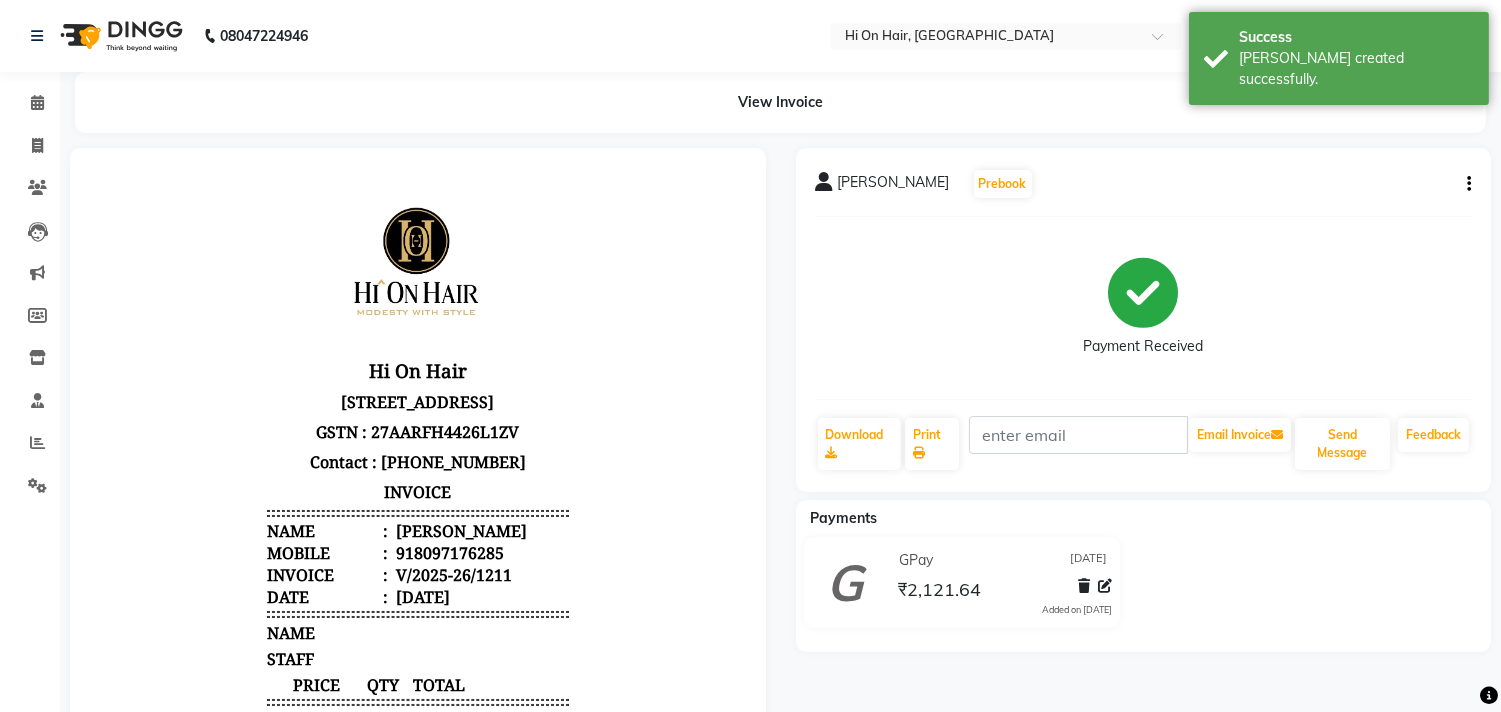 scroll, scrollTop: 0, scrollLeft: 0, axis: both 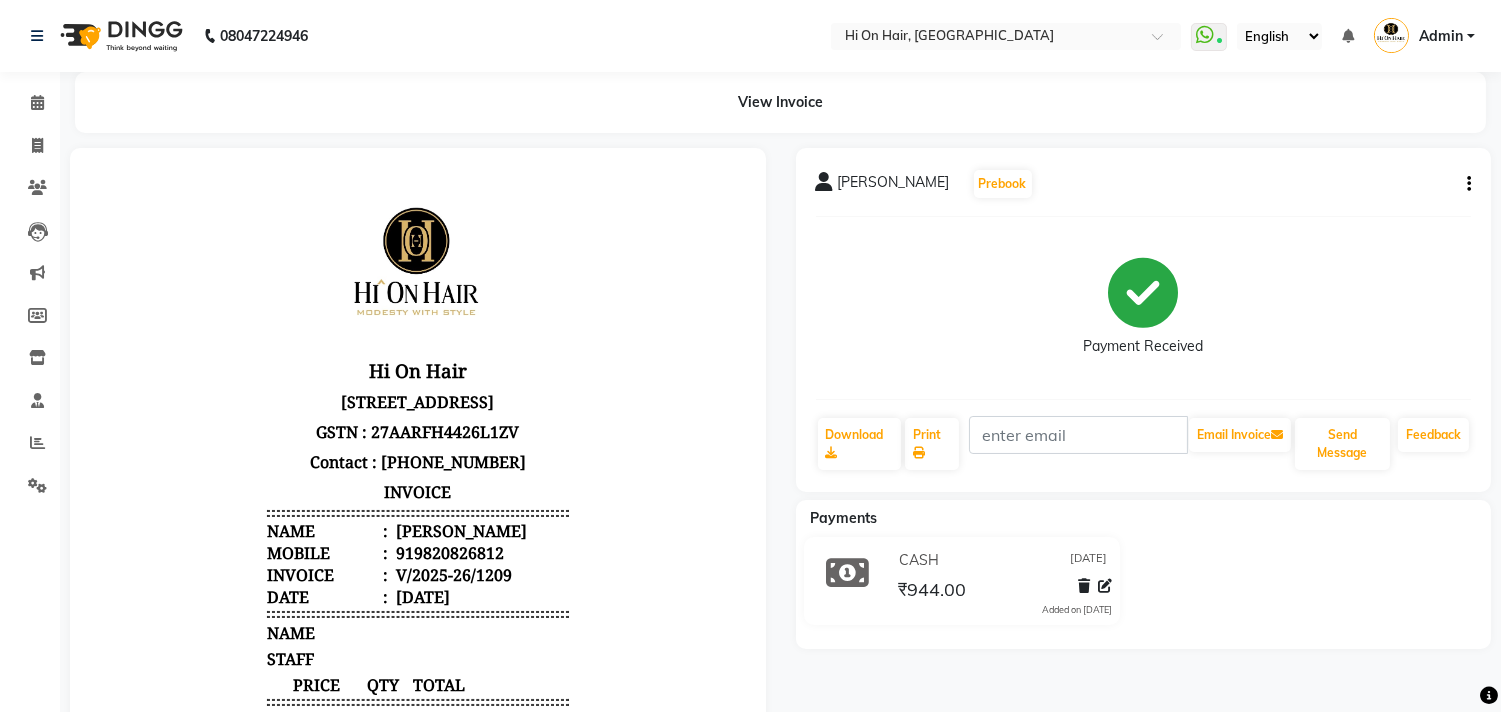 click 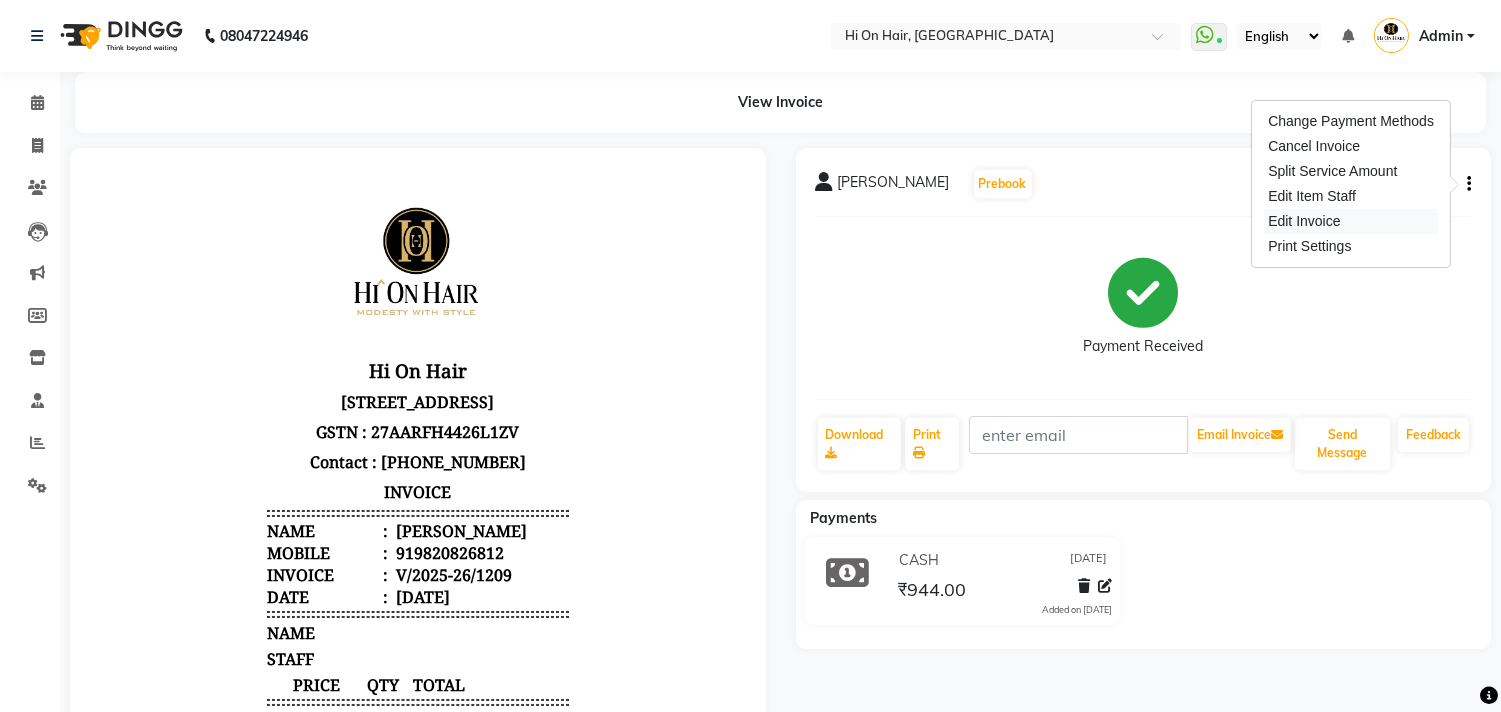 click on "Edit Invoice" at bounding box center (1351, 221) 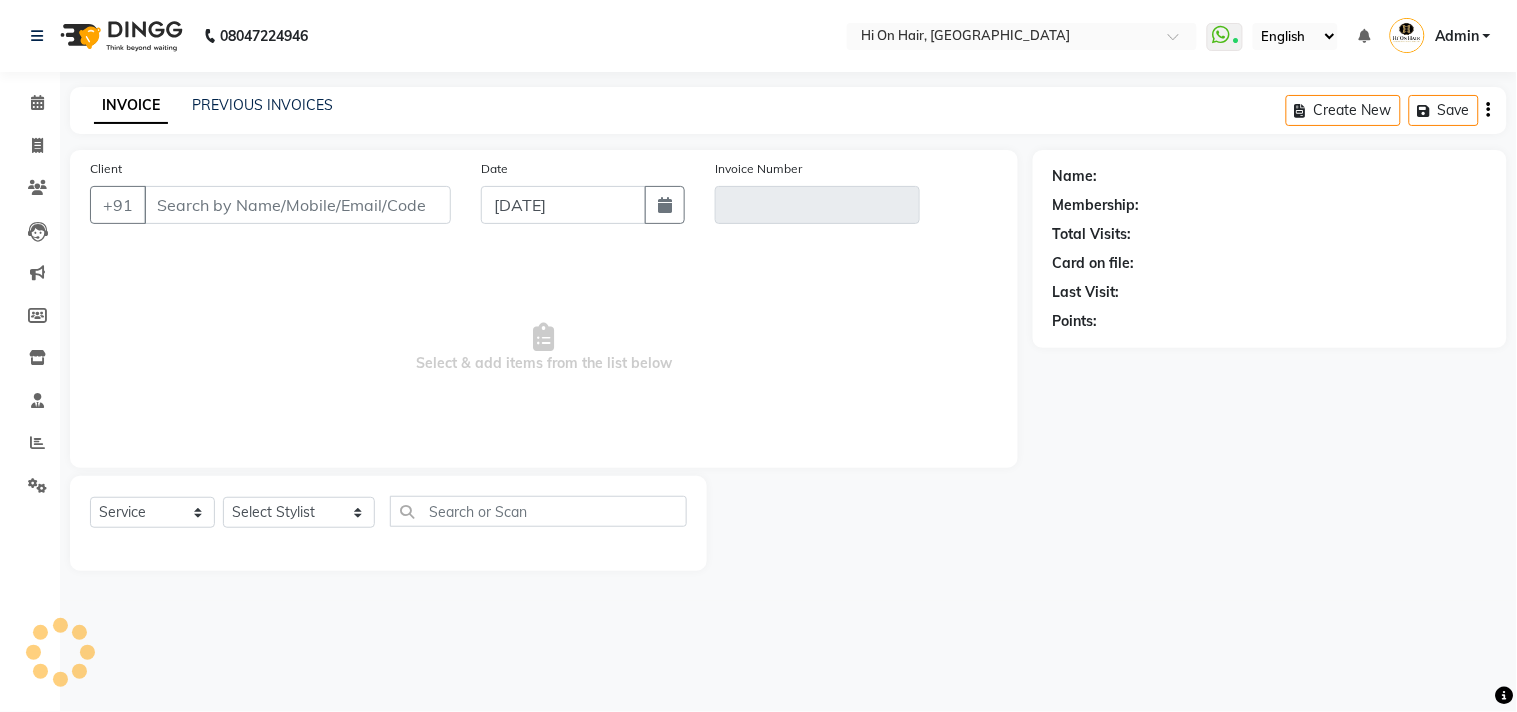 type on "9820826812" 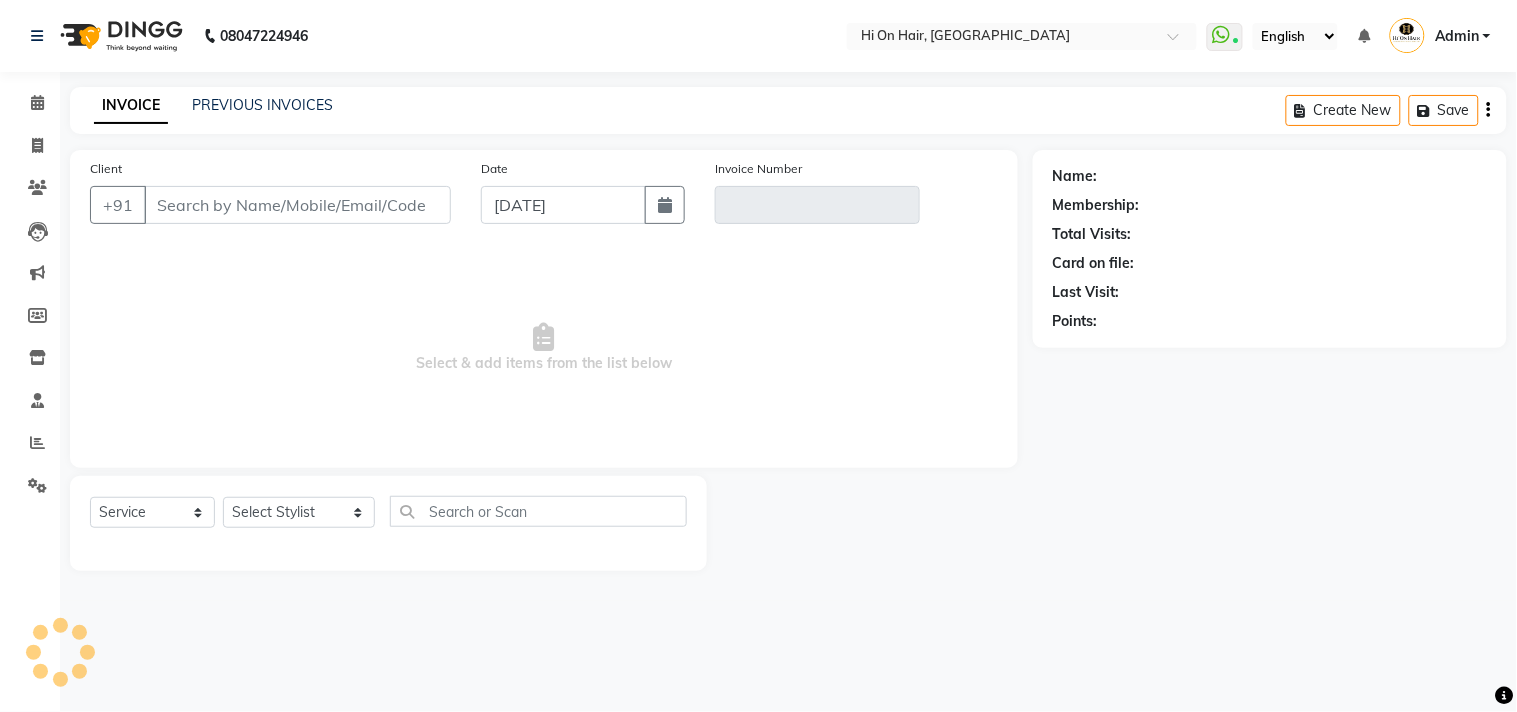type on "V/2025-26/1209" 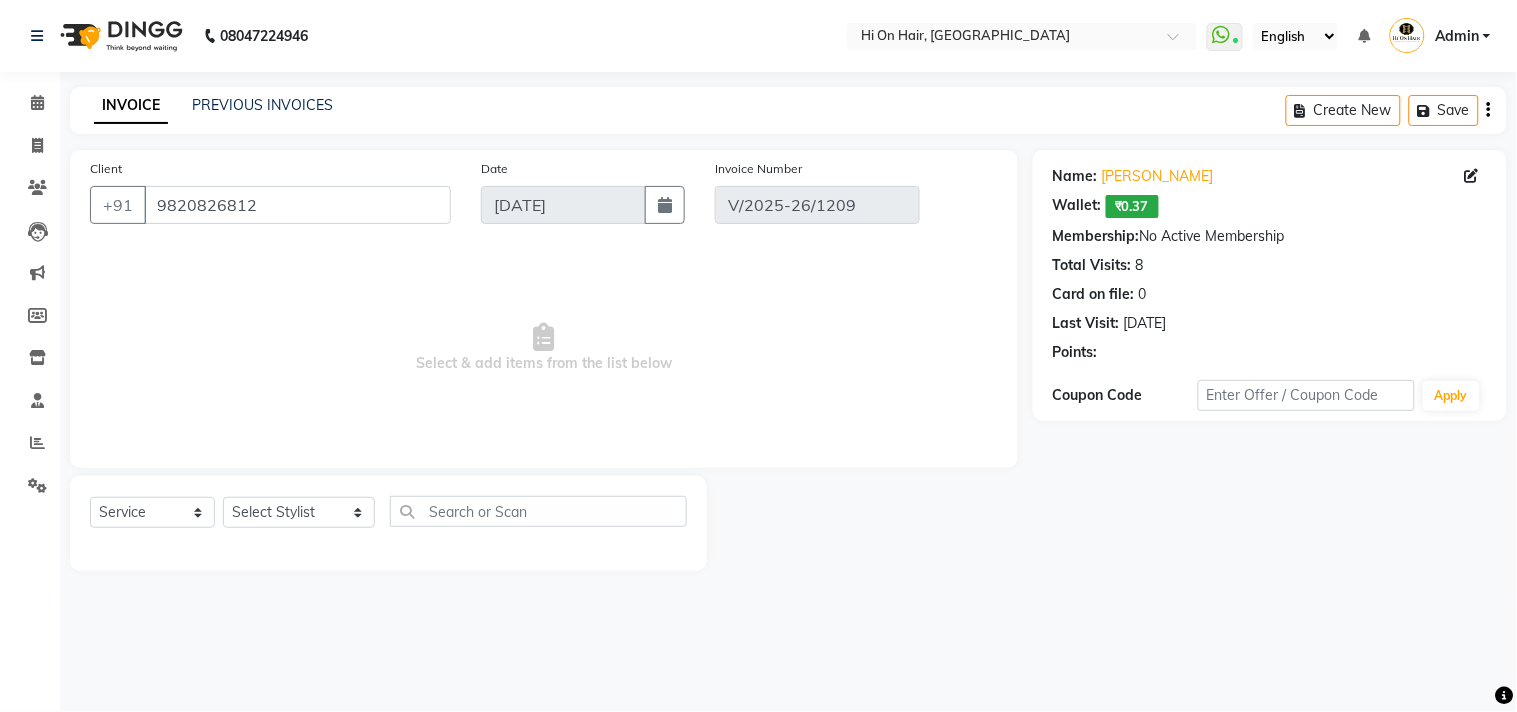 select on "select" 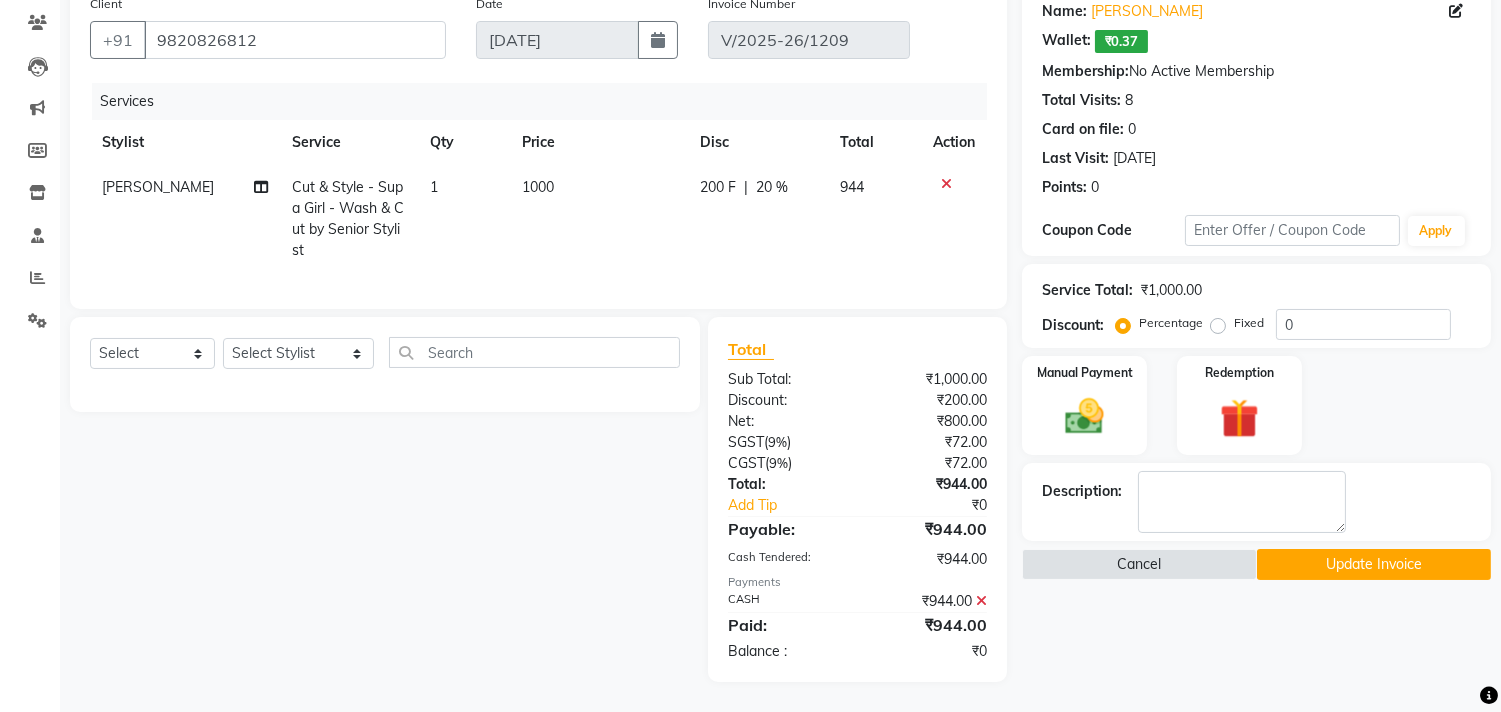 scroll, scrollTop: 181, scrollLeft: 0, axis: vertical 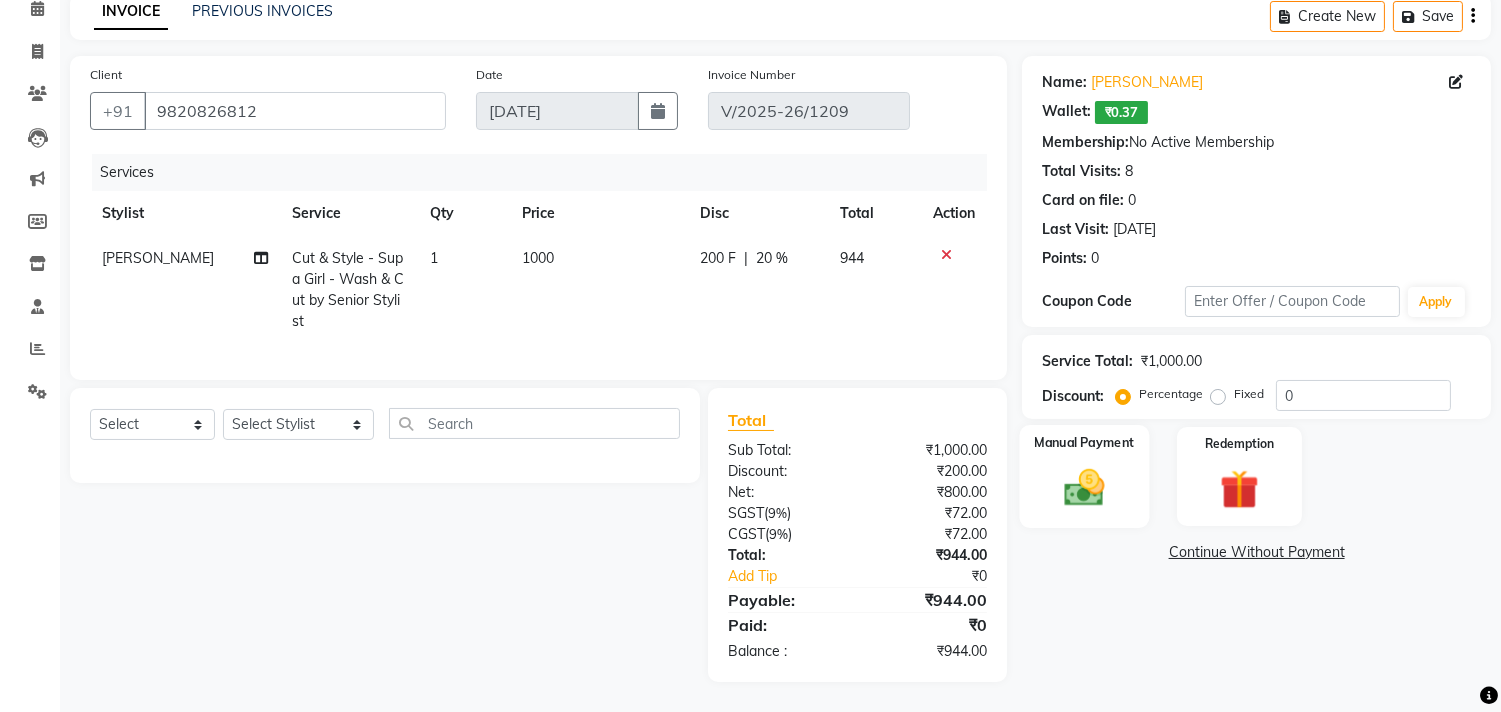 click 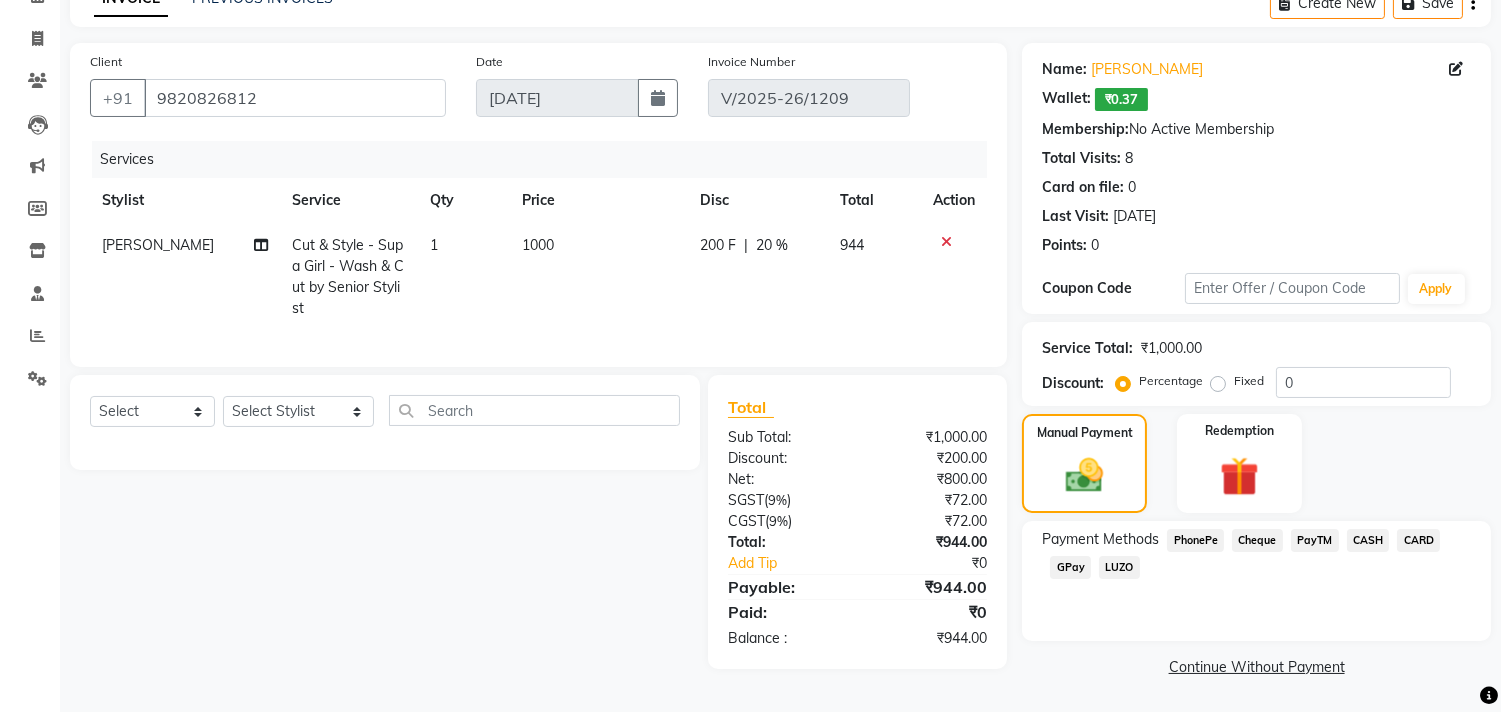 click on "GPay" 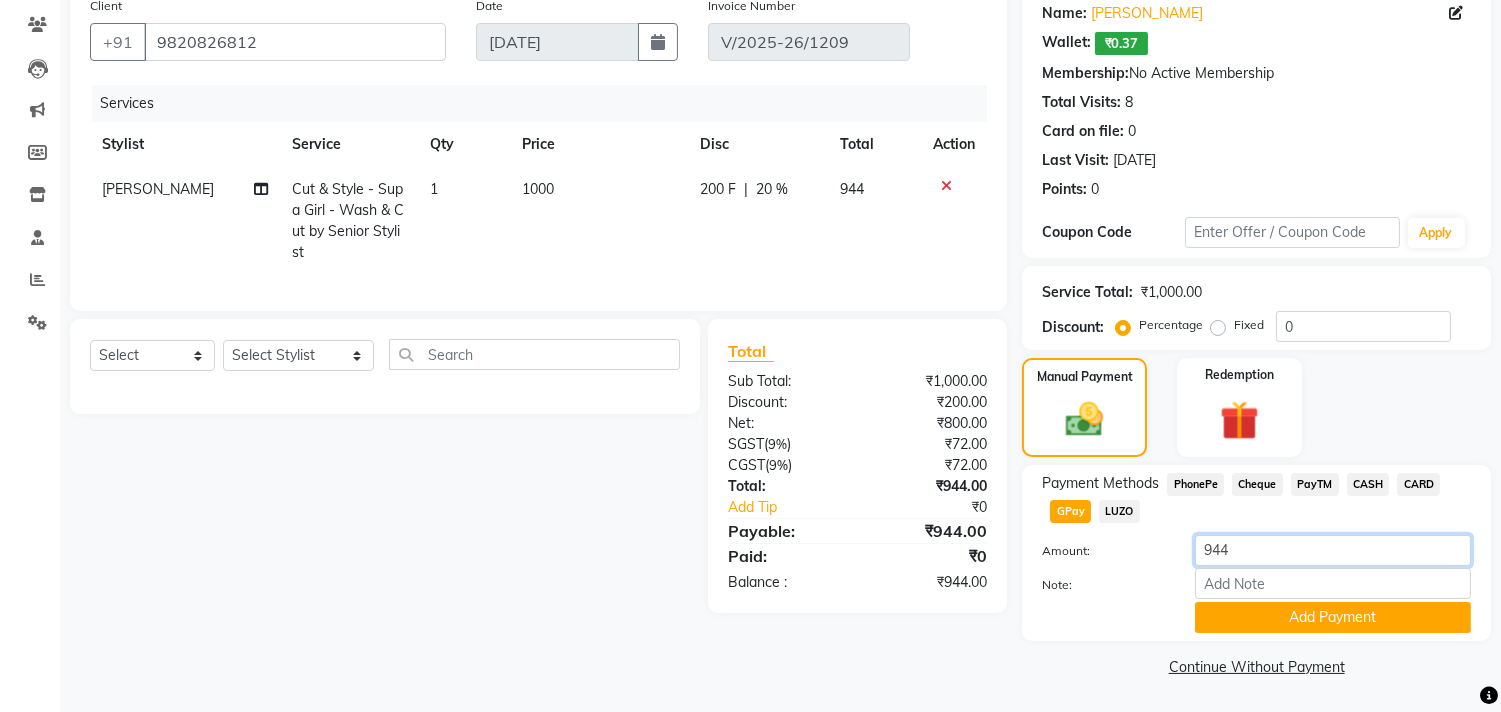 drag, startPoint x: 1270, startPoint y: 547, endPoint x: 1150, endPoint y: 565, distance: 121.34249 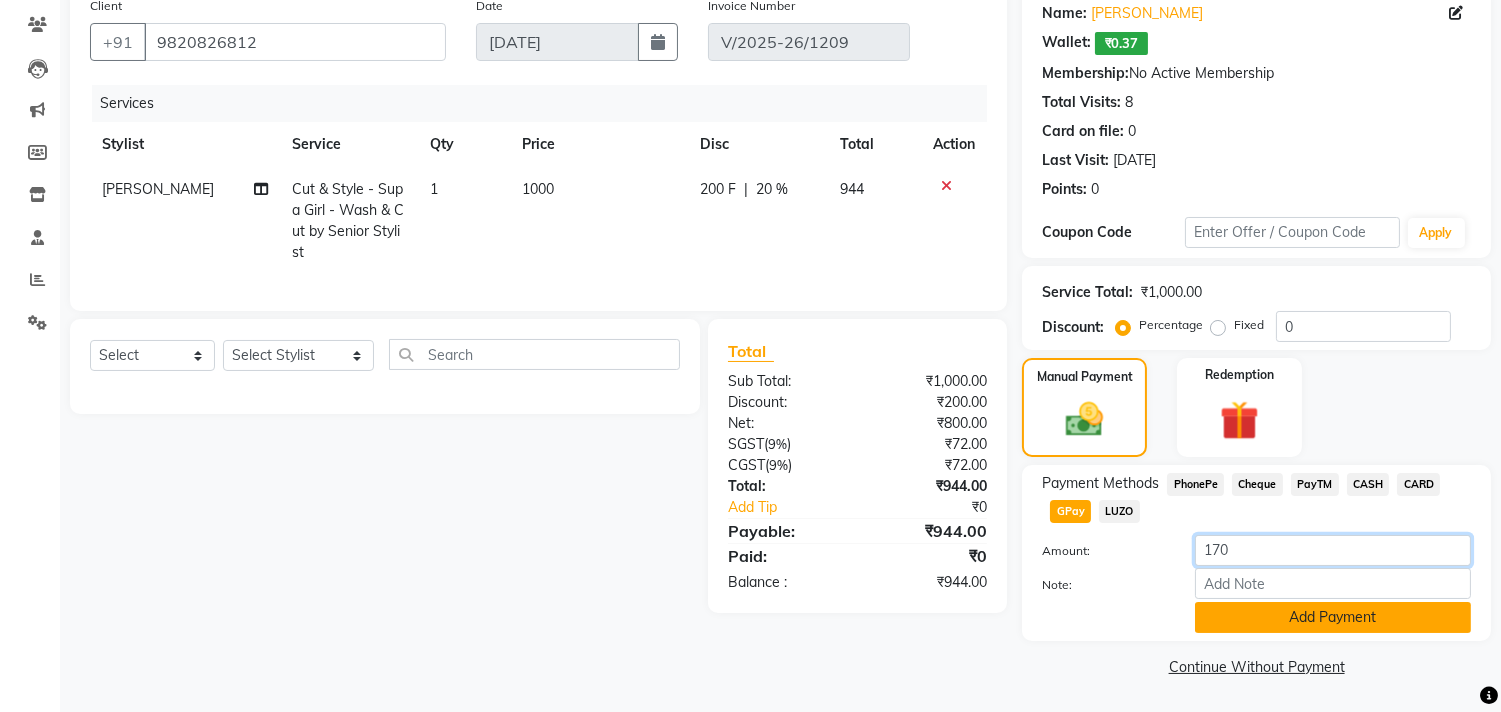 type on "170" 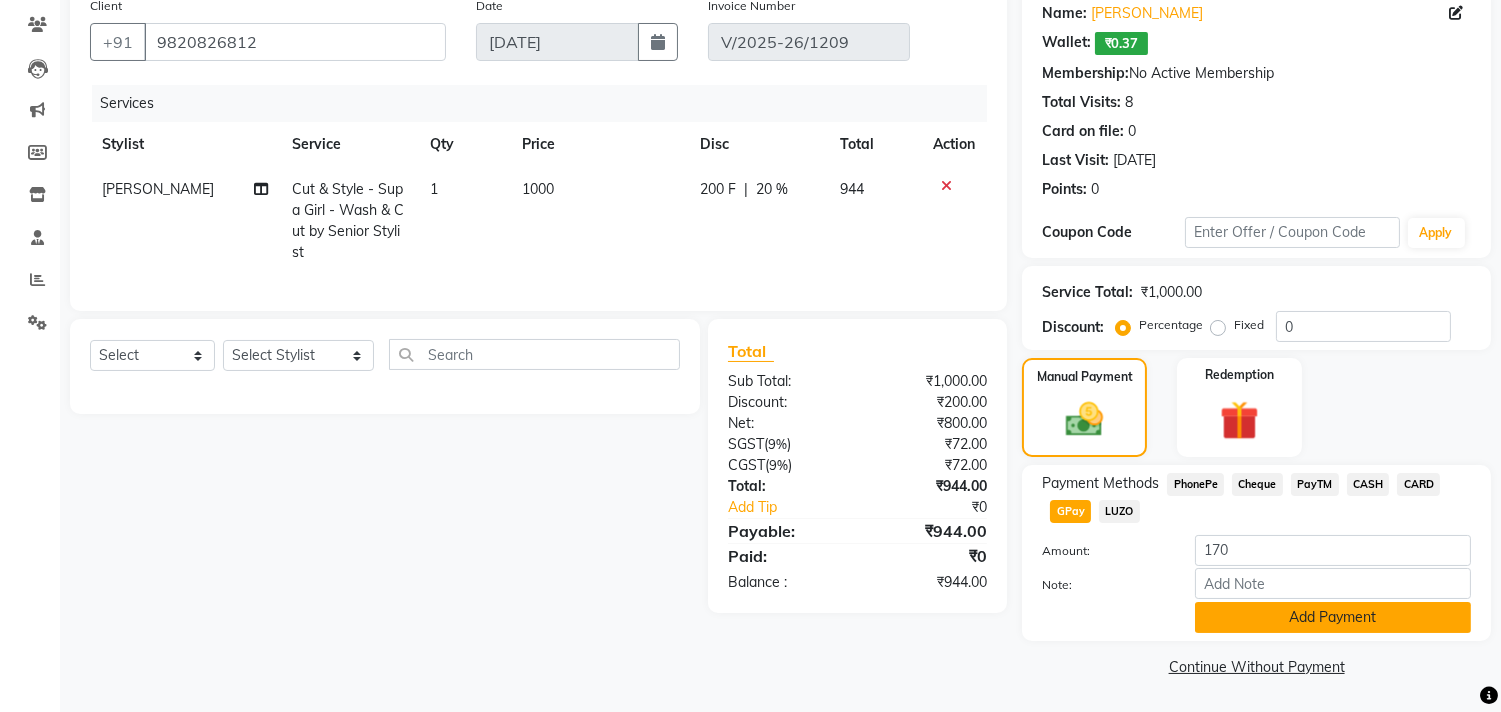 click on "Add Payment" 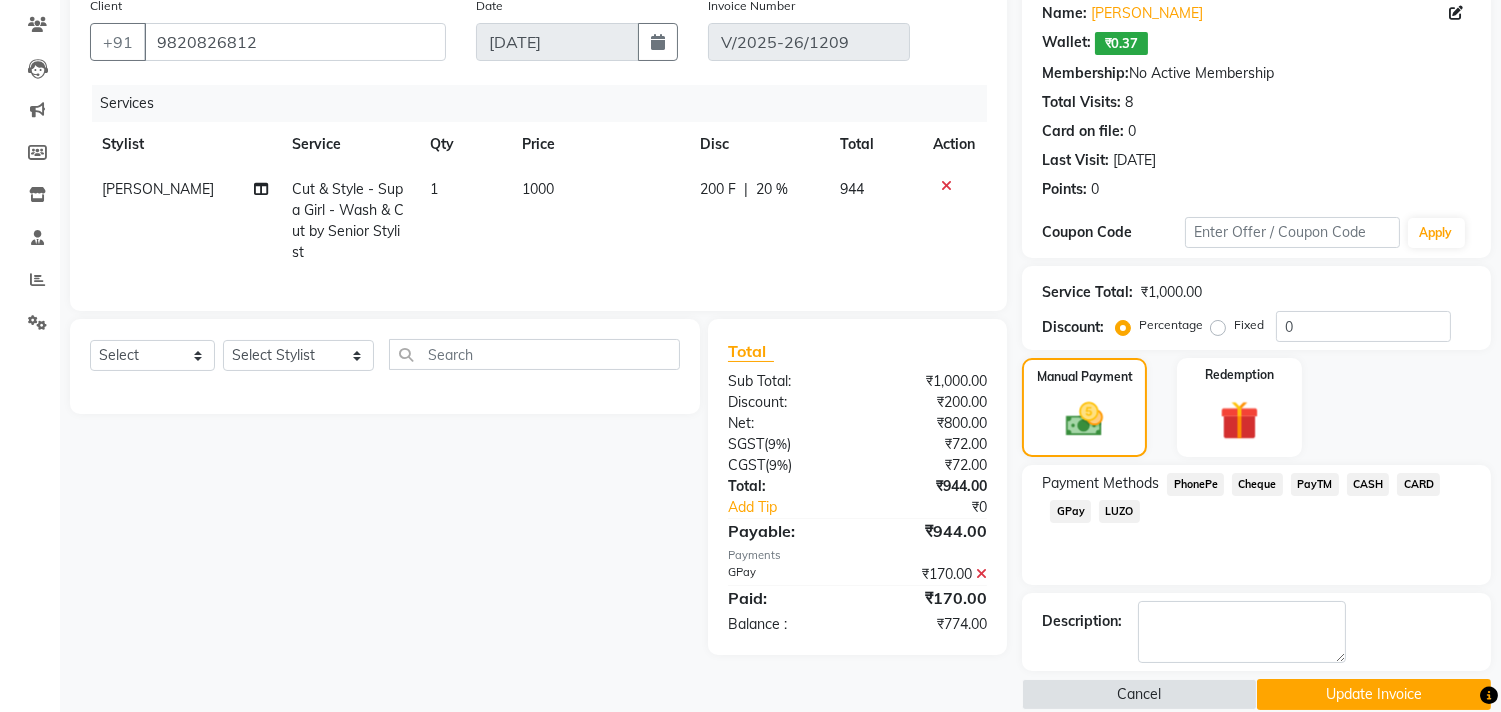 click on "CASH" 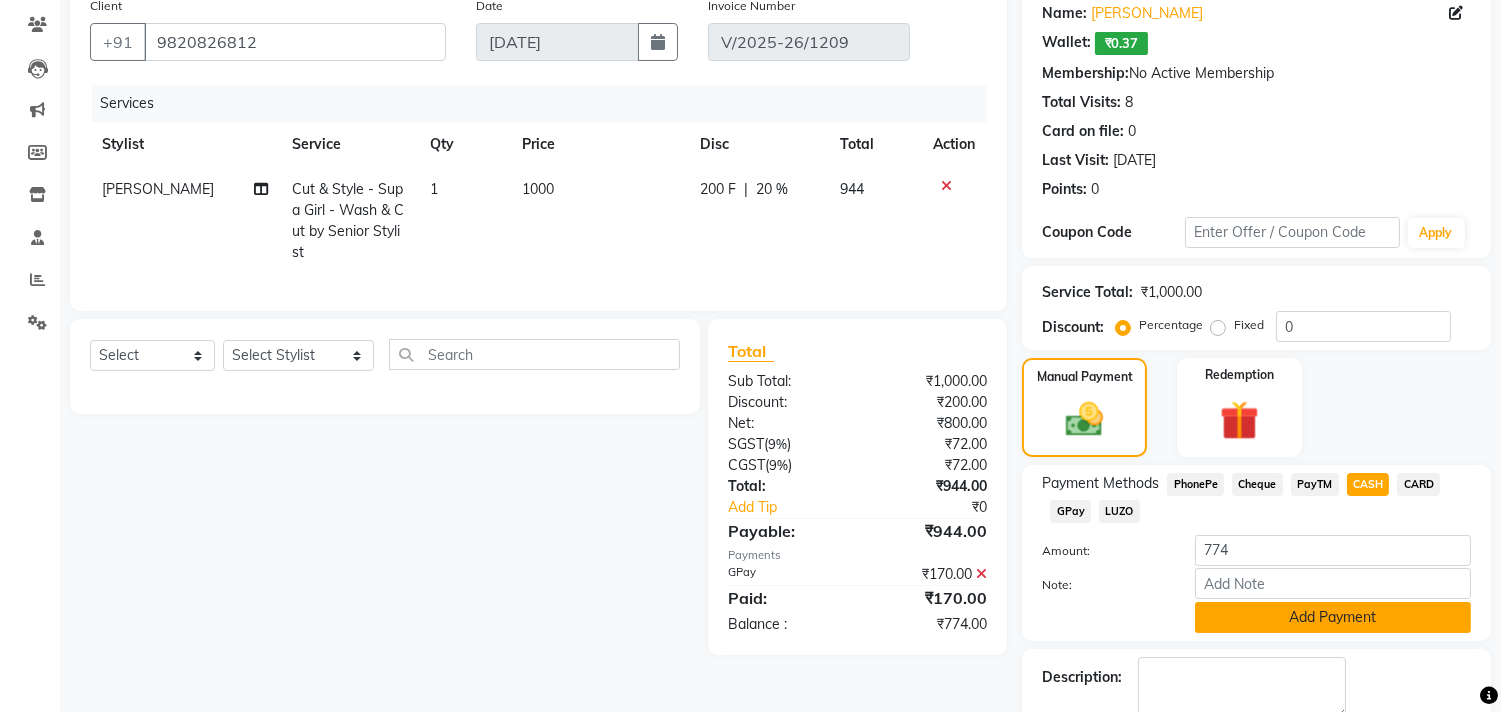 click on "Add Payment" 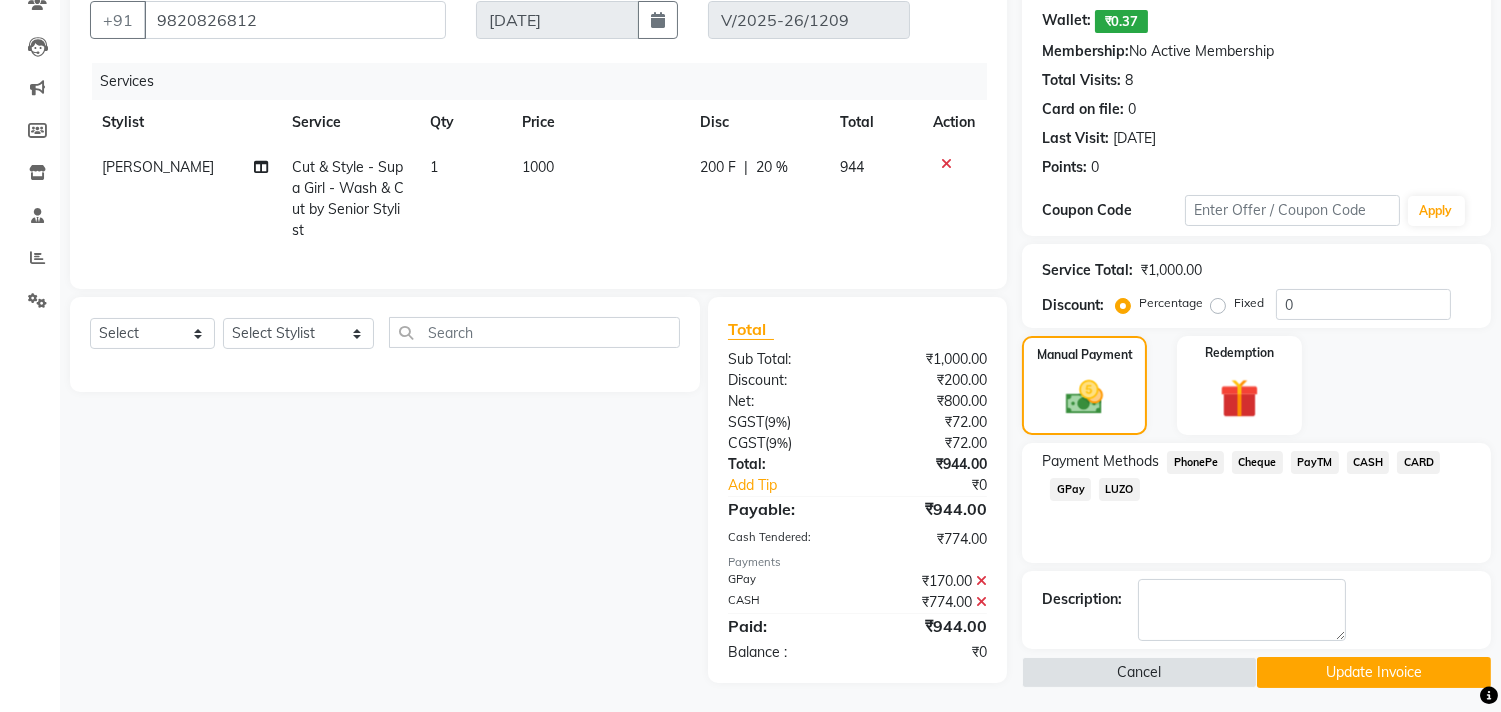 scroll, scrollTop: 202, scrollLeft: 0, axis: vertical 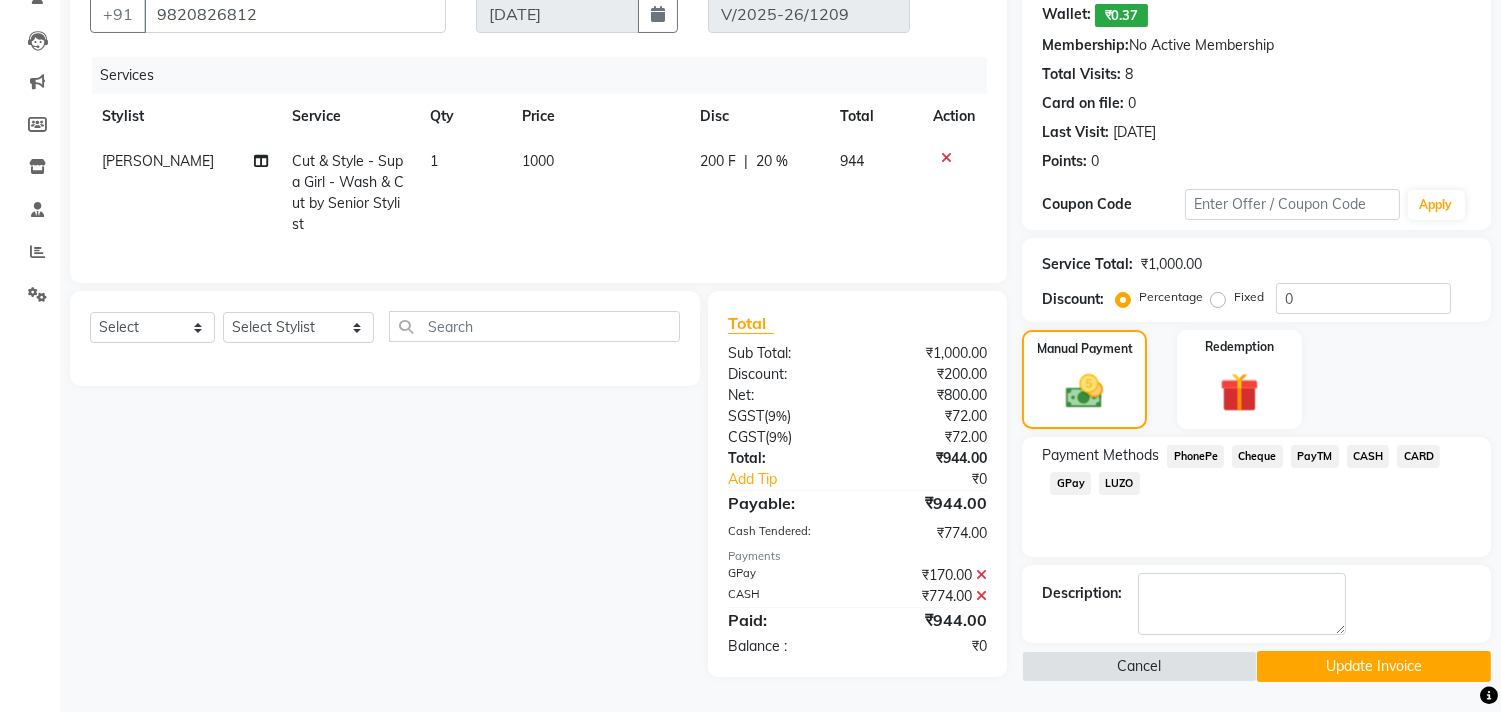 click on "Update Invoice" 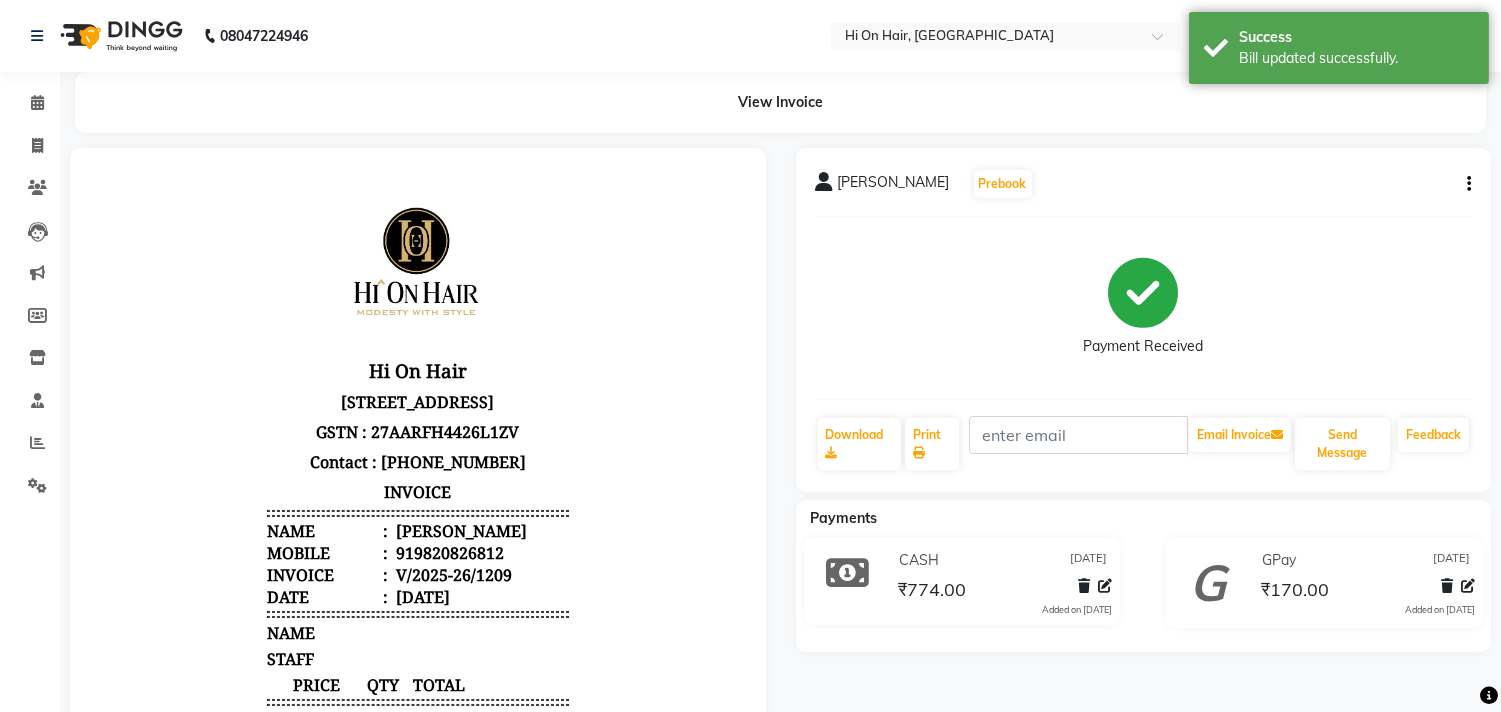 scroll, scrollTop: 0, scrollLeft: 0, axis: both 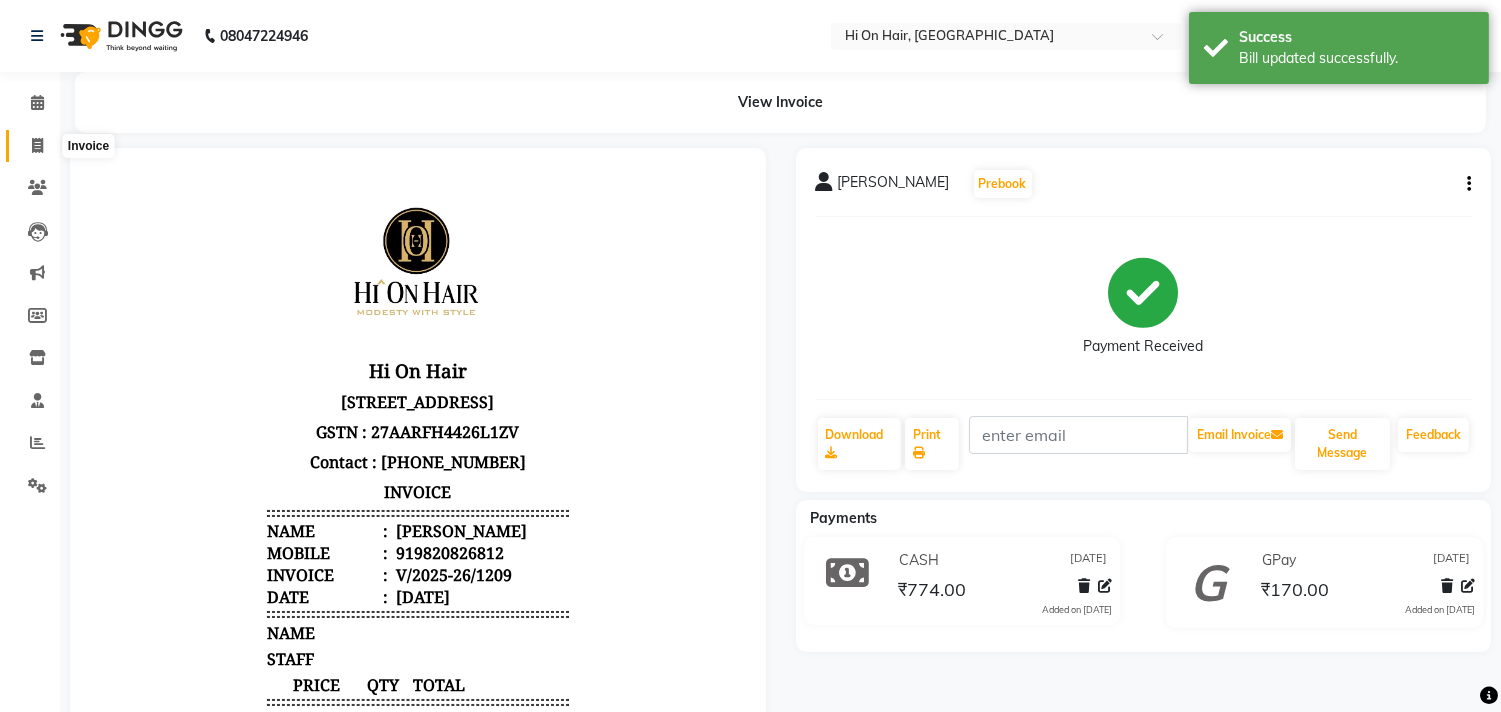 click 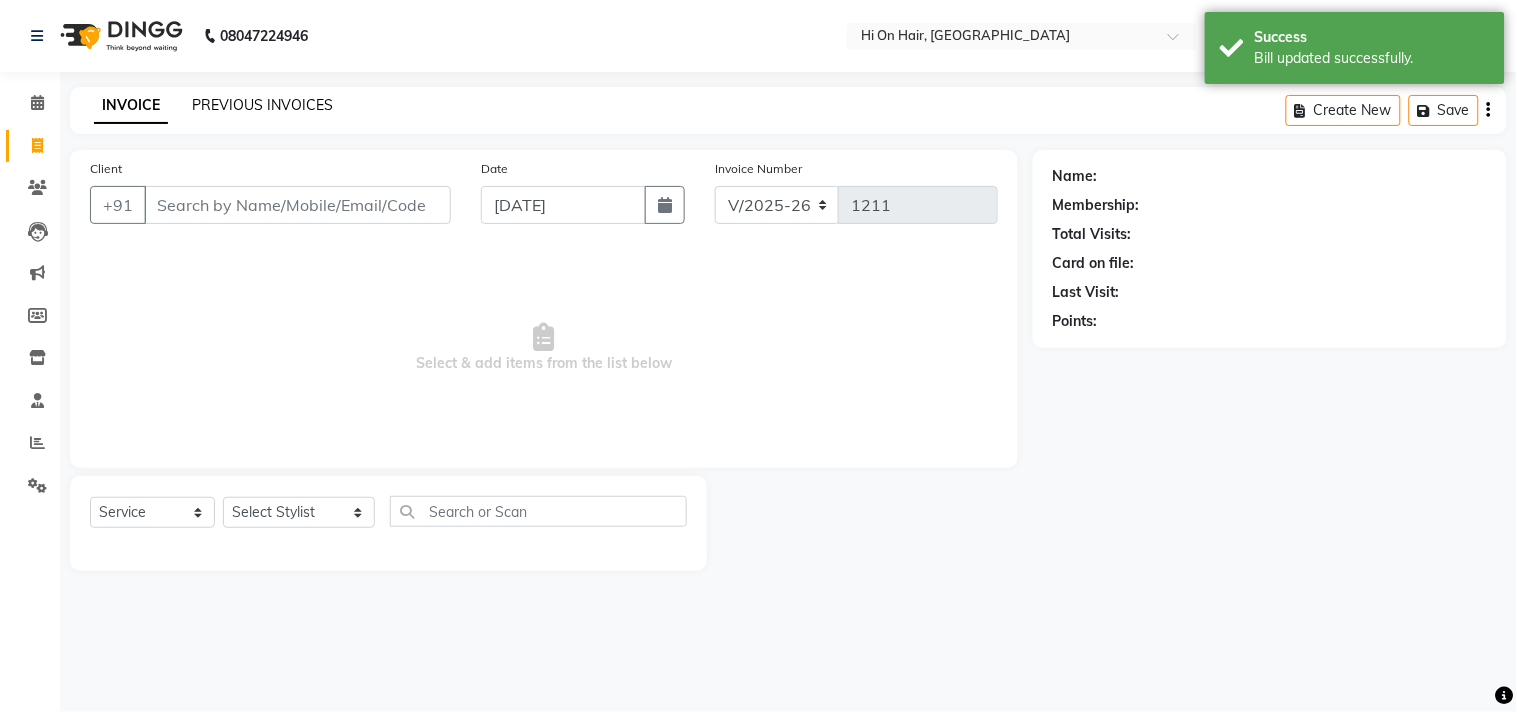 click on "PREVIOUS INVOICES" 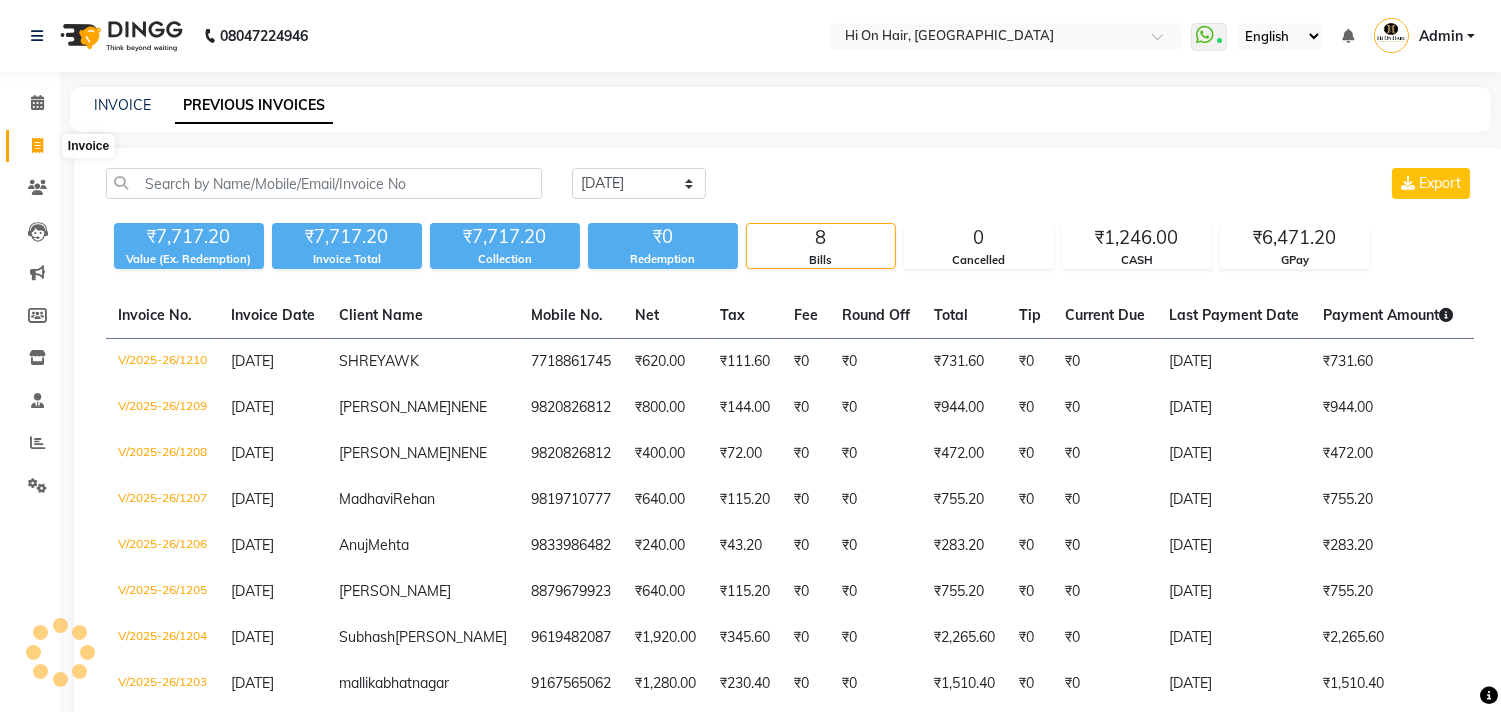 click 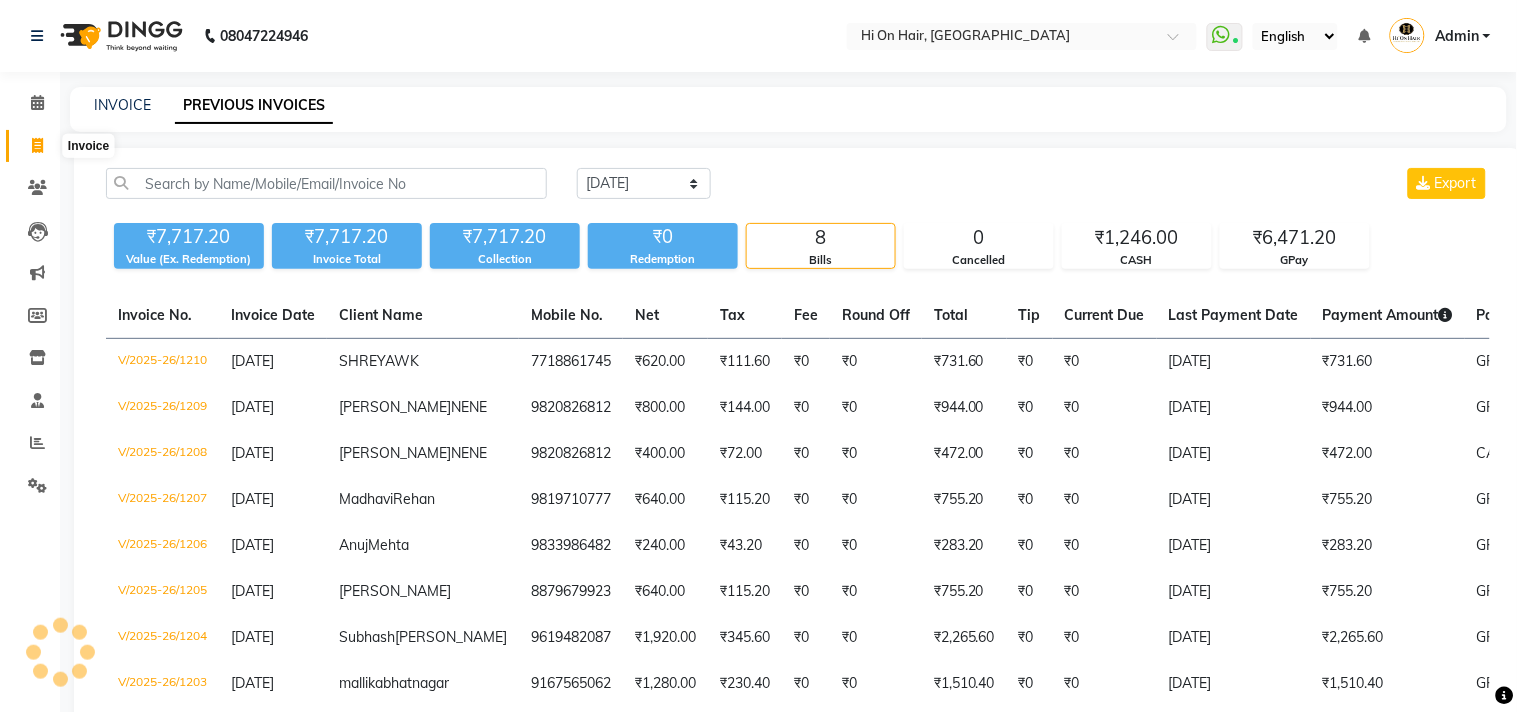 select on "535" 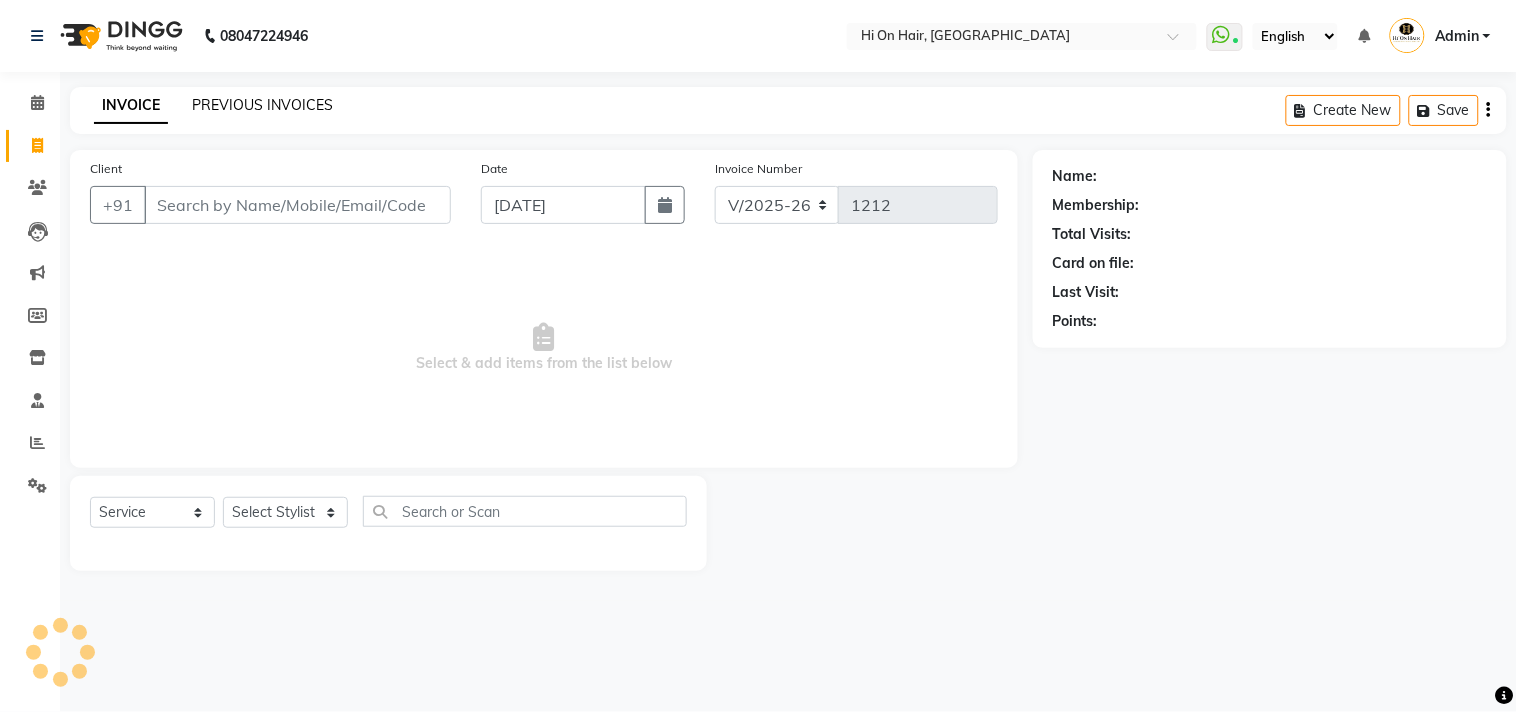 click on "PREVIOUS INVOICES" 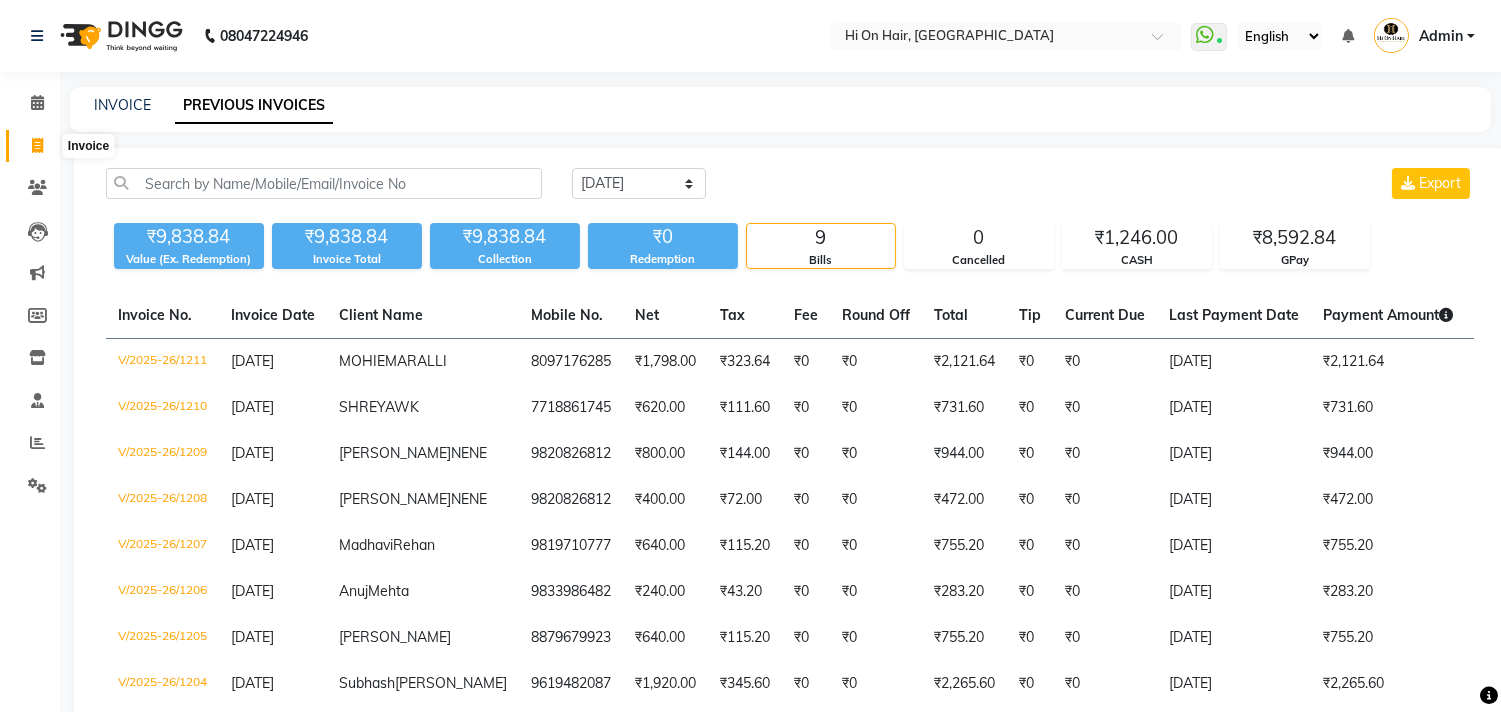 click 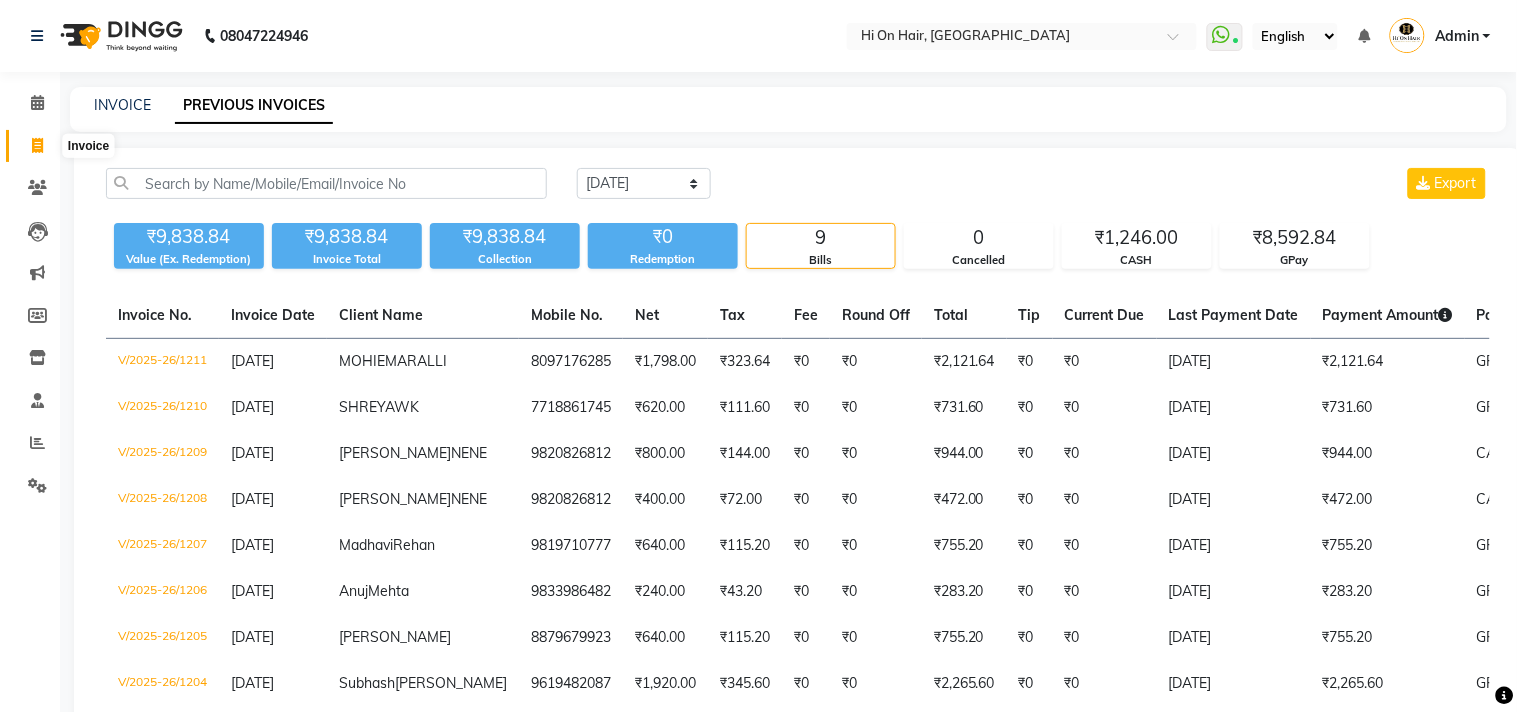select on "535" 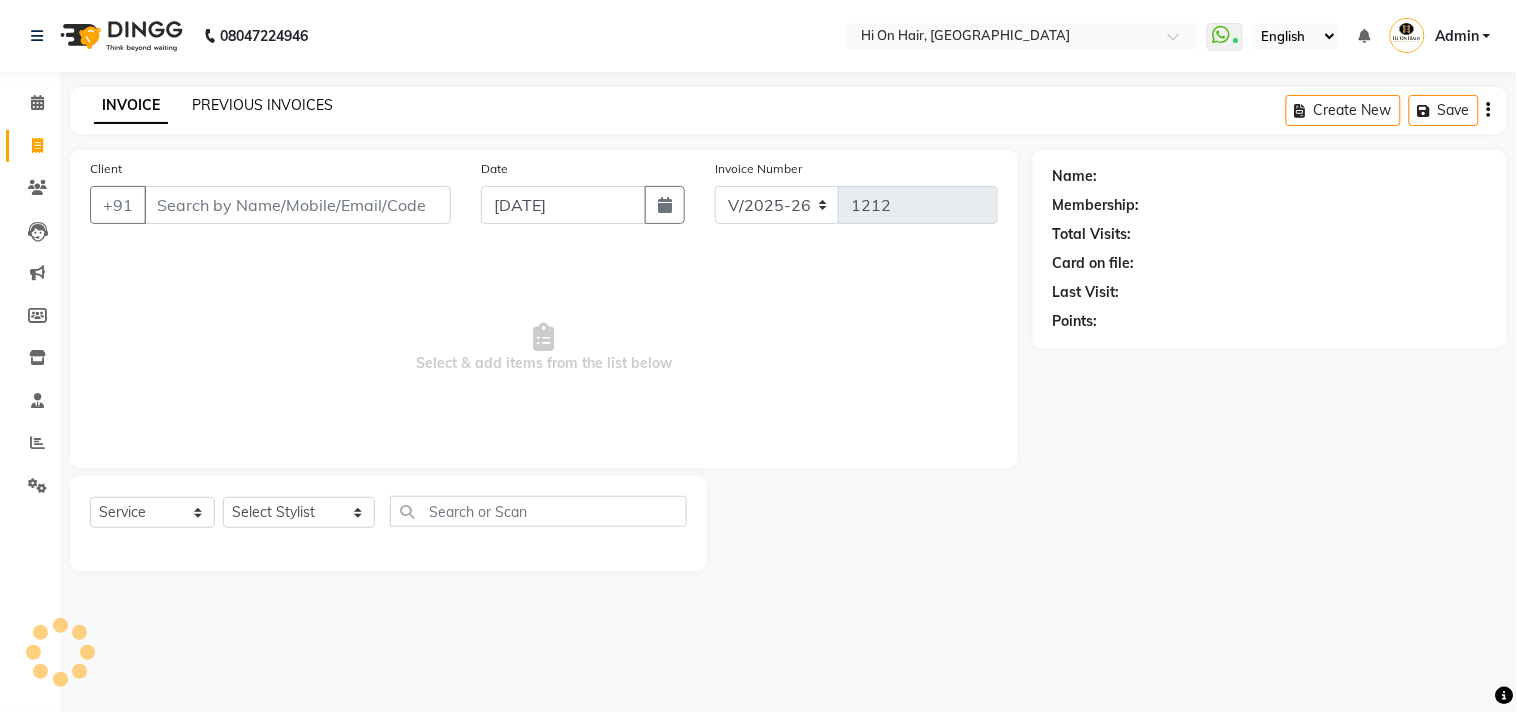 drag, startPoint x: 232, startPoint y: 114, endPoint x: 240, endPoint y: 106, distance: 11.313708 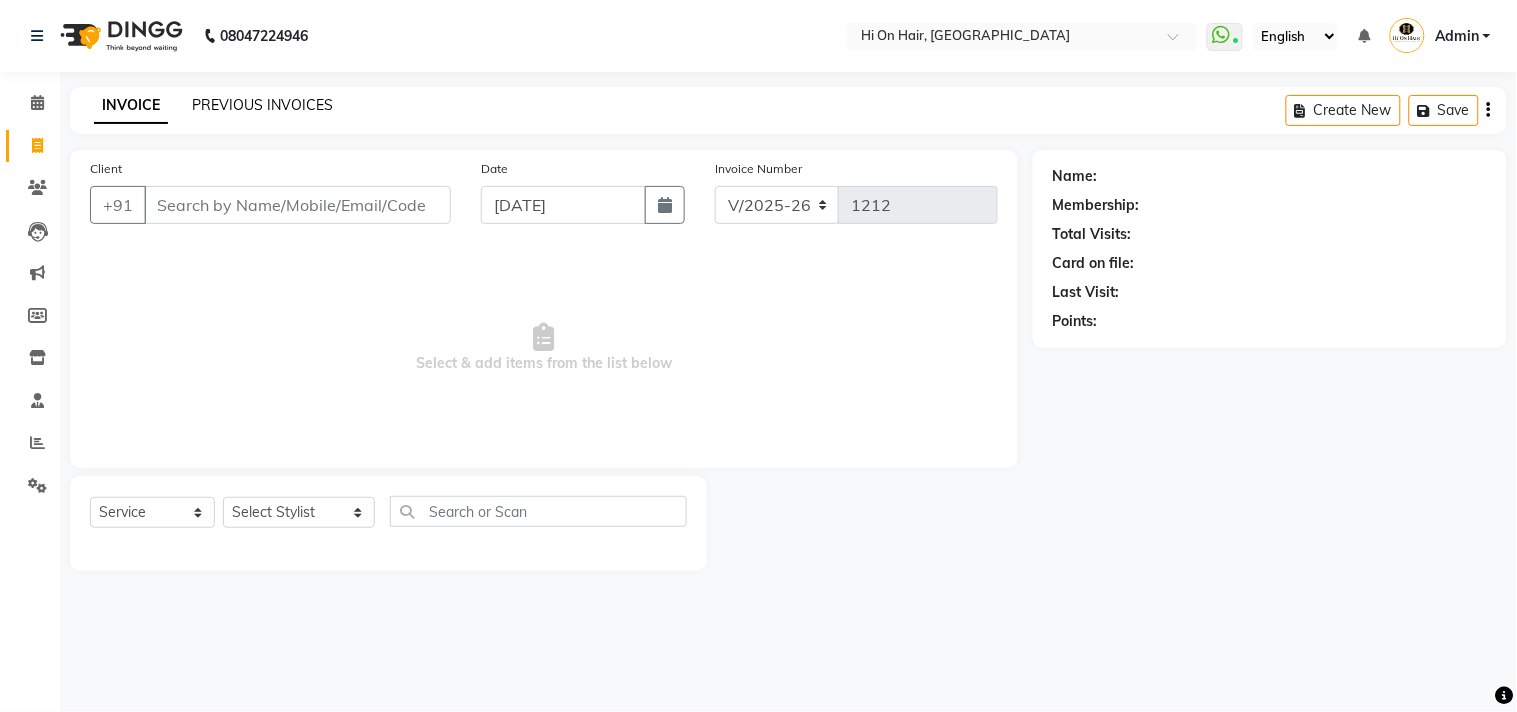 click on "PREVIOUS INVOICES" 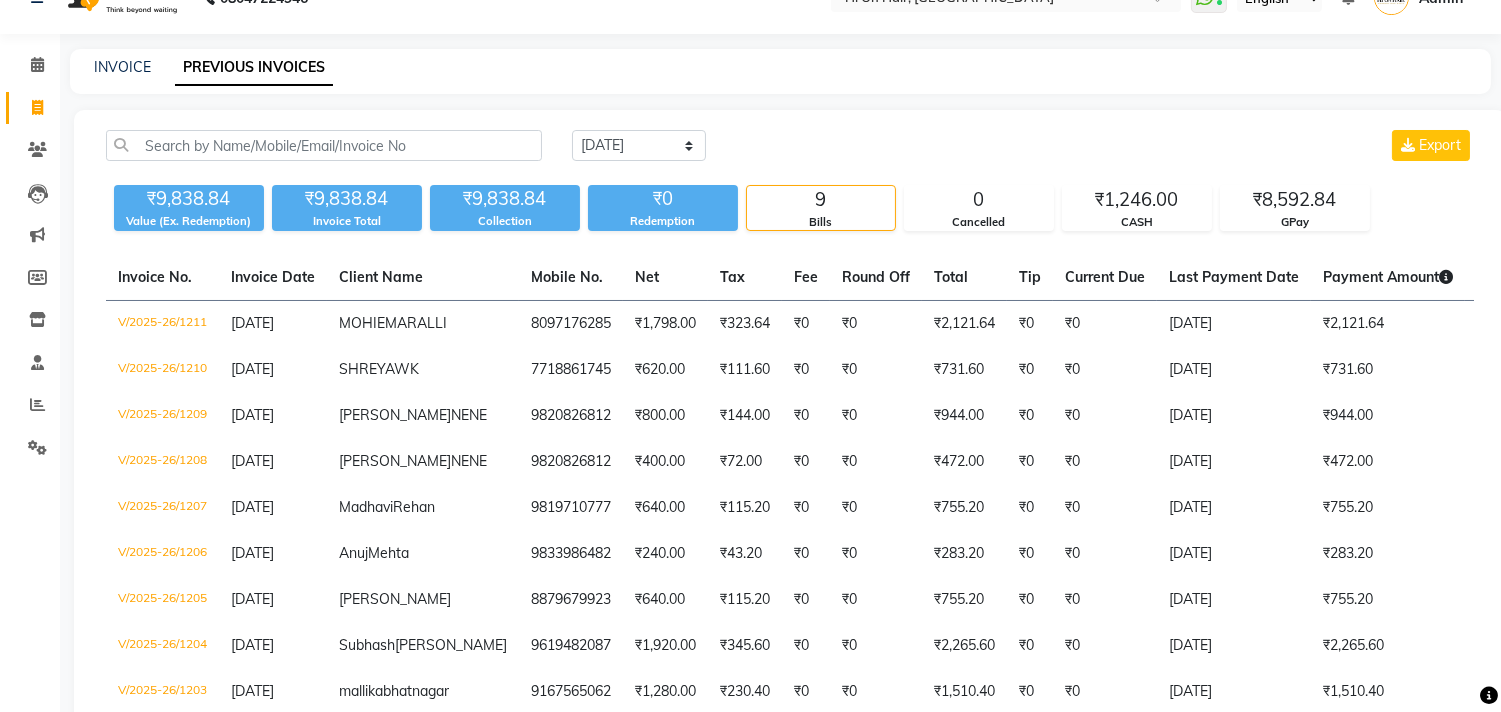 scroll, scrollTop: 0, scrollLeft: 0, axis: both 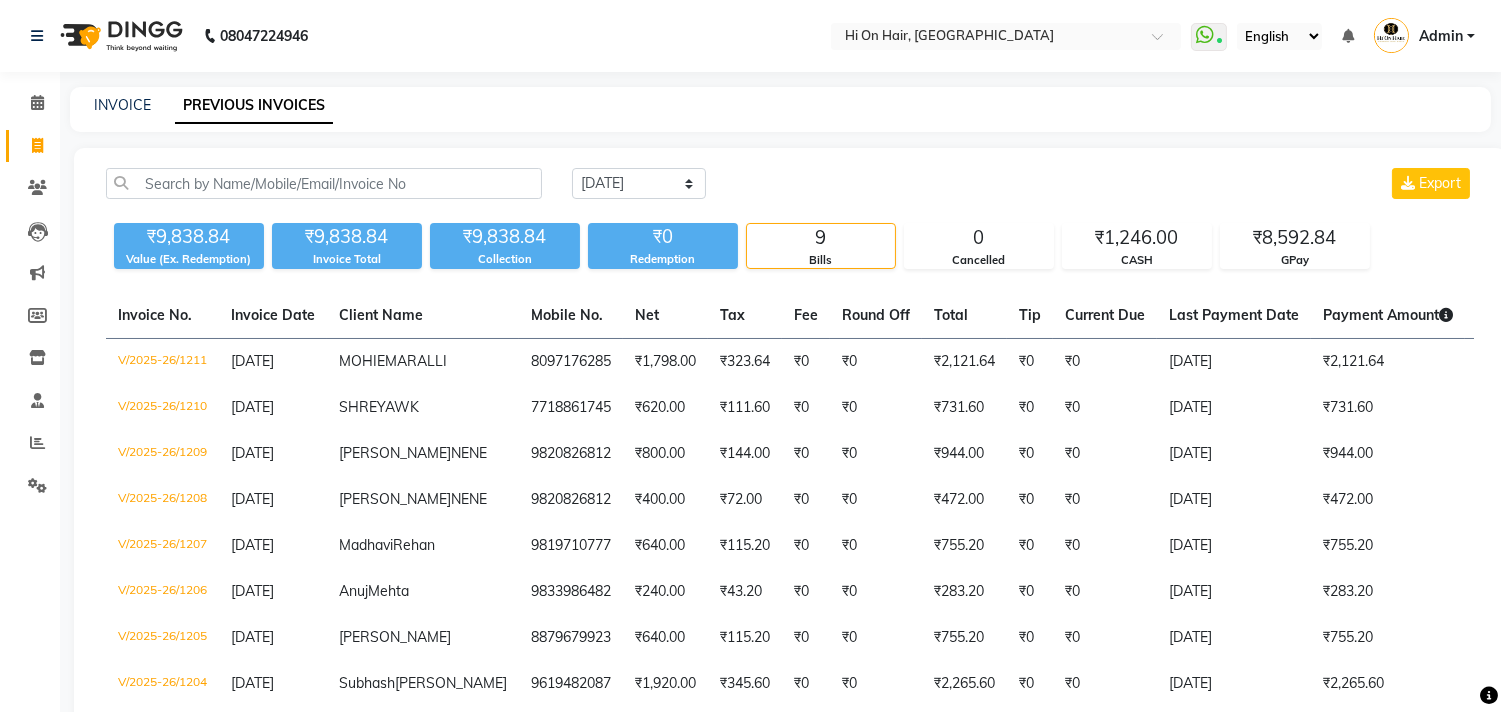click on "PREVIOUS INVOICES" 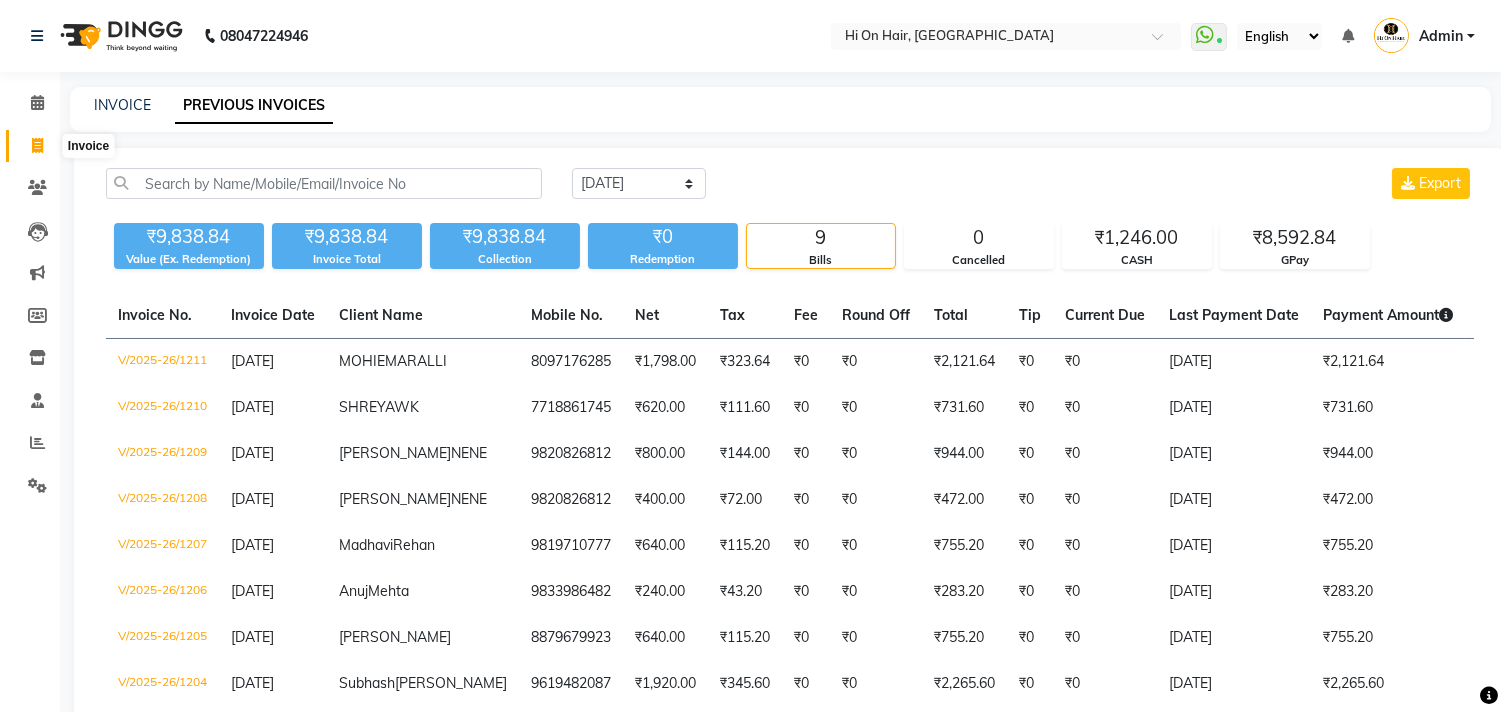 click 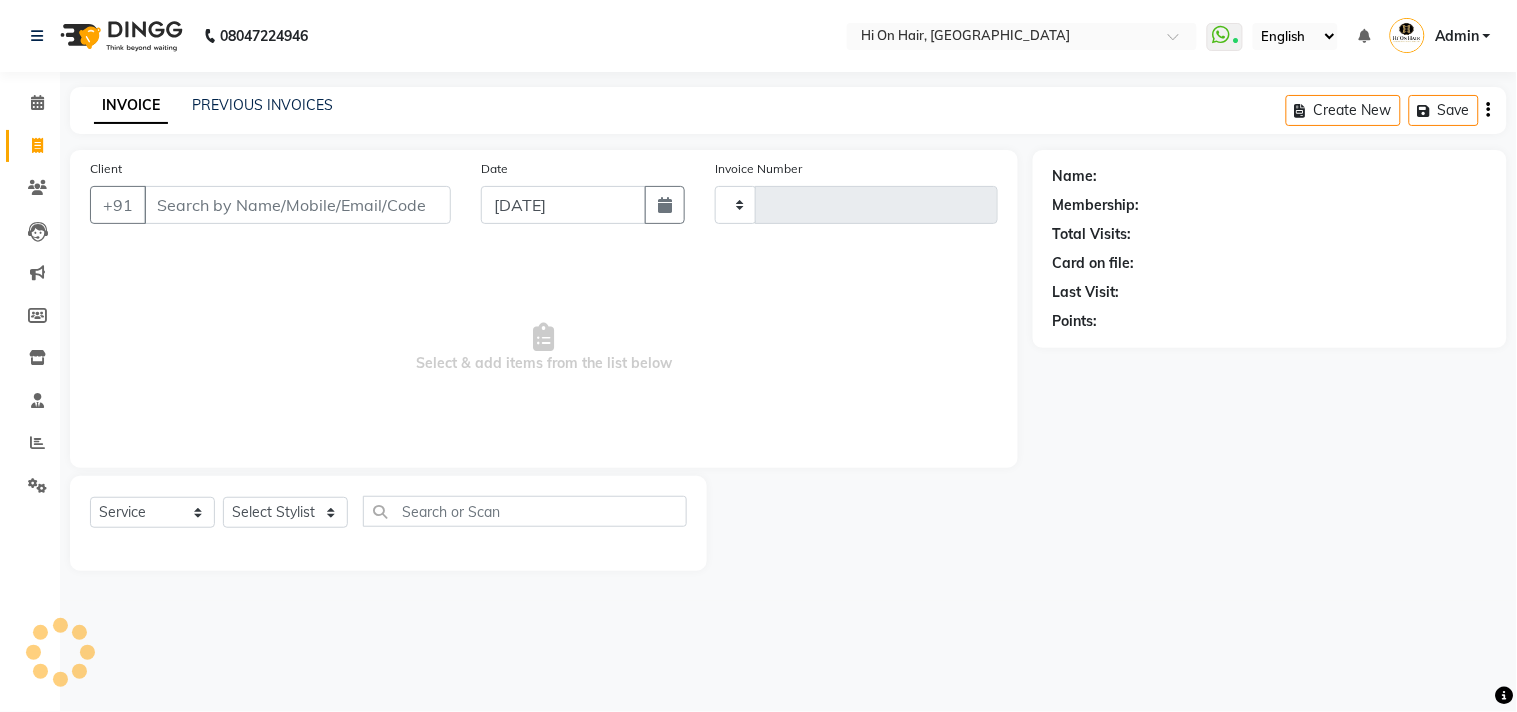 type on "1212" 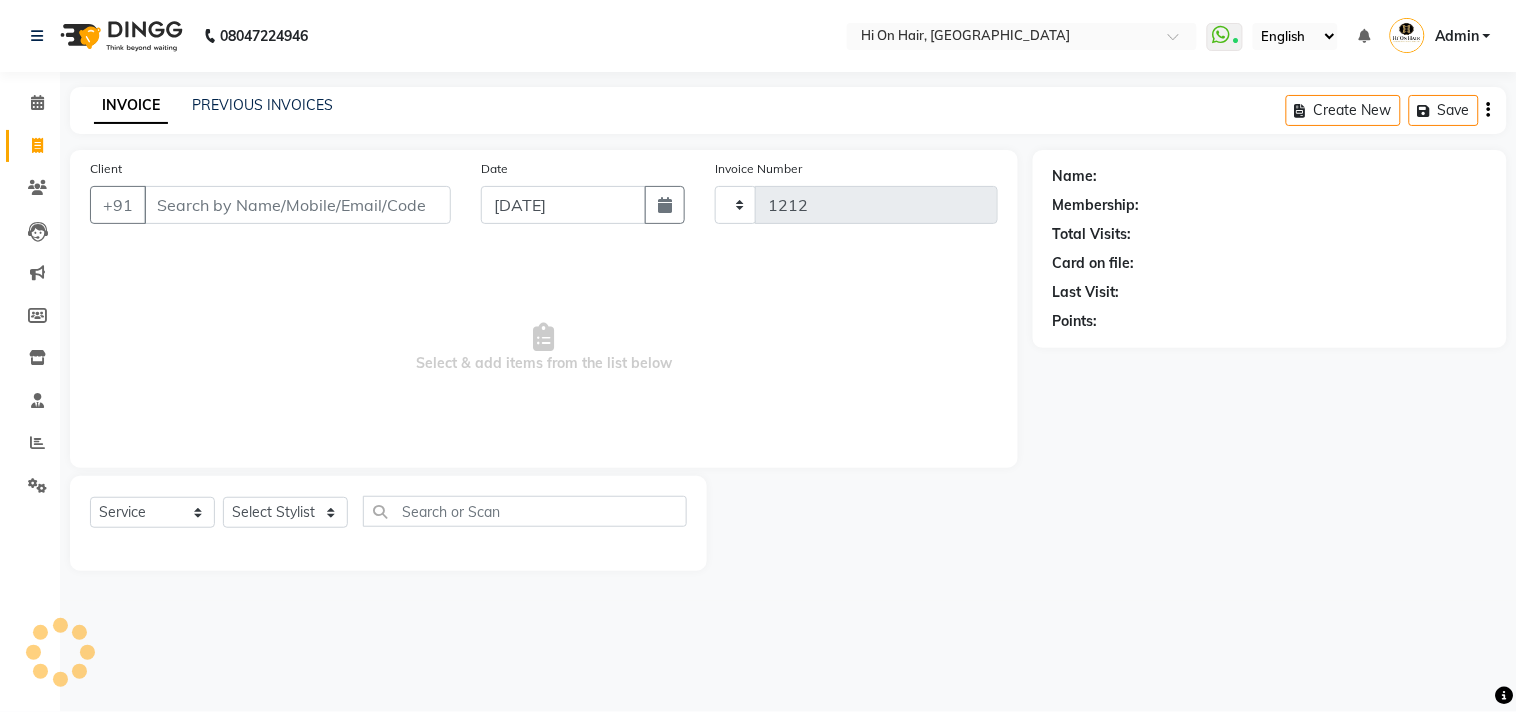 select on "535" 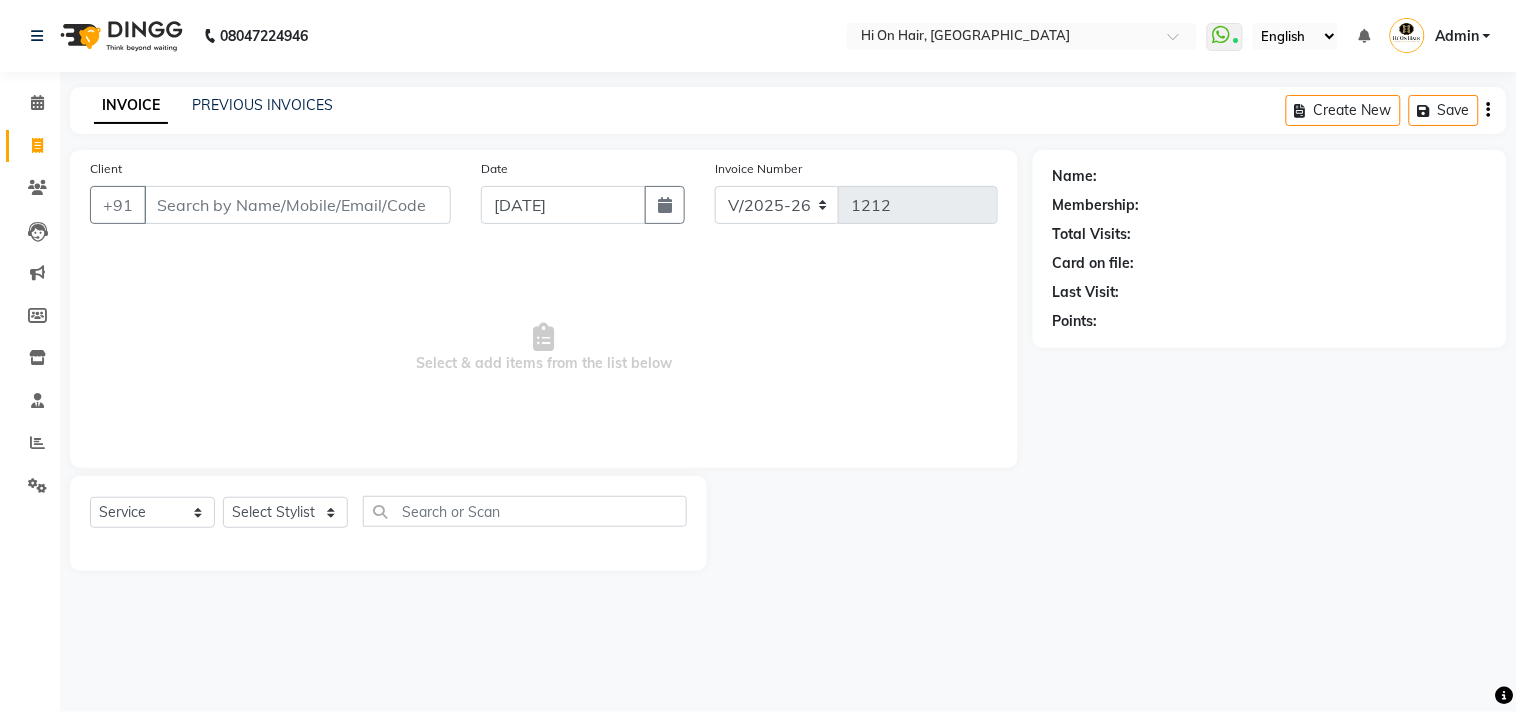 drag, startPoint x: 263, startPoint y: 202, endPoint x: 325, endPoint y: 195, distance: 62.39391 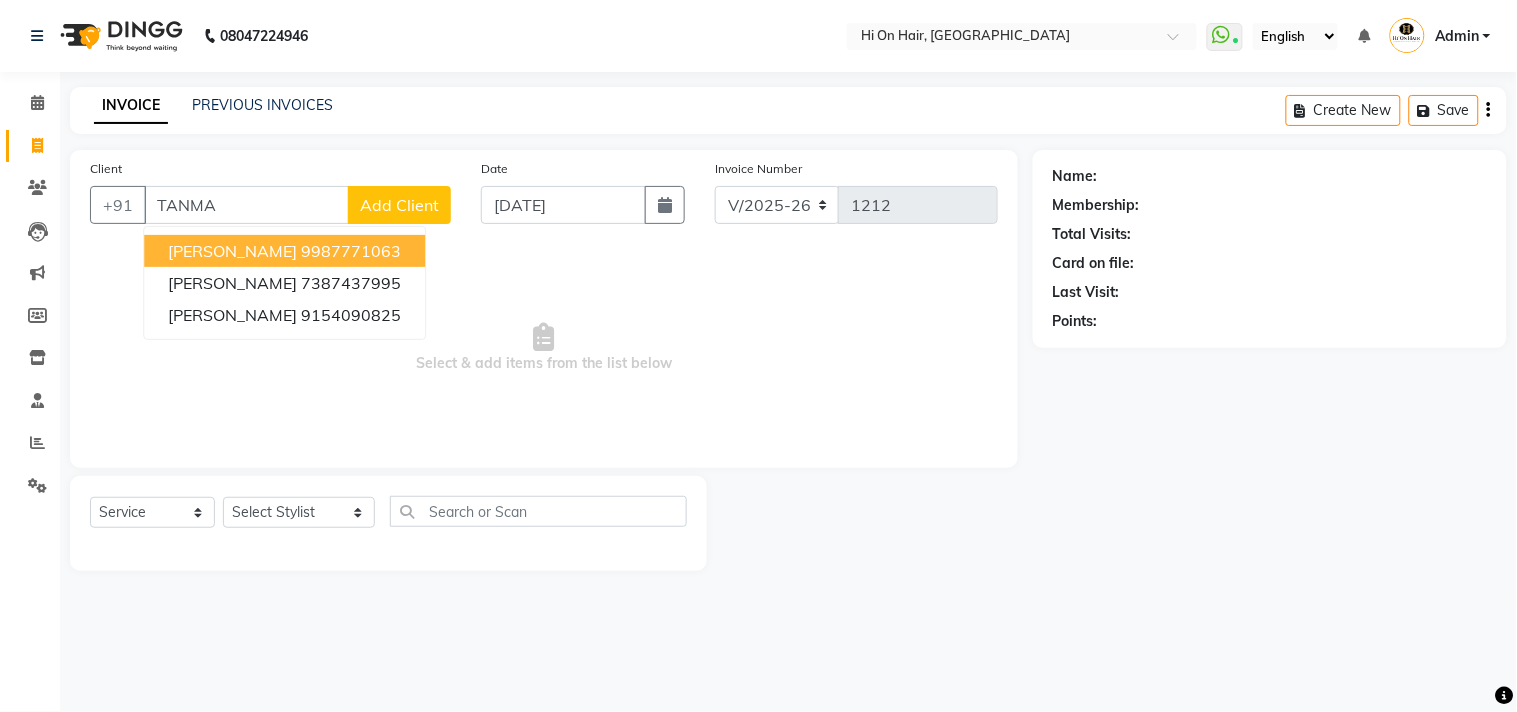 click on "9987771063" at bounding box center [351, 251] 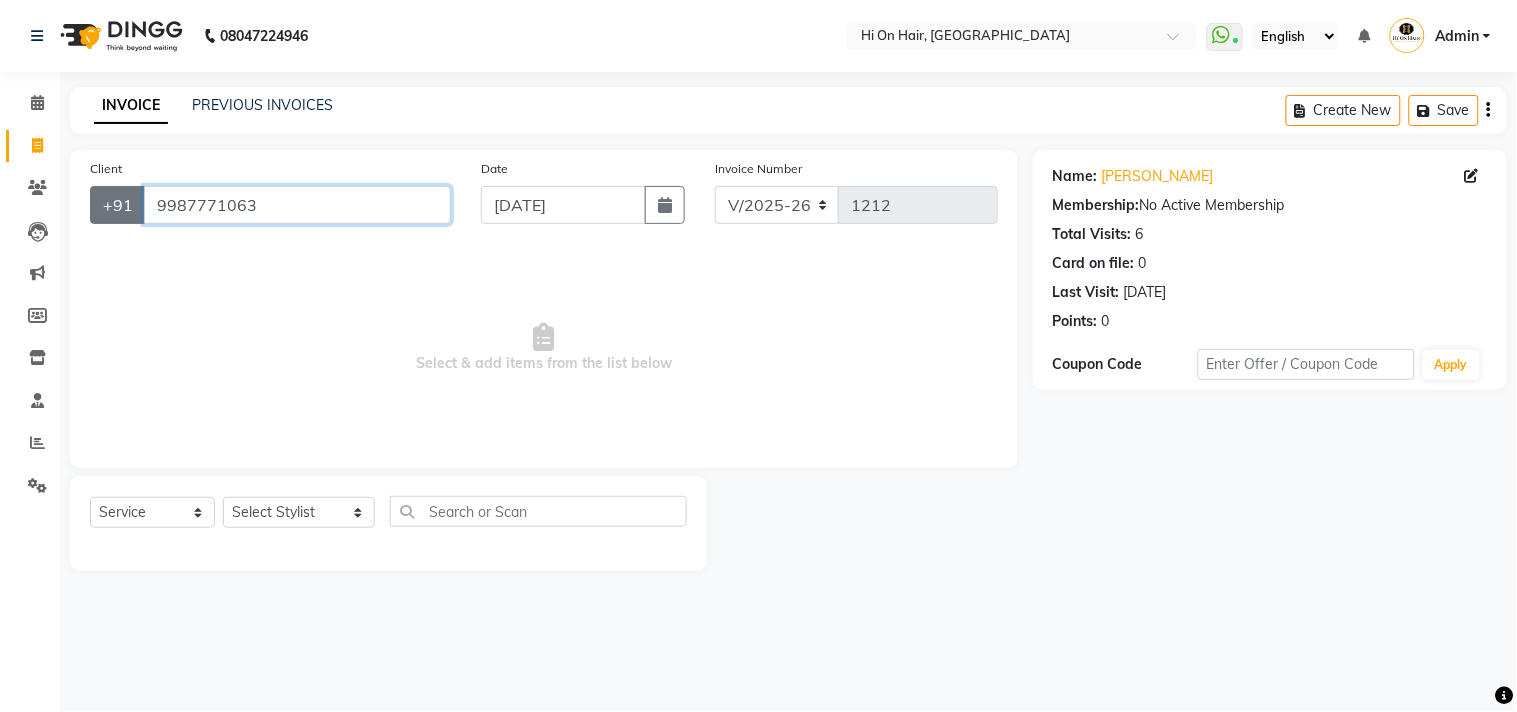 drag, startPoint x: 271, startPoint y: 203, endPoint x: 137, endPoint y: 201, distance: 134.01492 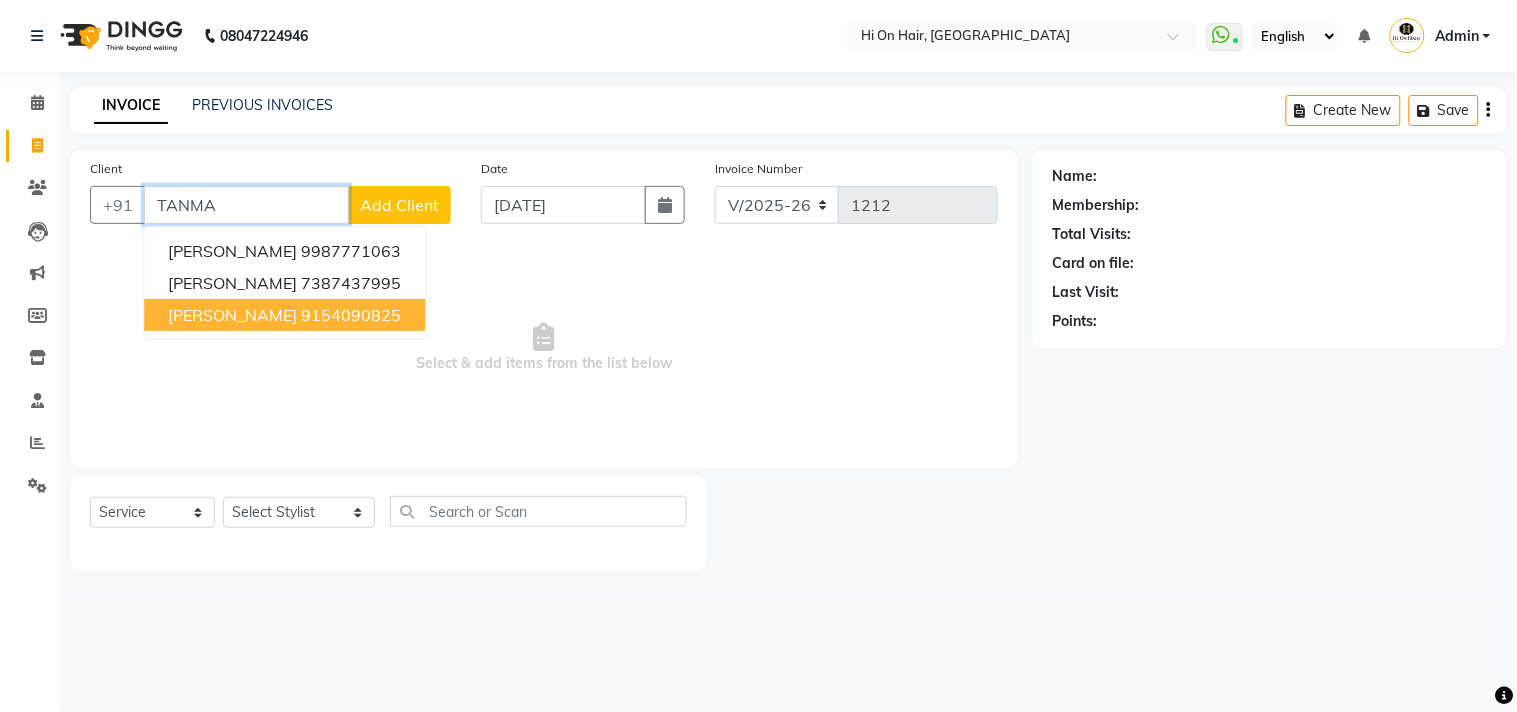 click on "dr tanmayi kandukuri" at bounding box center [232, 315] 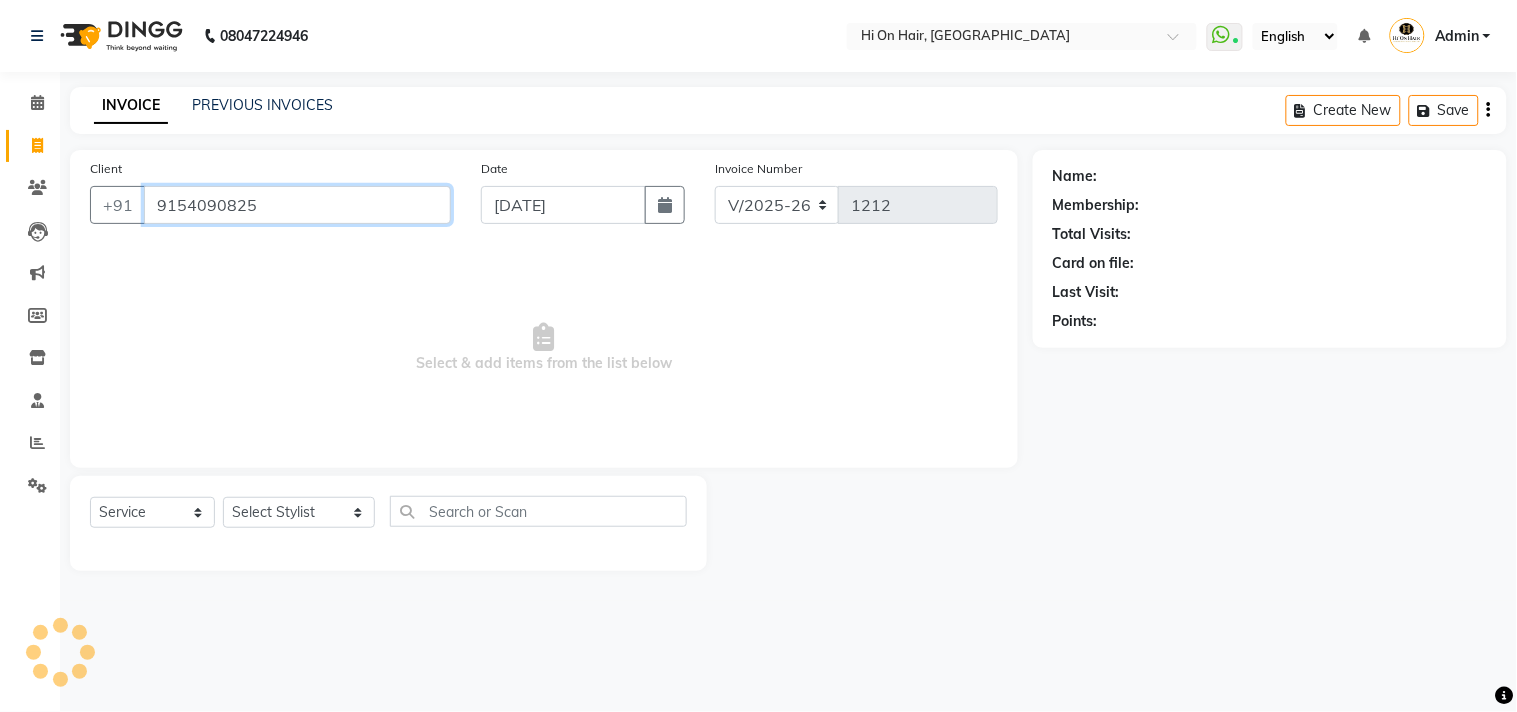 type on "9154090825" 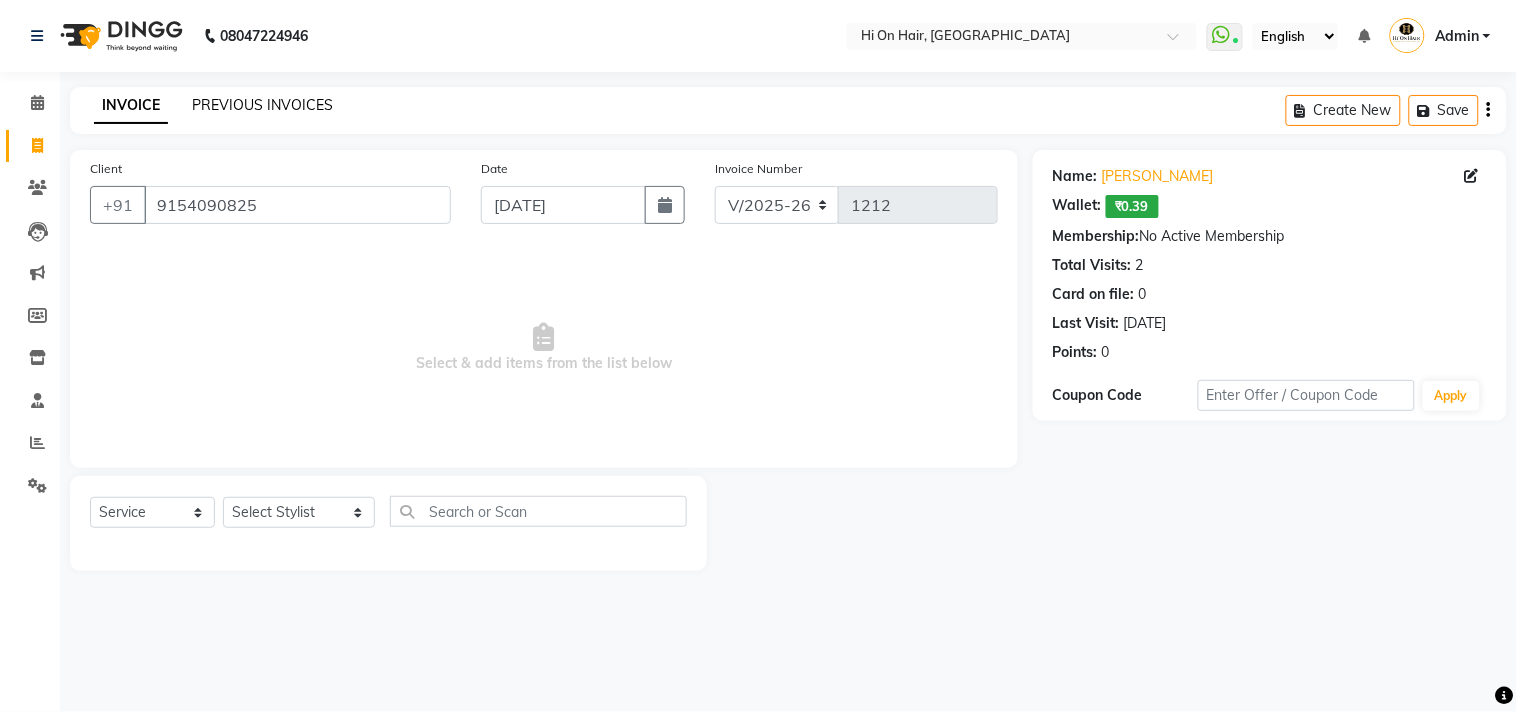 click on "PREVIOUS INVOICES" 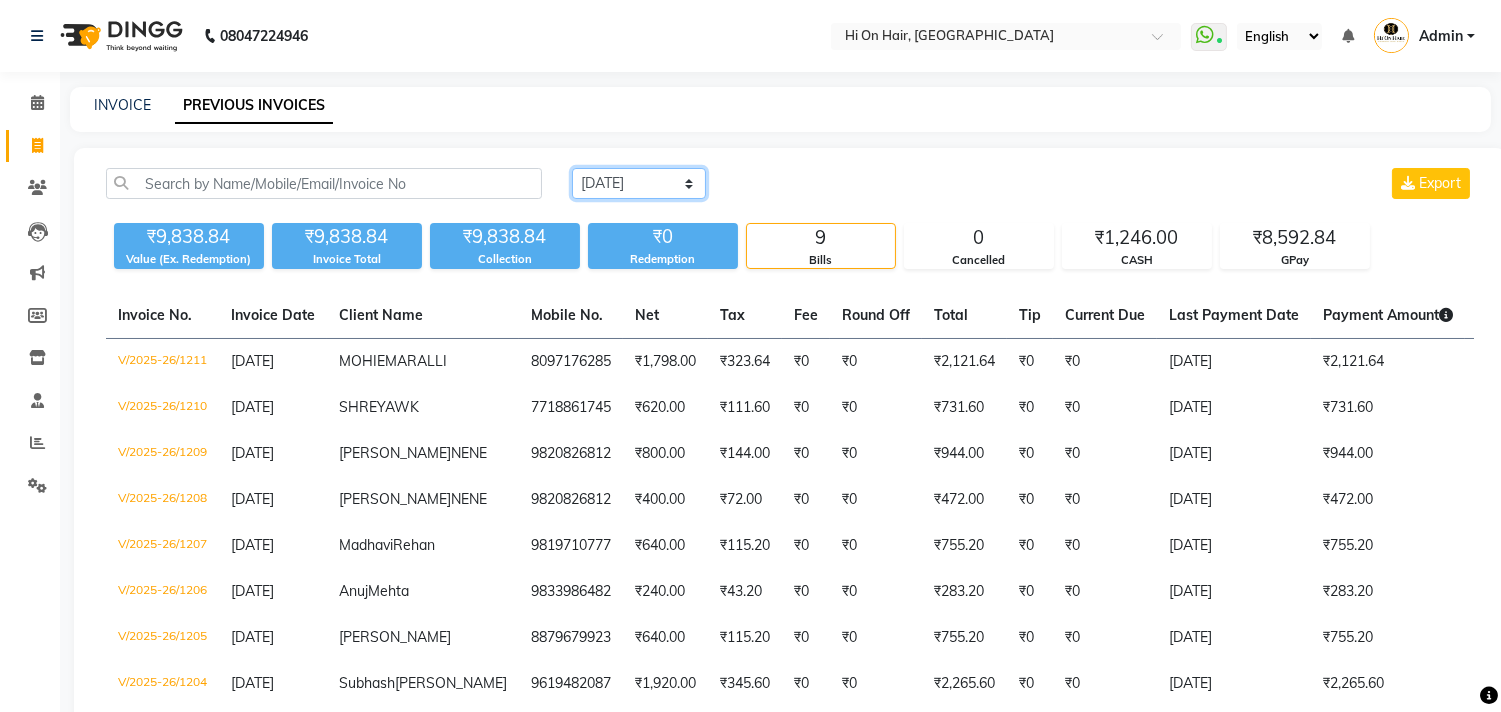 click on "Today Yesterday Custom Range" 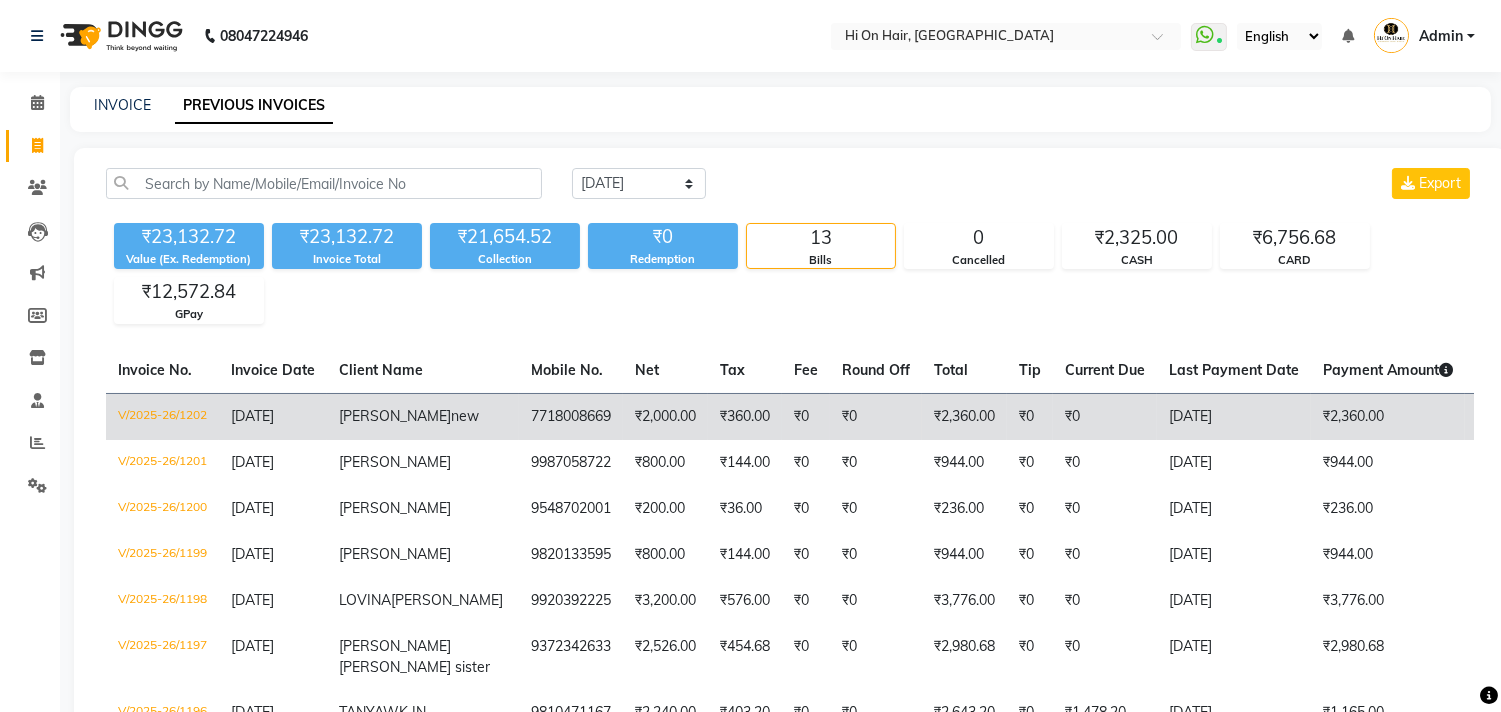 click on "new" 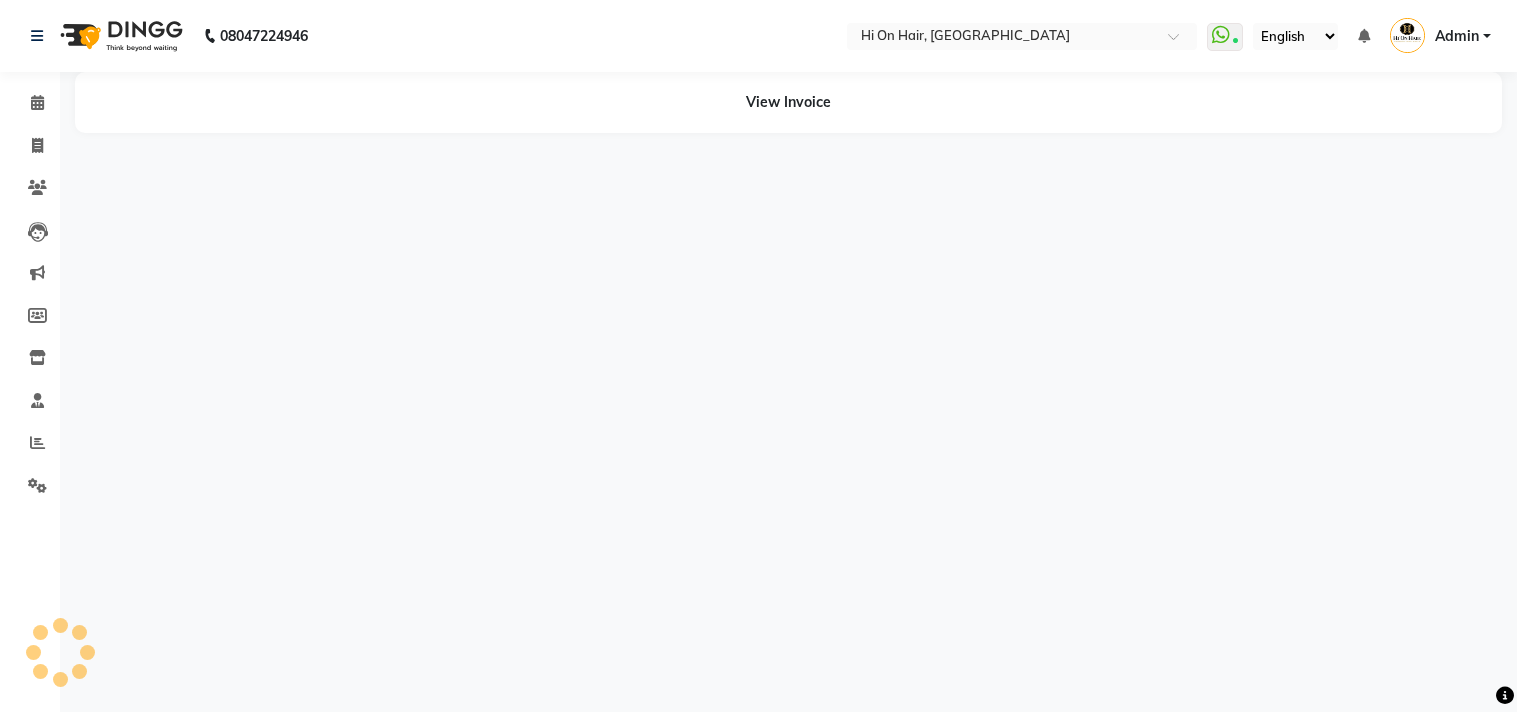 scroll, scrollTop: 0, scrollLeft: 0, axis: both 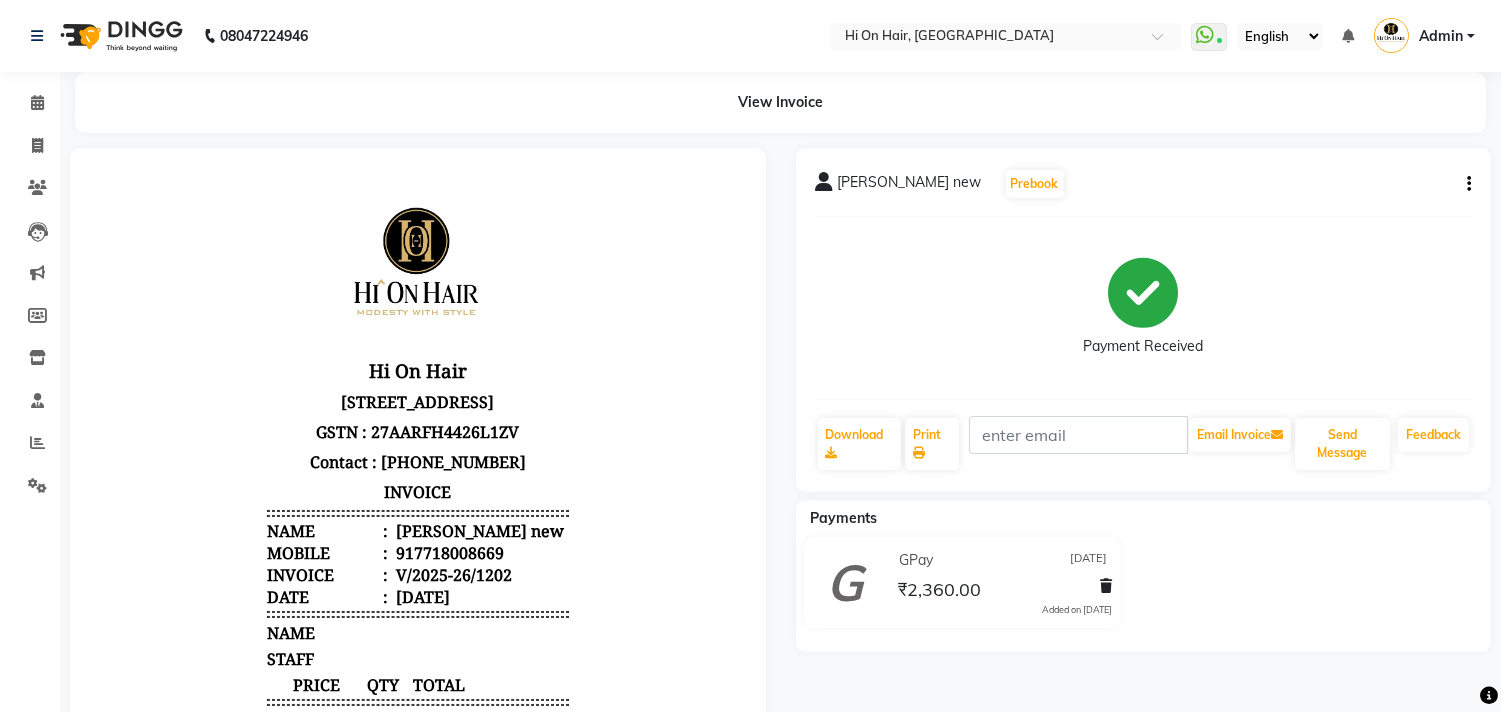click on "View Invoice" 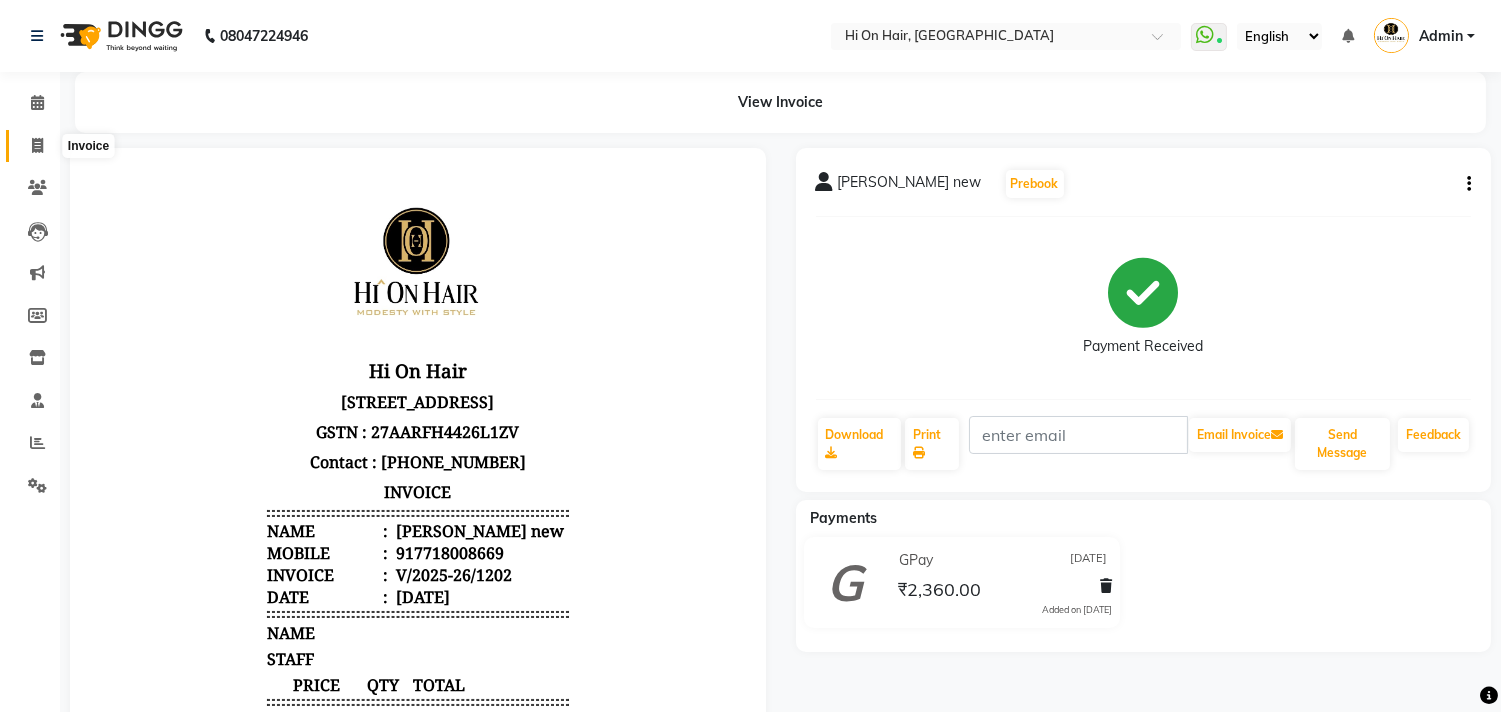 click 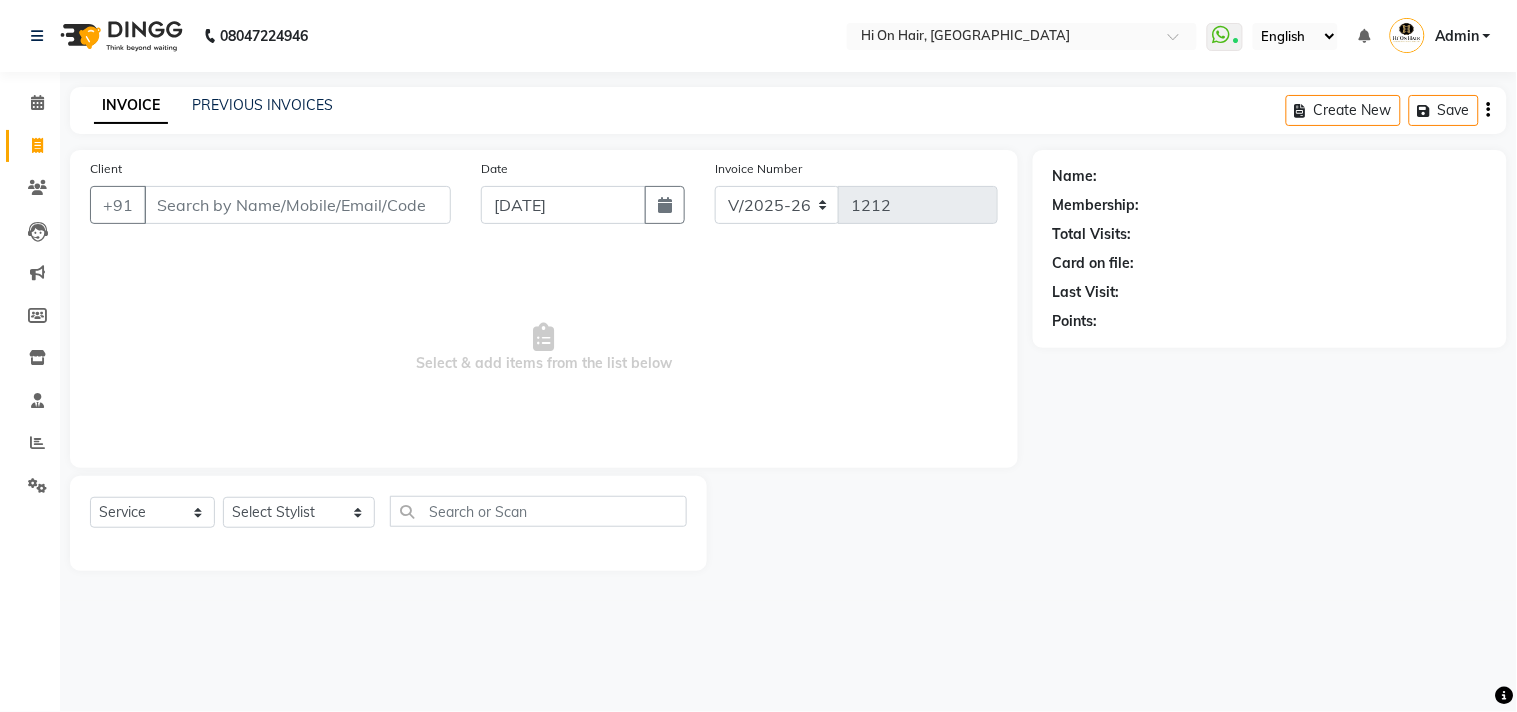 click on "Client" at bounding box center (297, 205) 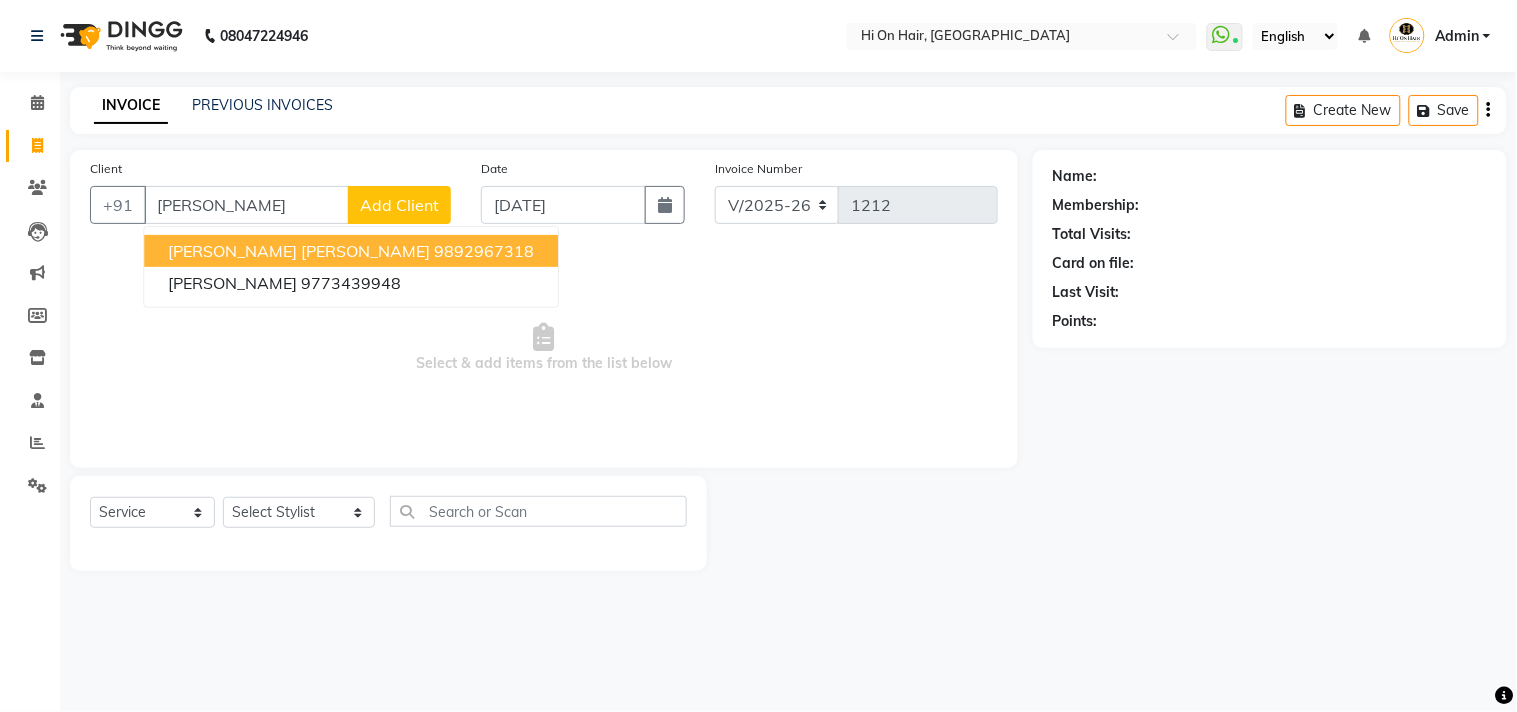 click on "[PERSON_NAME] [PERSON_NAME]" at bounding box center (299, 251) 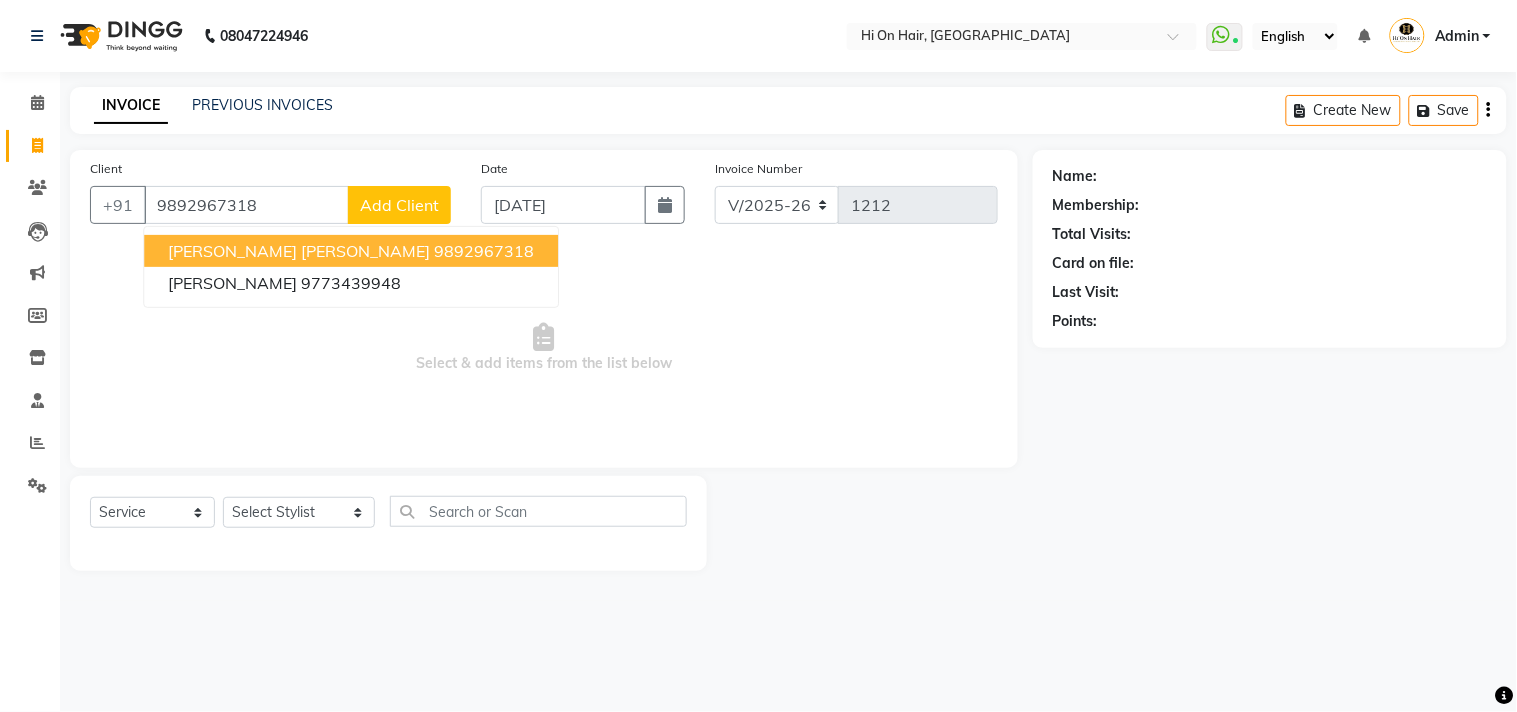 type on "9892967318" 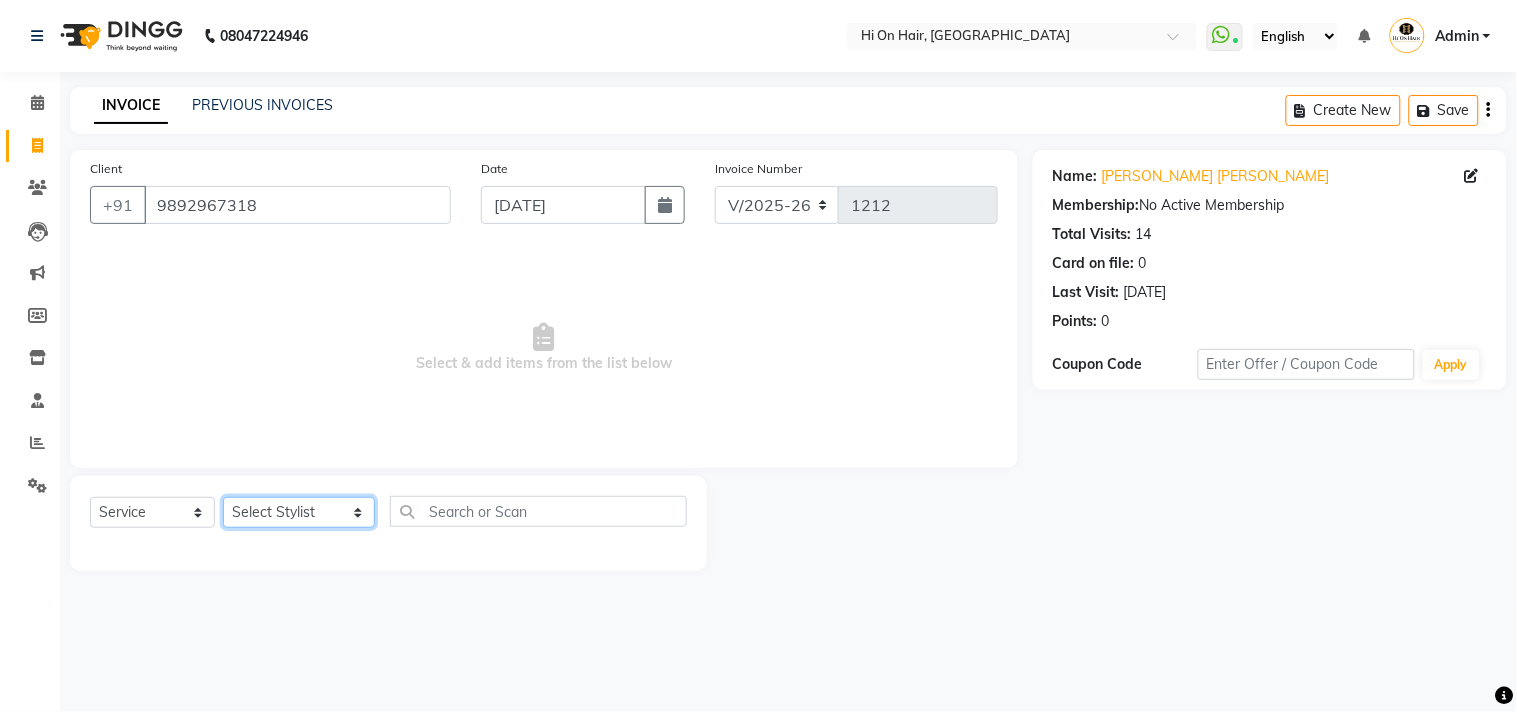 click on "Select Stylist [PERSON_NAME] [PERSON_NAME] Hi On Hair MAKYOPHI [PERSON_NAME] [PERSON_NAME] Raani [PERSON_NAME] [PERSON_NAME] [PERSON_NAME] [PERSON_NAME] SOSEM [PERSON_NAME]" 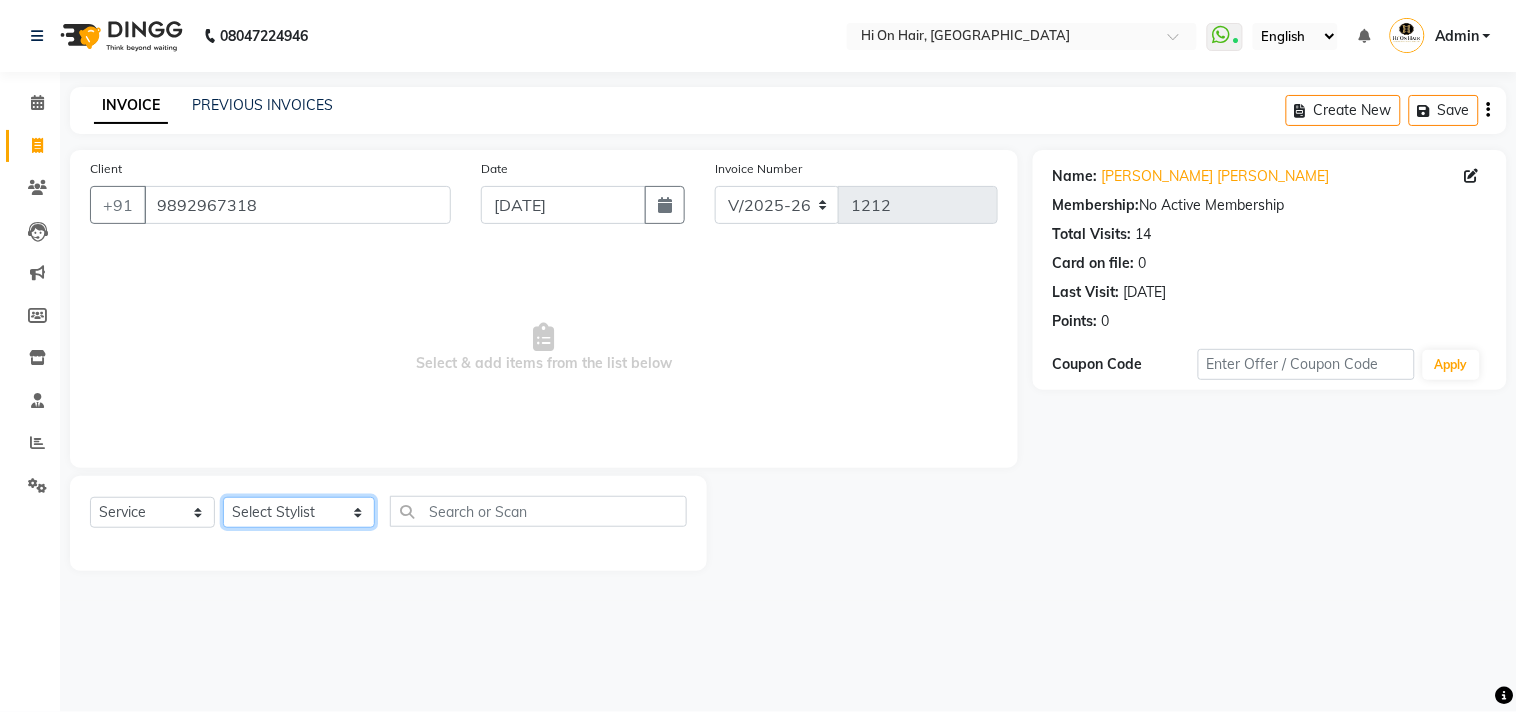 select on "29610" 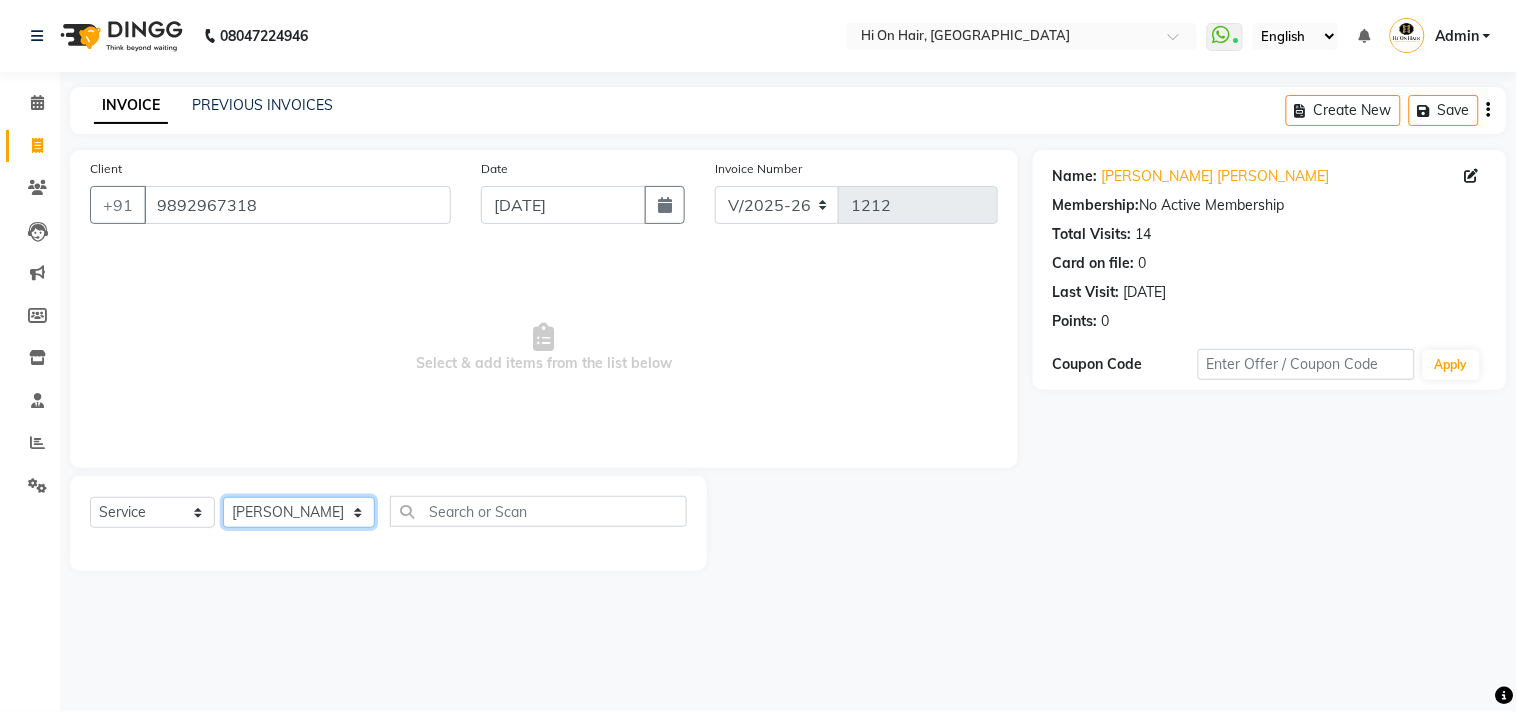 click on "Select Stylist [PERSON_NAME] [PERSON_NAME] Hi On Hair MAKYOPHI [PERSON_NAME] [PERSON_NAME] Raani [PERSON_NAME] [PERSON_NAME] [PERSON_NAME] [PERSON_NAME] SOSEM [PERSON_NAME]" 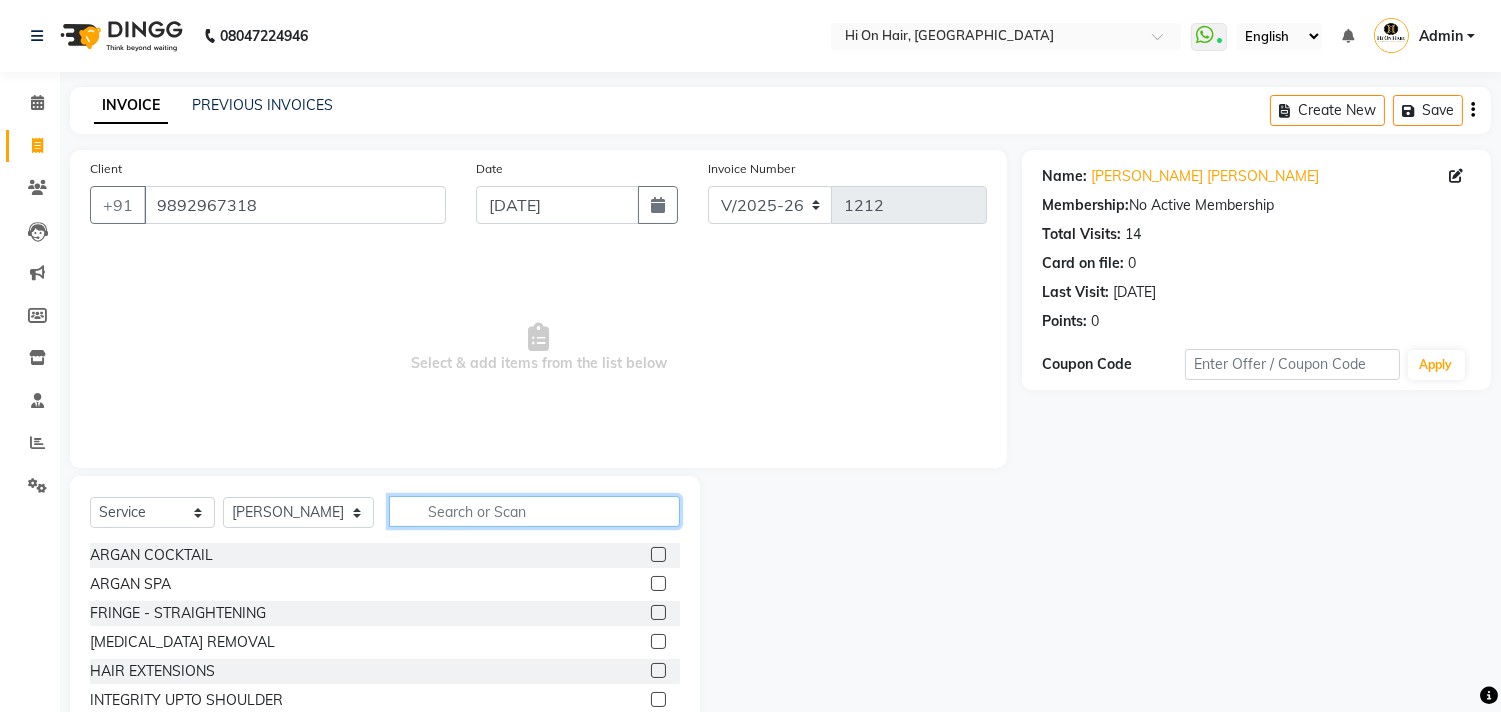 click 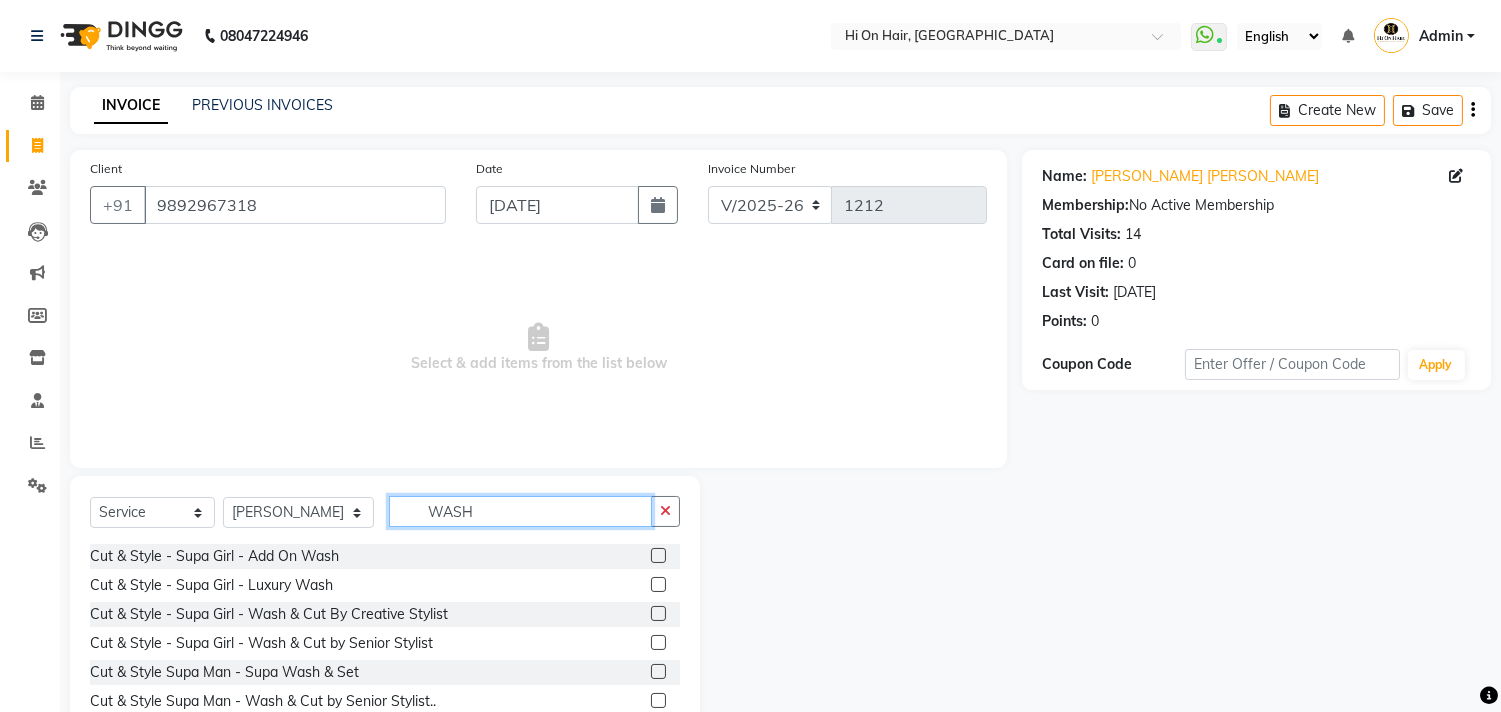 scroll, scrollTop: 118, scrollLeft: 0, axis: vertical 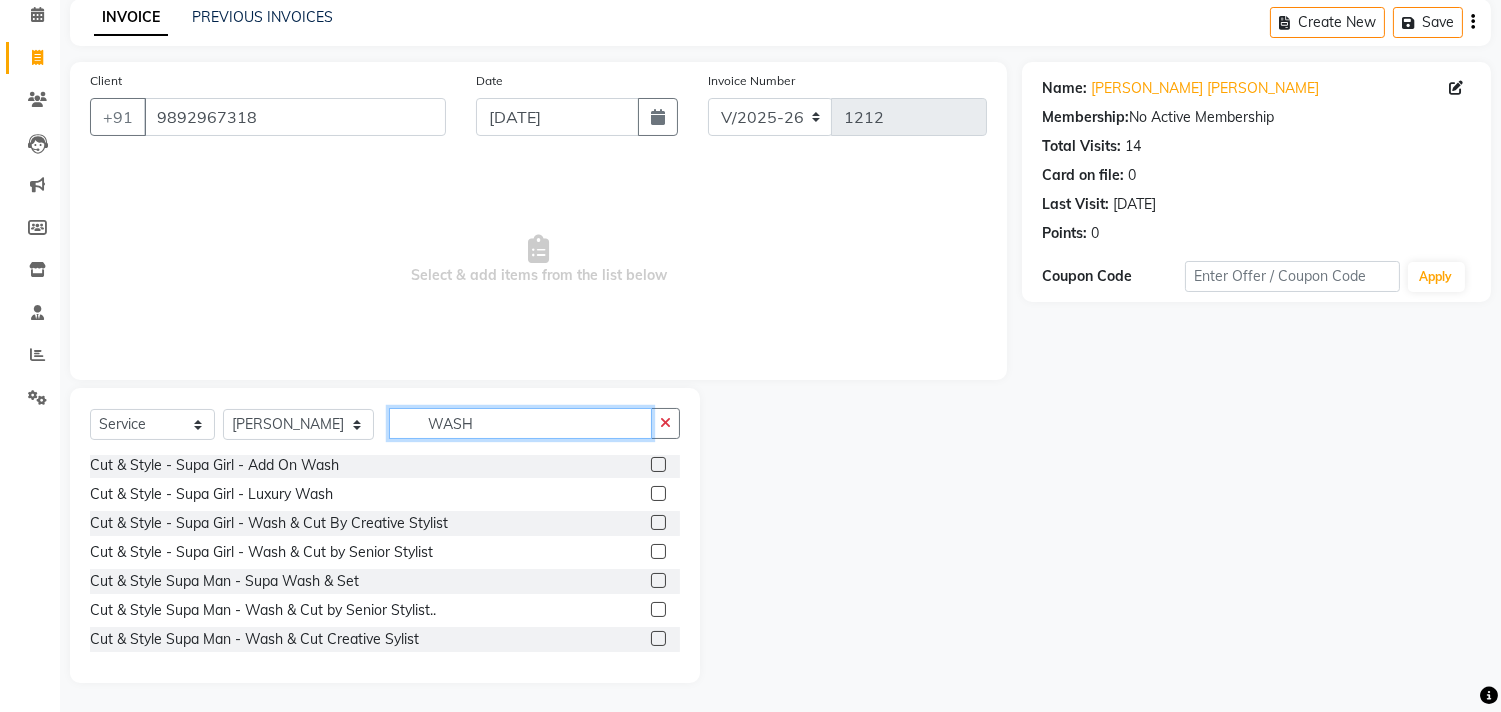 type on "WASH" 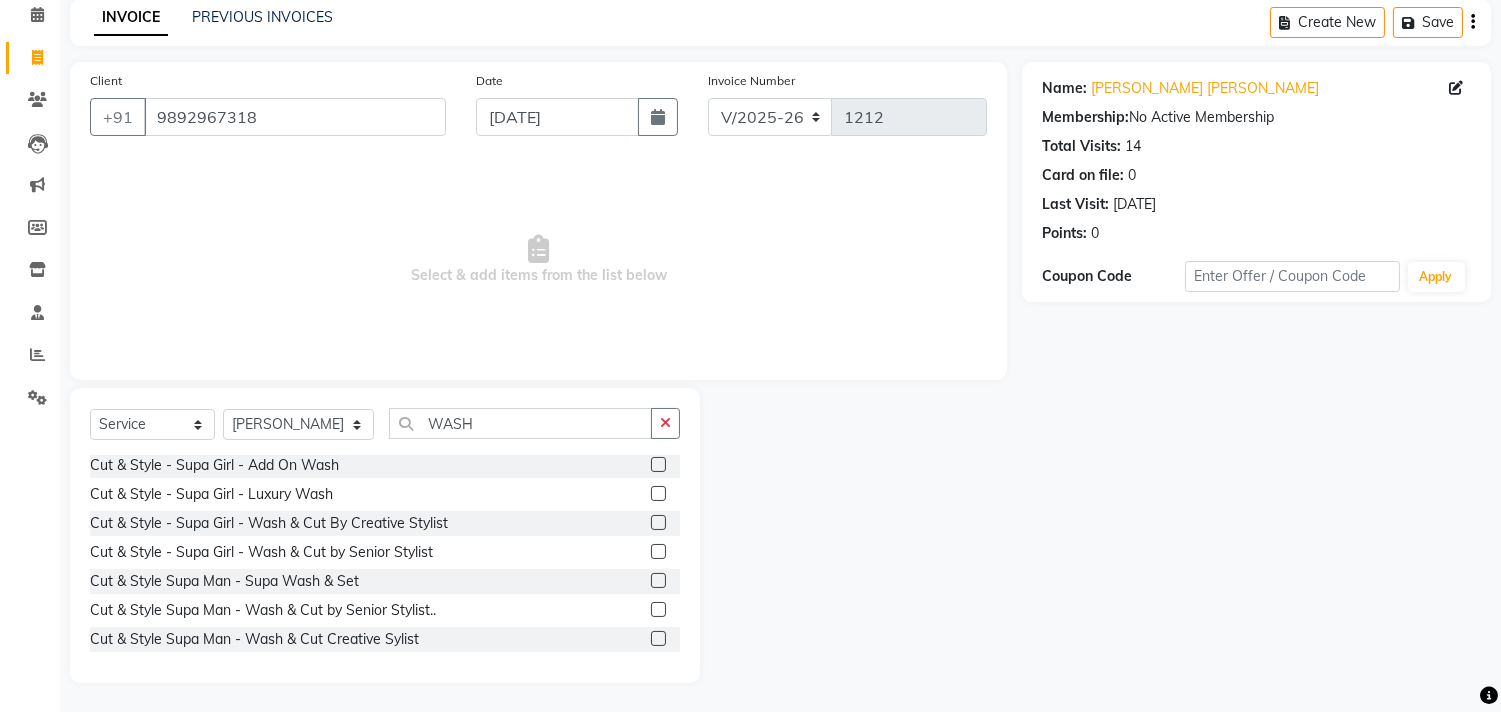 click 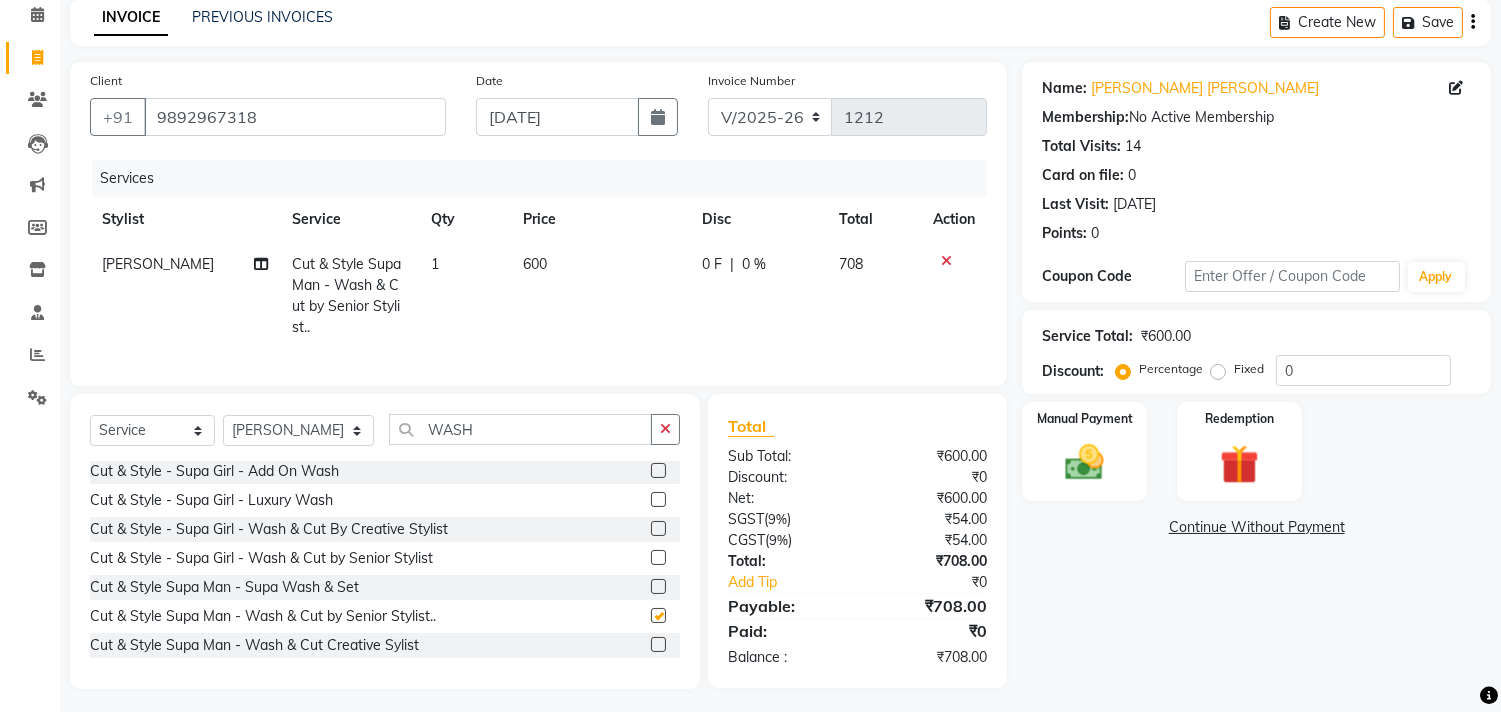 checkbox on "false" 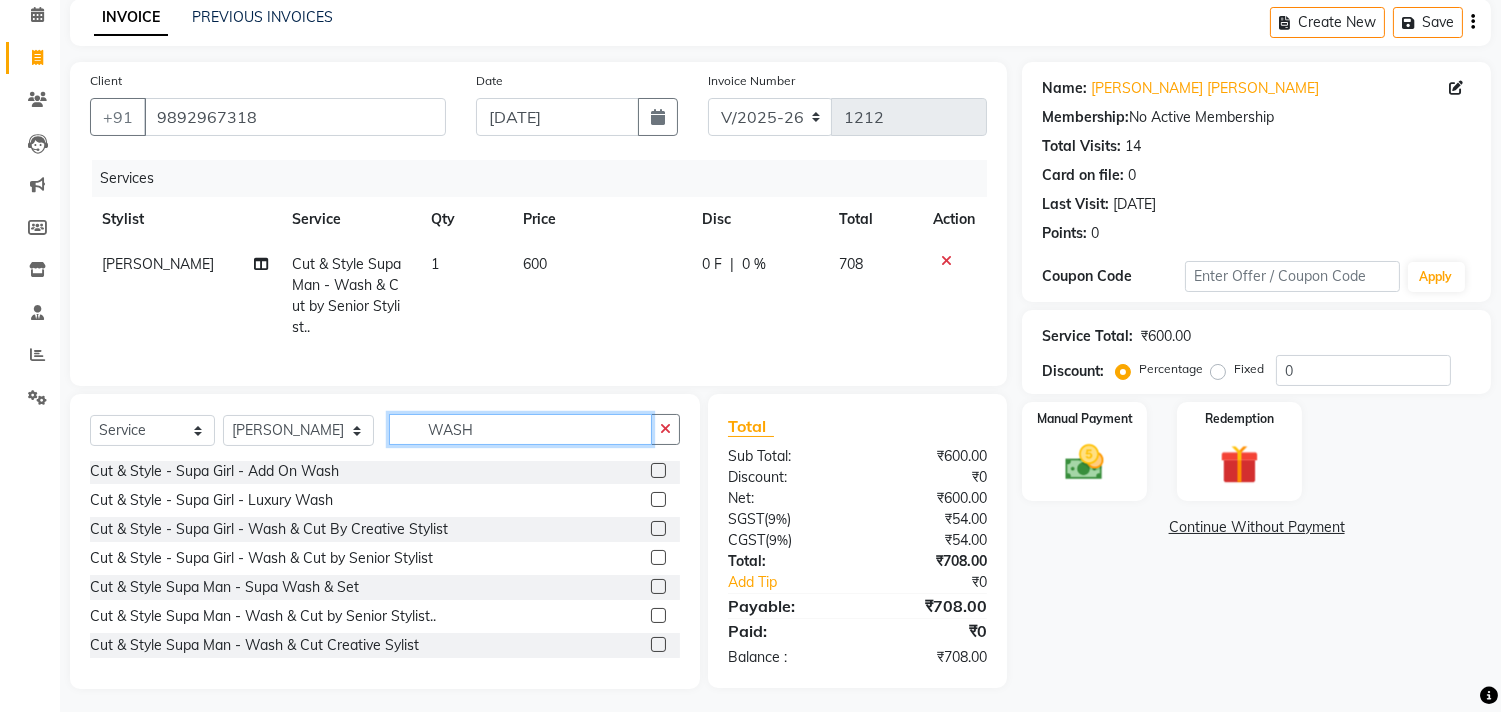 drag, startPoint x: 478, startPoint y: 450, endPoint x: 396, endPoint y: 452, distance: 82.02438 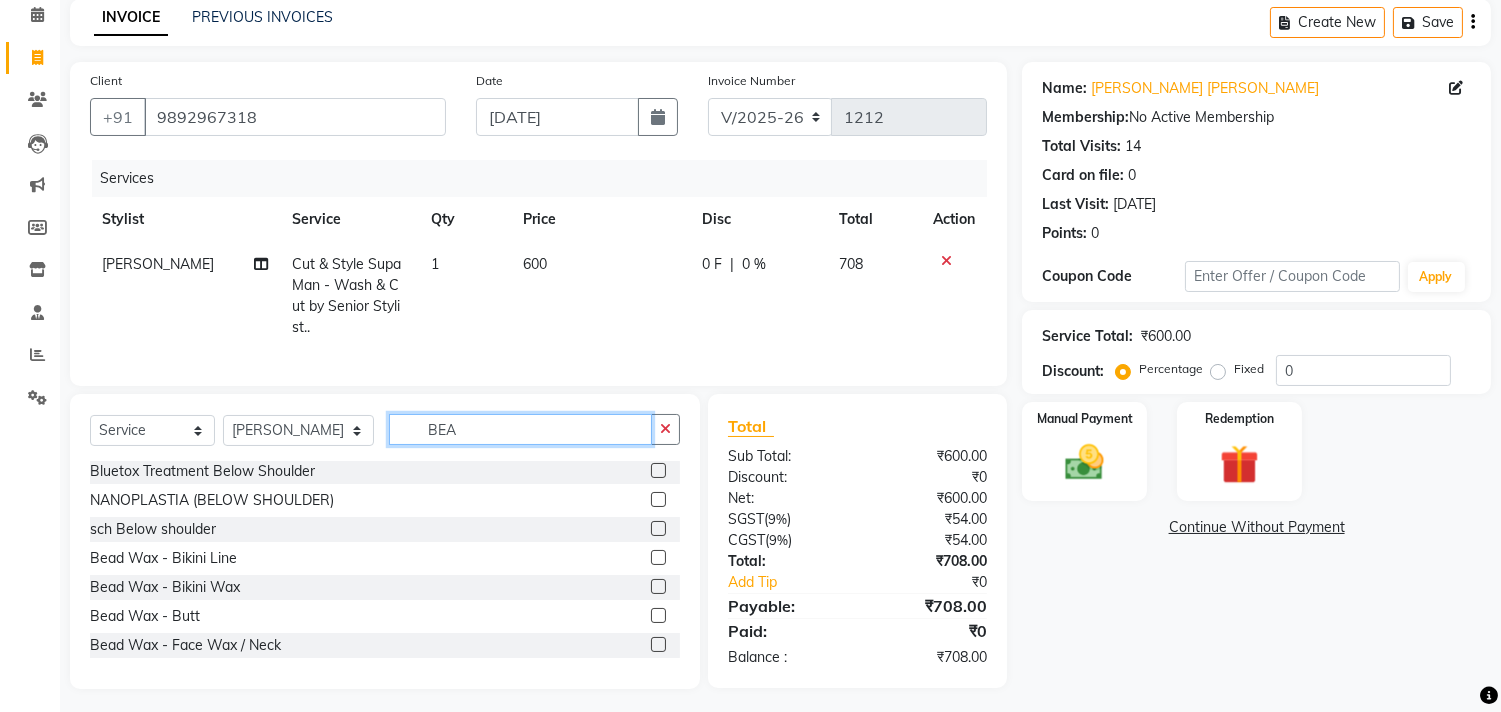 scroll, scrollTop: 0, scrollLeft: 0, axis: both 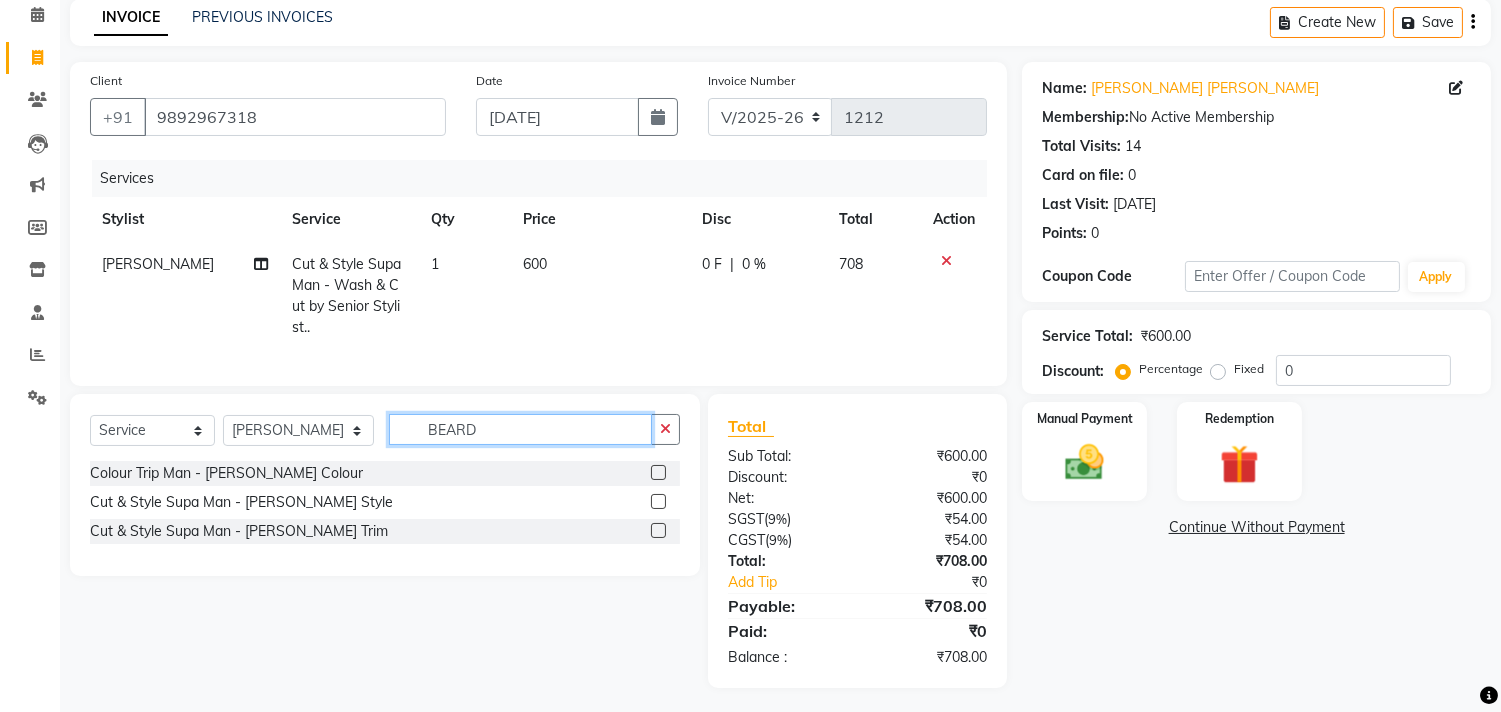 type on "BEARD" 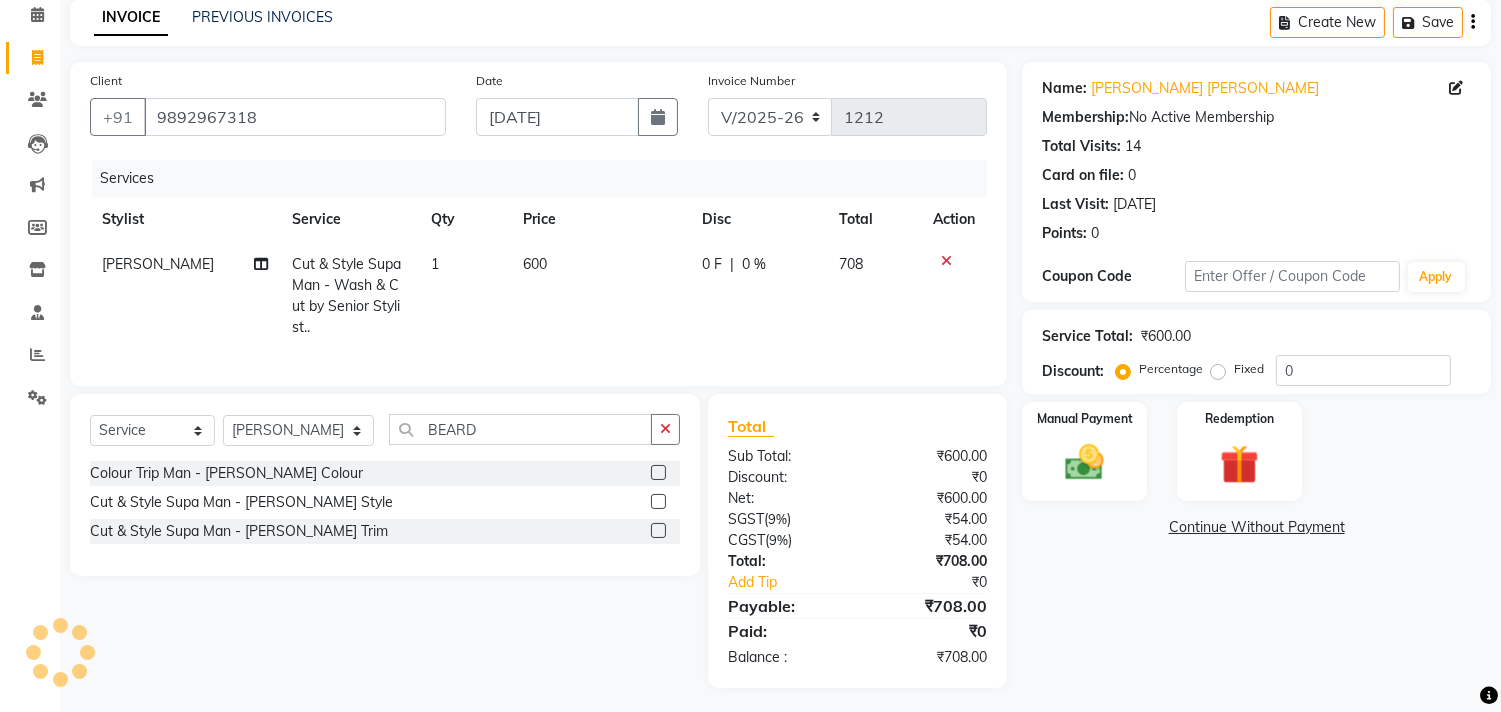 click 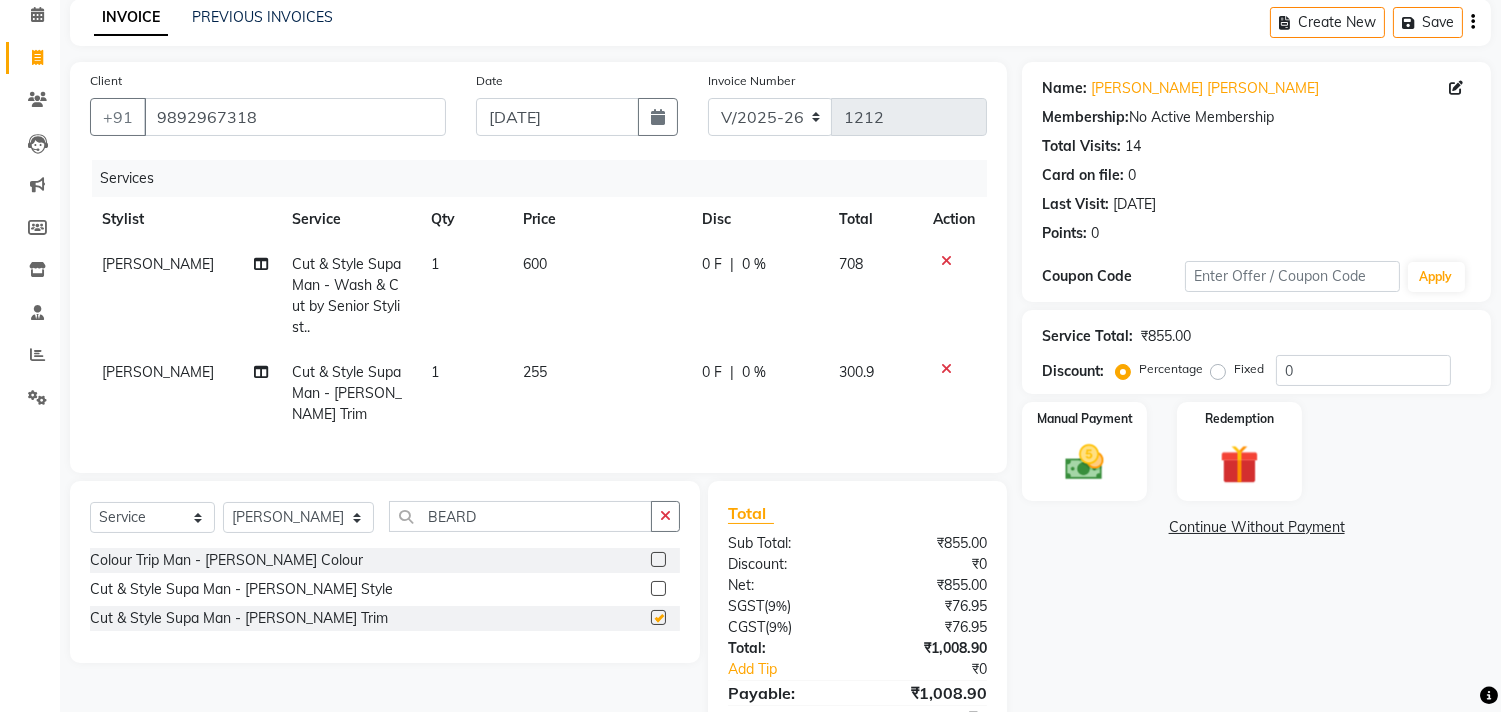checkbox on "false" 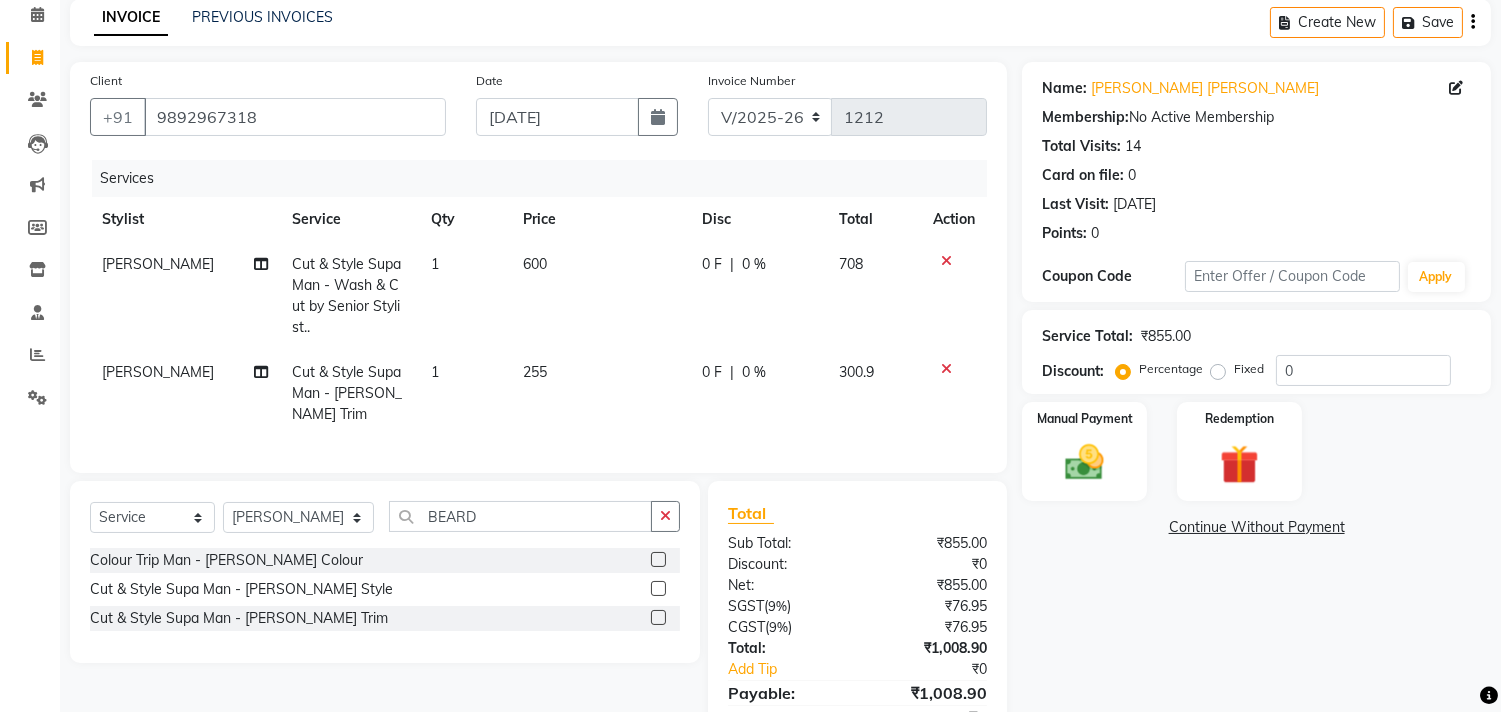 scroll, scrollTop: 176, scrollLeft: 0, axis: vertical 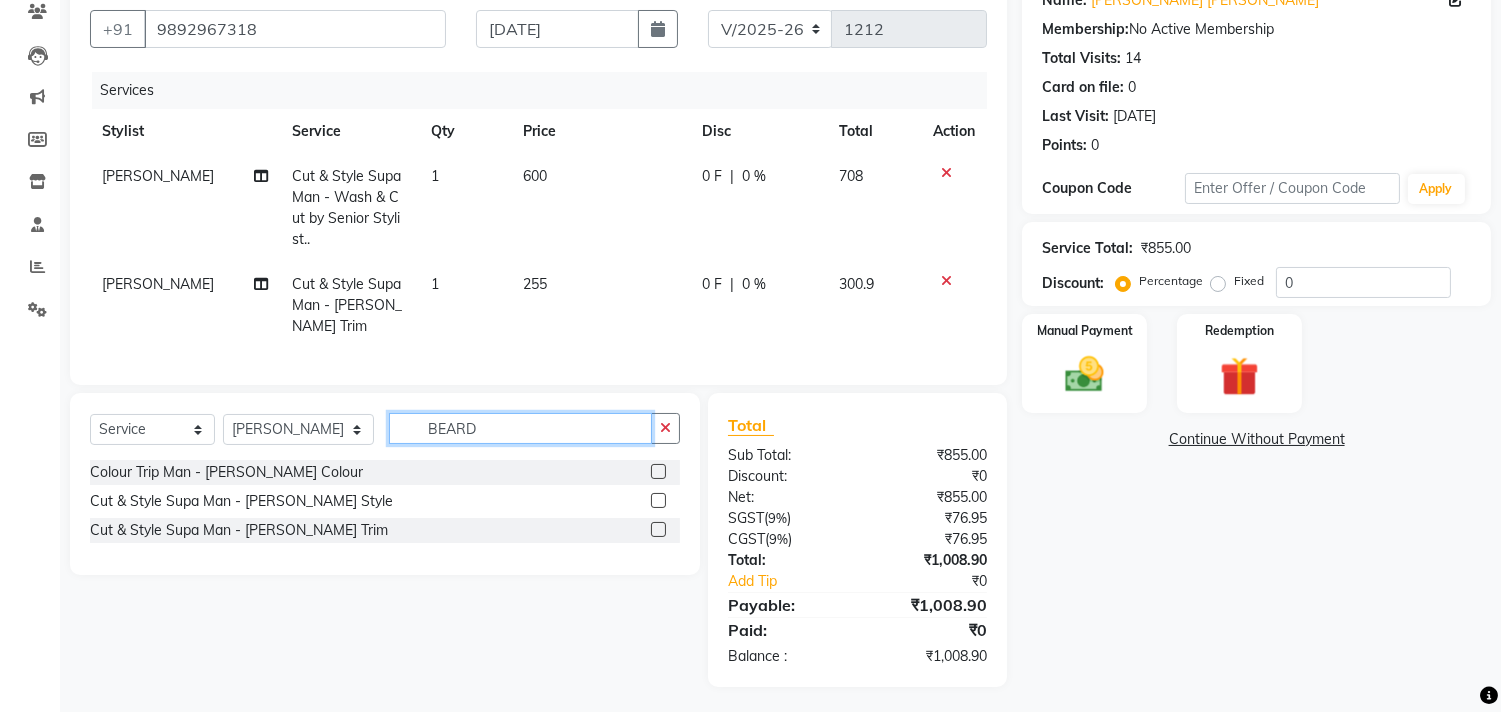 drag, startPoint x: 464, startPoint y: 433, endPoint x: 361, endPoint y: 442, distance: 103.392456 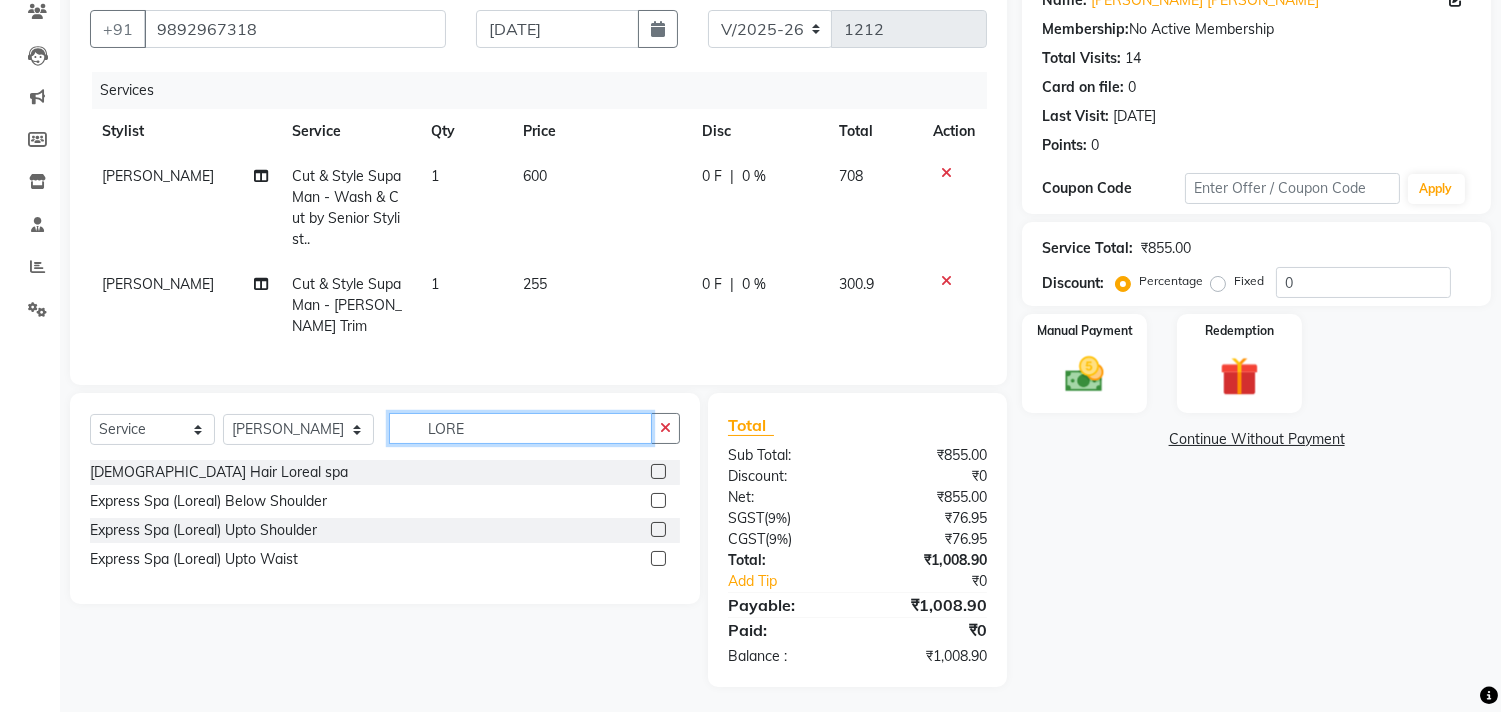type on "LORE" 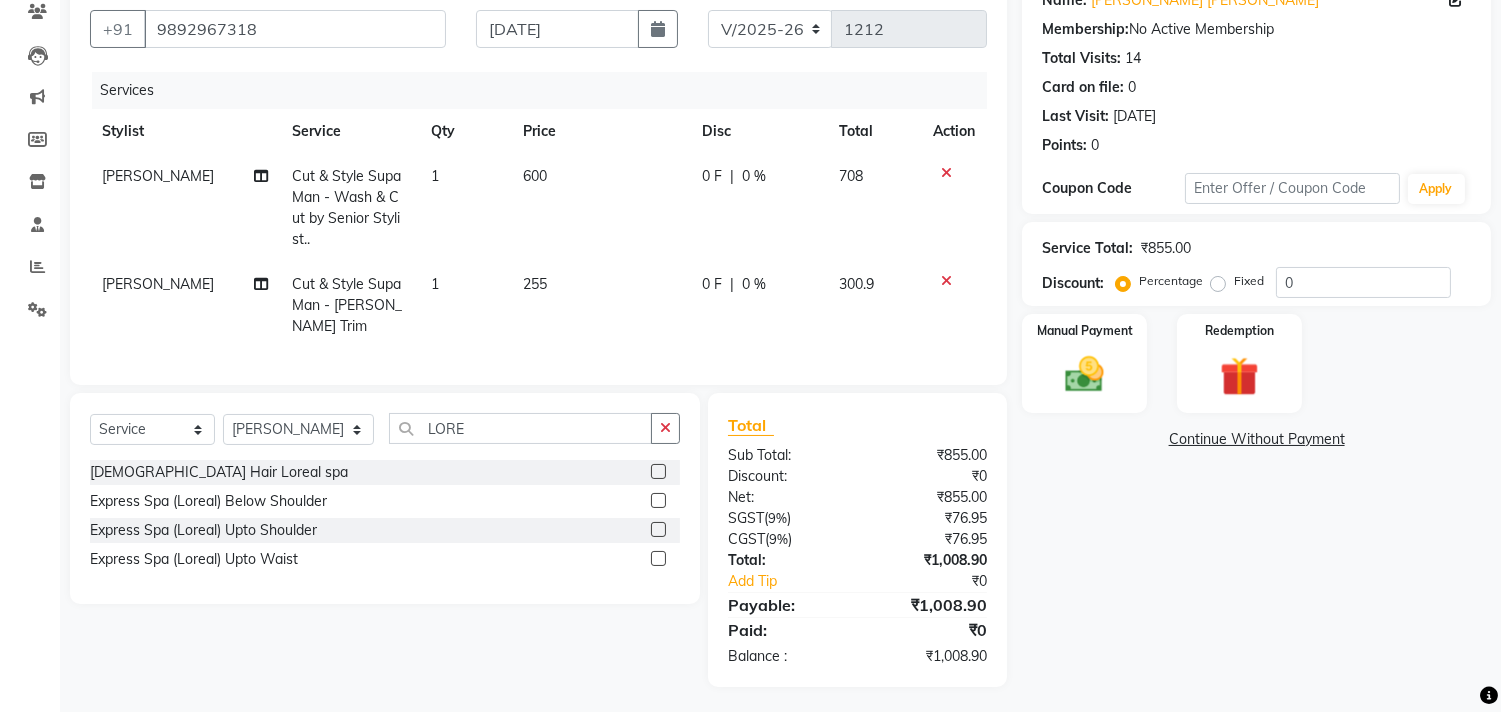 click 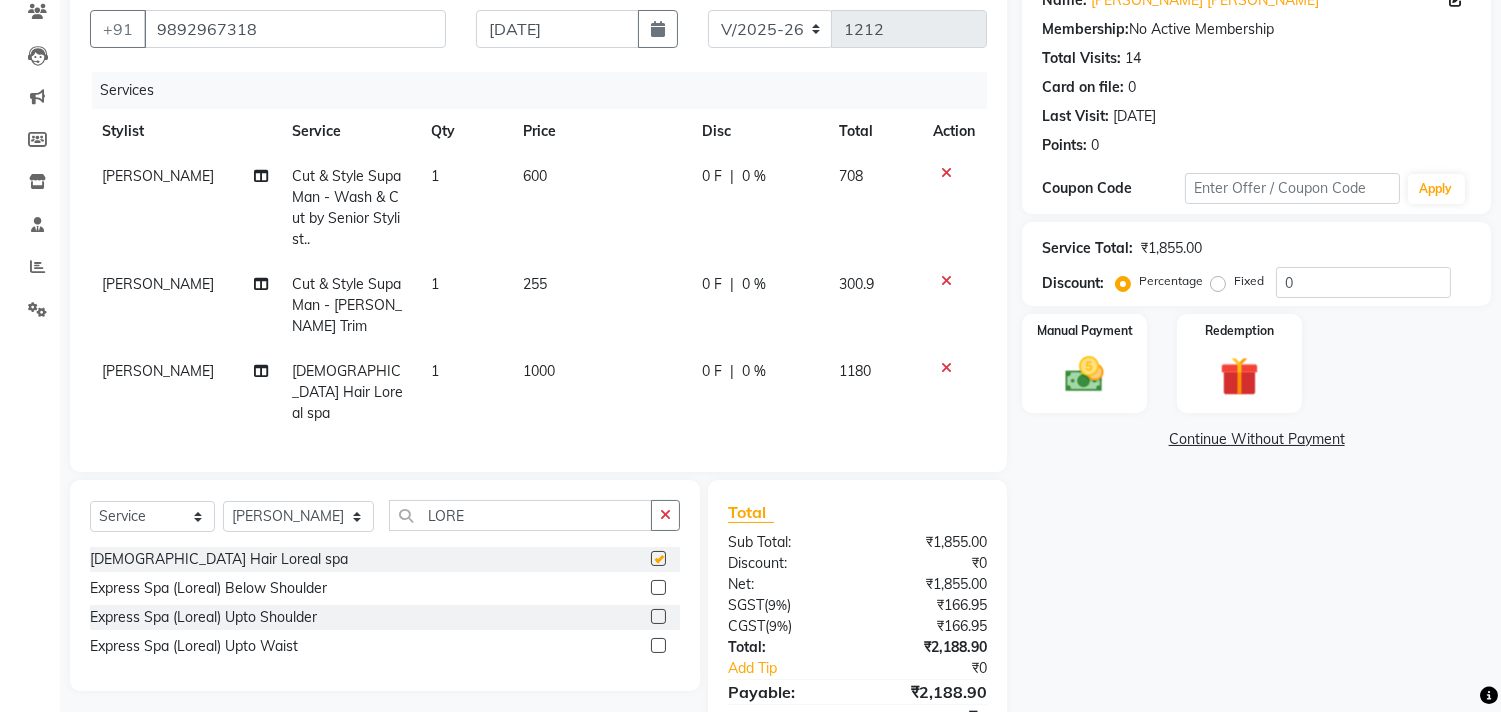 checkbox on "false" 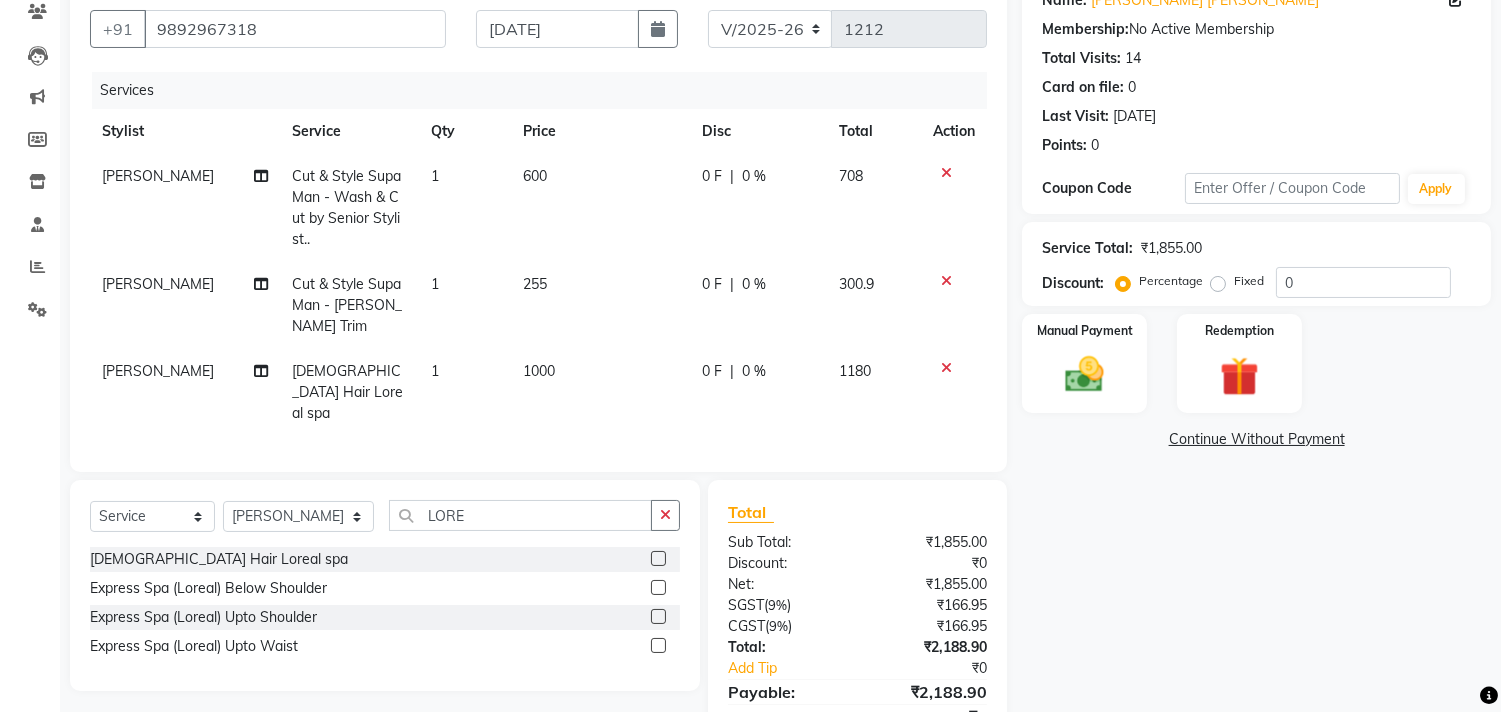 click on "0 F | 0 %" 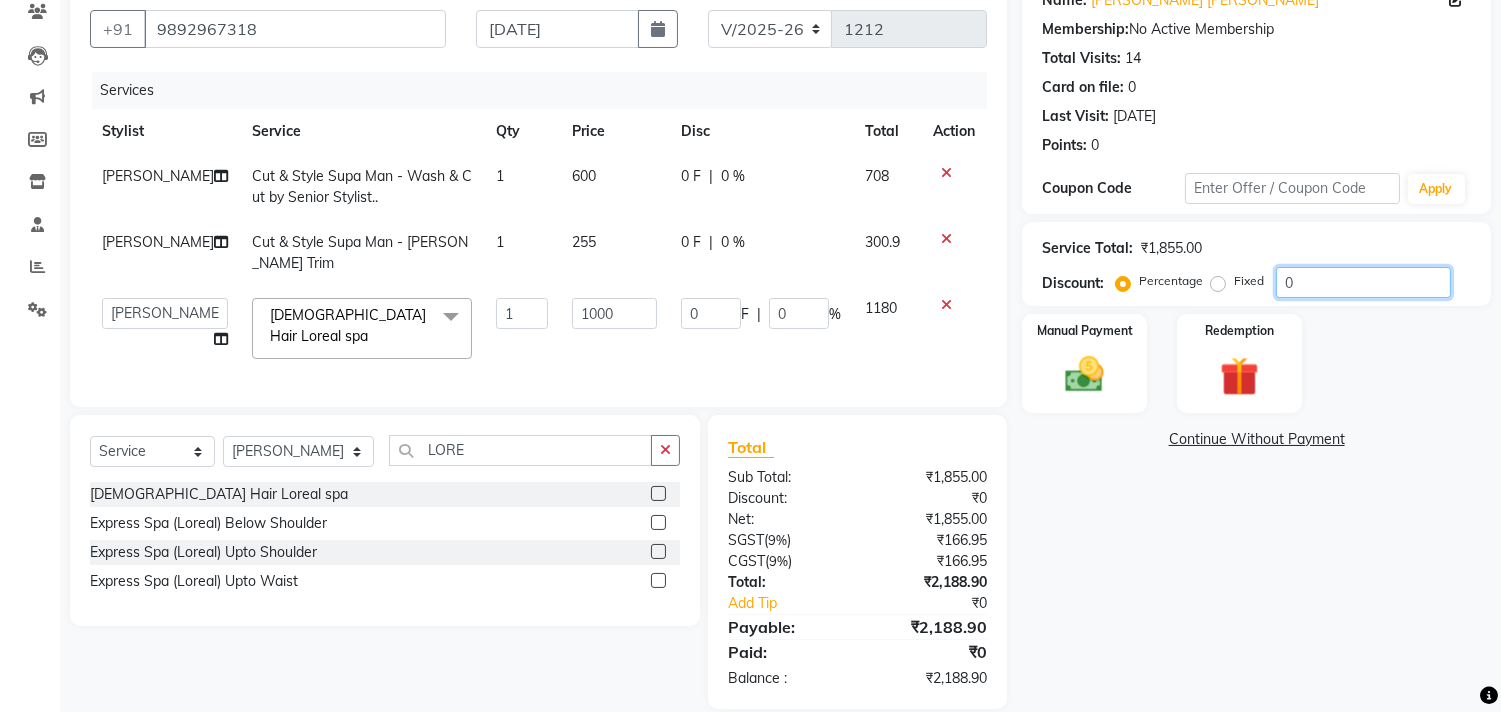 click on "0" 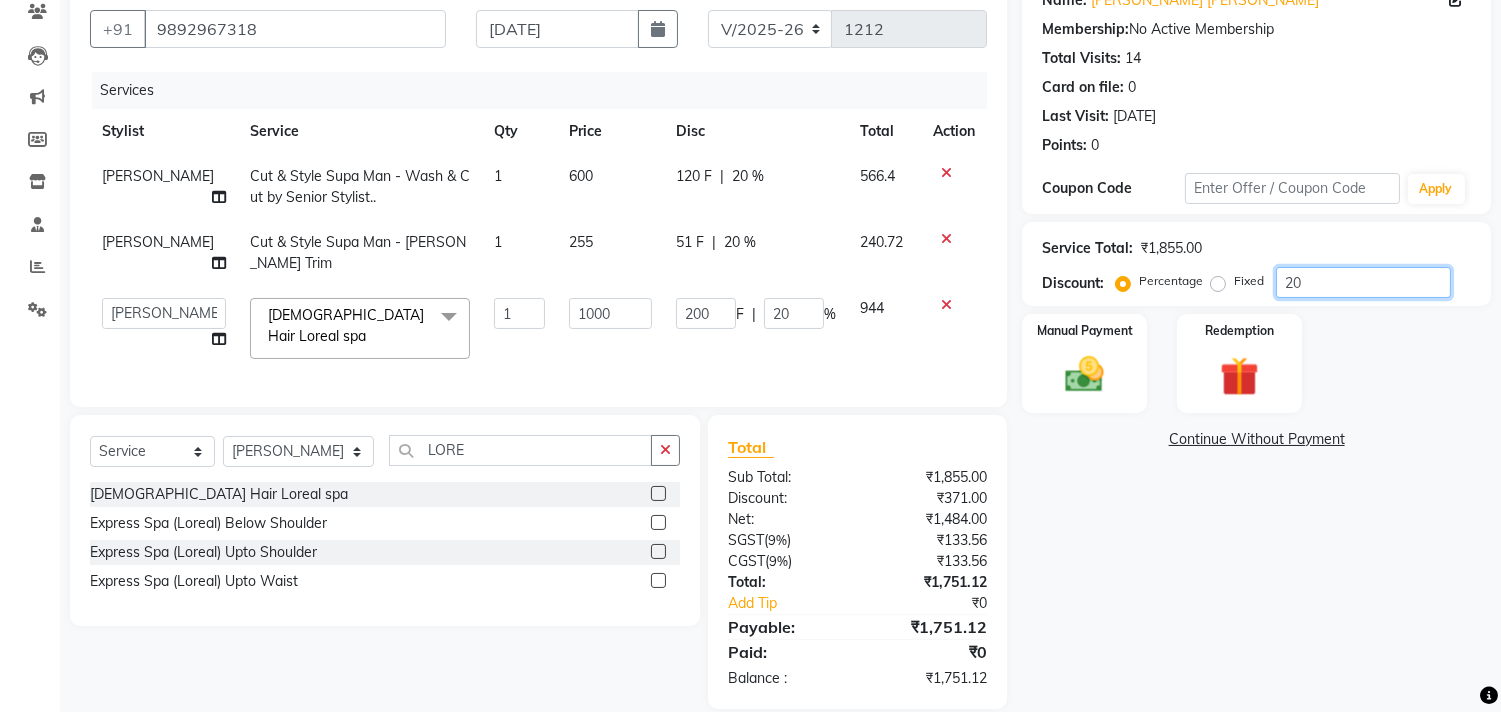 type on "20" 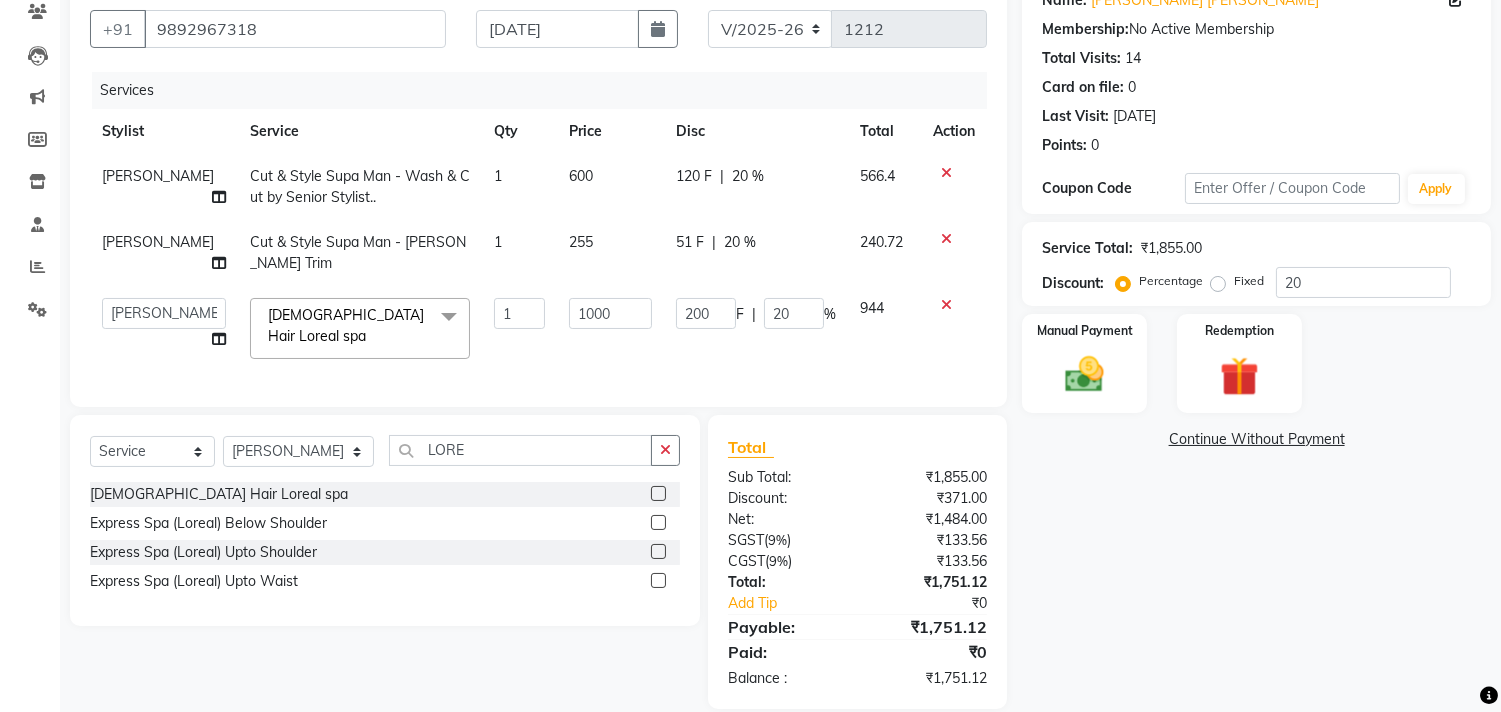 click on "944" 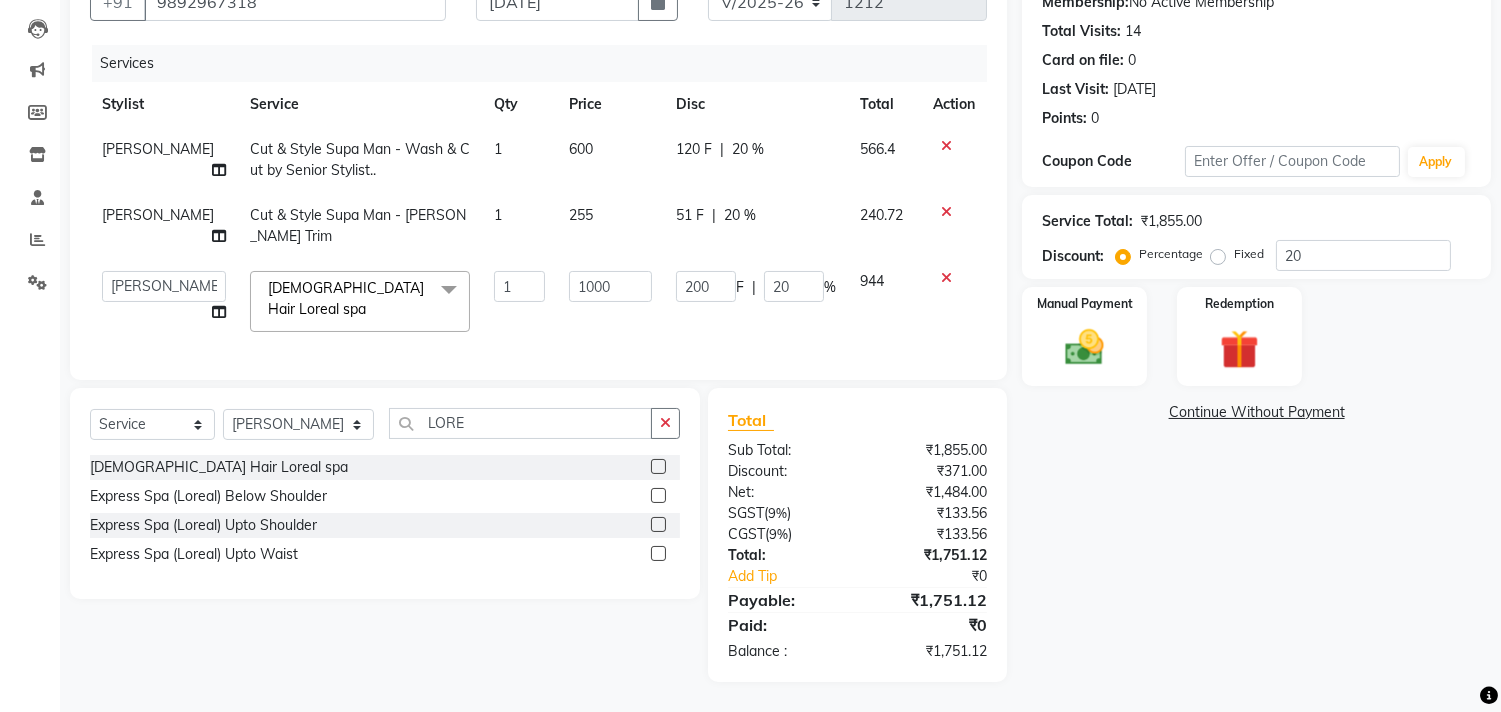 scroll, scrollTop: 211, scrollLeft: 0, axis: vertical 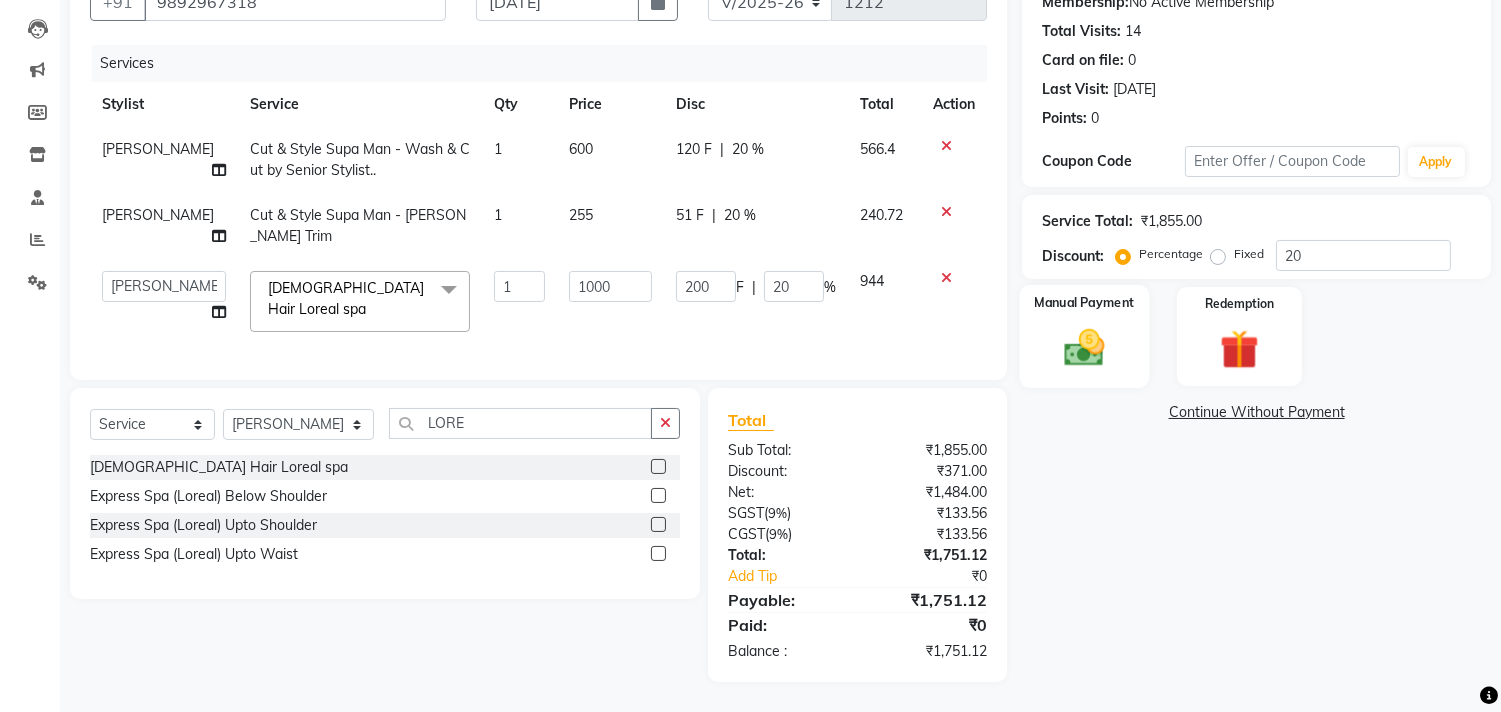 click 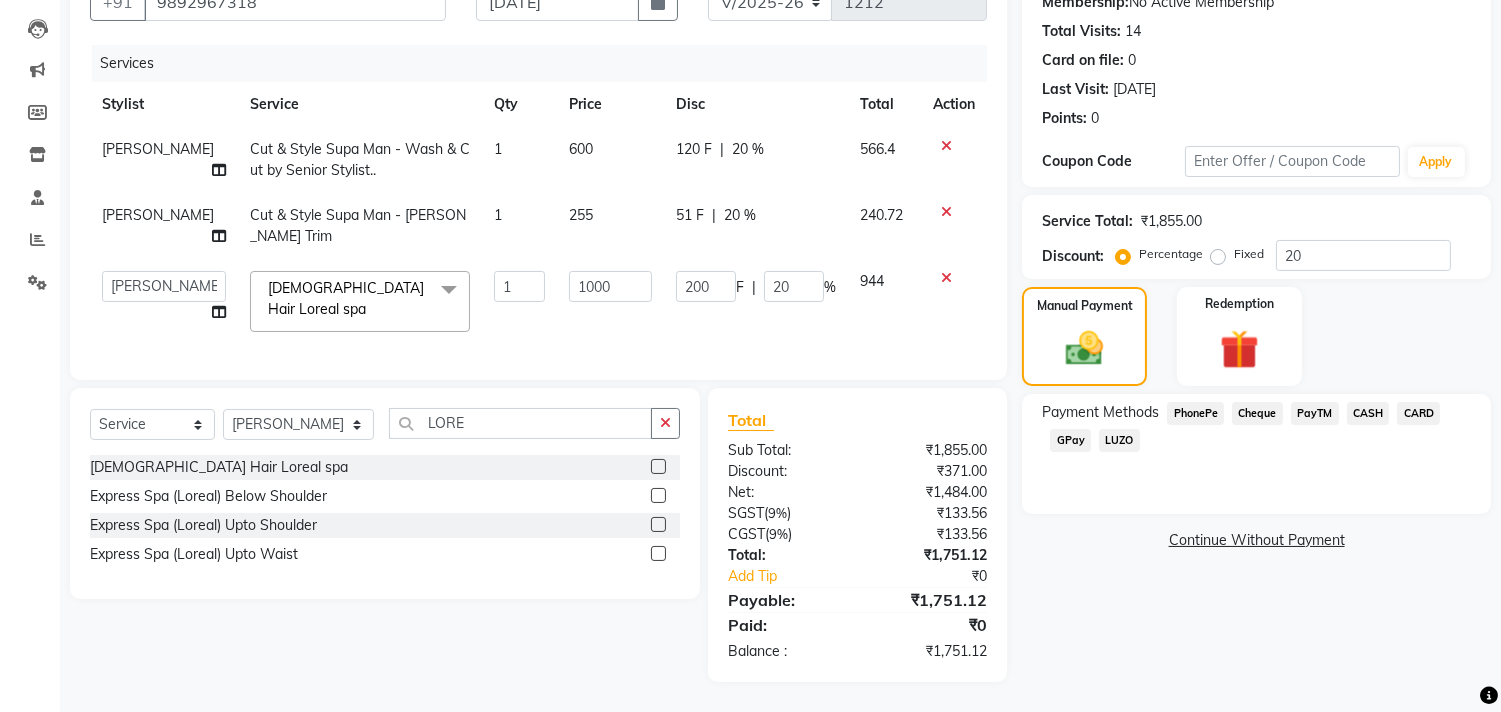 click on "GPay" 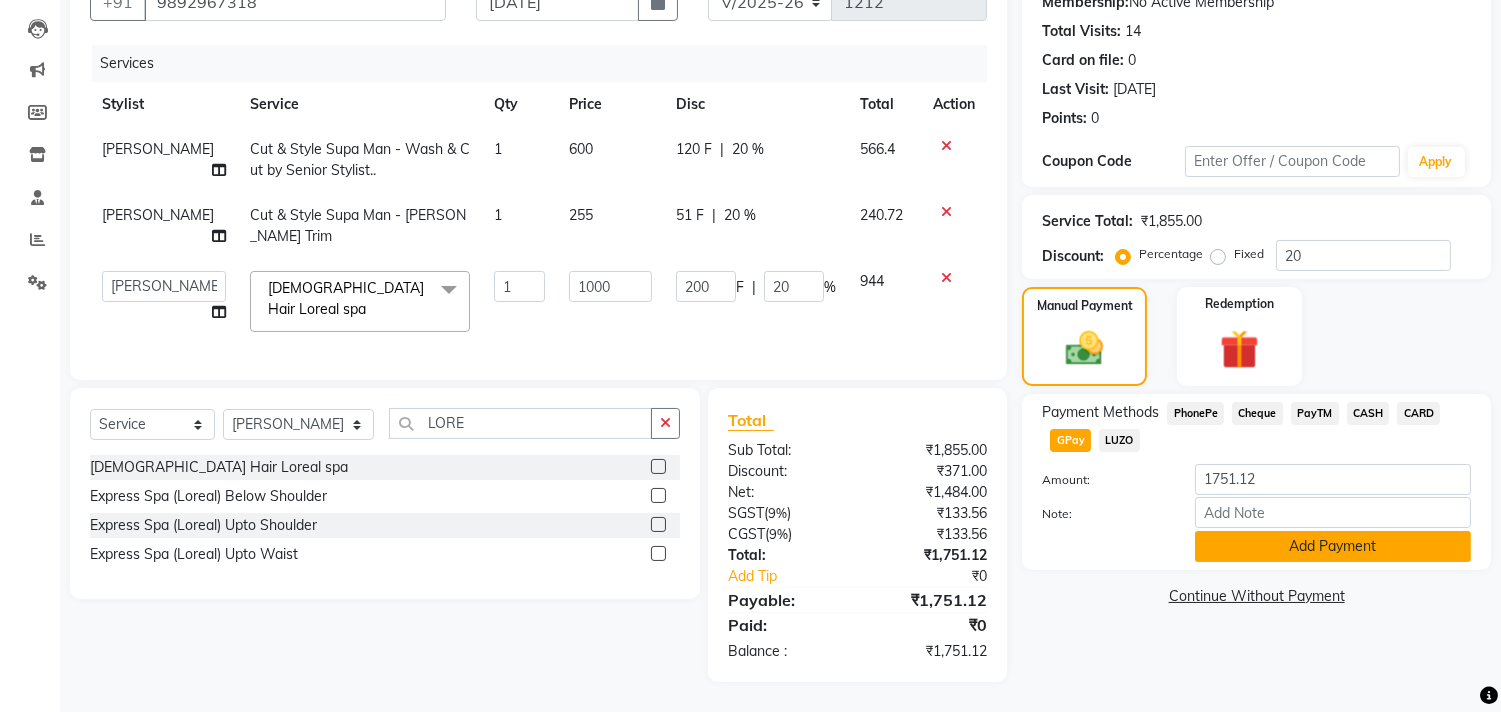 click on "Add Payment" 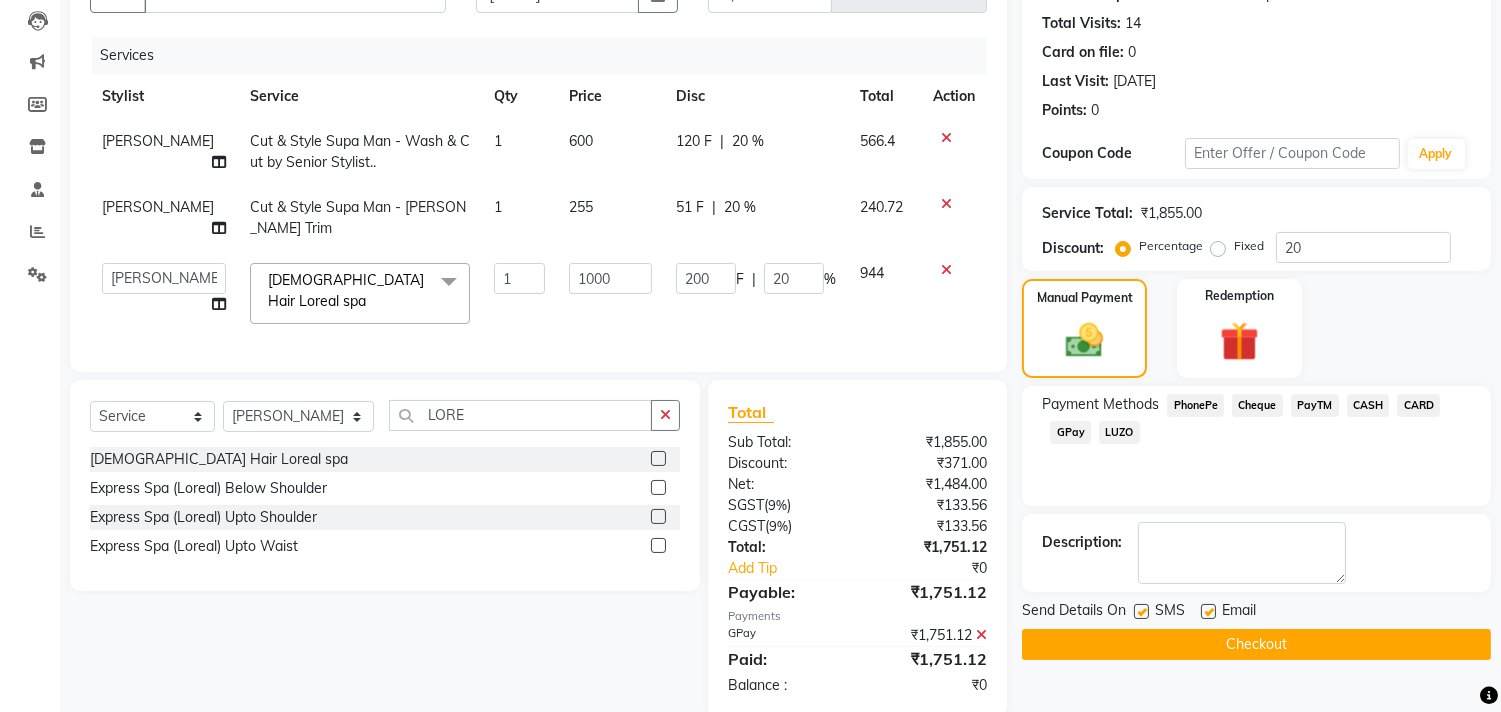 click 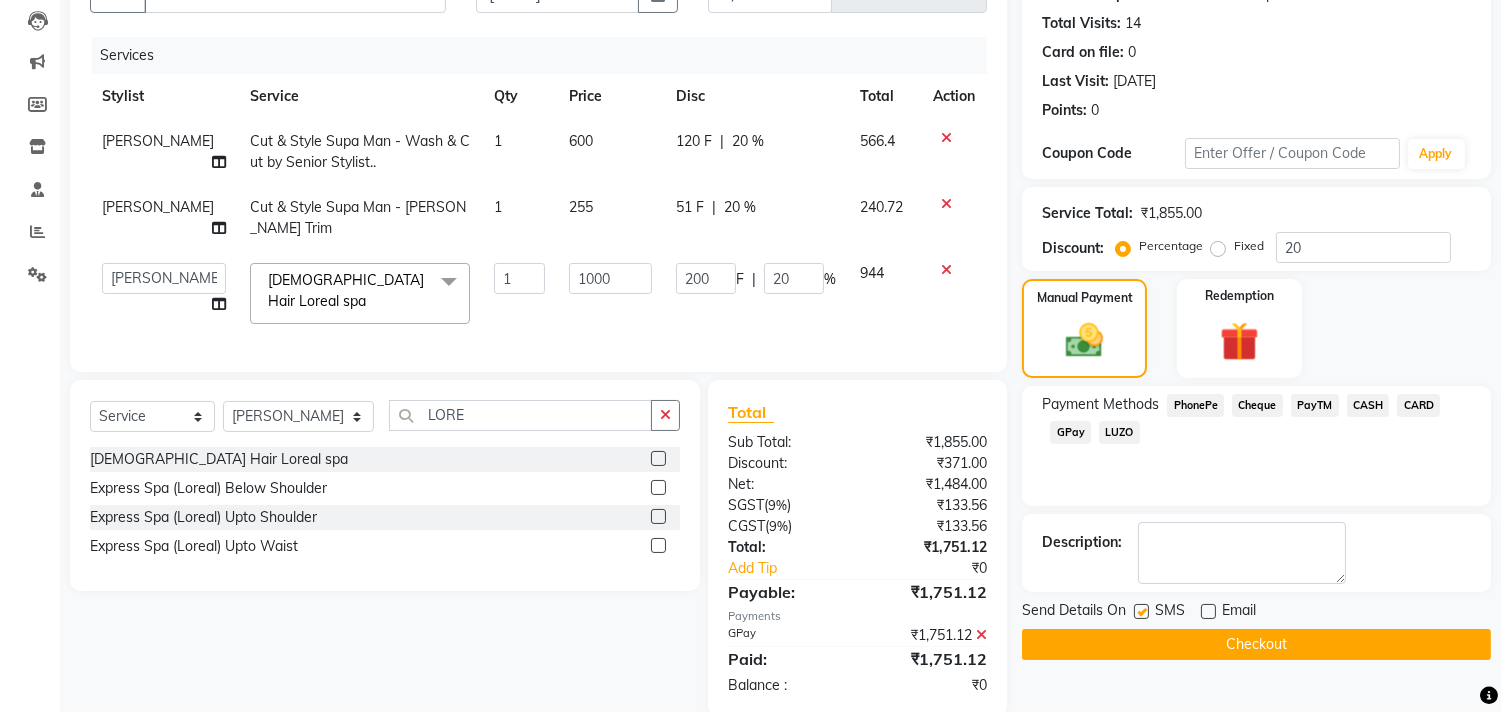 click on "Checkout" 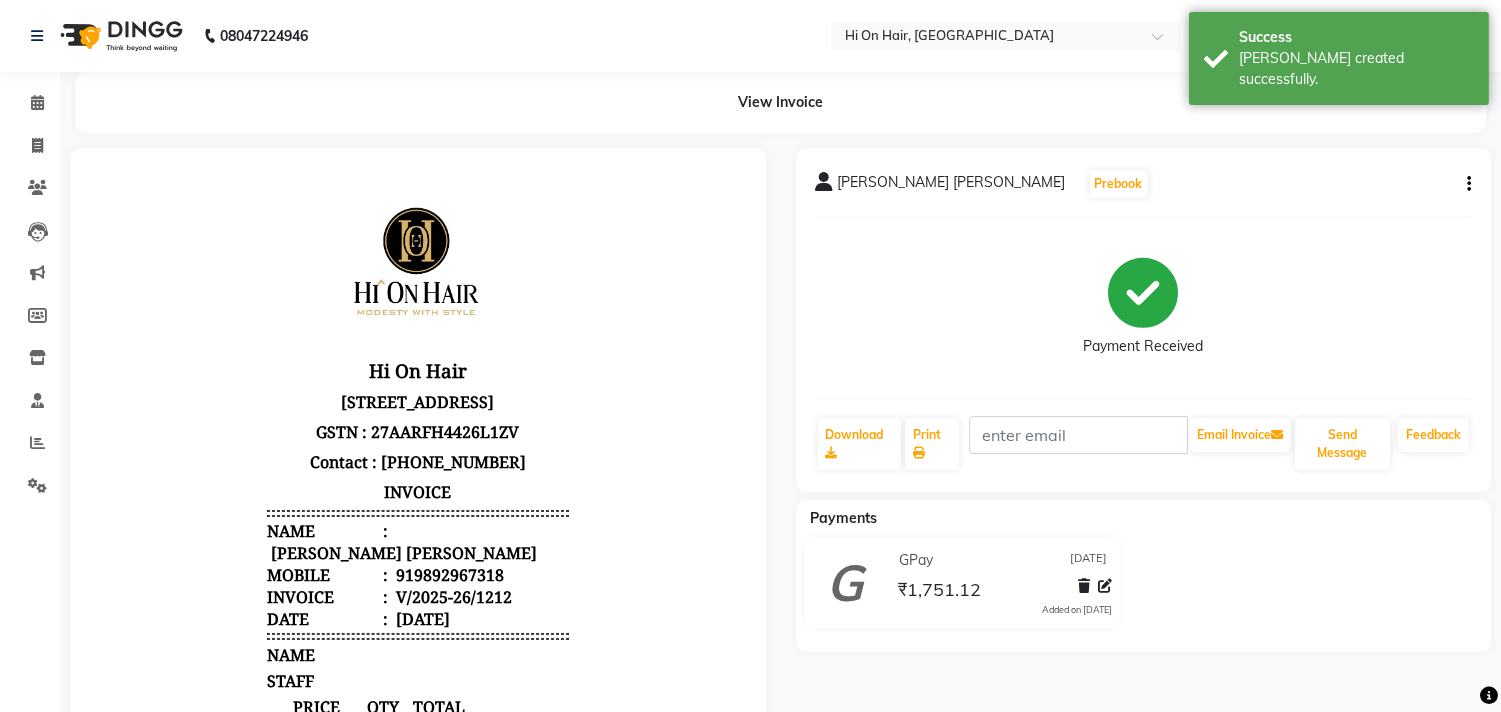 scroll, scrollTop: 0, scrollLeft: 0, axis: both 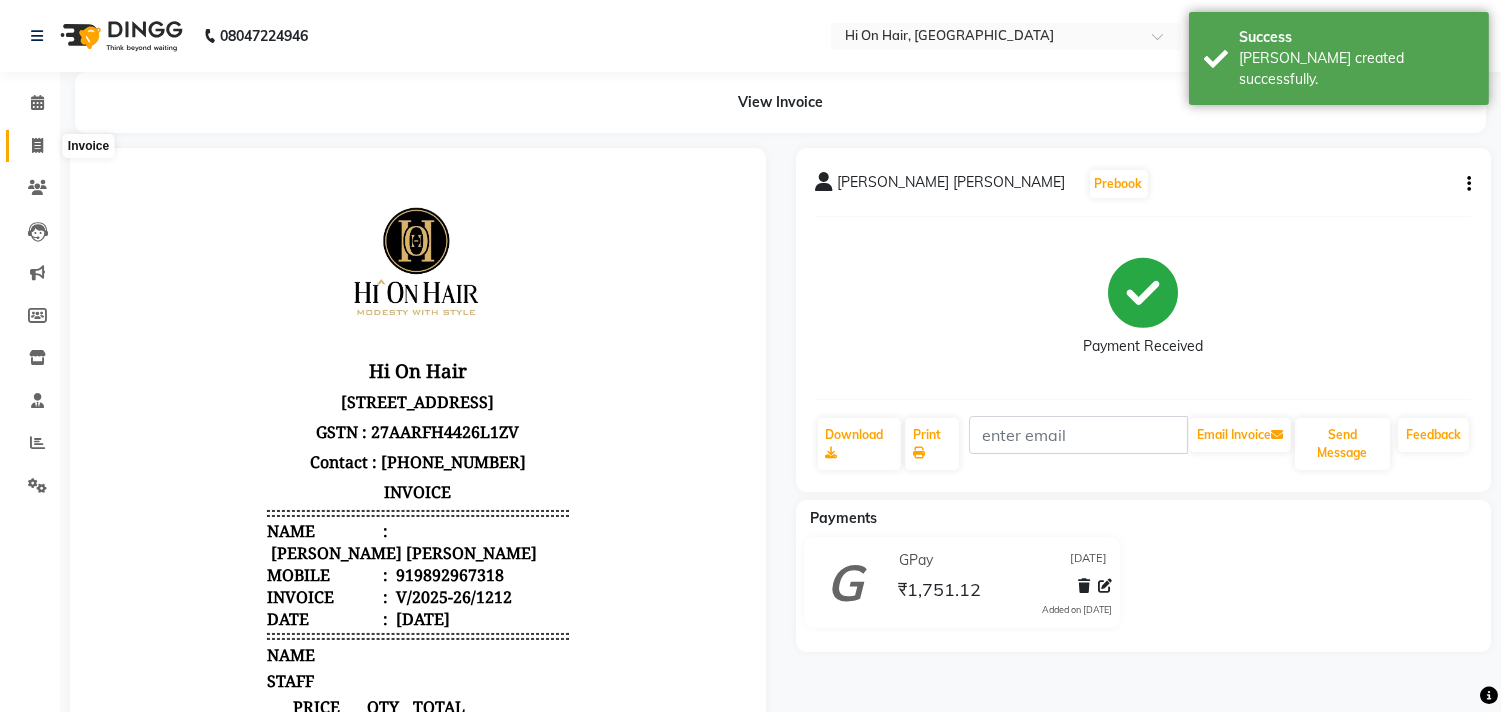 click 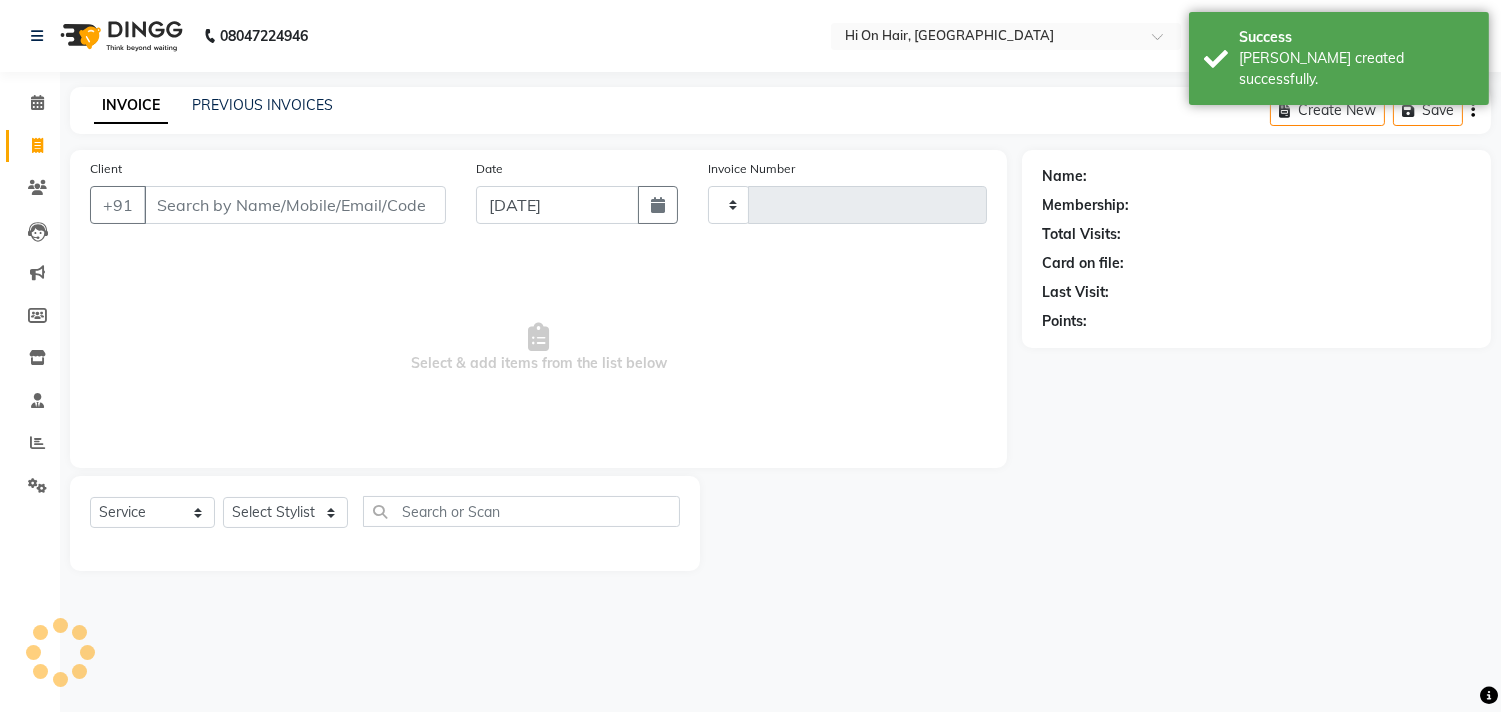 type on "1213" 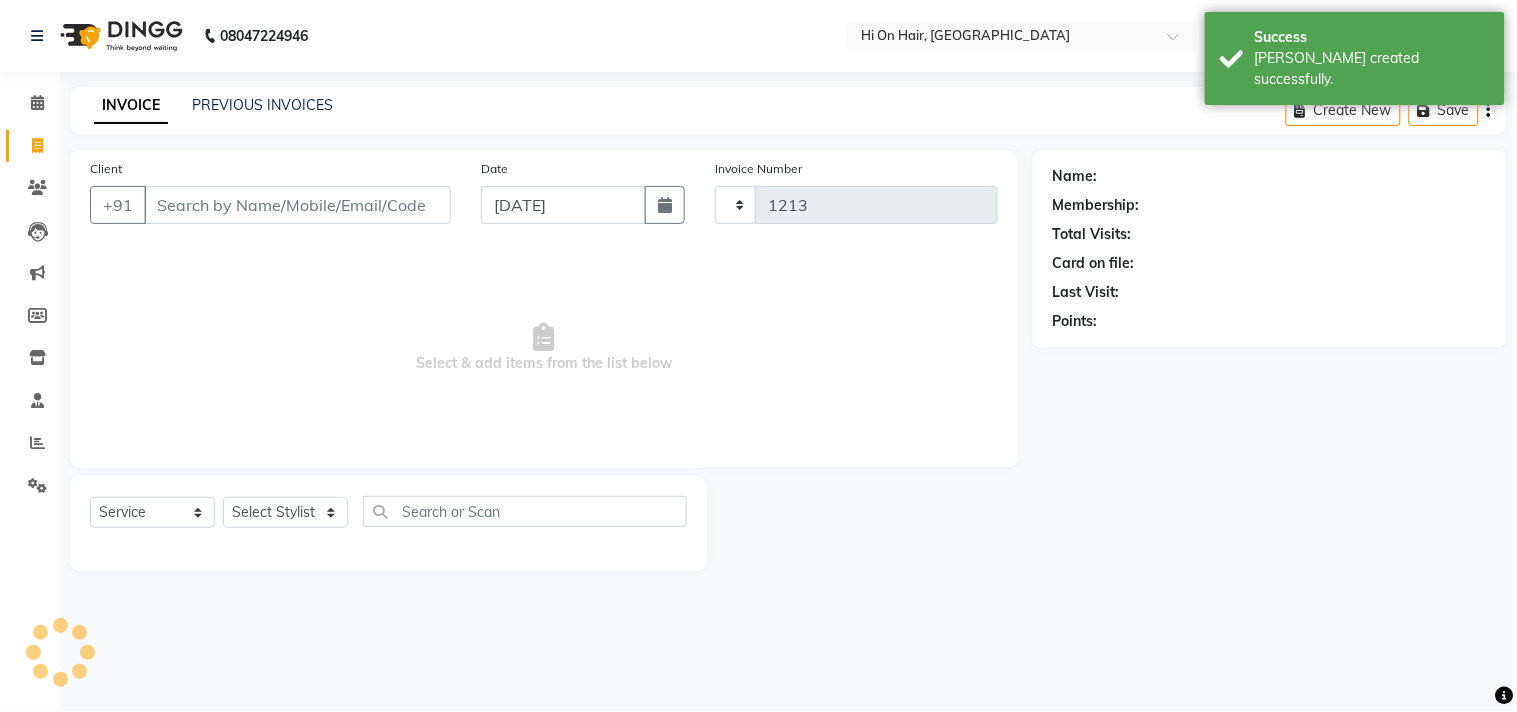 select on "535" 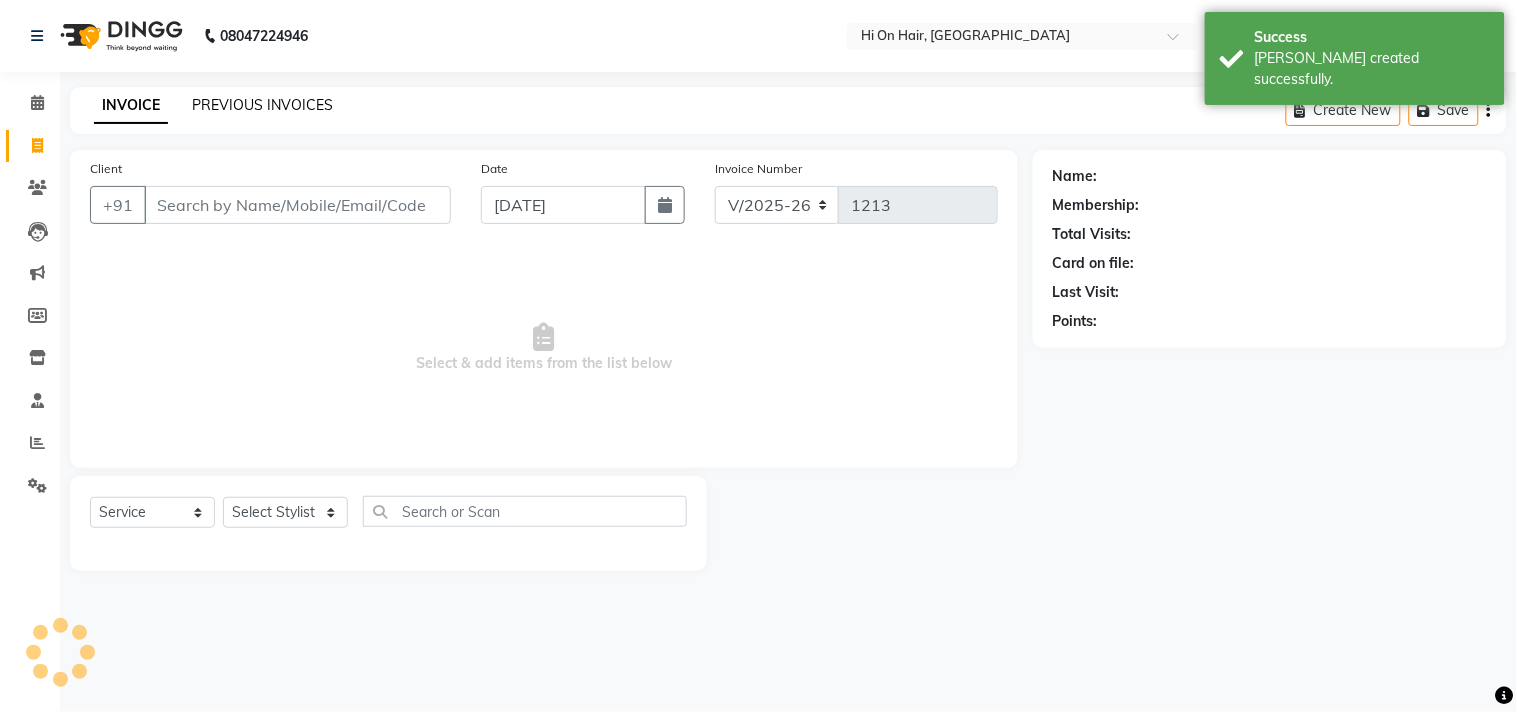 click on "PREVIOUS INVOICES" 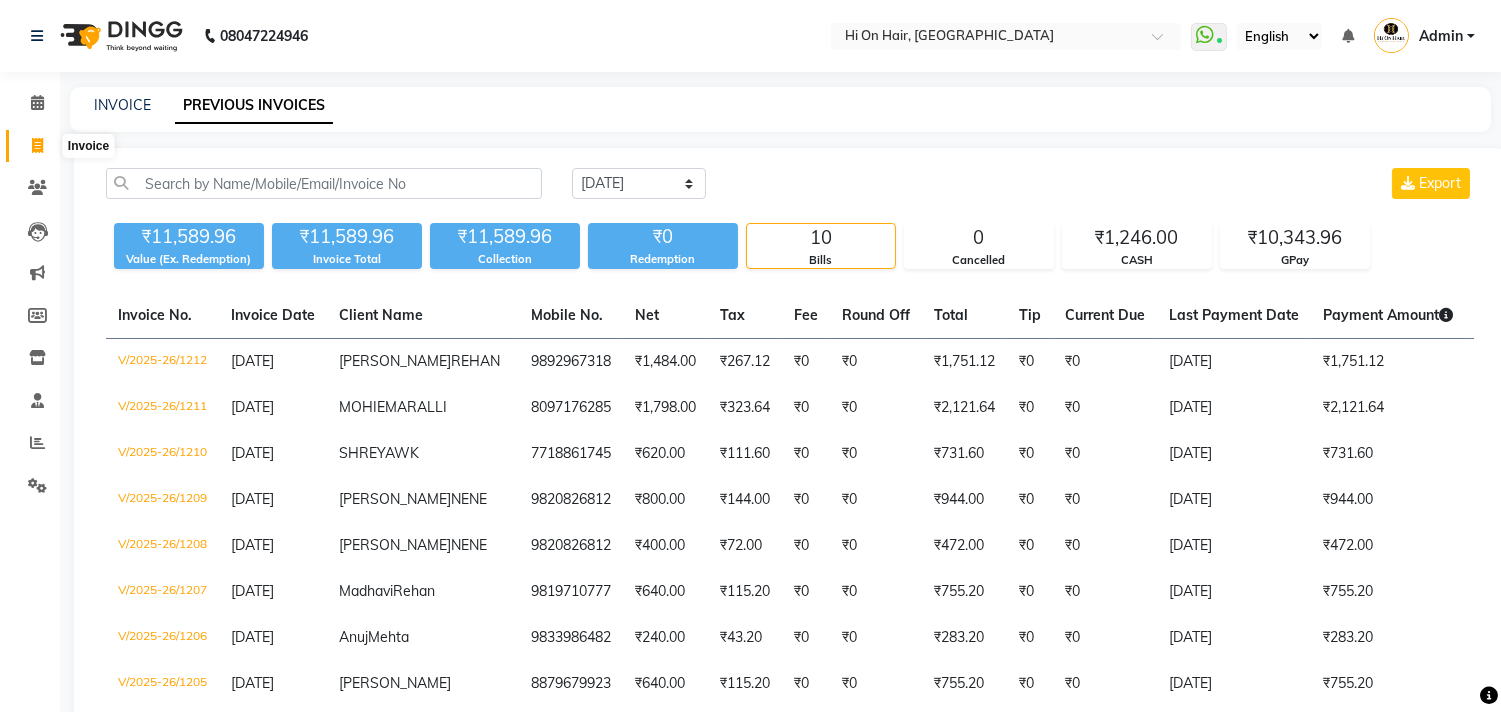 click 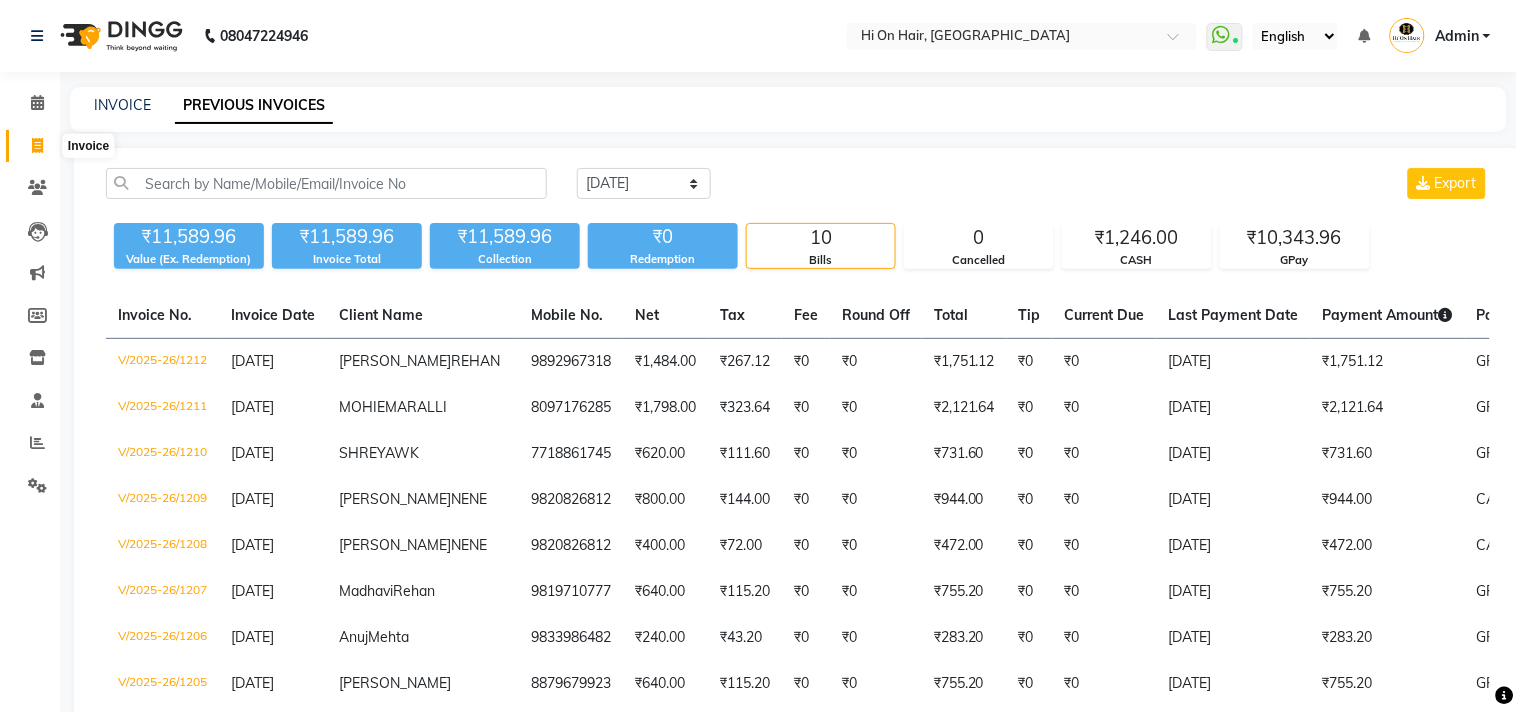 select on "535" 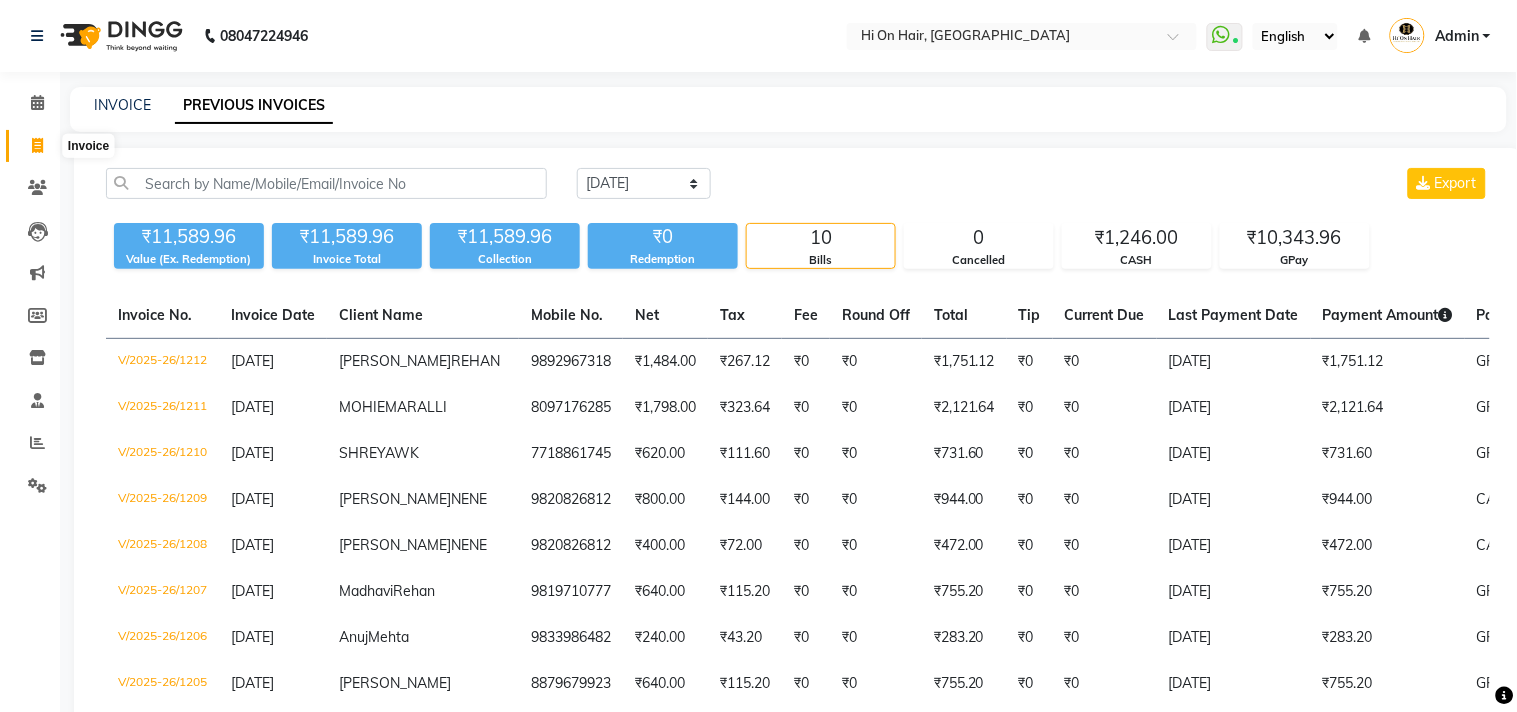 select on "service" 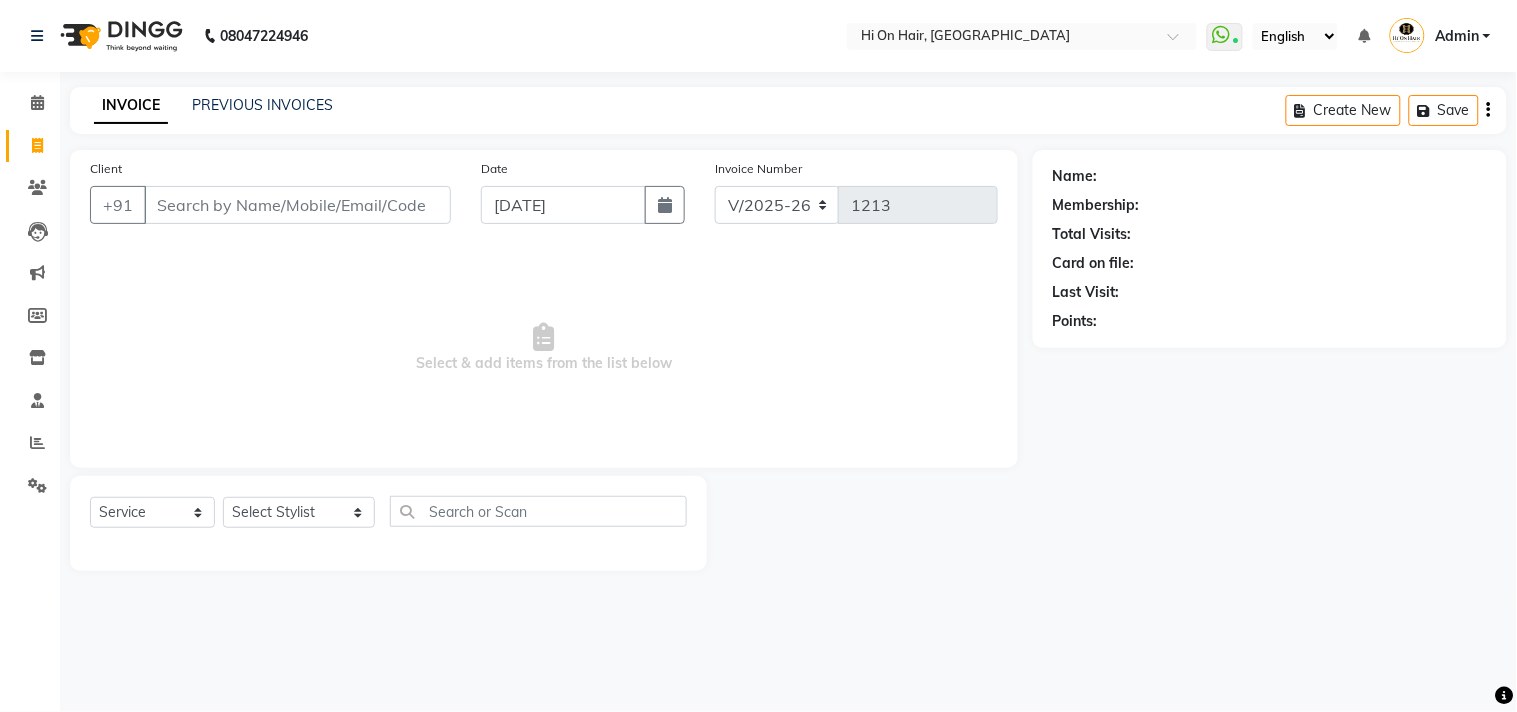 click on "Client" at bounding box center [297, 205] 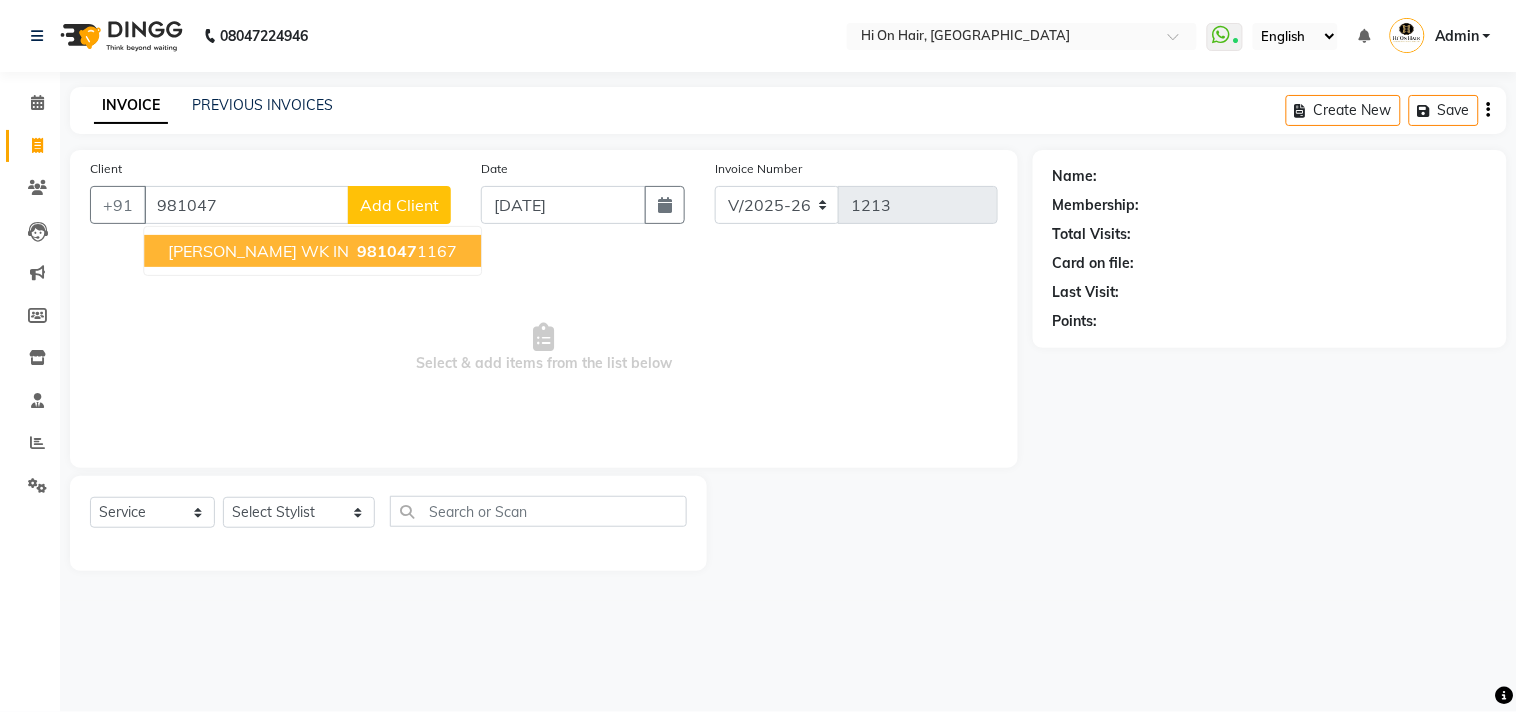 click on "981047 1167" at bounding box center [405, 251] 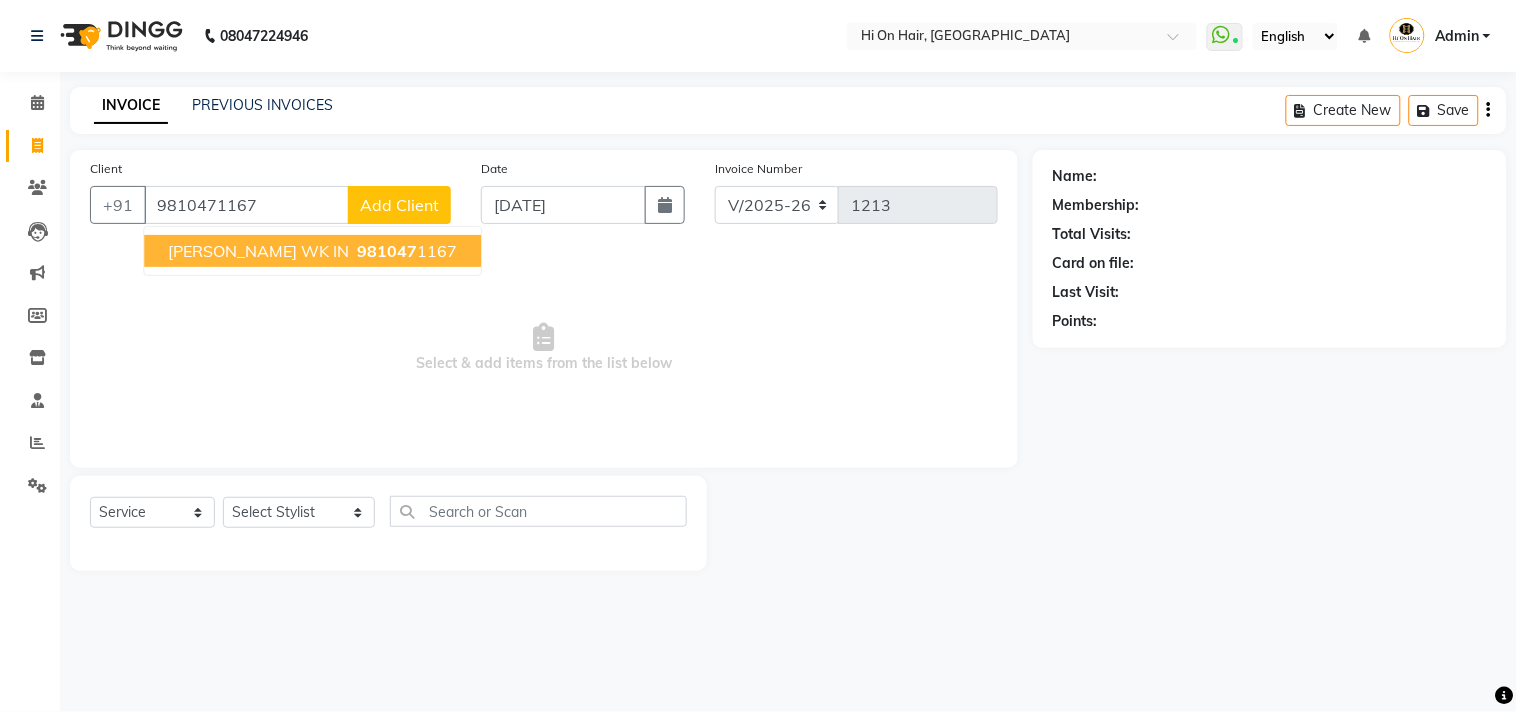 type on "9810471167" 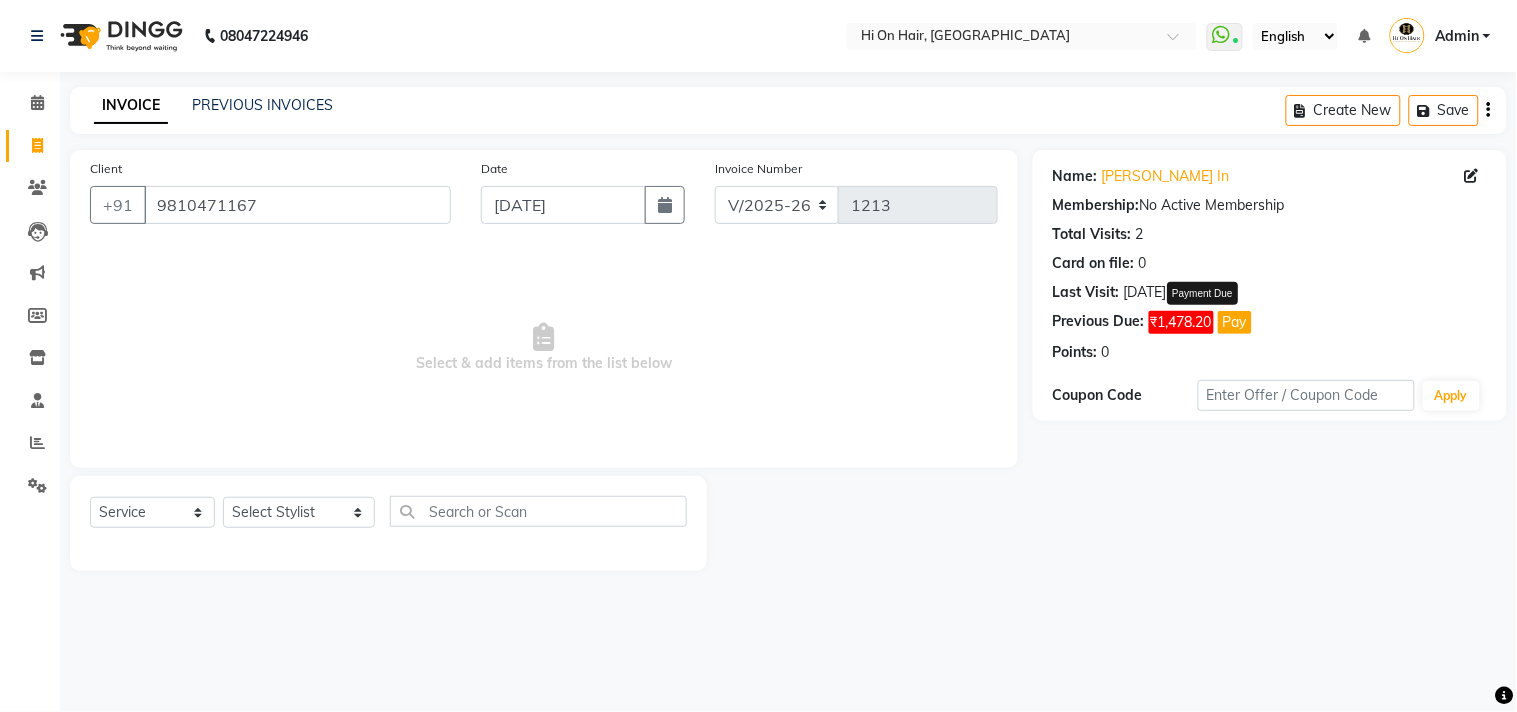 click on "Pay" 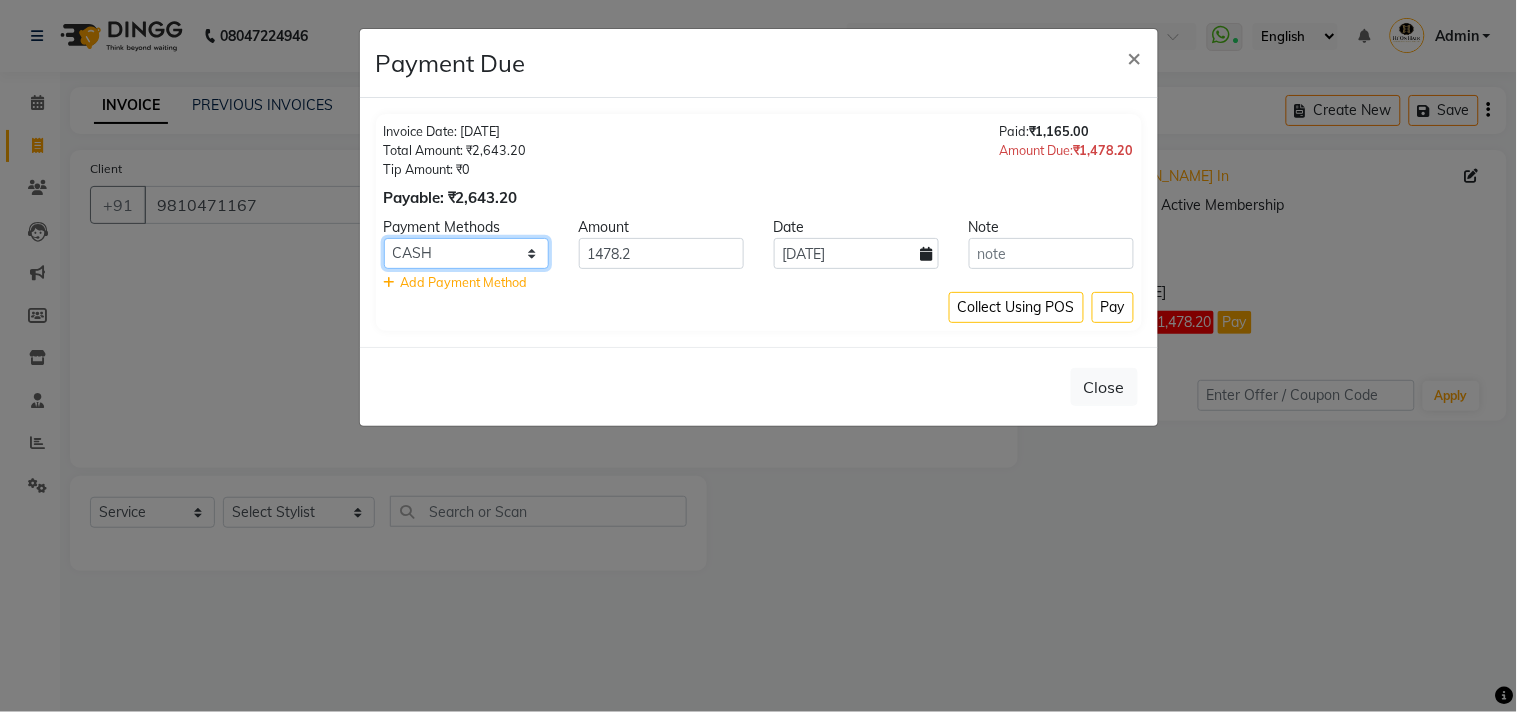 click on "PhonePe Cheque PayTM CASH CARD GPay LUZO" 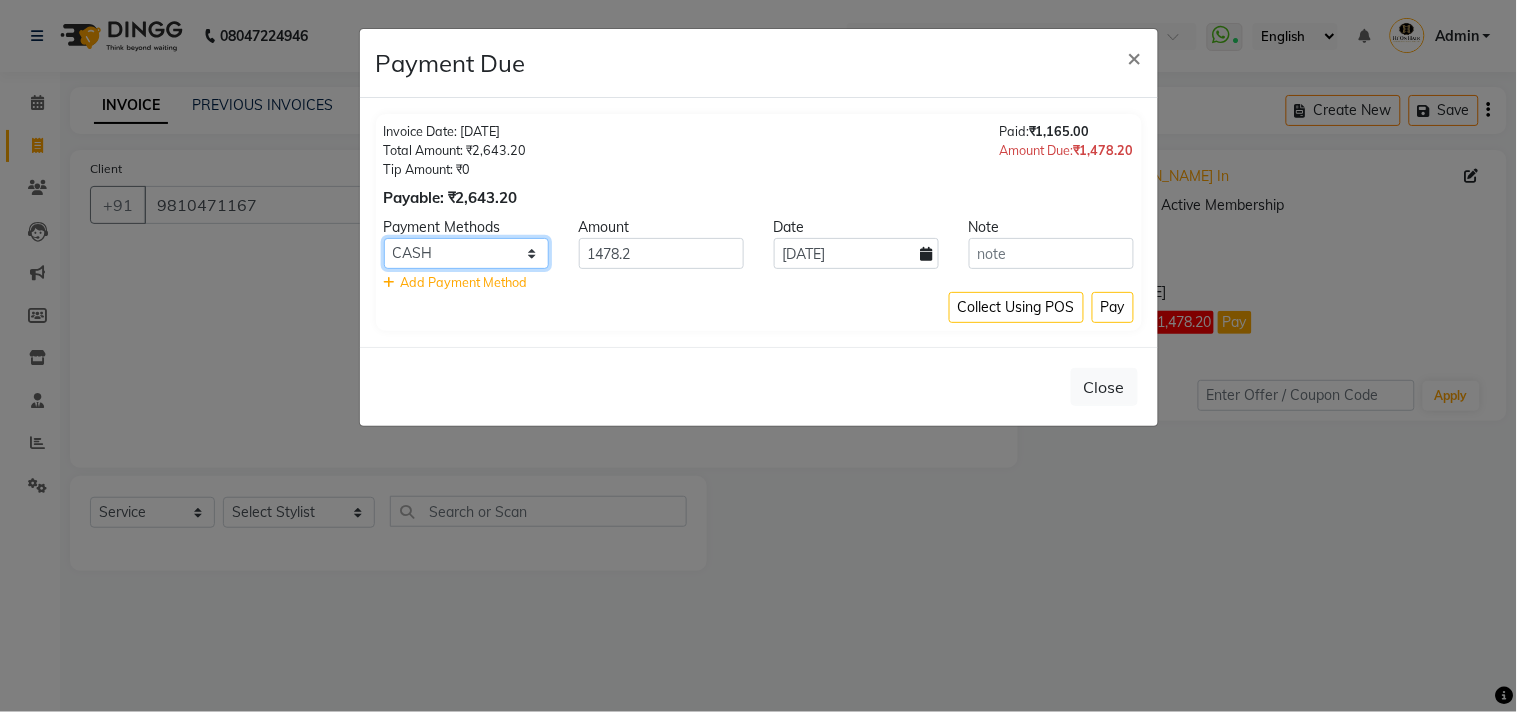 select on "5" 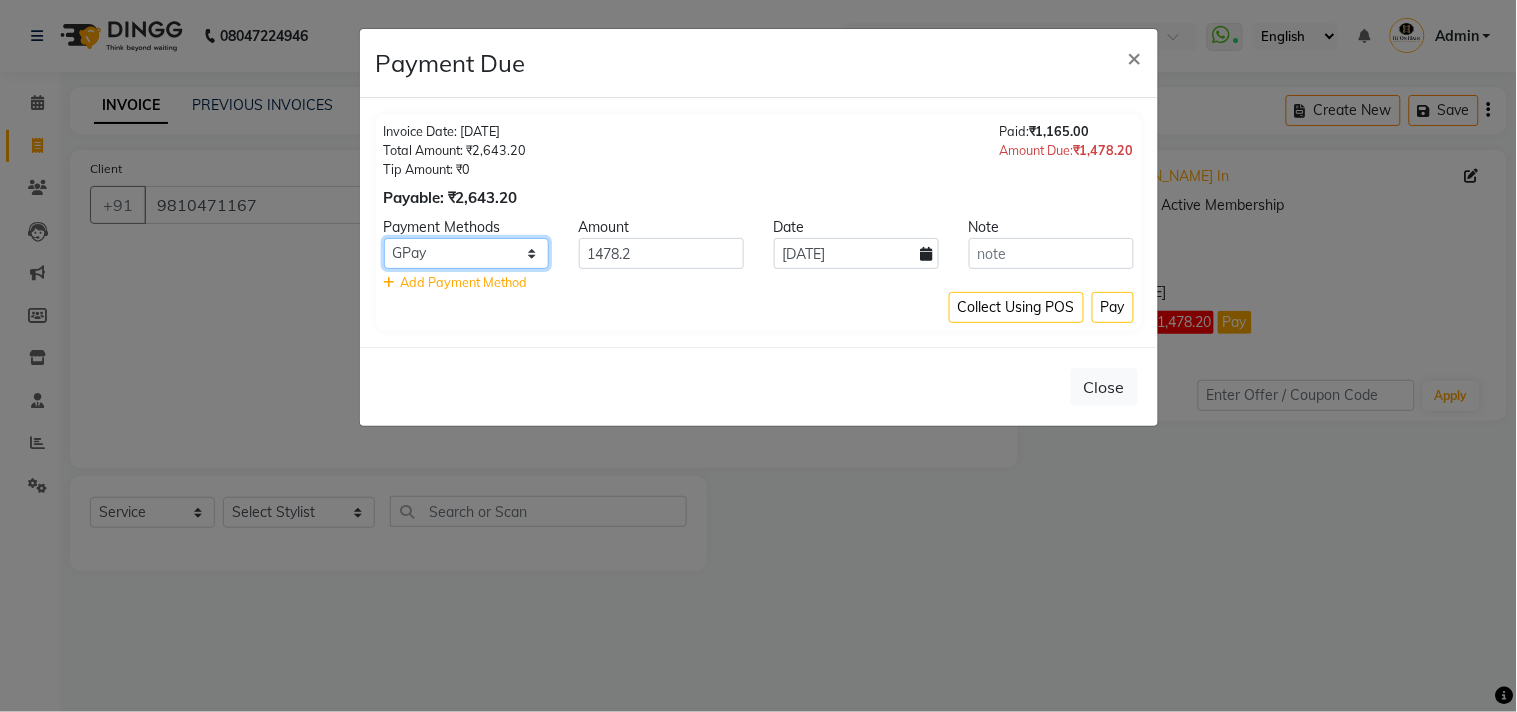 click on "PhonePe Cheque PayTM CASH CARD GPay LUZO" 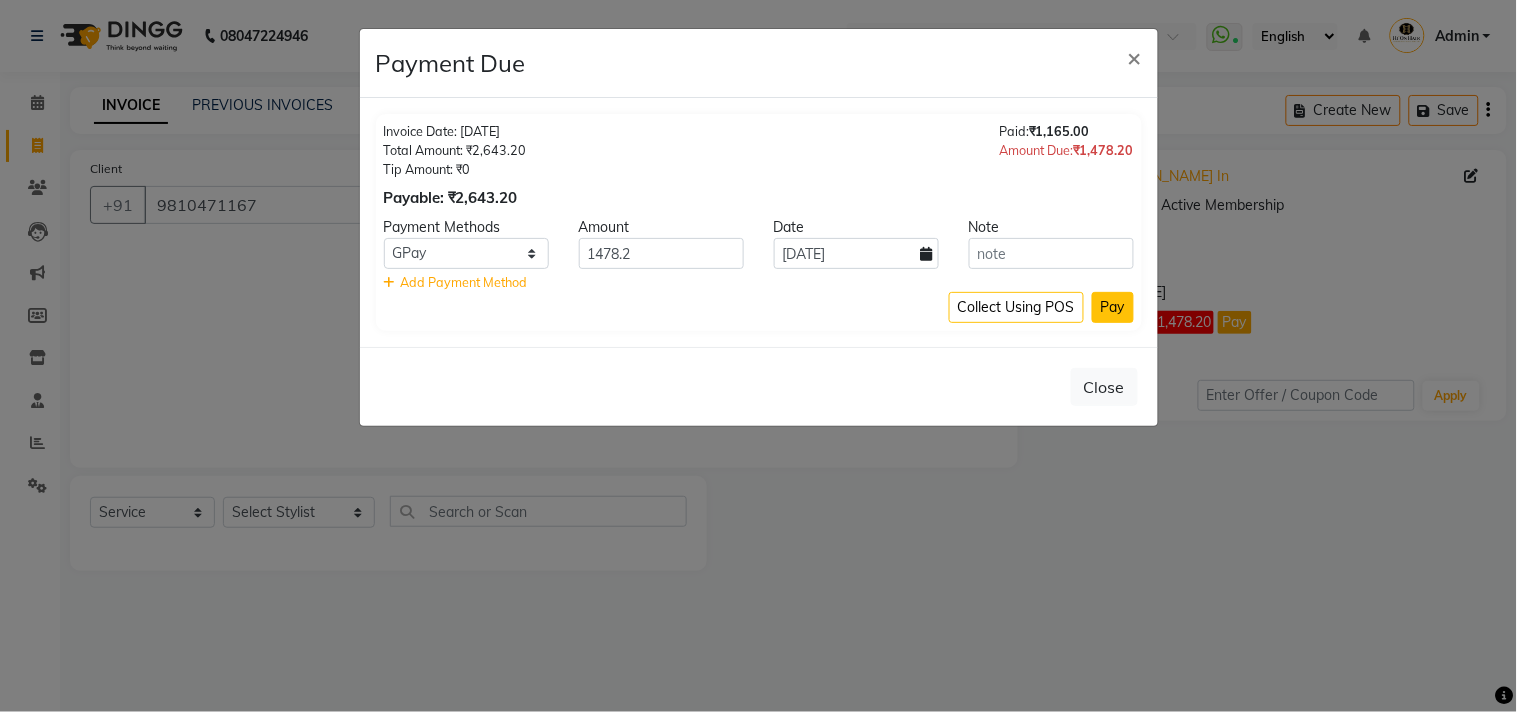 click on "Pay" 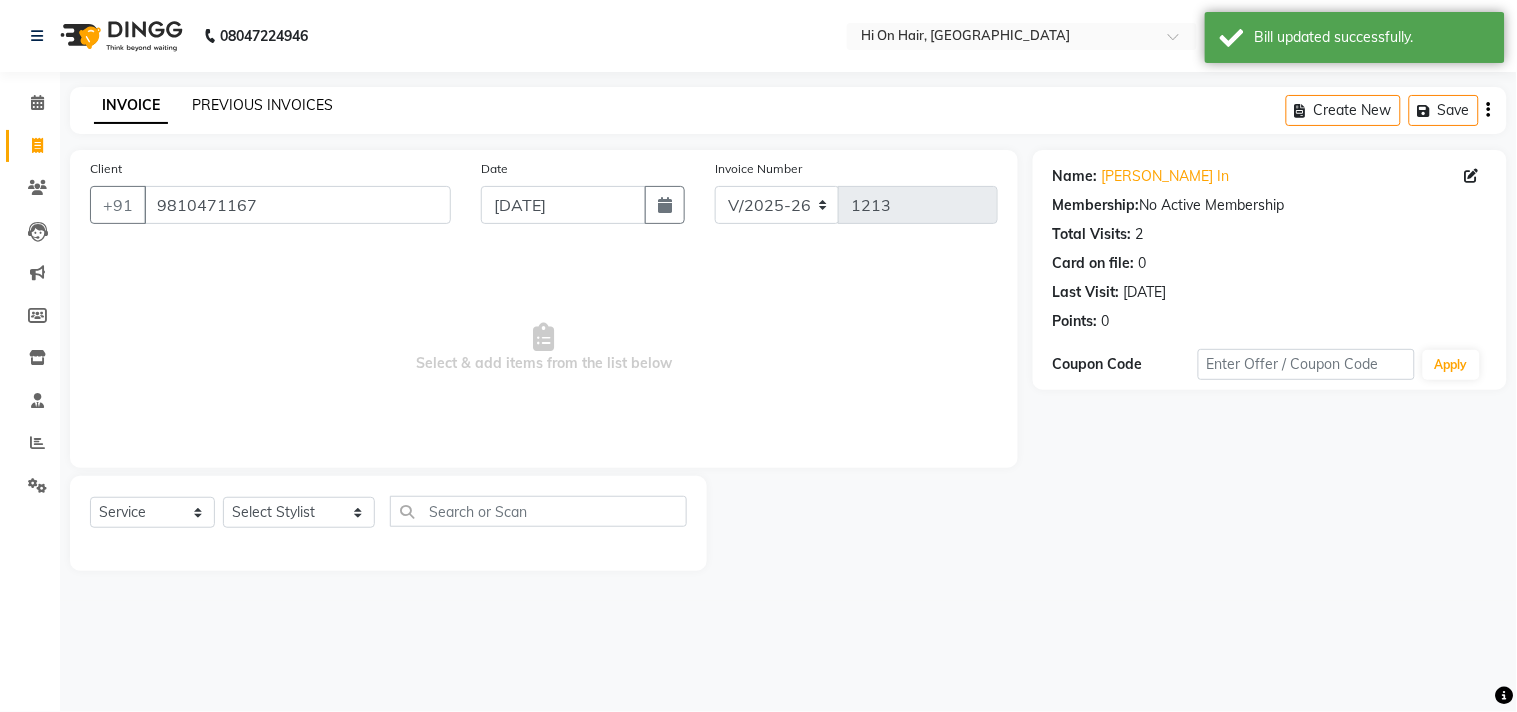 click on "PREVIOUS INVOICES" 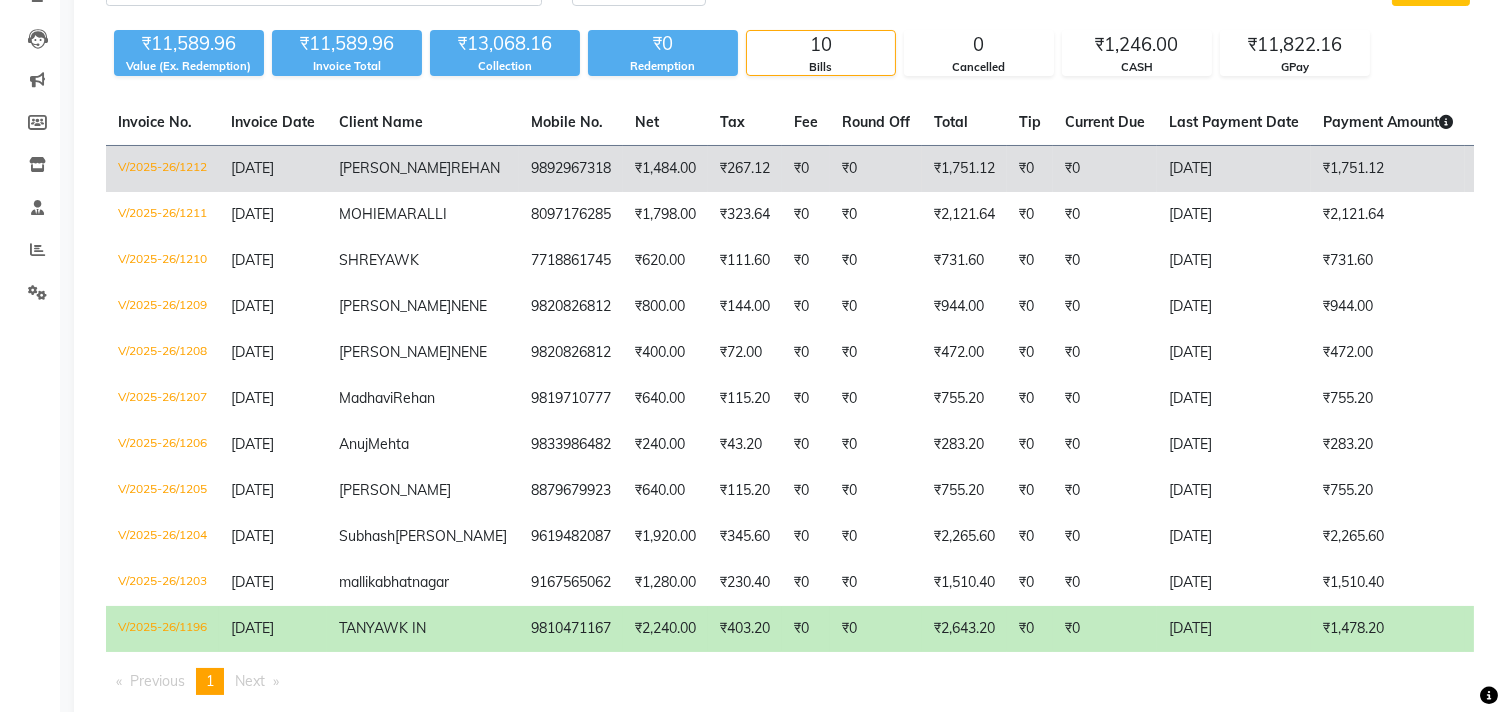 scroll, scrollTop: 222, scrollLeft: 0, axis: vertical 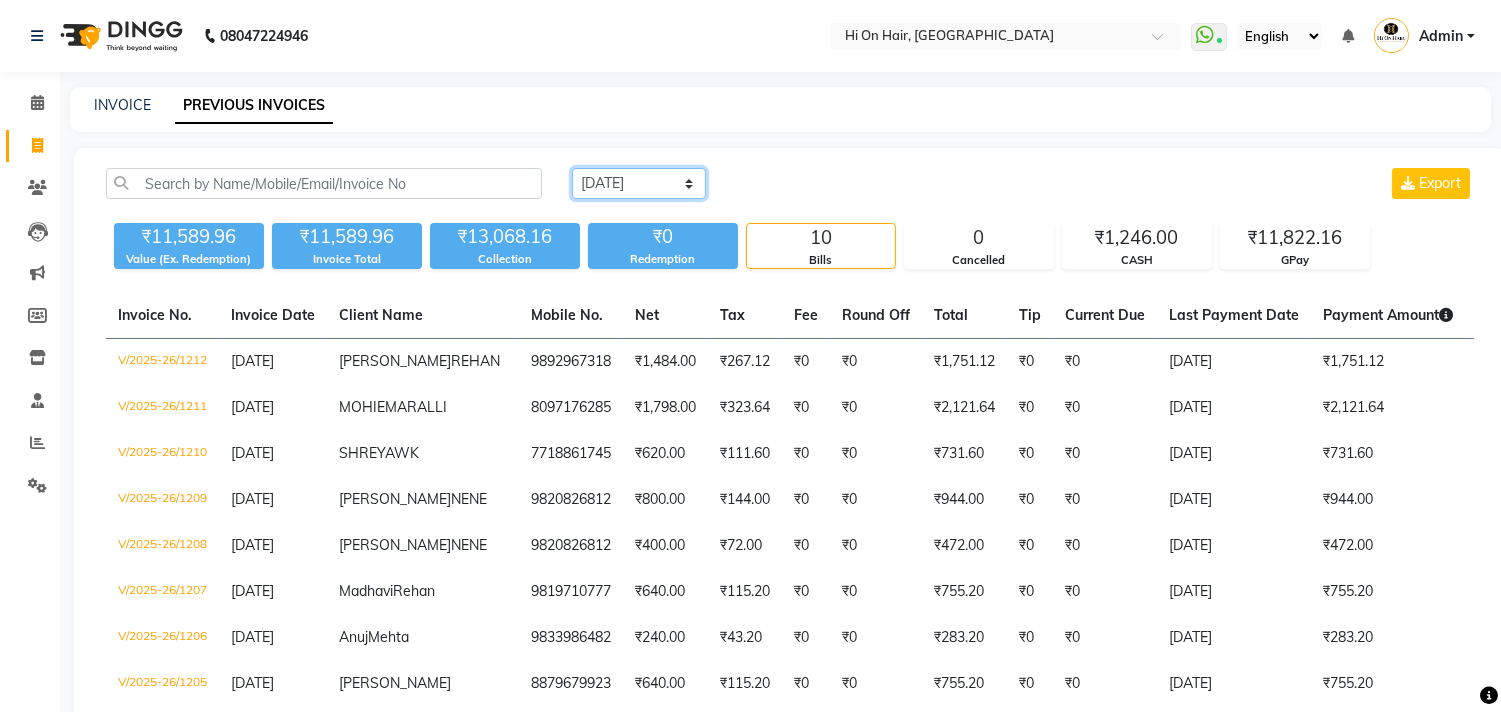 click on "Today Yesterday Custom Range" 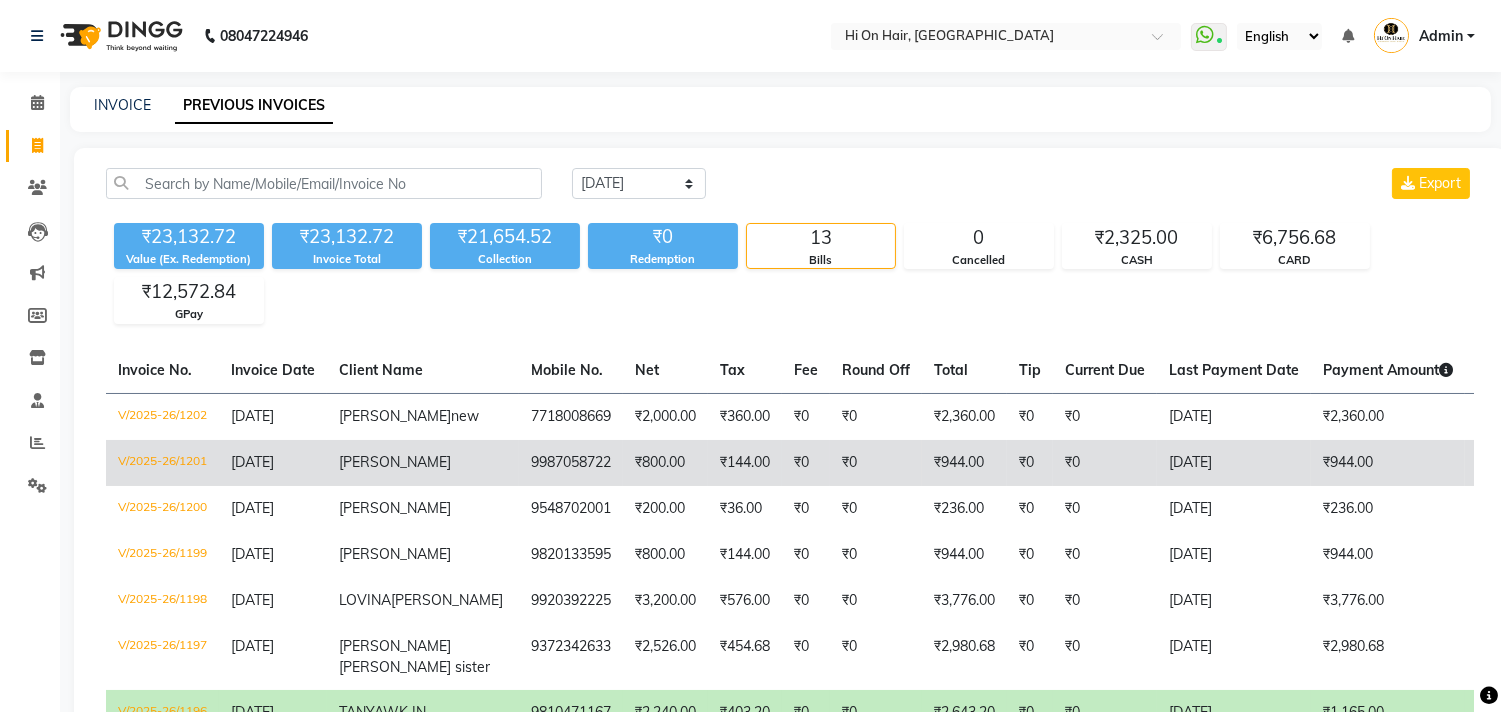 click on "9987058722" 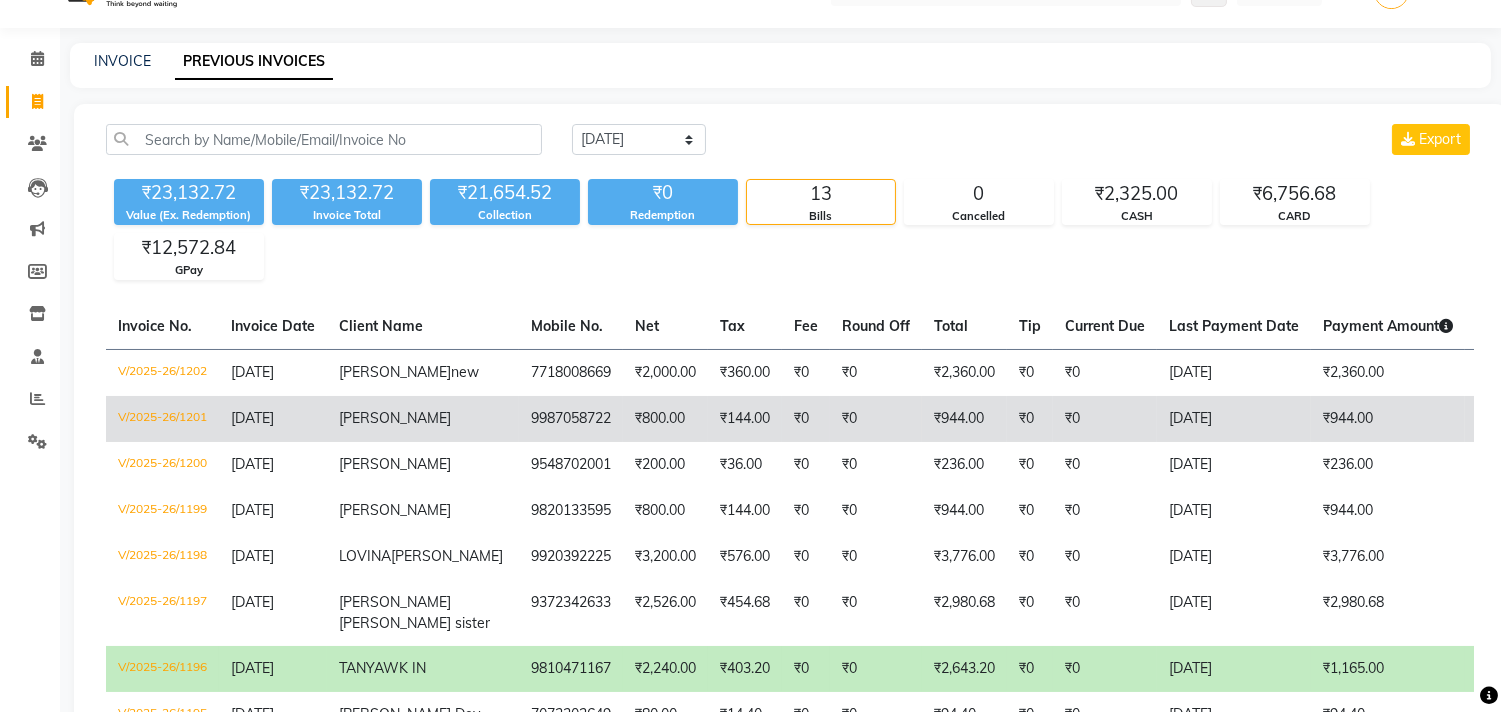 scroll, scrollTop: 111, scrollLeft: 0, axis: vertical 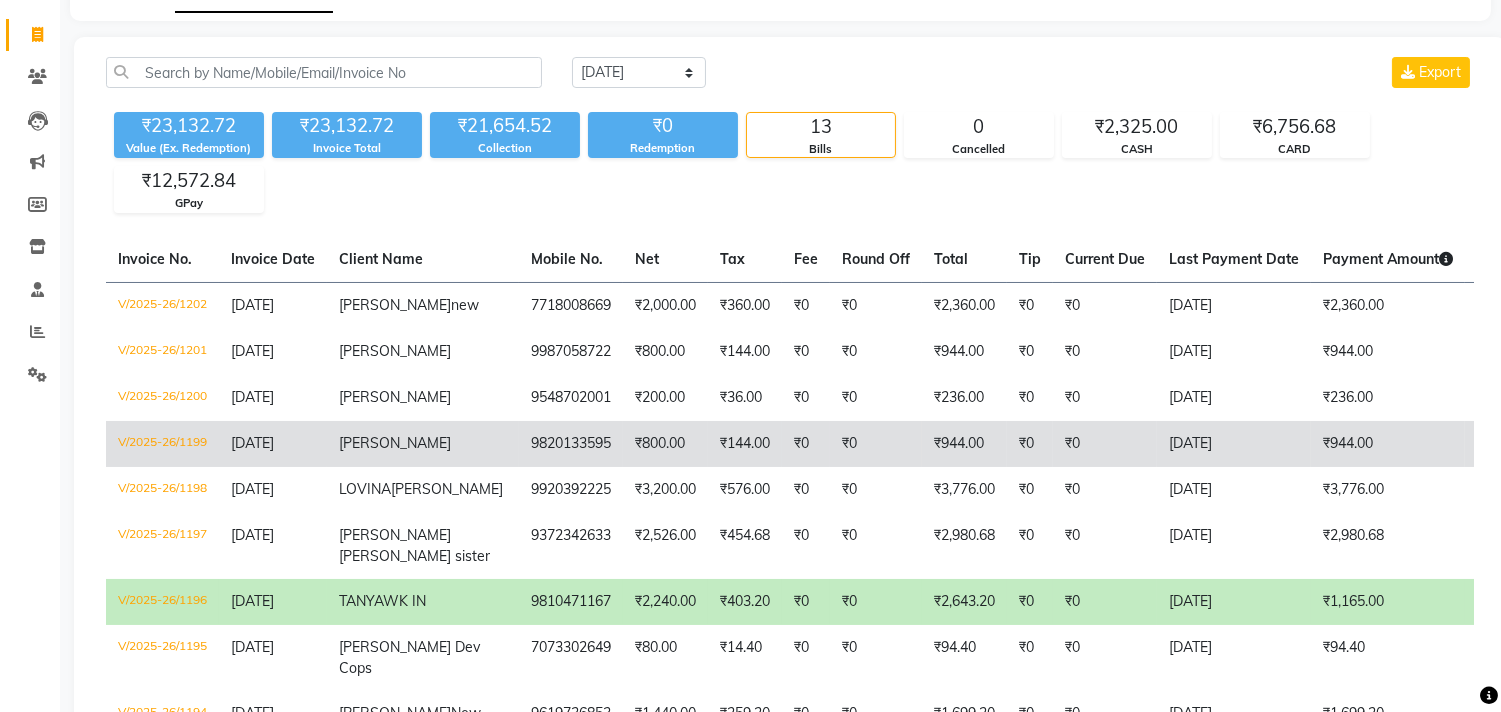 click on "Shamim Kotak" 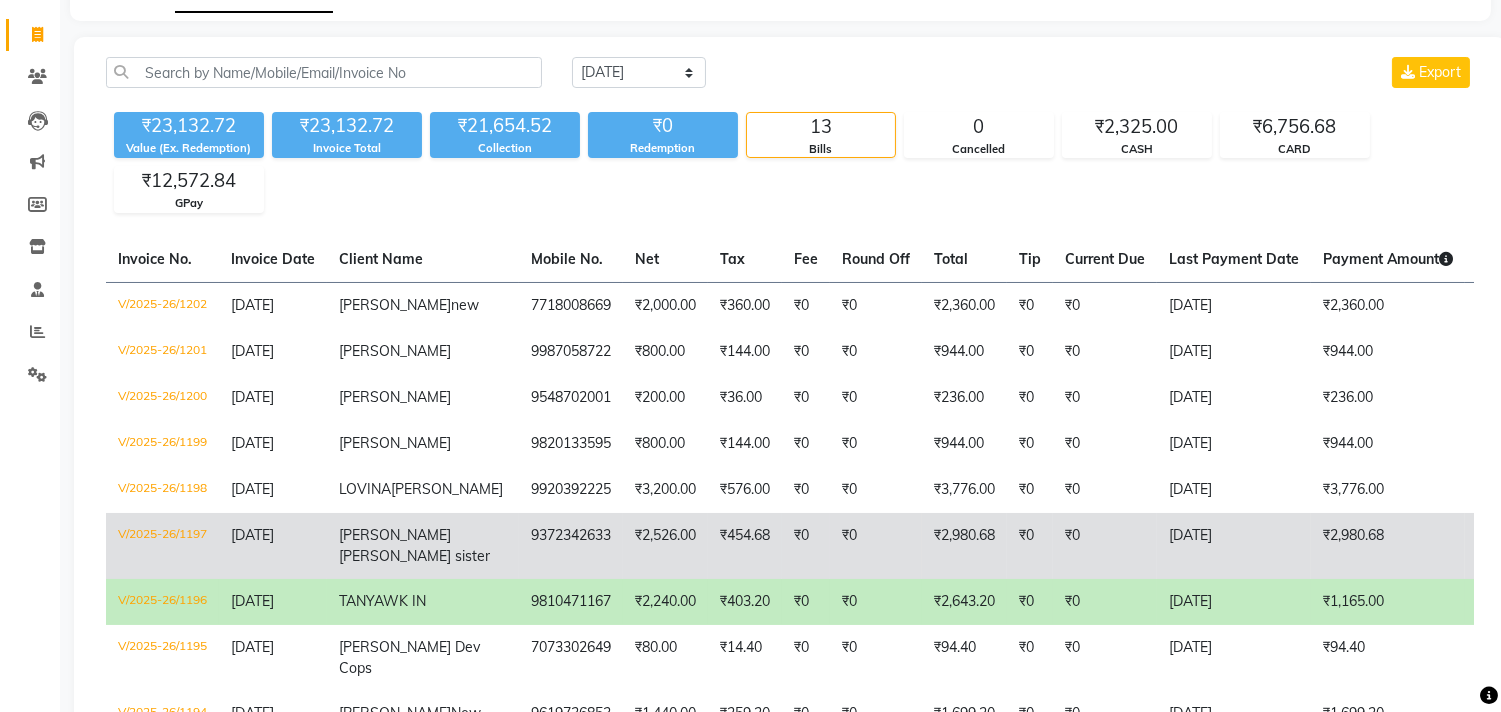 click on "Nandita Avantika sister" 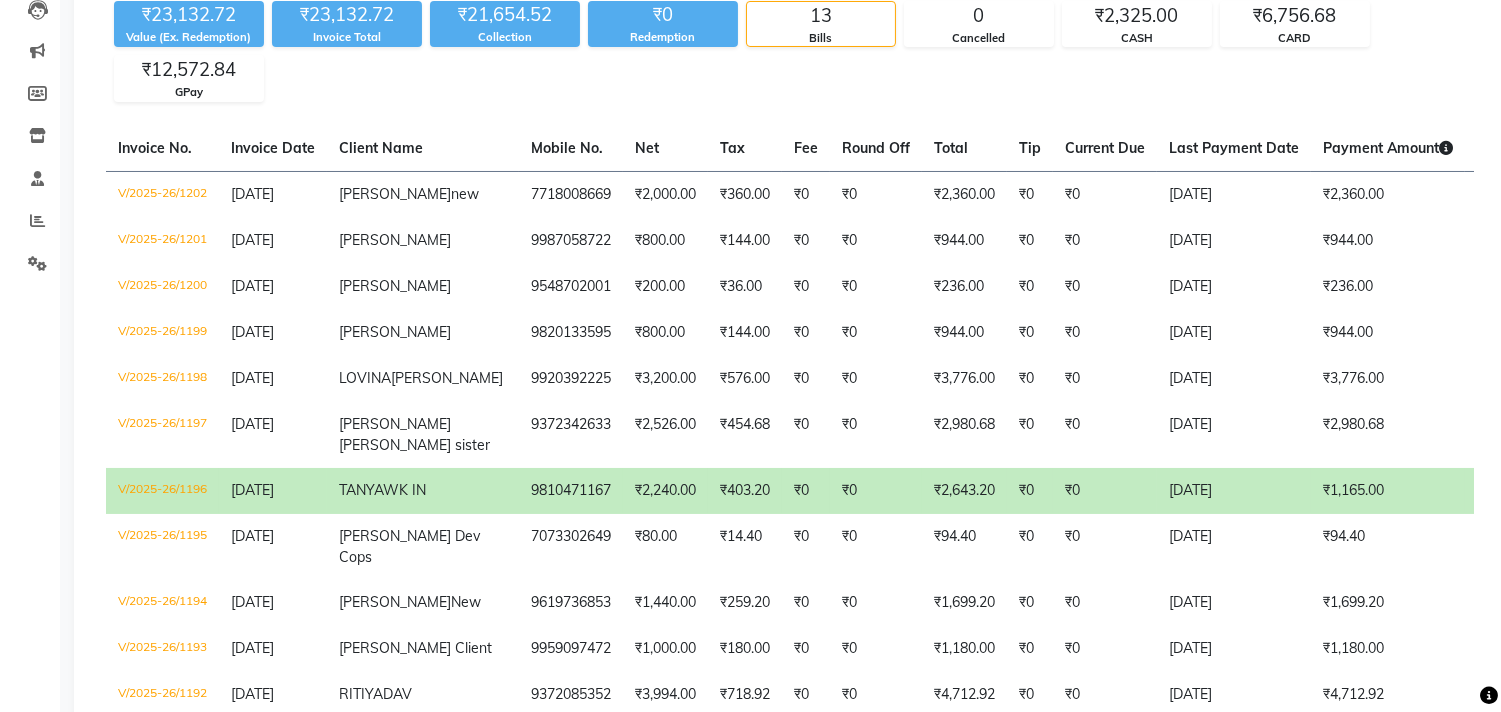 scroll, scrollTop: 333, scrollLeft: 0, axis: vertical 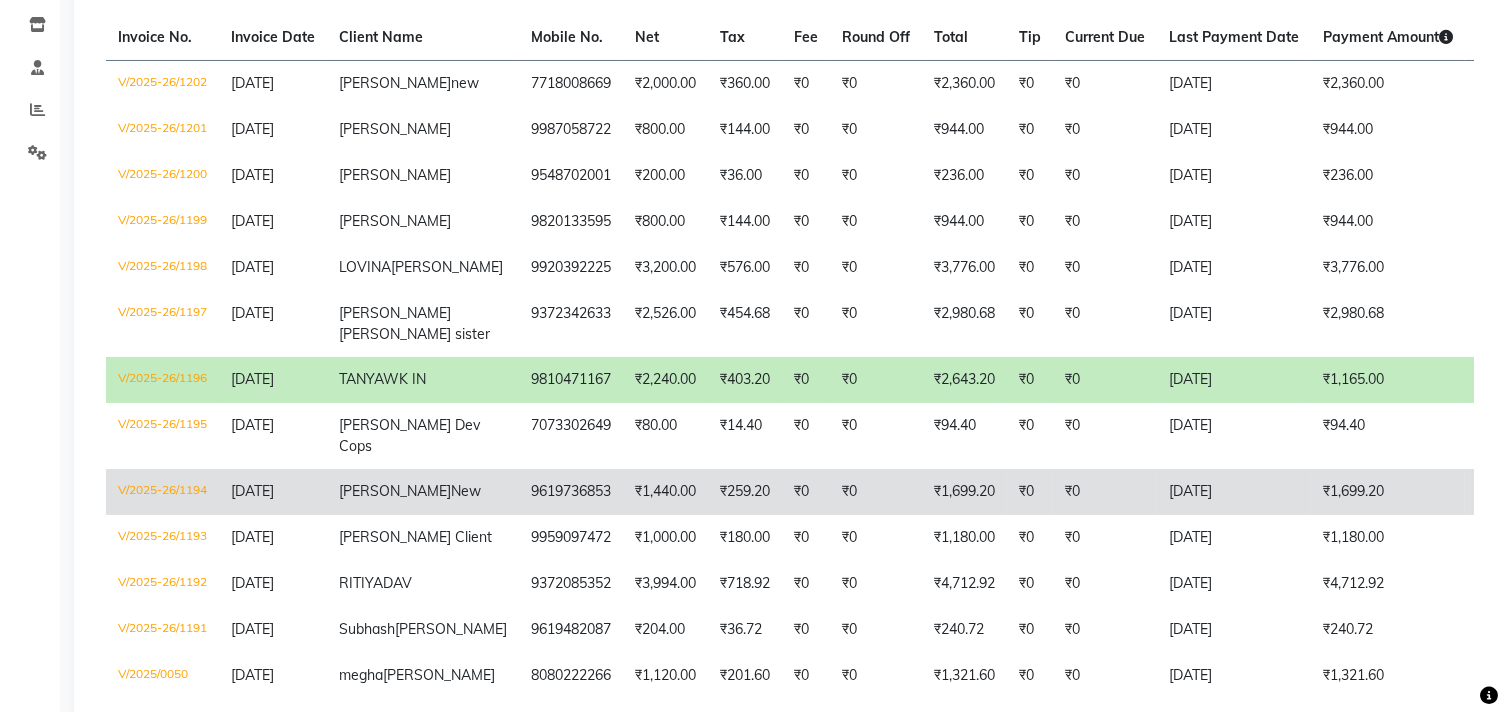 click on "9619736853" 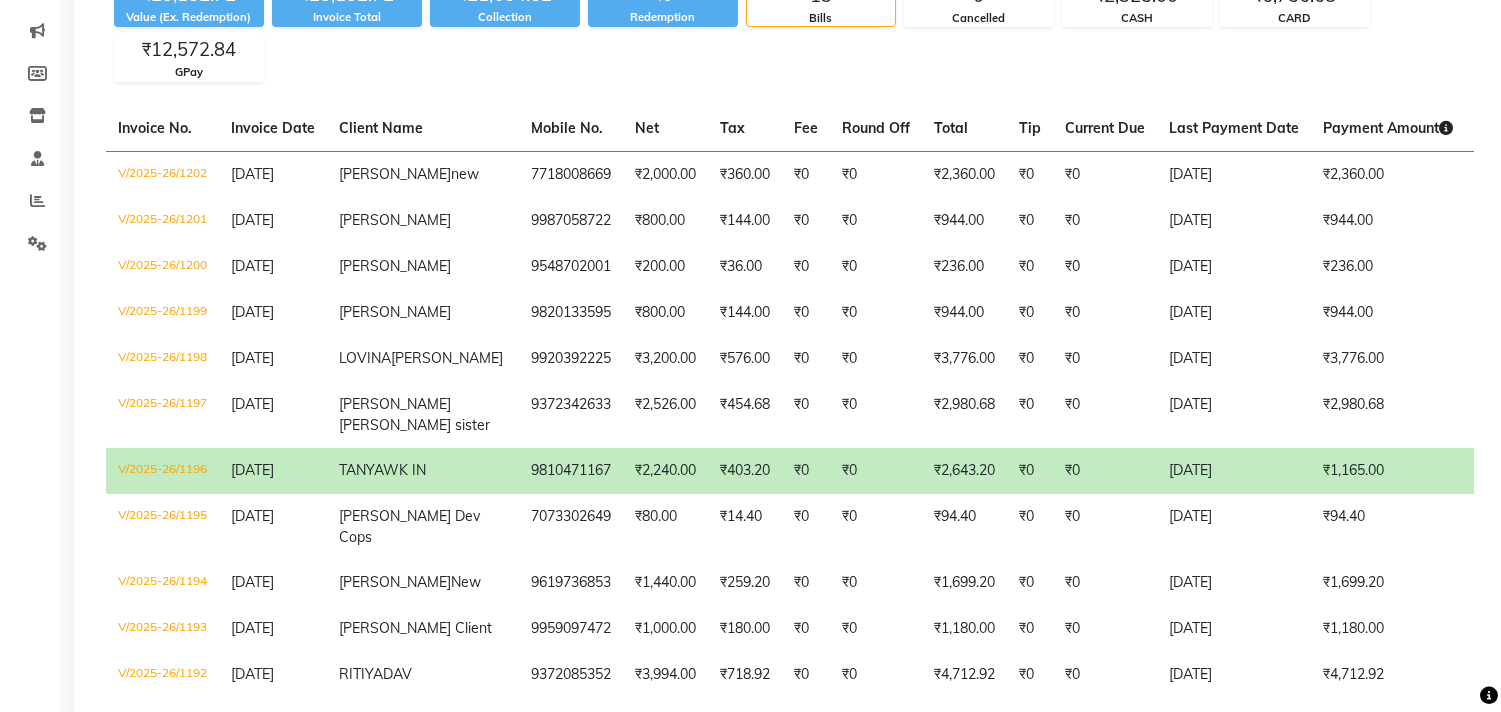 scroll, scrollTop: 0, scrollLeft: 0, axis: both 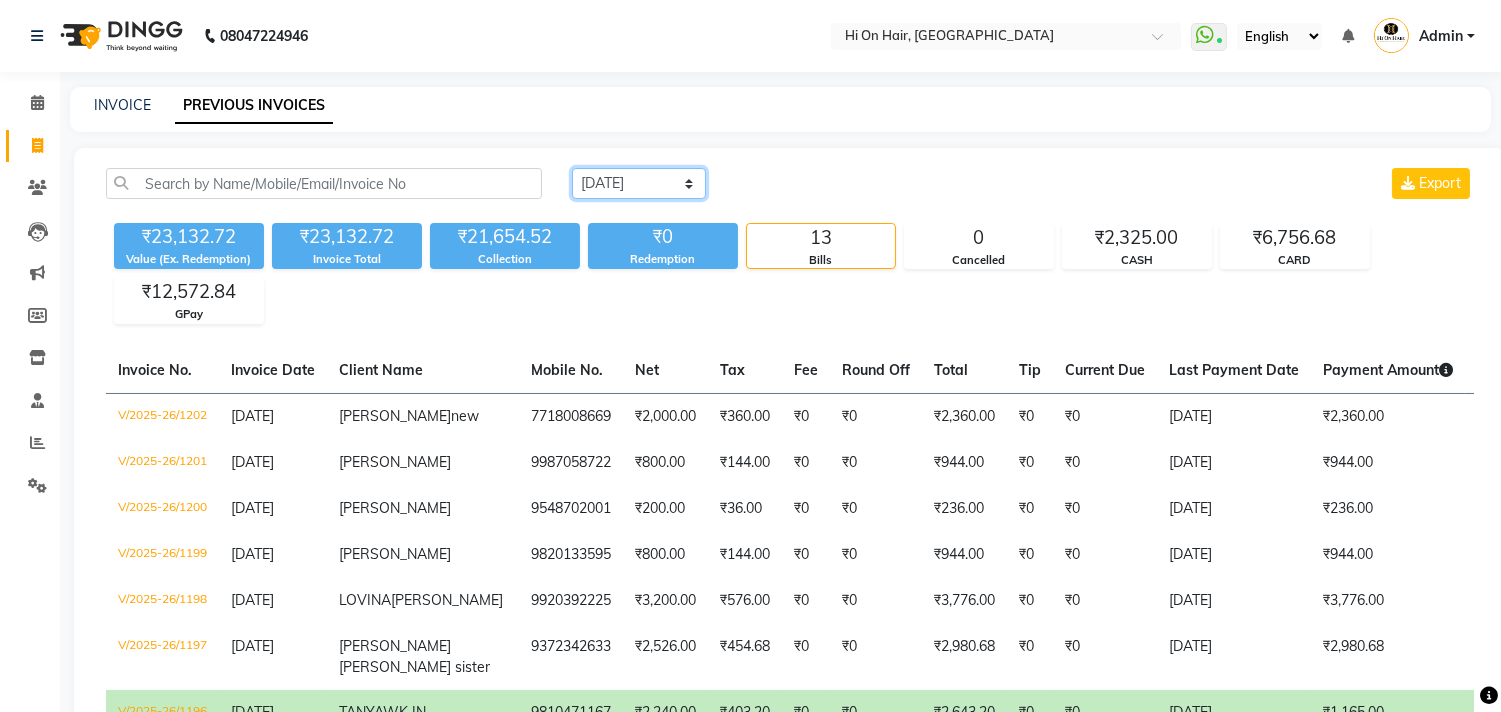 click on "Today Yesterday Custom Range" 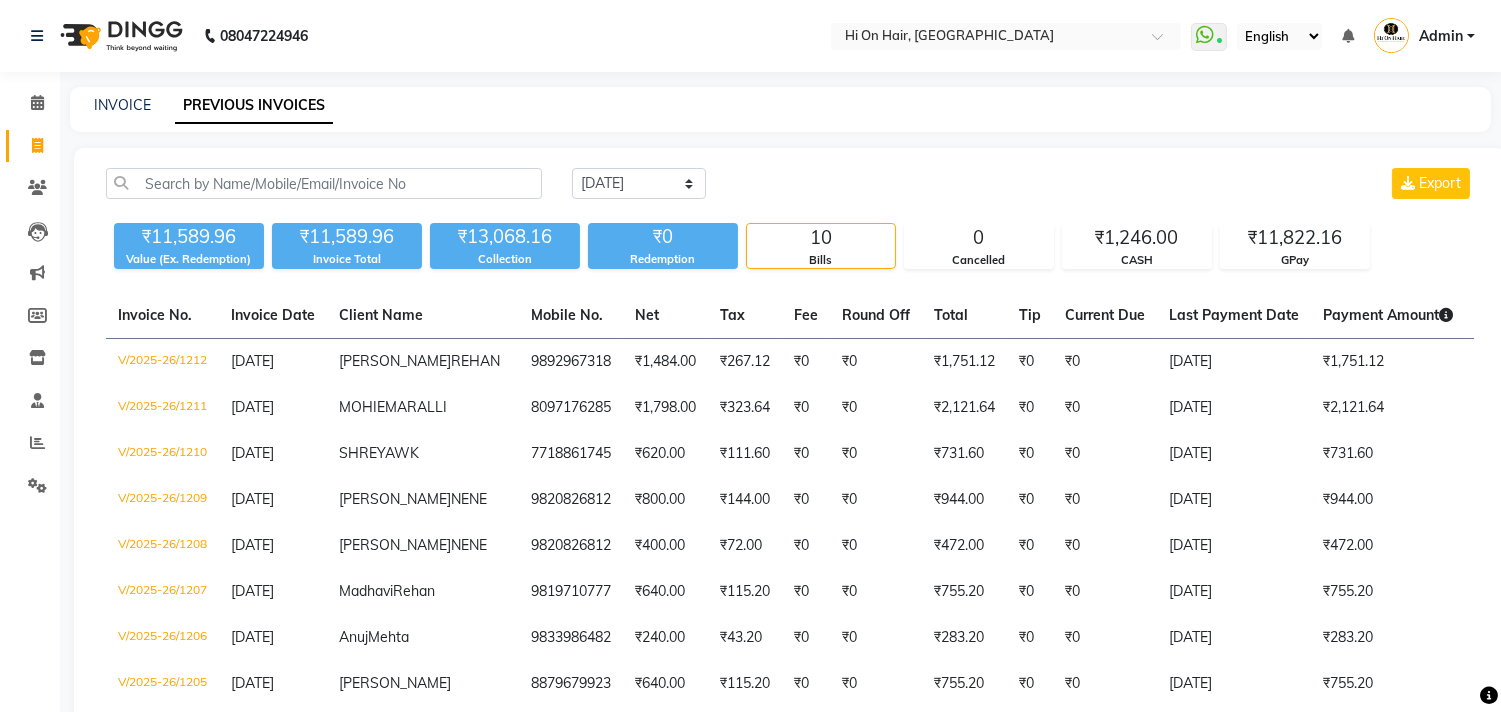 click on "Today Yesterday Custom Range Export ₹11,589.96 Value (Ex. Redemption) ₹11,589.96 Invoice Total  ₹13,068.16 Collection ₹0 Redemption 10 Bills 0 Cancelled ₹1,246.00 CASH ₹11,822.16 GPay  Invoice No.   Invoice Date   Client Name   Mobile No.   Net   Tax   Fee   Round Off   Total   Tip   Current Due   Last Payment Date   Payment Amount   Payment Methods   Cancel Reason   Status   V/2025-26/1212  11-07-2025 MUSTAFA LAKDAWALA  REHAN 9892967318 ₹1,484.00 ₹267.12  ₹0  ₹0 ₹1,751.12 ₹0 ₹0 11-07-2025 ₹1,751.12  GPay - PAID  V/2025-26/1211  11-07-2025 MOHIEMA  RALLI 8097176285 ₹1,798.00 ₹323.64  ₹0  ₹0 ₹2,121.64 ₹0 ₹0 11-07-2025 ₹2,121.64  GPay - PAID  V/2025-26/1210  11-07-2025 SHREYA  WK 7718861745 ₹620.00 ₹111.60  ₹0  ₹0 ₹731.60 ₹0 ₹0 11-07-2025 ₹731.60  GPay - PAID  V/2025-26/1209  11-07-2025 MADHURA  NENE 9820826812 ₹800.00 ₹144.00  ₹0  ₹0 ₹944.00 ₹0 ₹0 11-07-2025 ₹944.00  CASH,  GPay - PAID  V/2025-26/1208  11-07-2025 MADHURA  NENE ₹72.00" 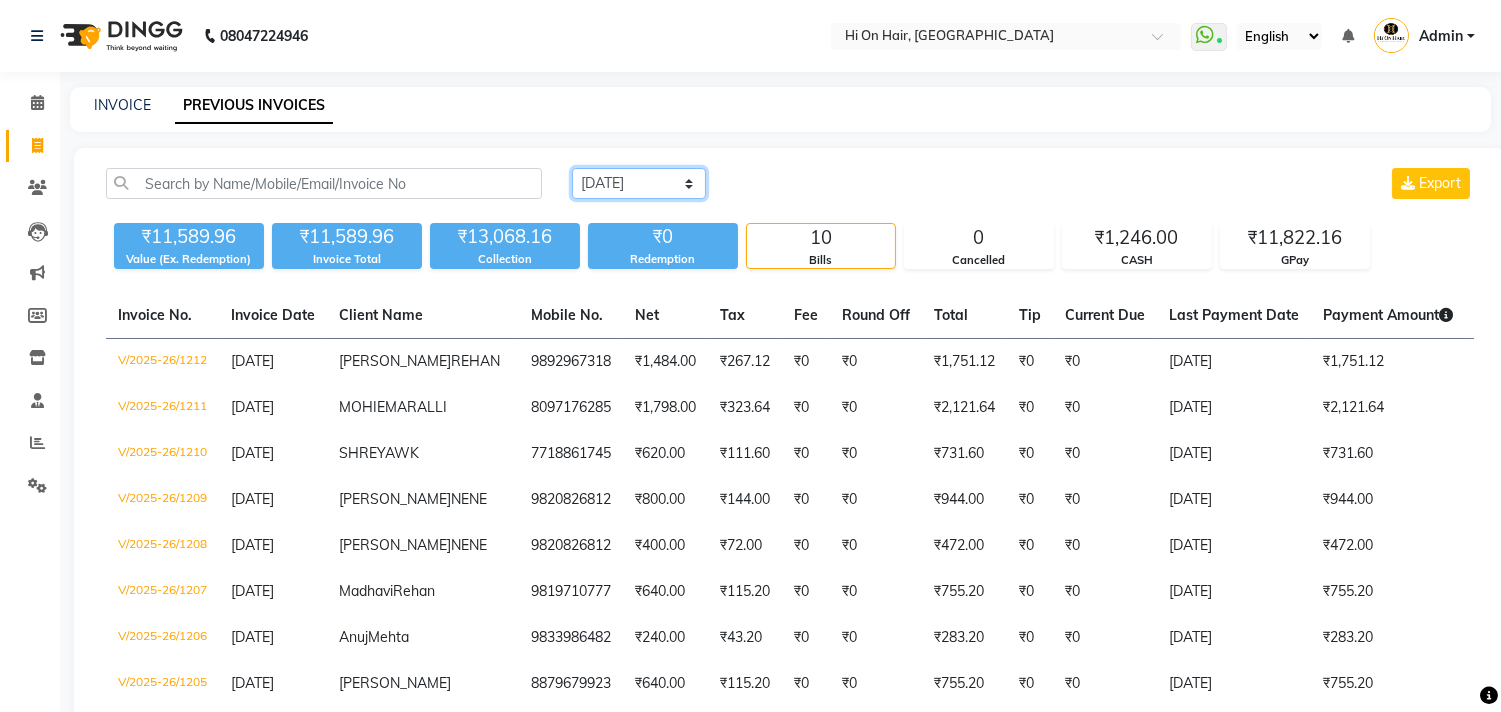 click on "Today Yesterday Custom Range" 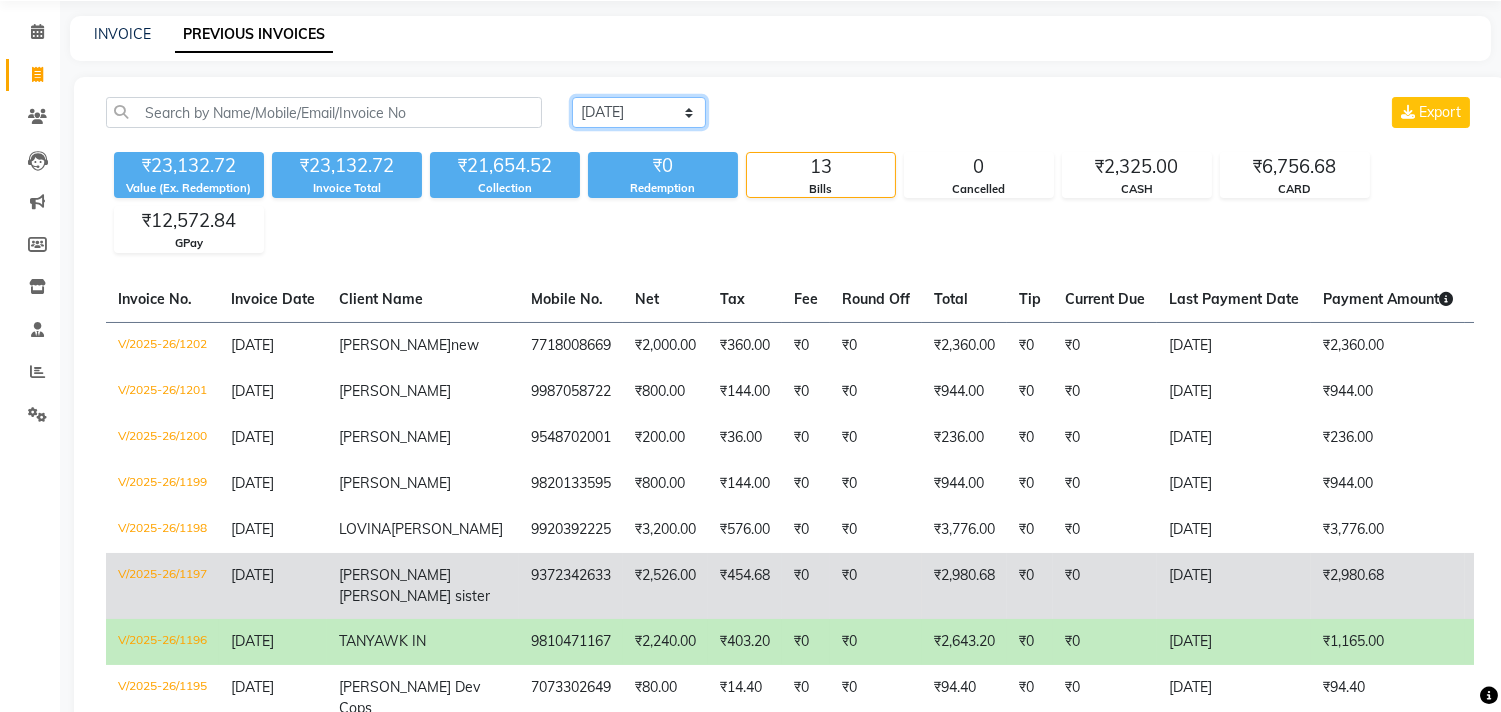 scroll, scrollTop: 333, scrollLeft: 0, axis: vertical 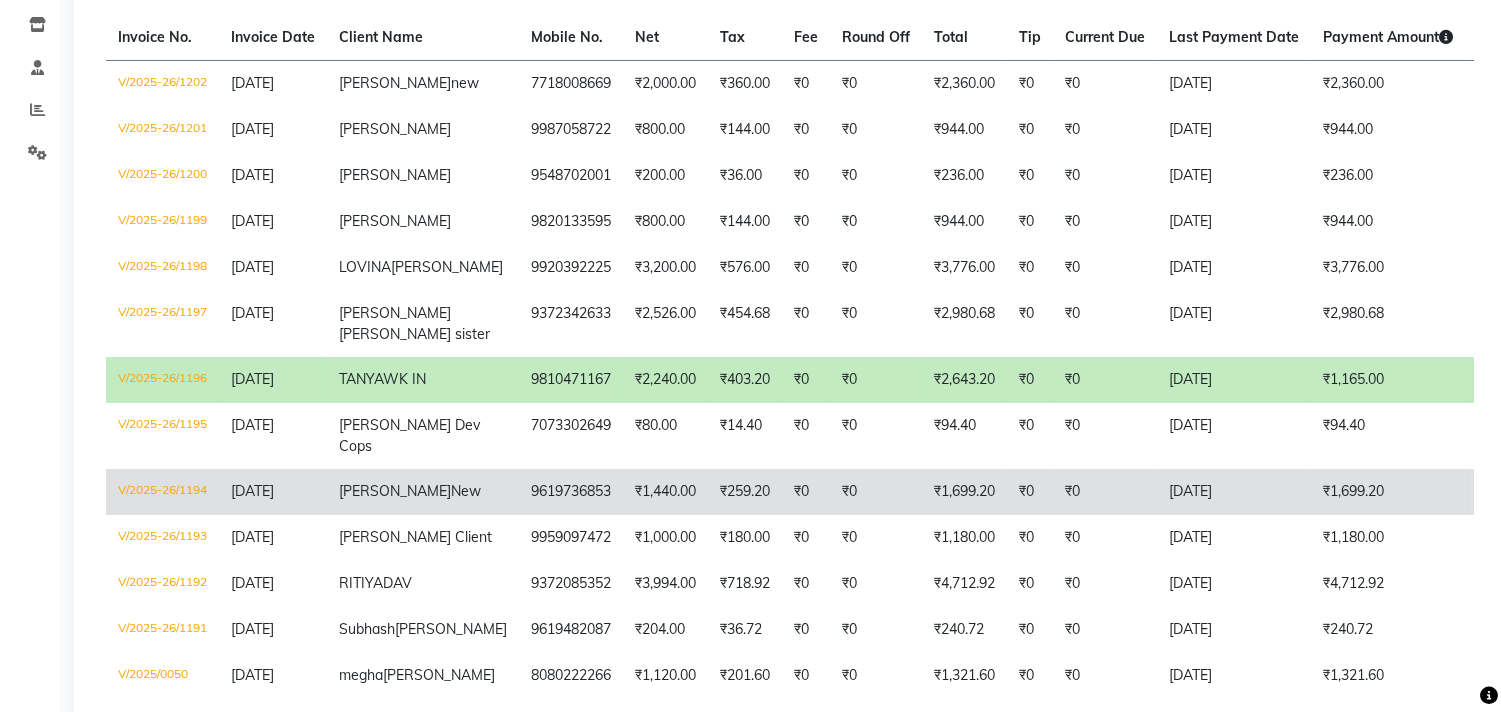 click on "Sapna Madiar  New" 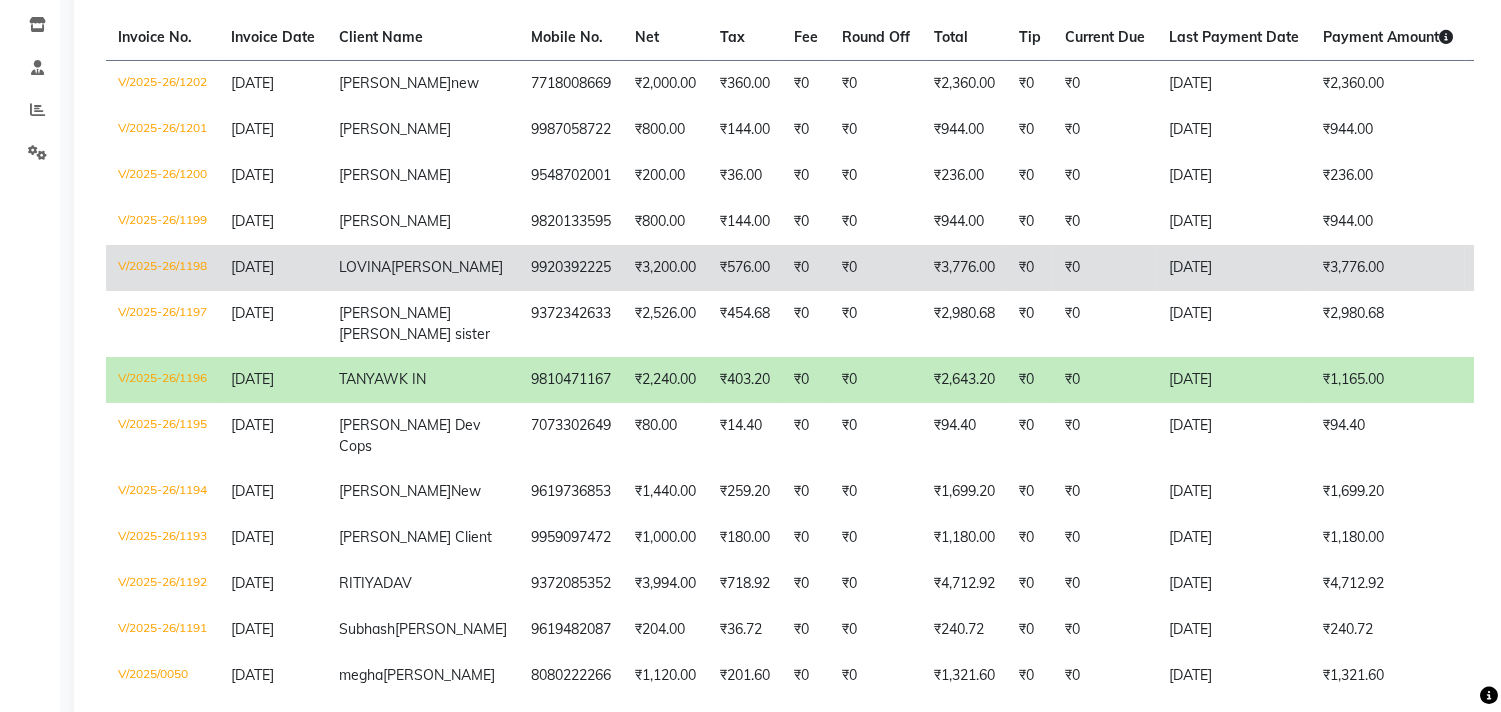 click on "9920392225" 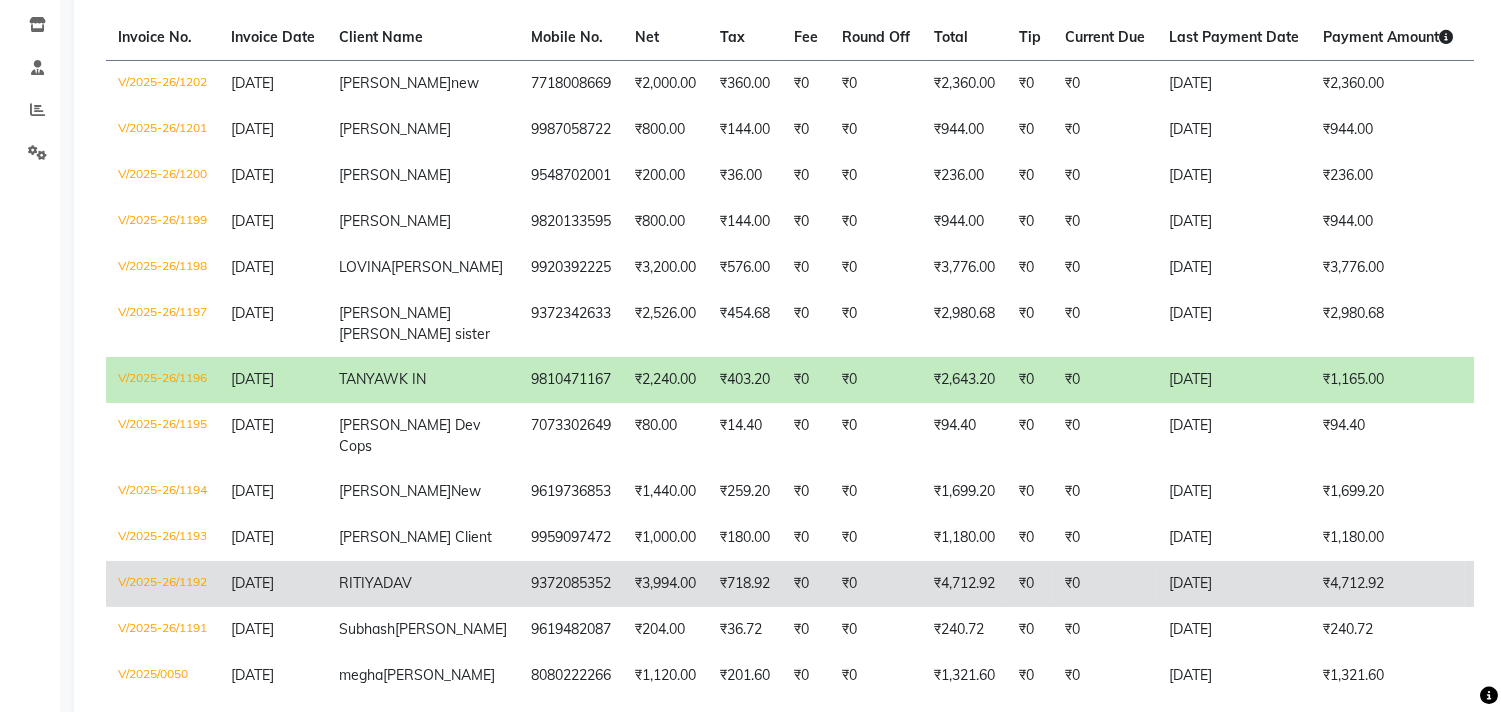 click on "₹3,994.00" 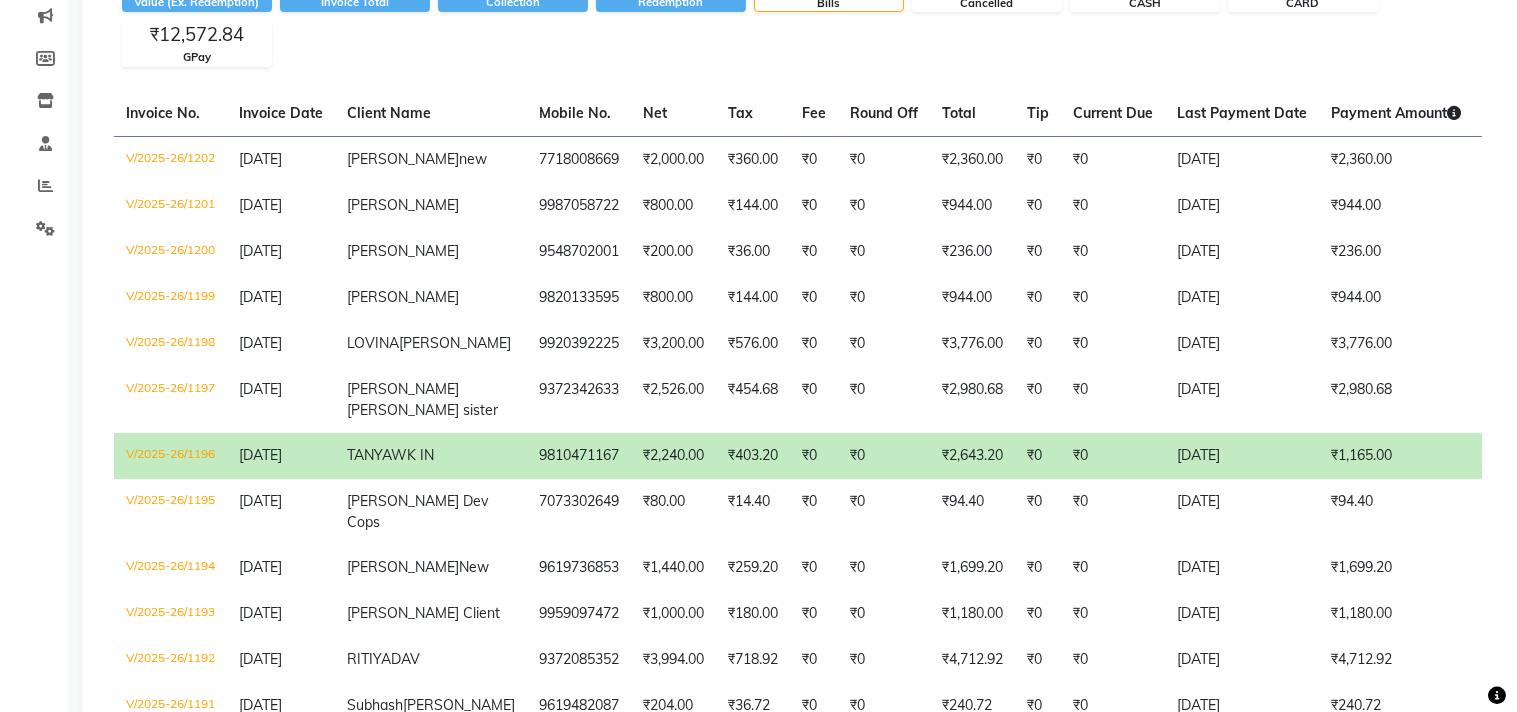 scroll, scrollTop: 0, scrollLeft: 0, axis: both 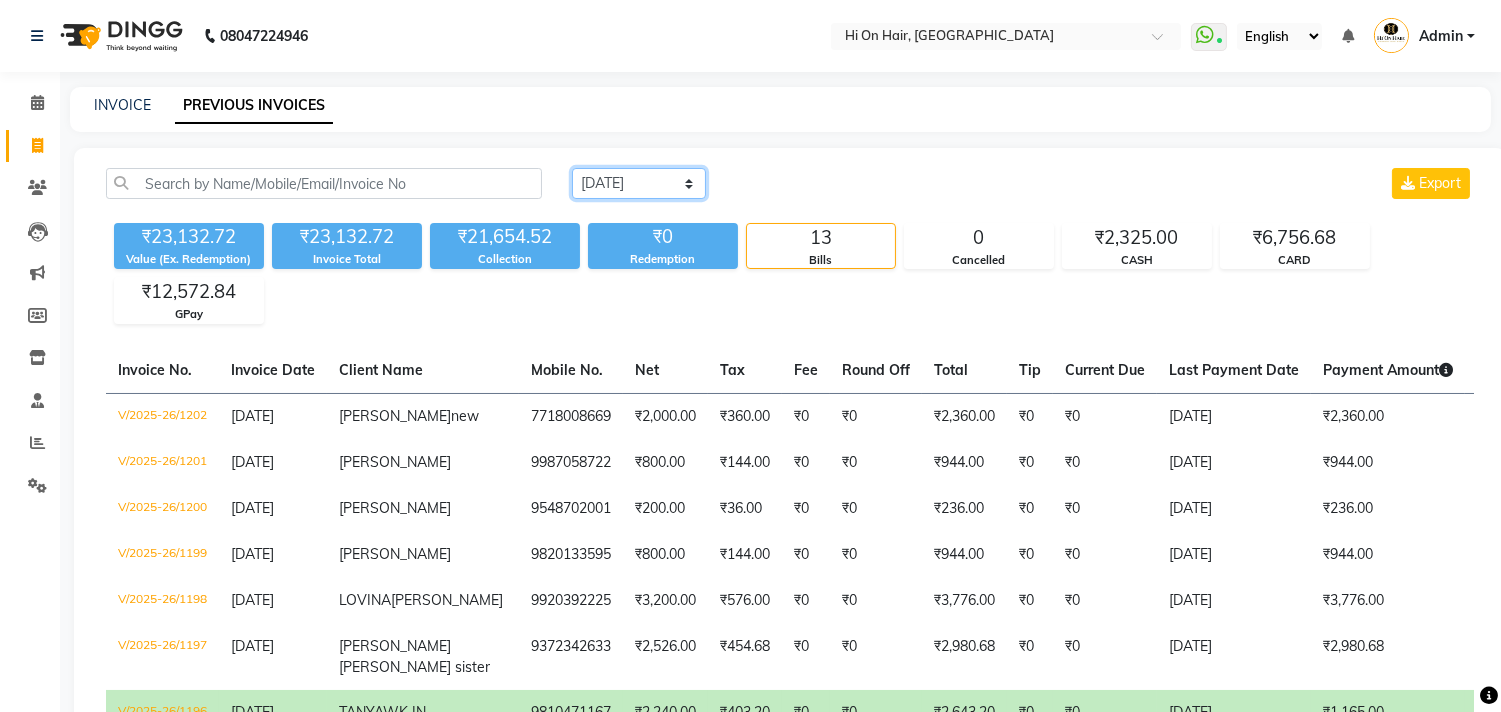 click on "Today Yesterday Custom Range" 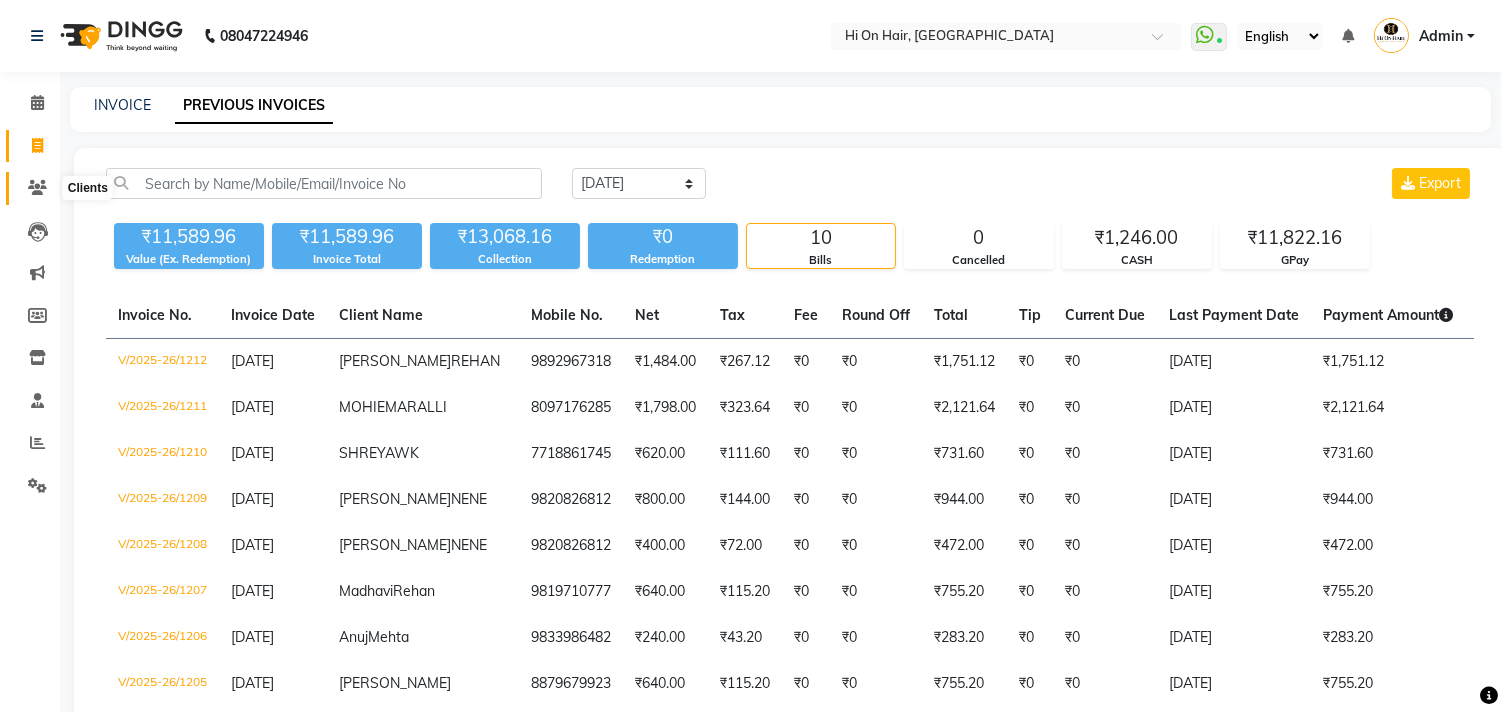 click 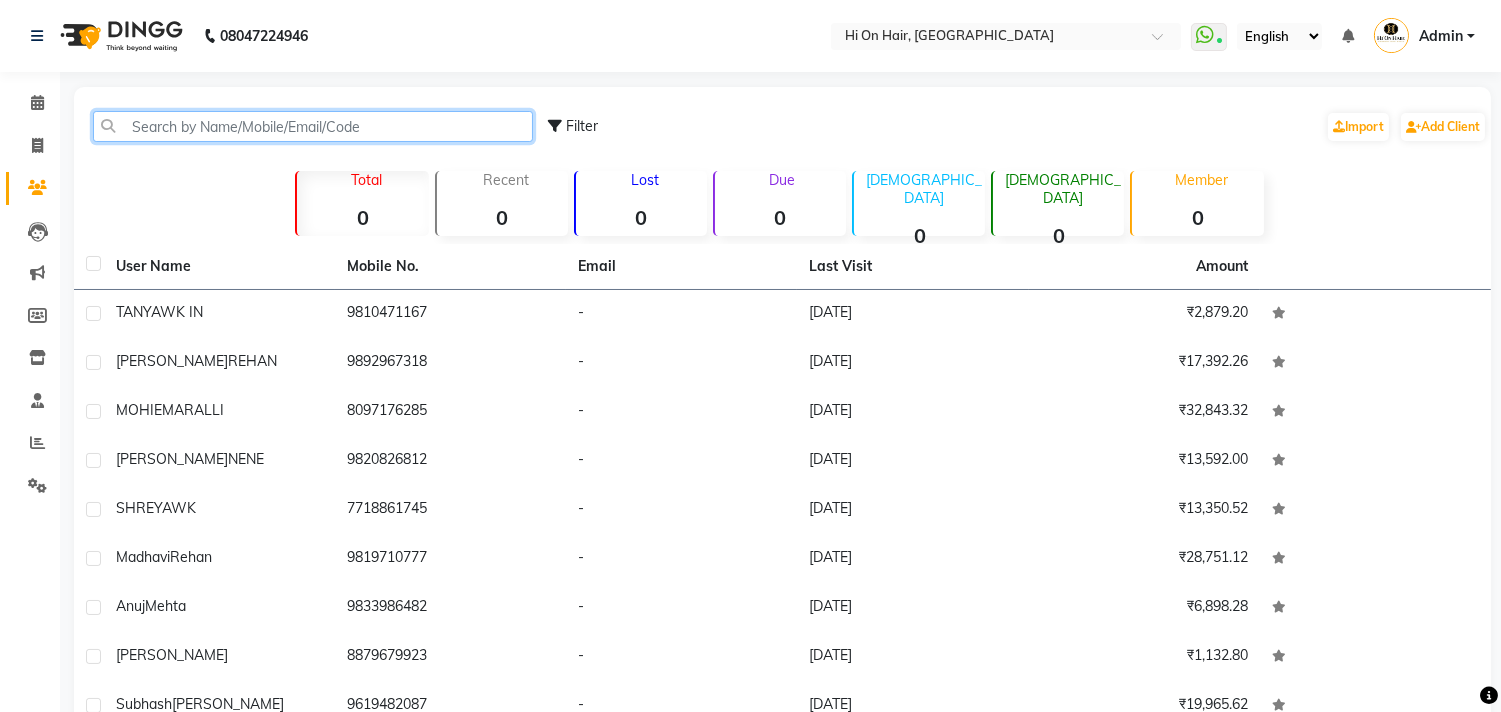 click 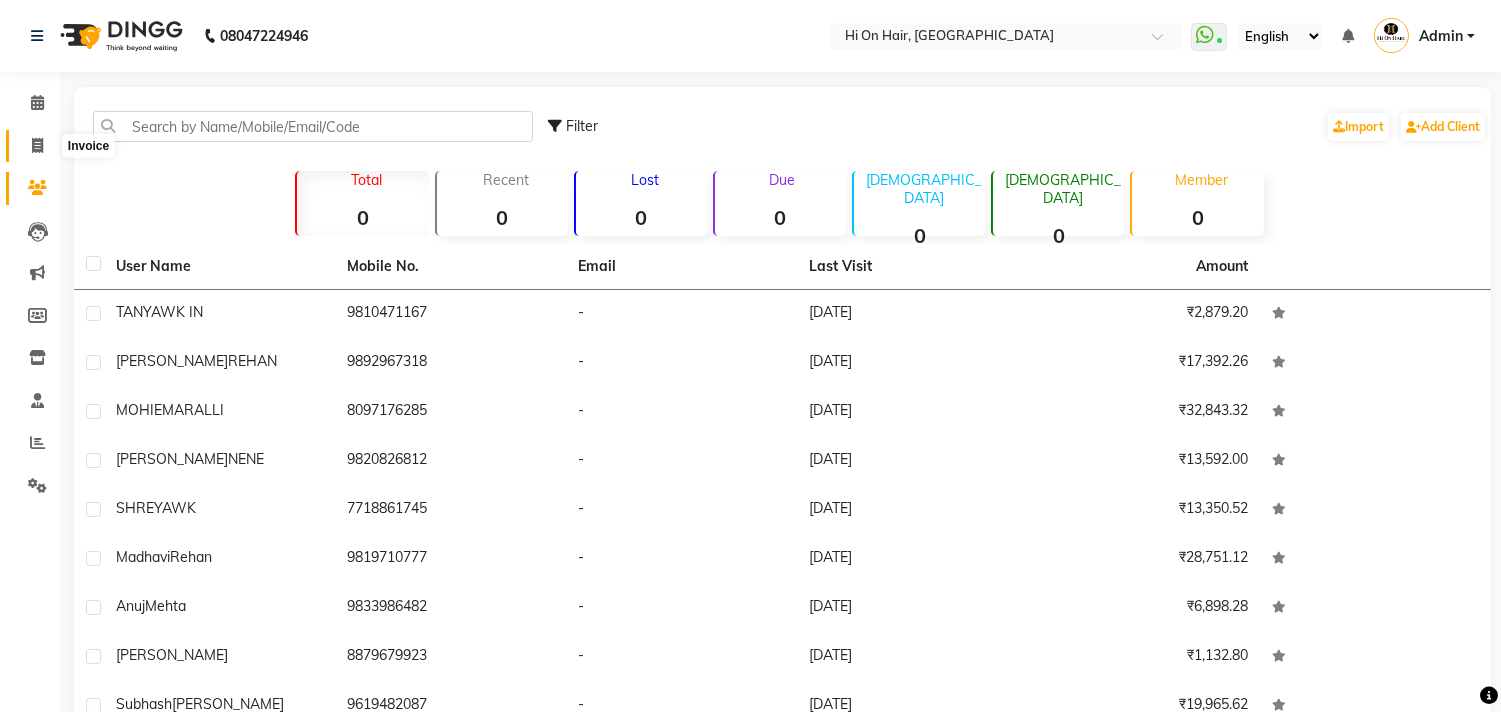 click 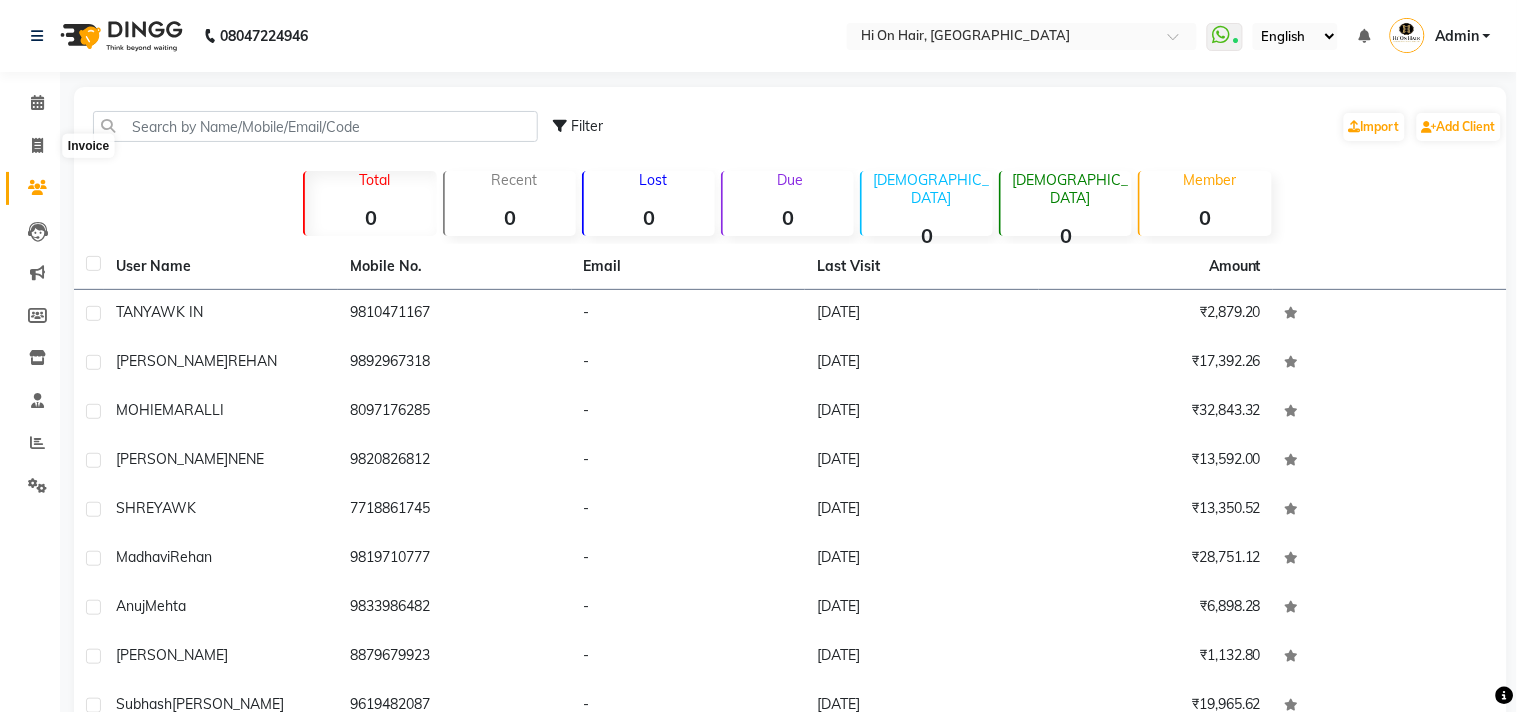 select on "535" 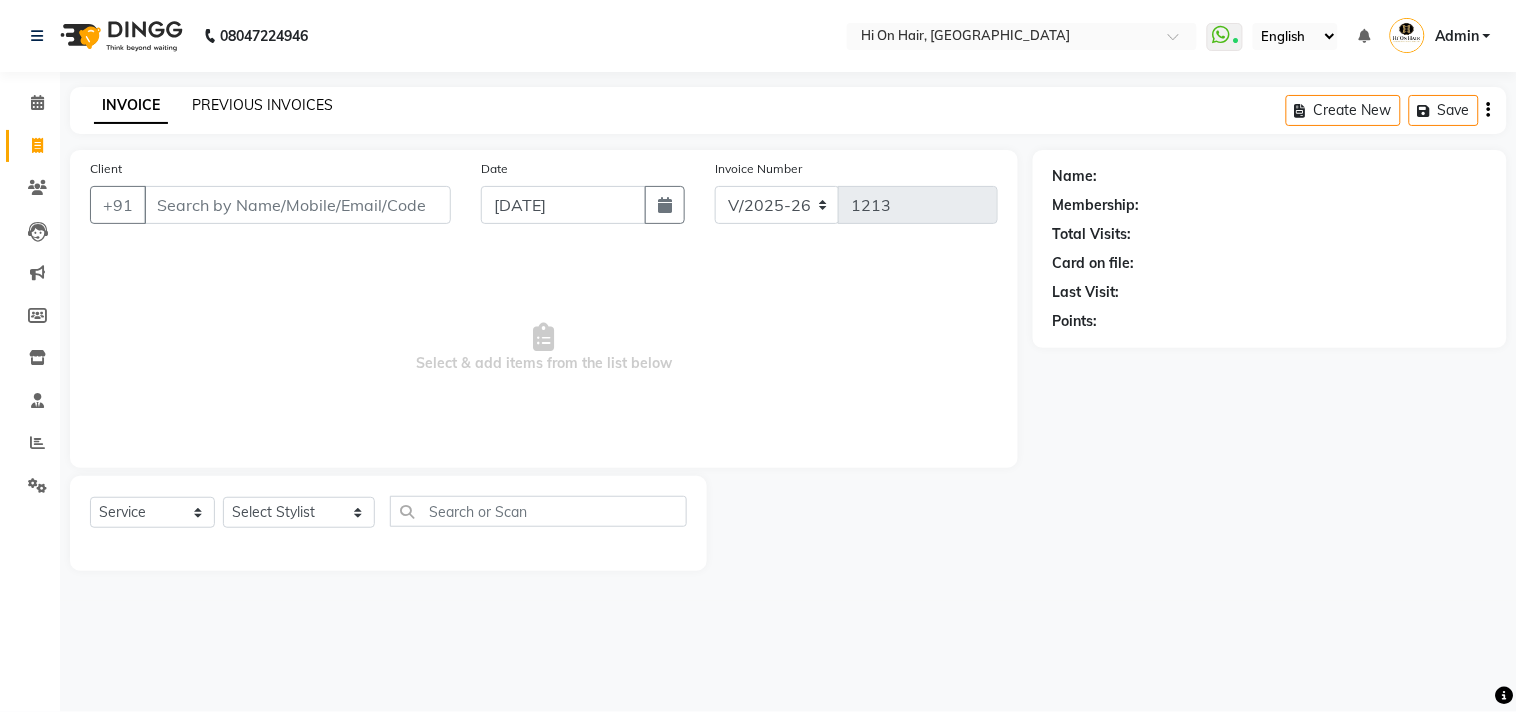 click on "PREVIOUS INVOICES" 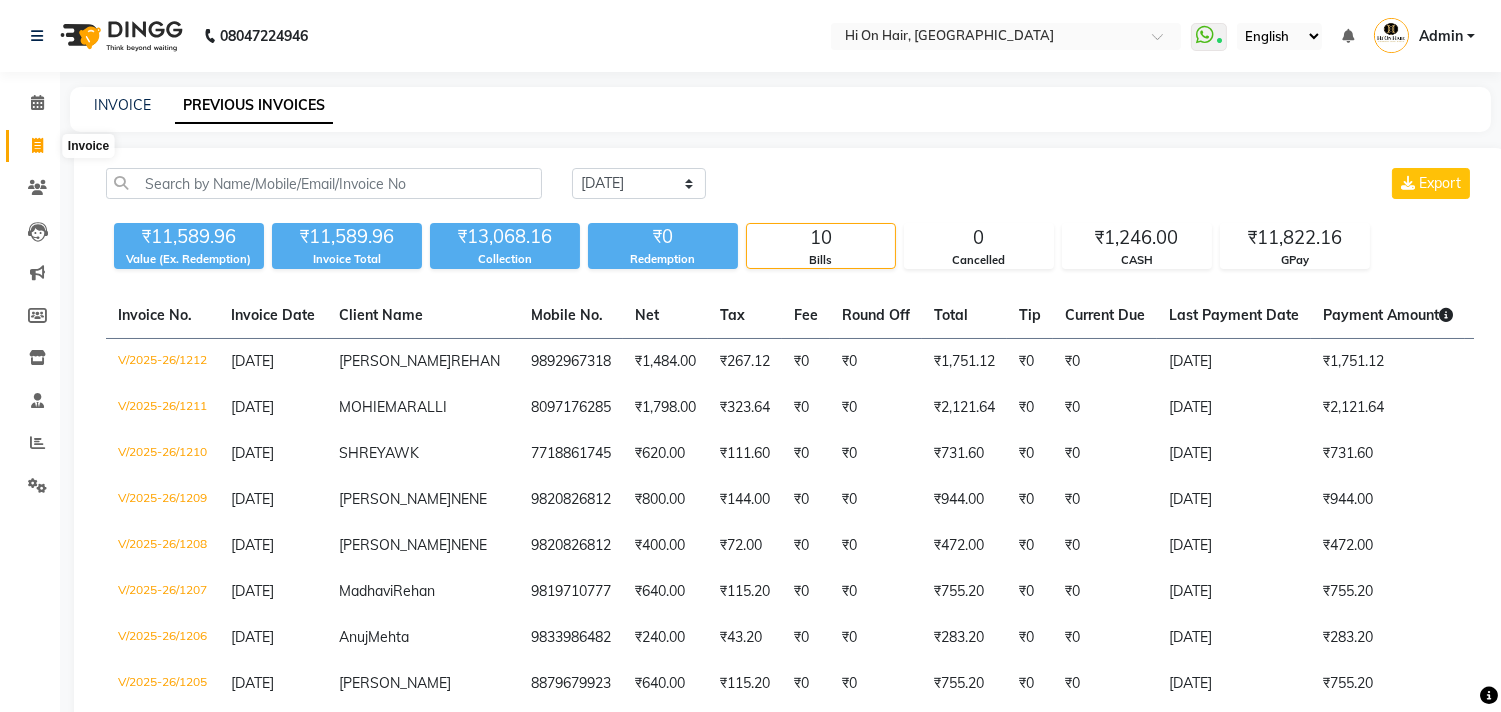 click 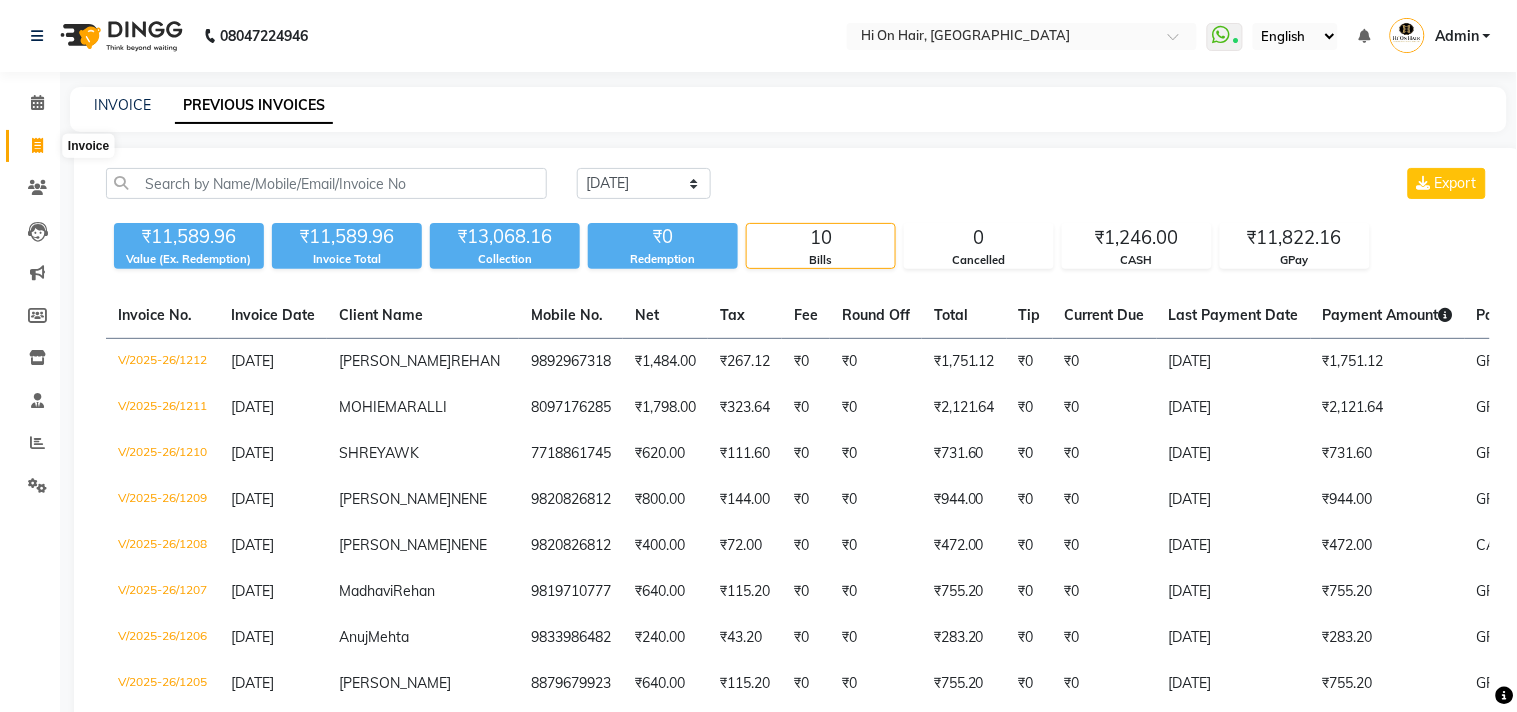 select on "service" 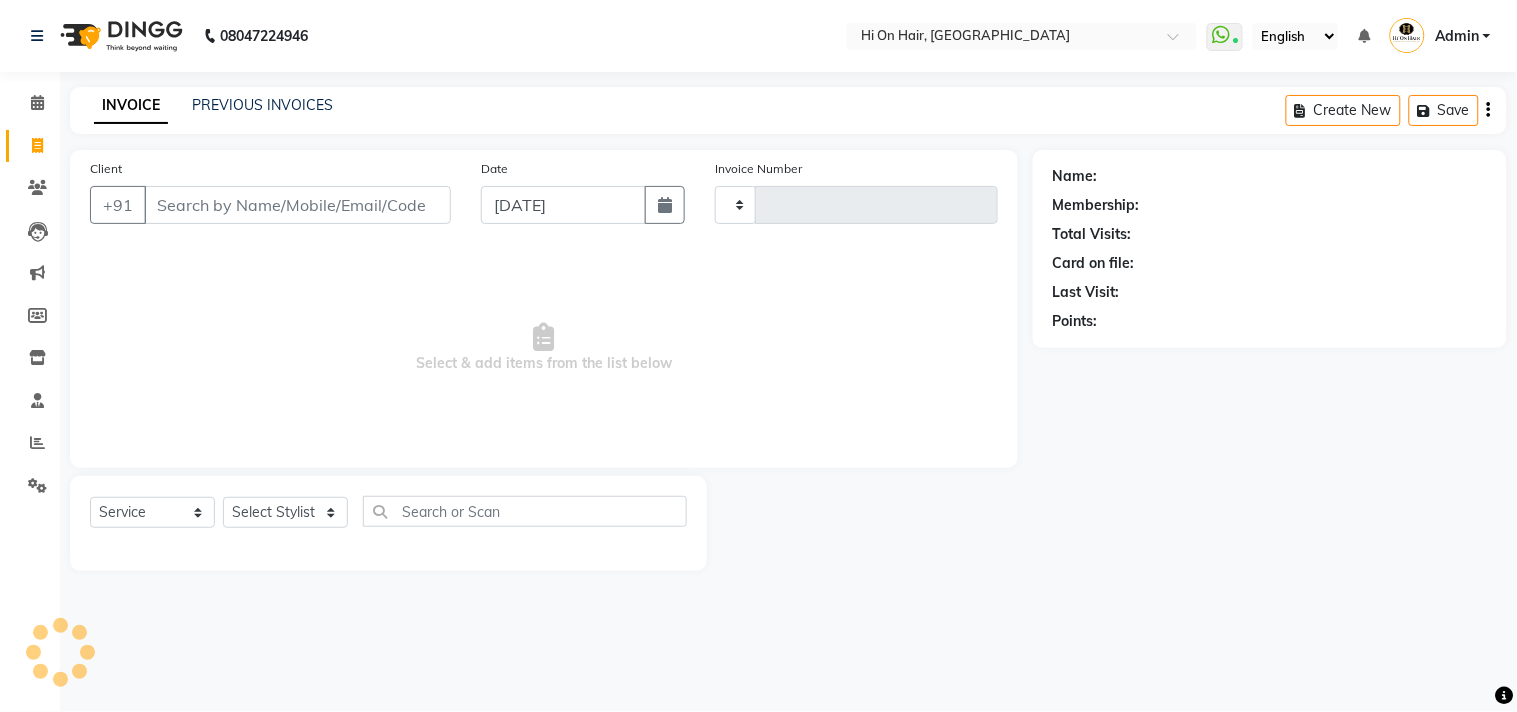 type on "1213" 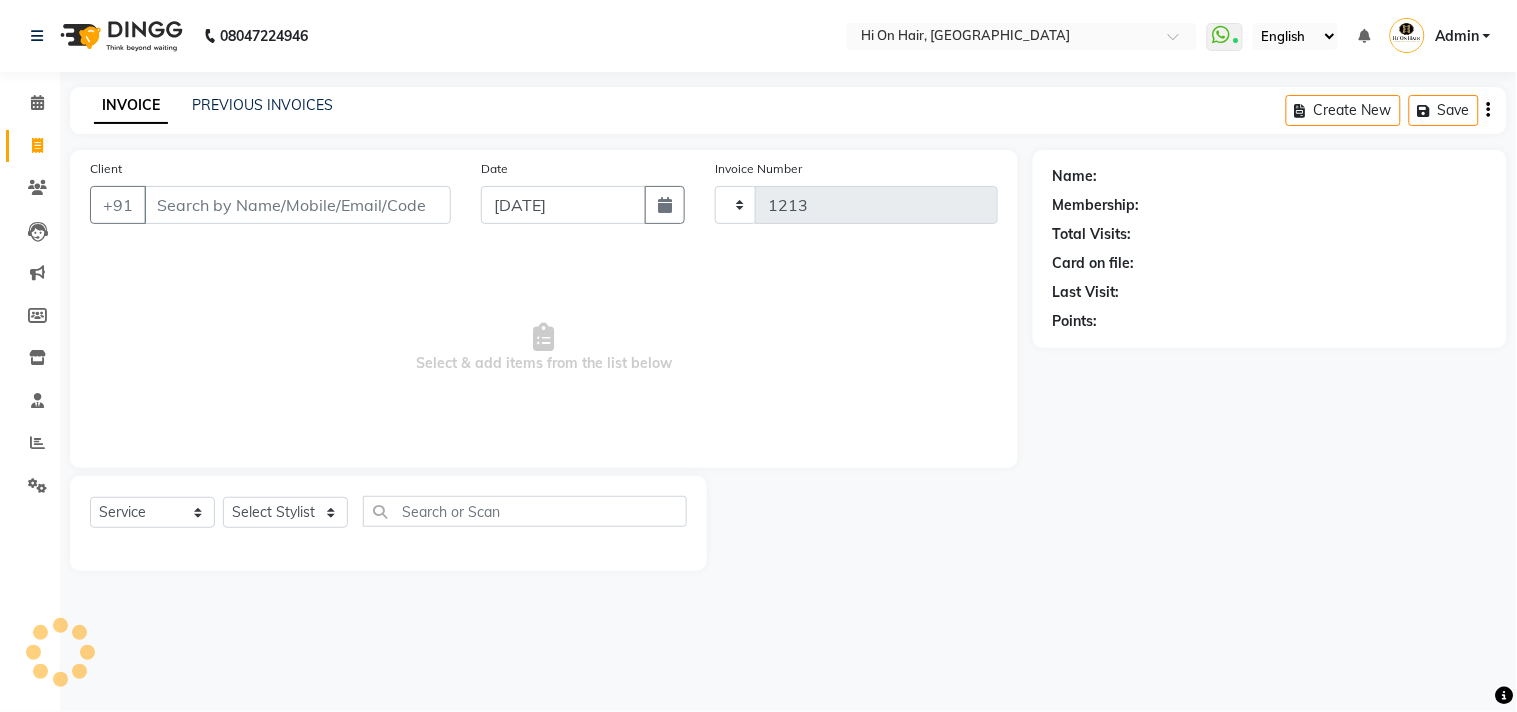 select on "535" 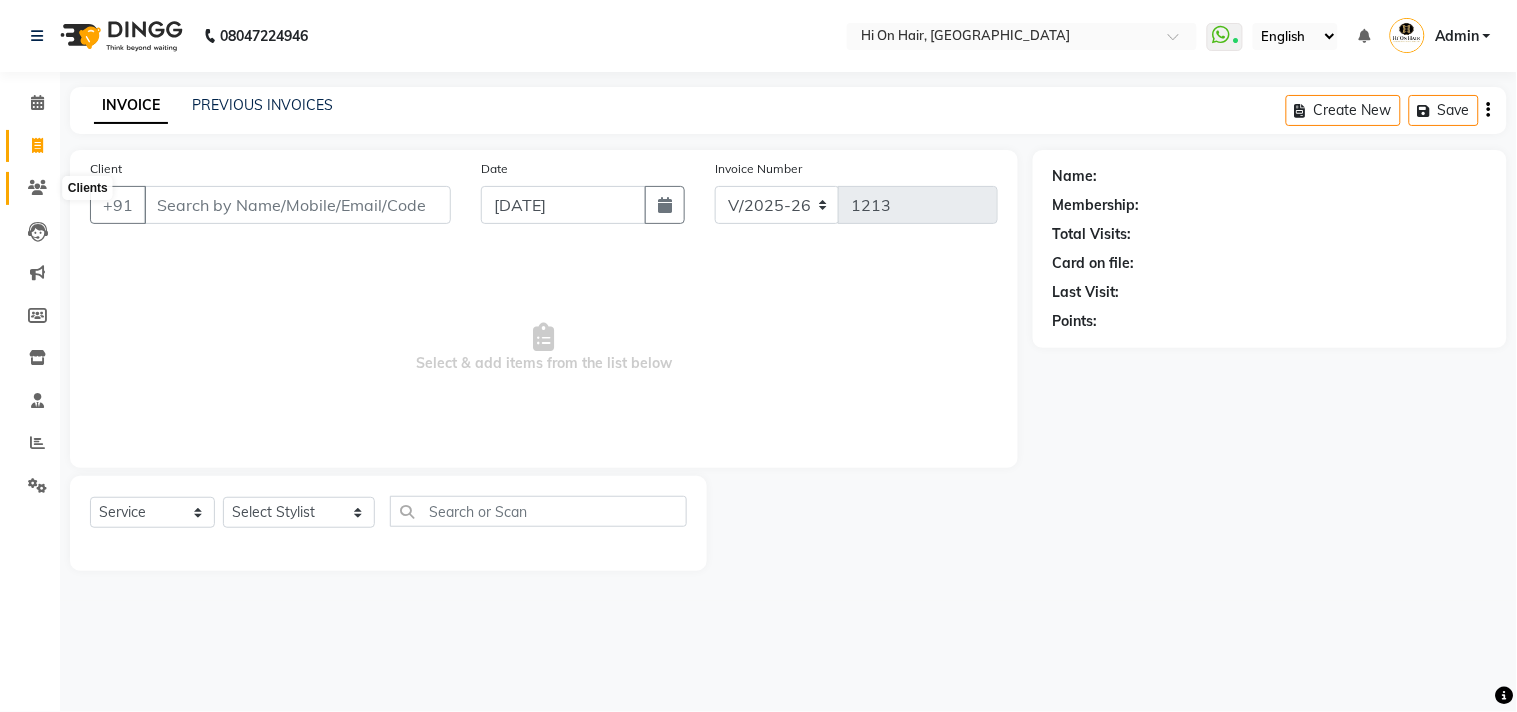 click 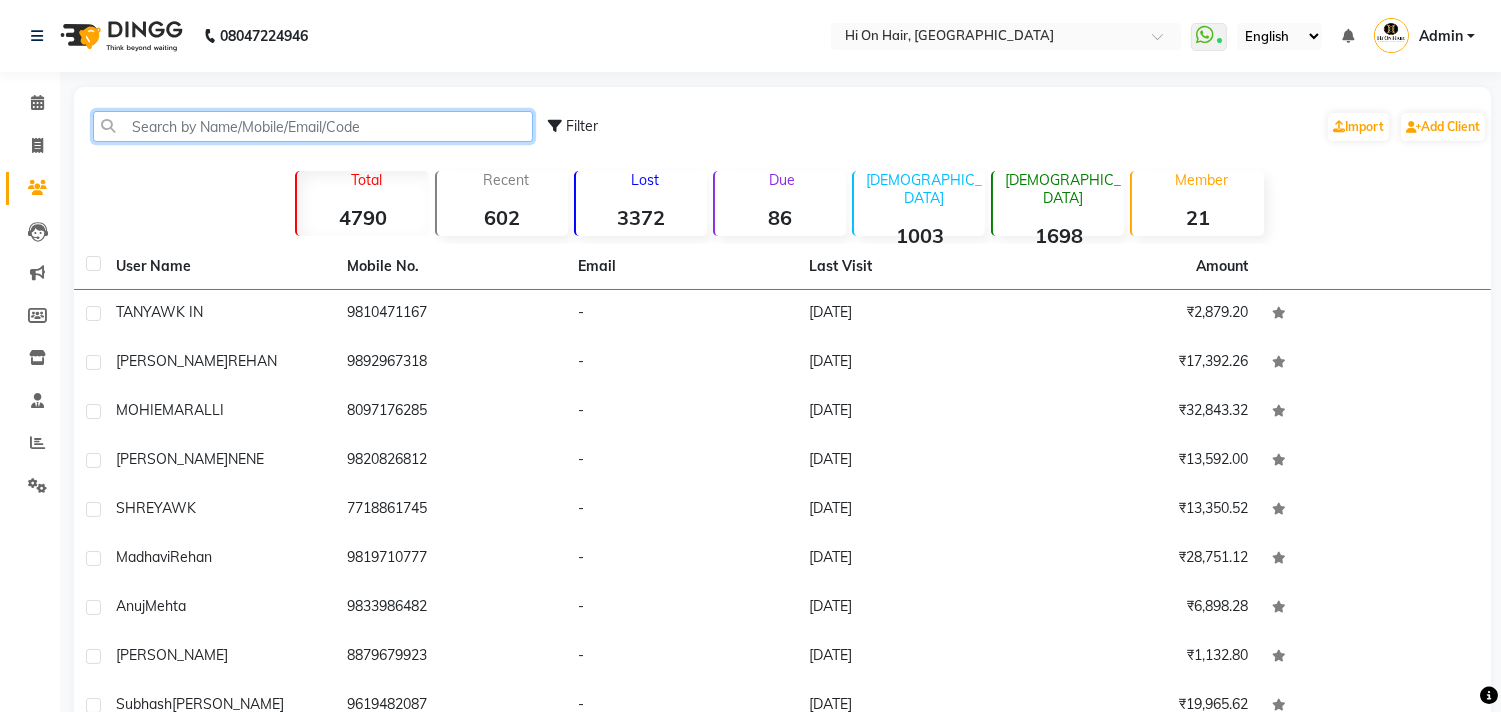 click 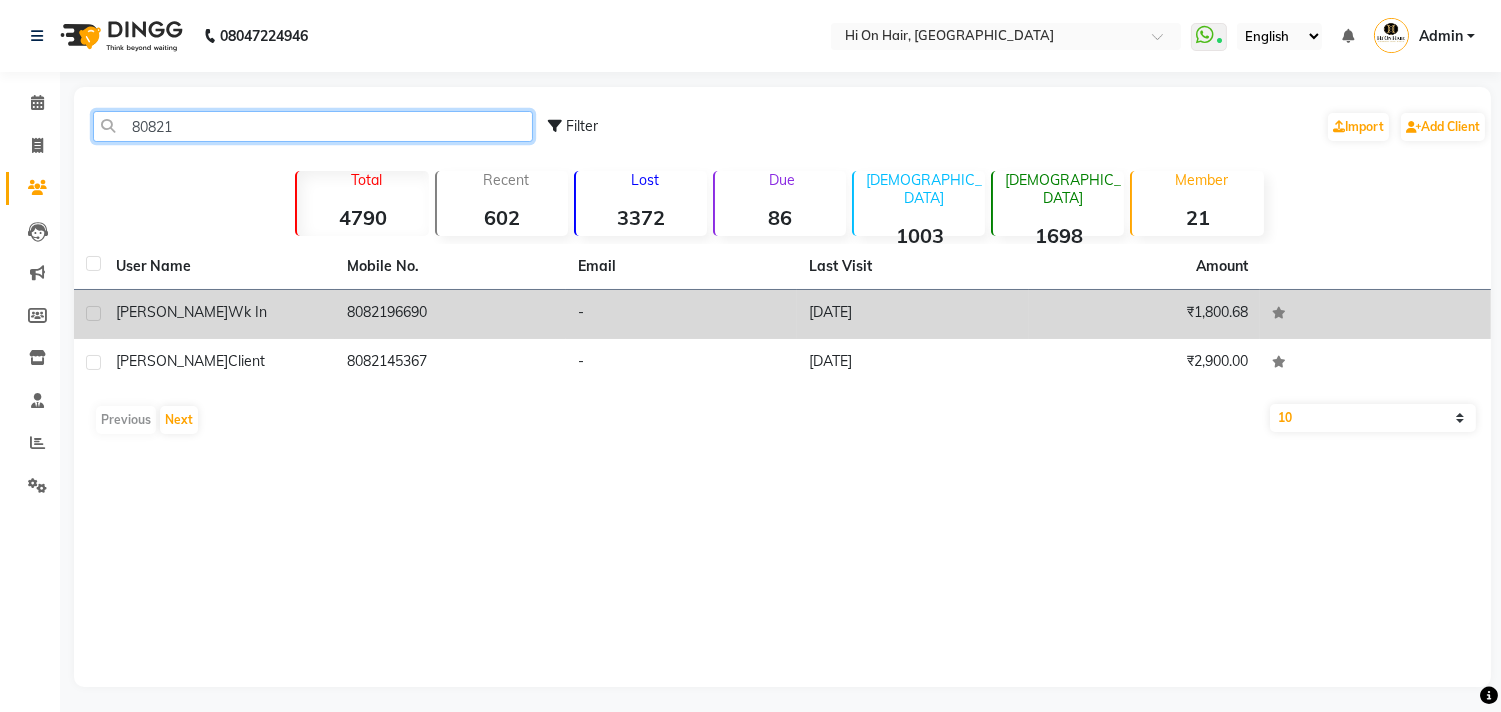 type on "80821" 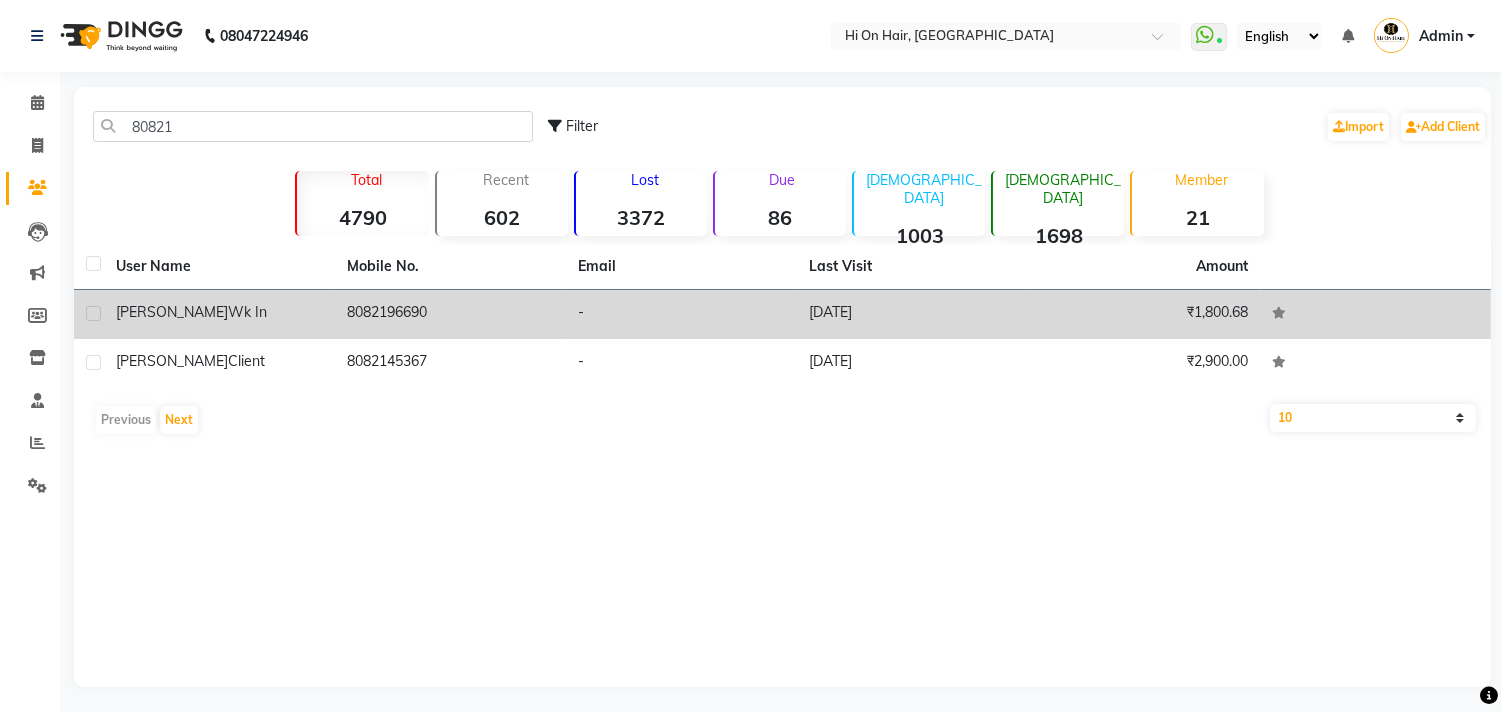 click on "8082196690" 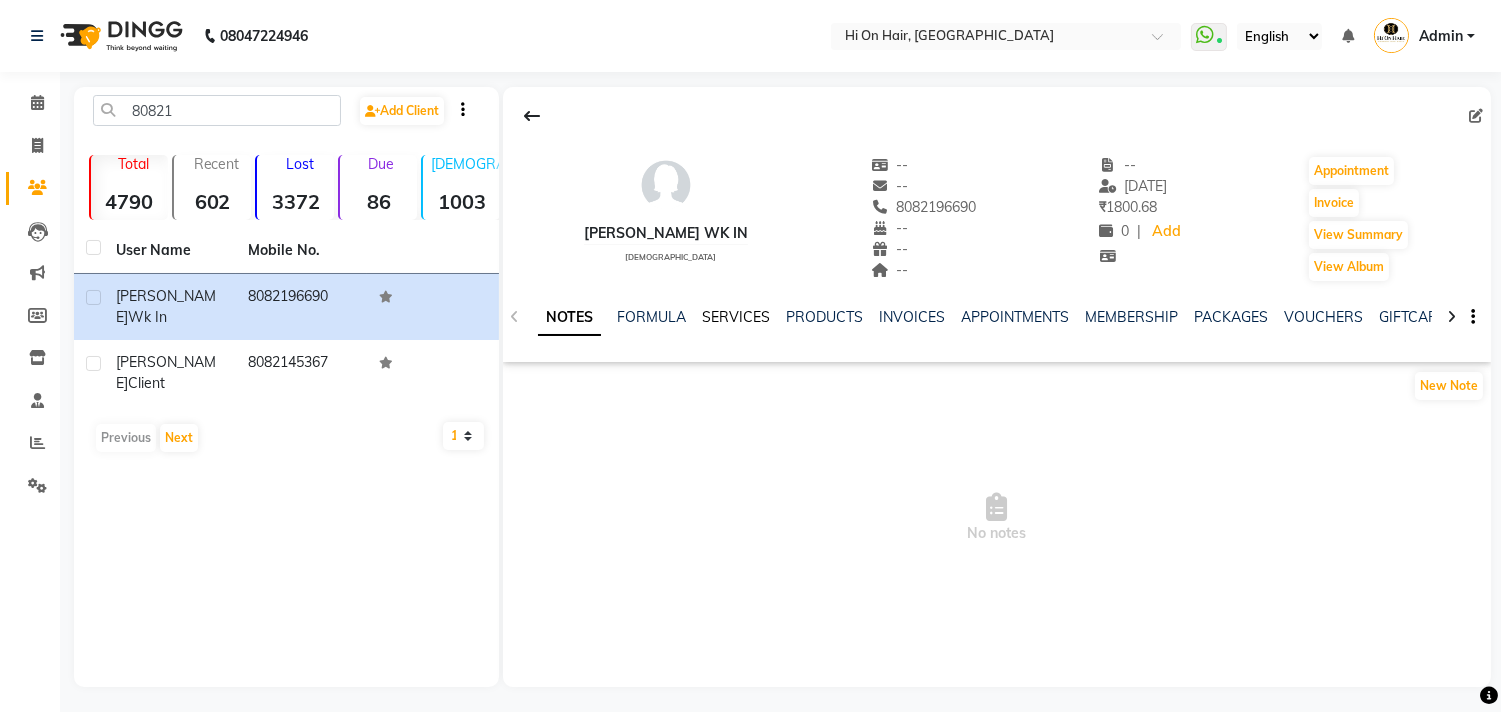 click on "SERVICES" 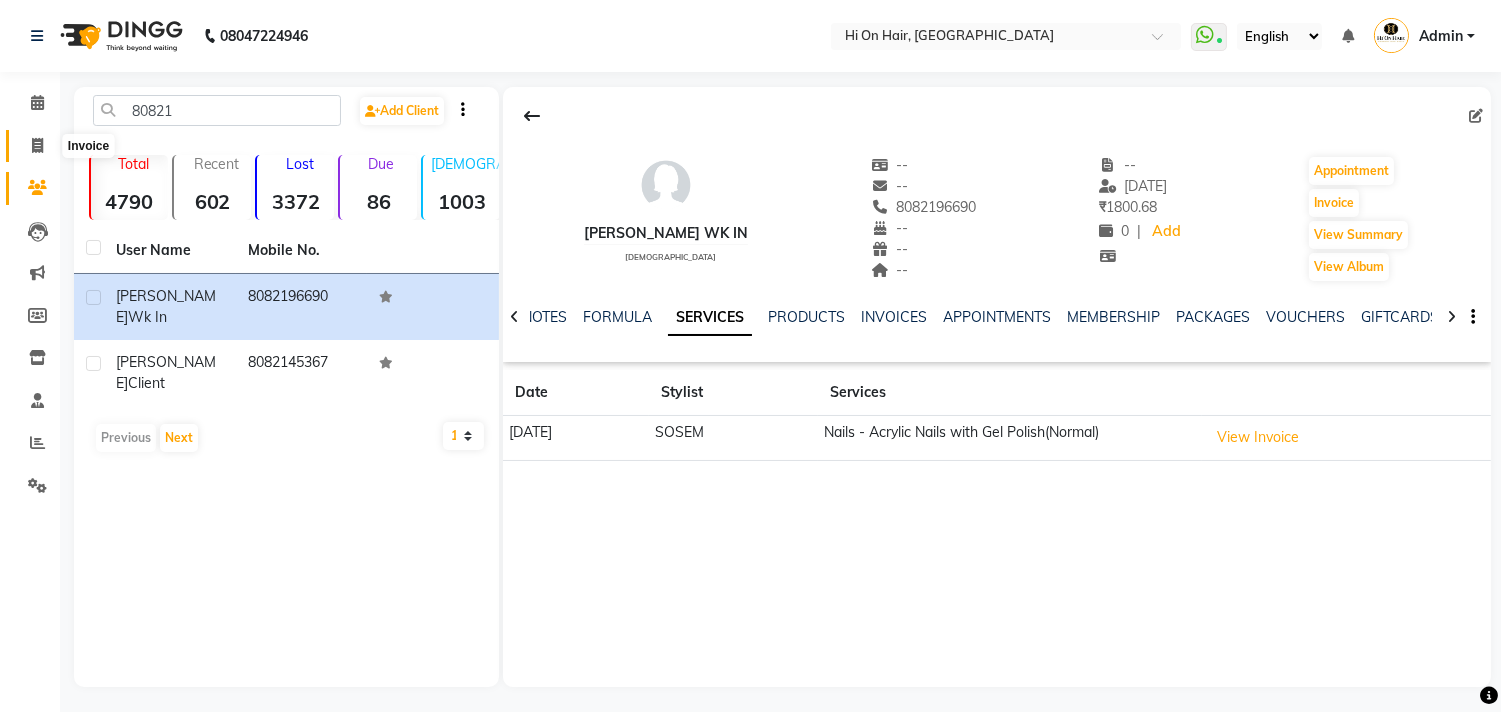 click 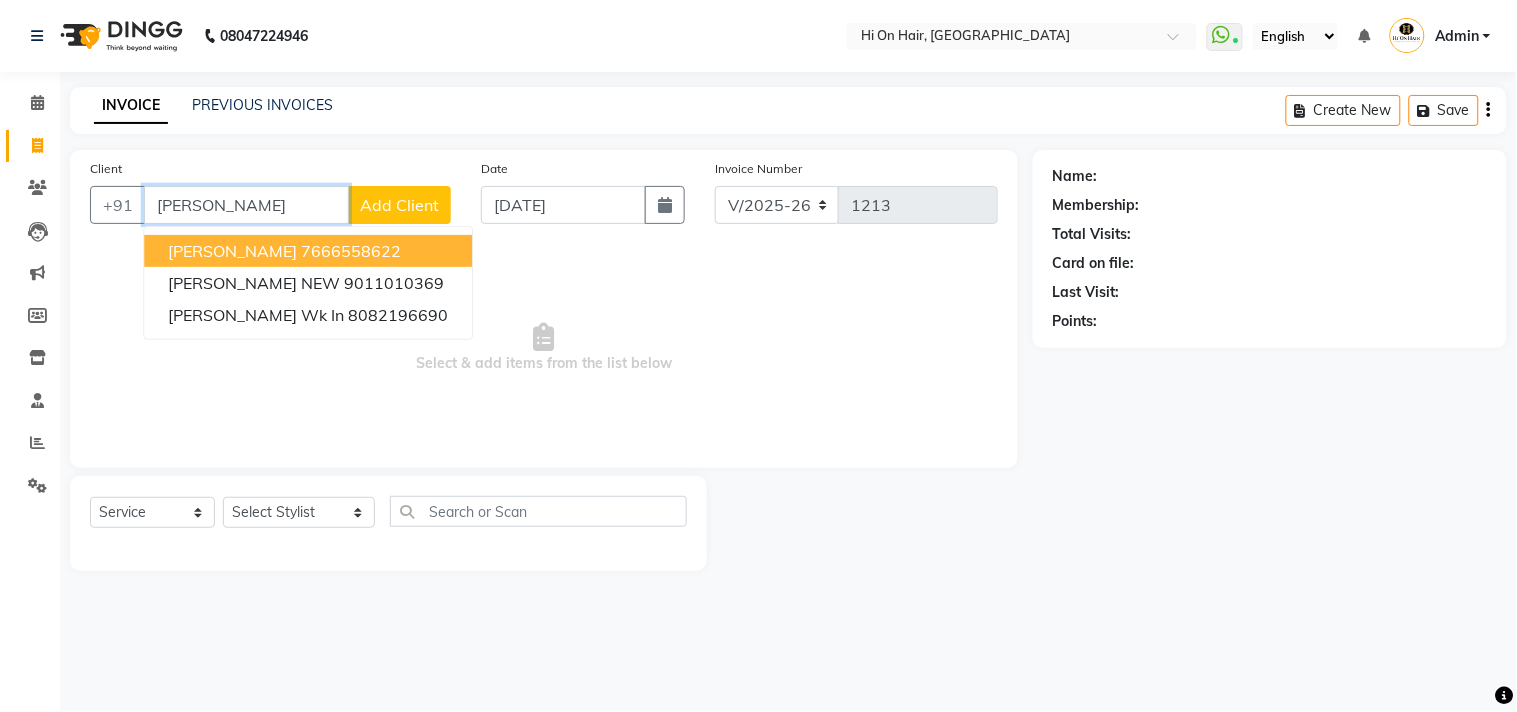 click on "DAKS" at bounding box center (246, 205) 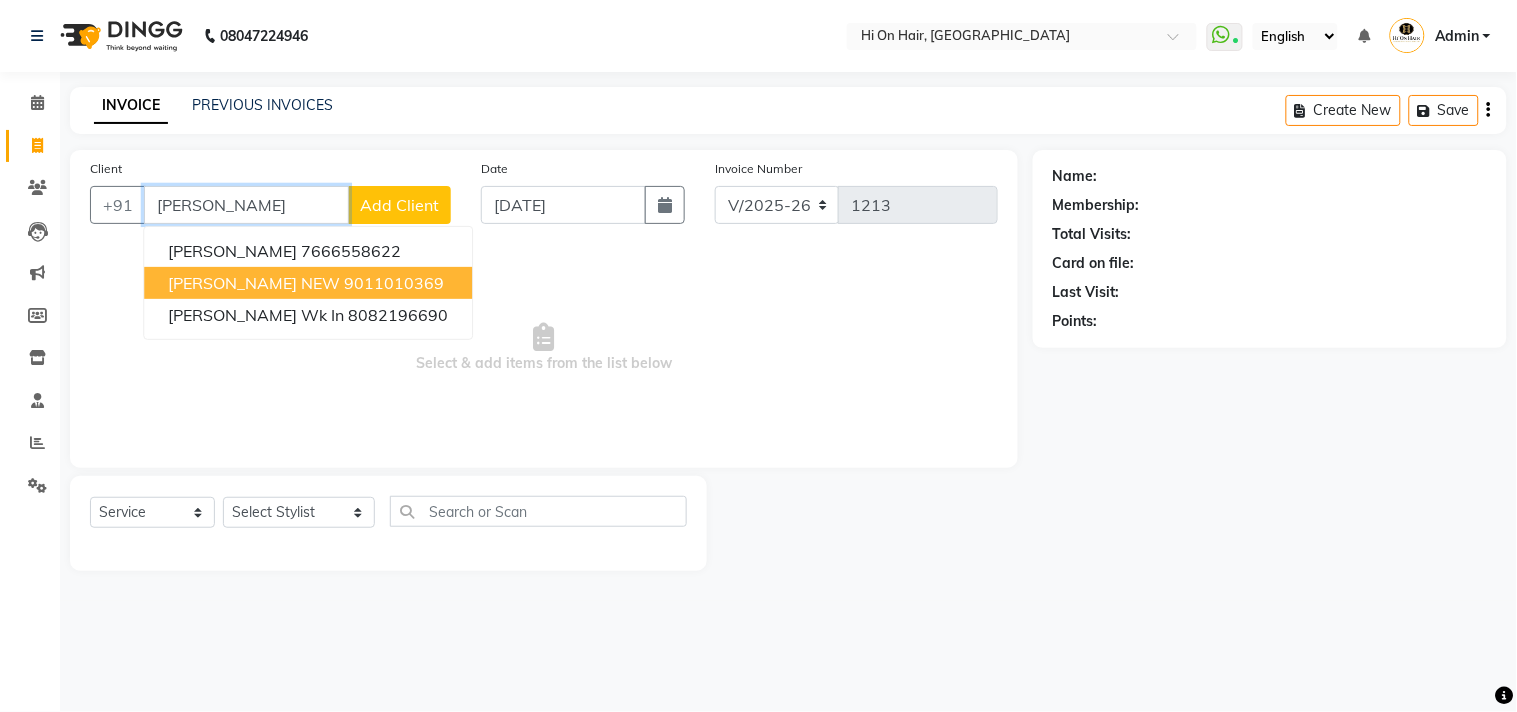 click on "9011010369" at bounding box center (394, 283) 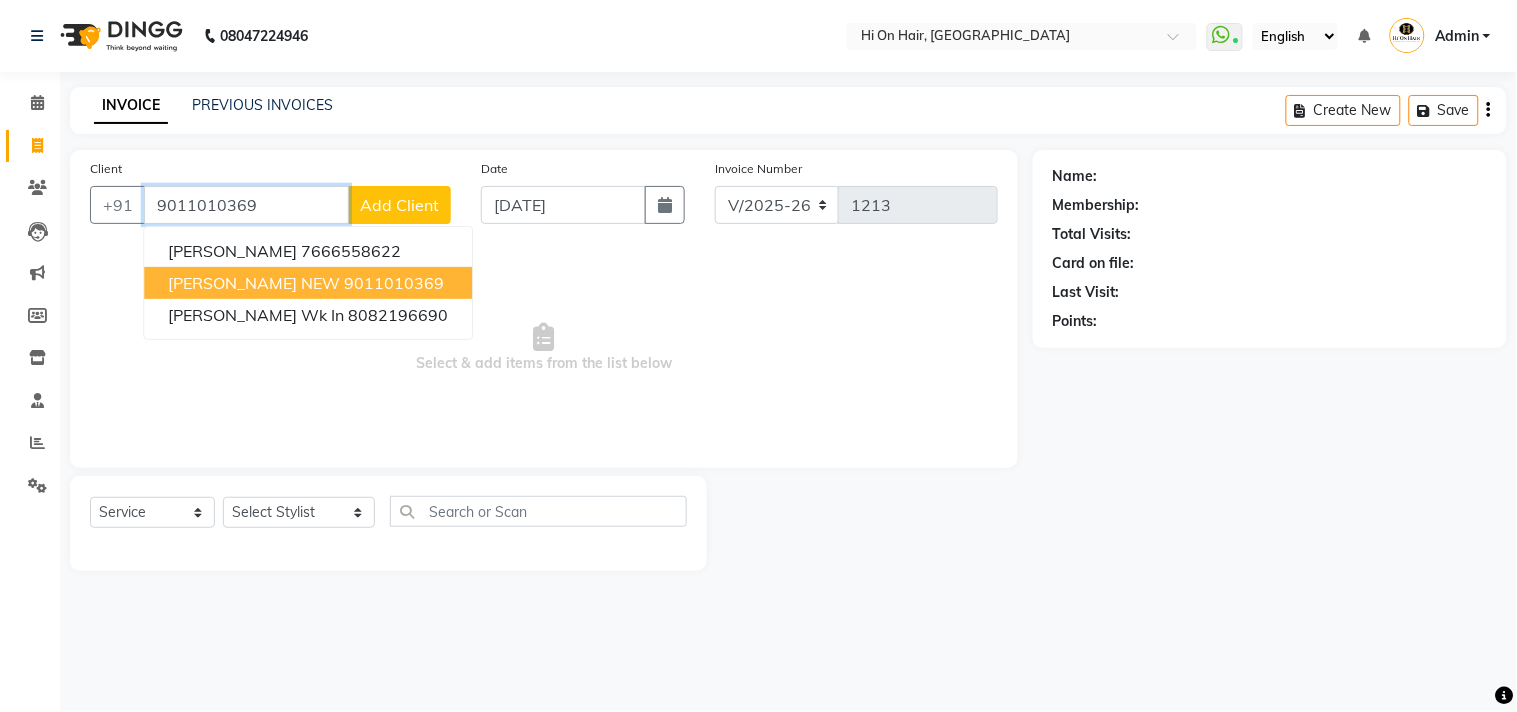 type on "9011010369" 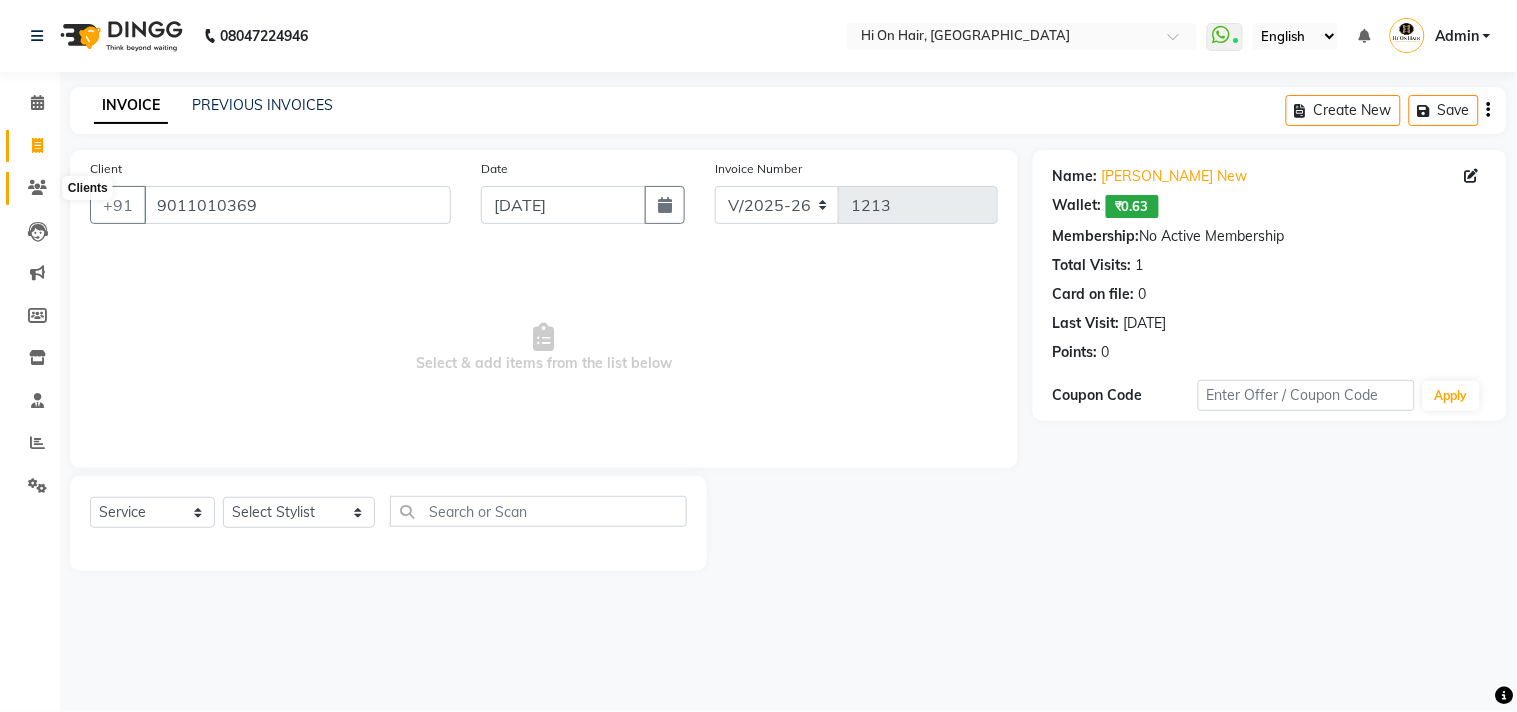 click 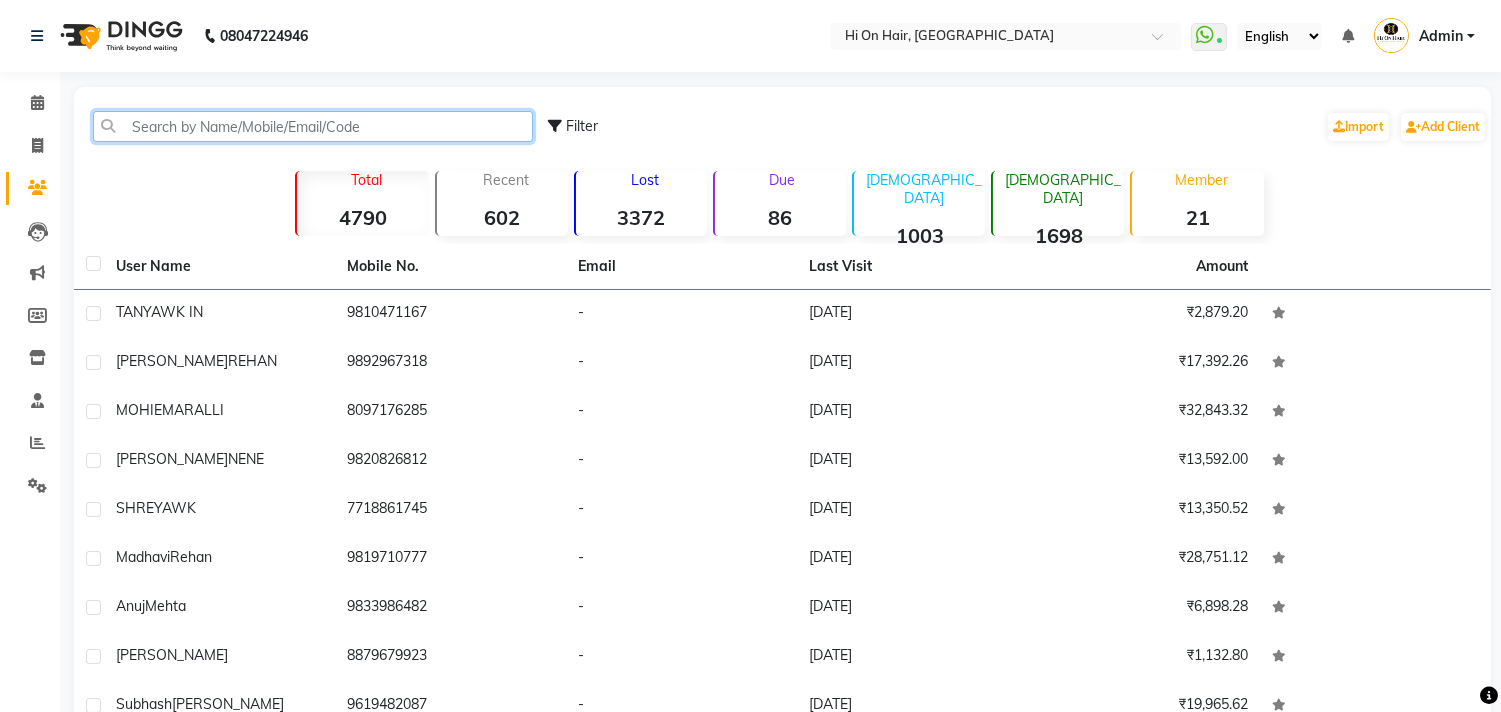click 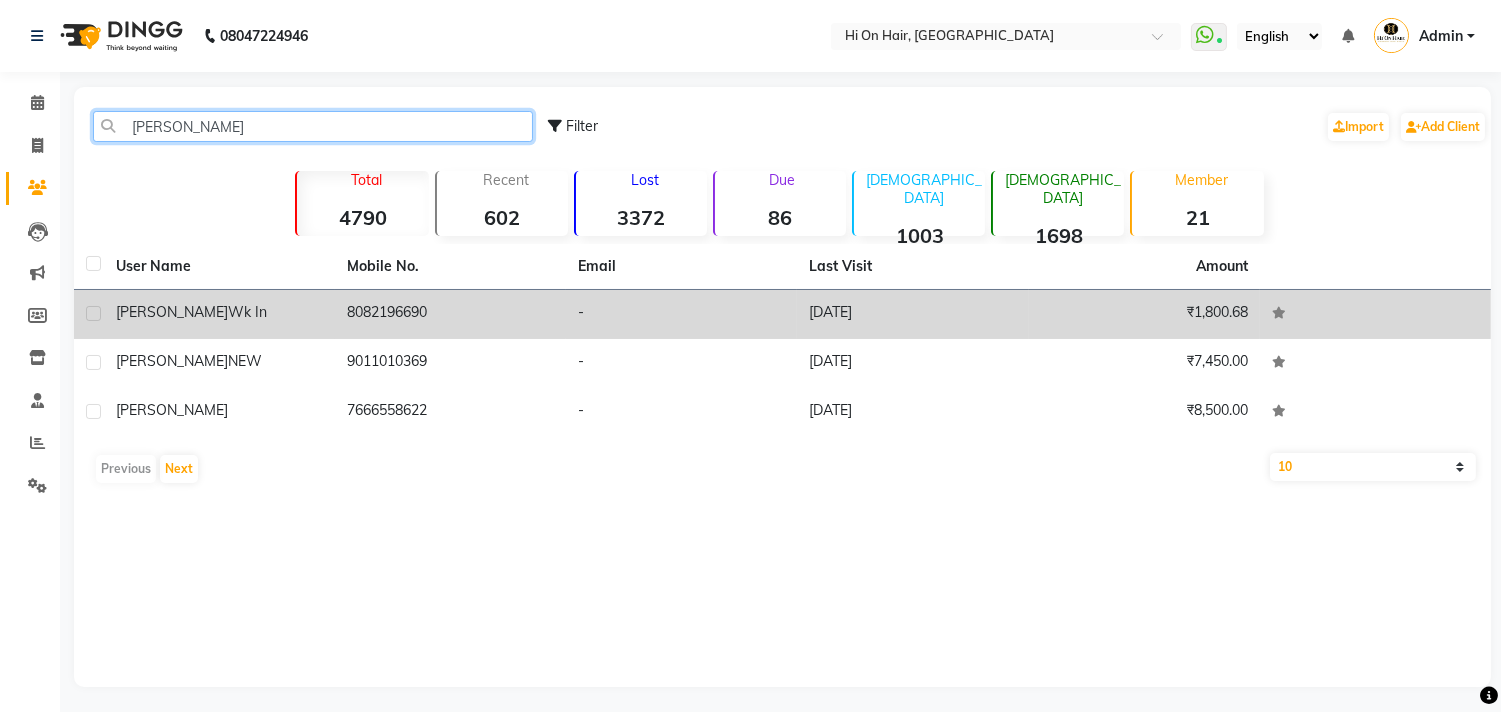type on "DAKSHA" 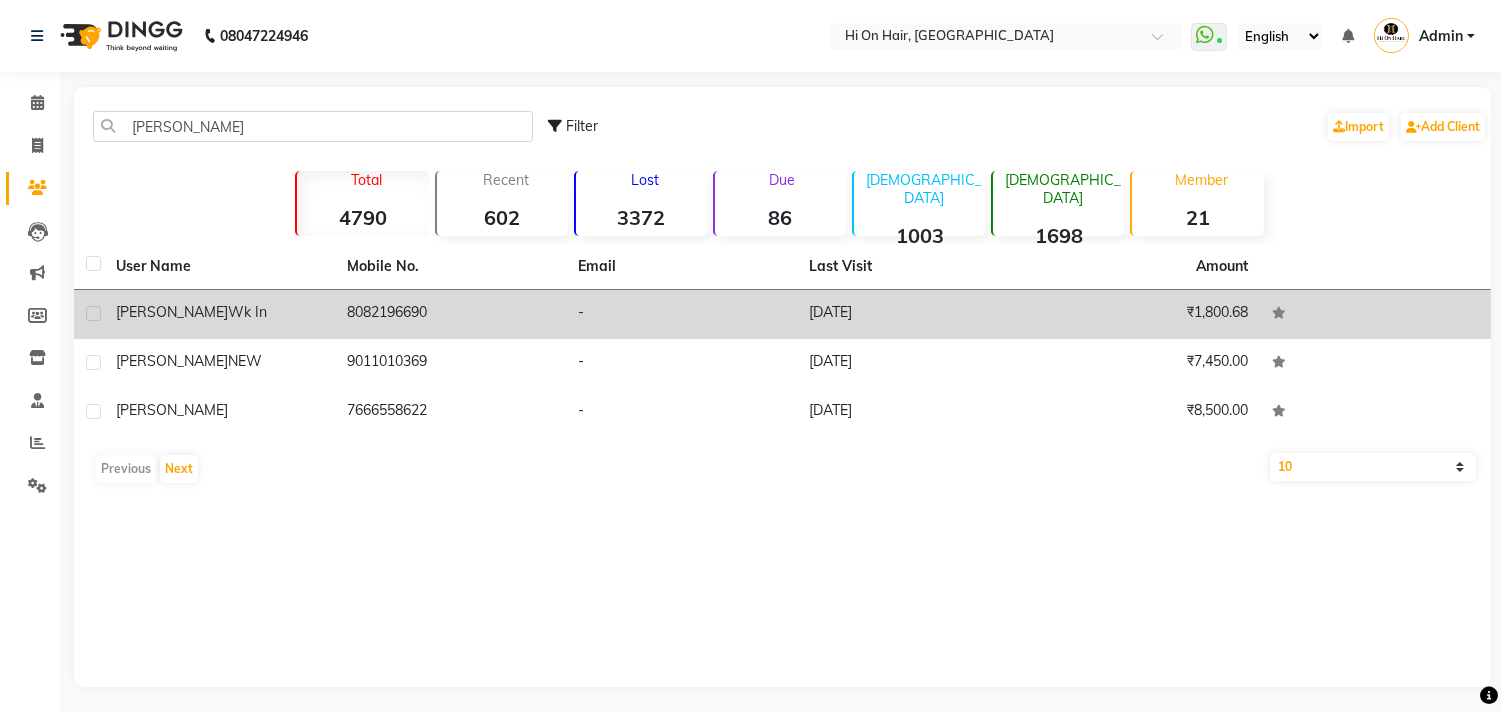 click on "03-06-2025" 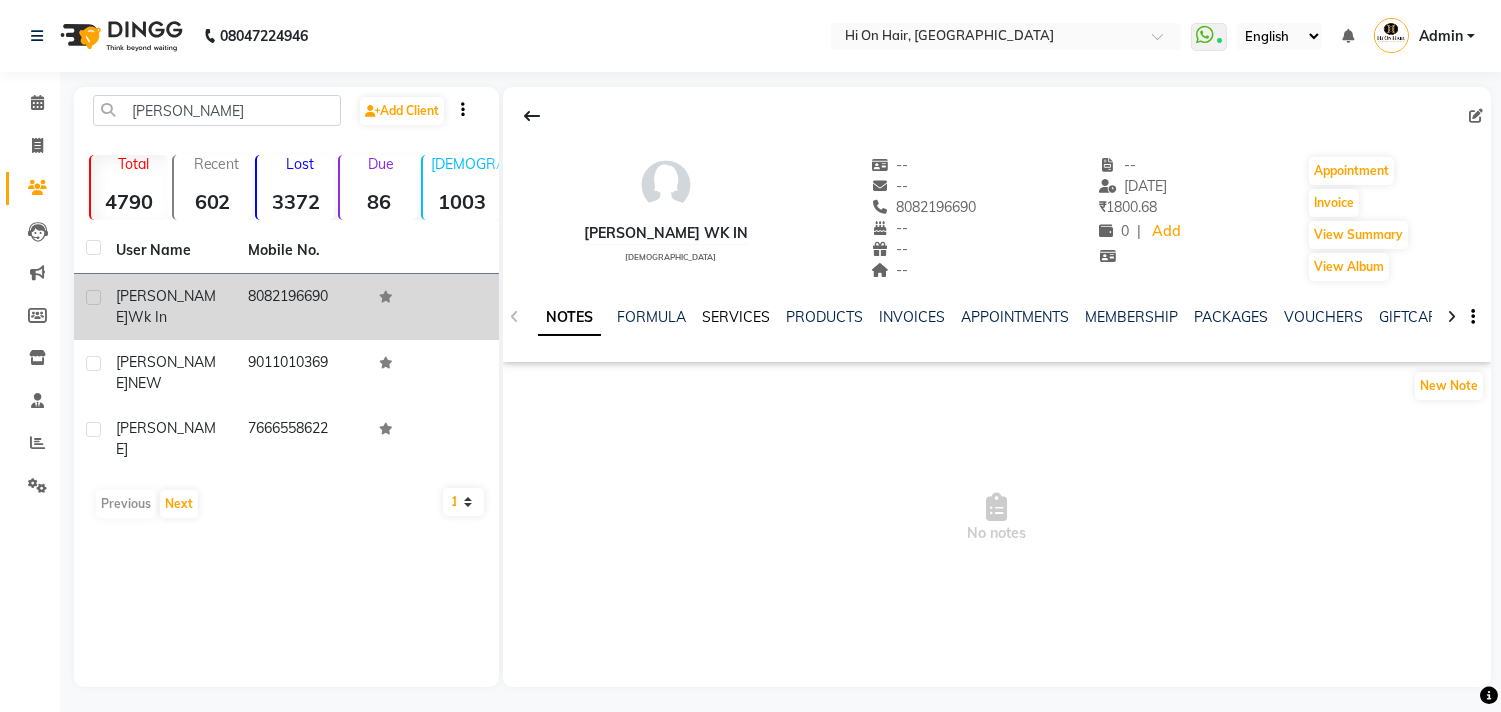 click on "SERVICES" 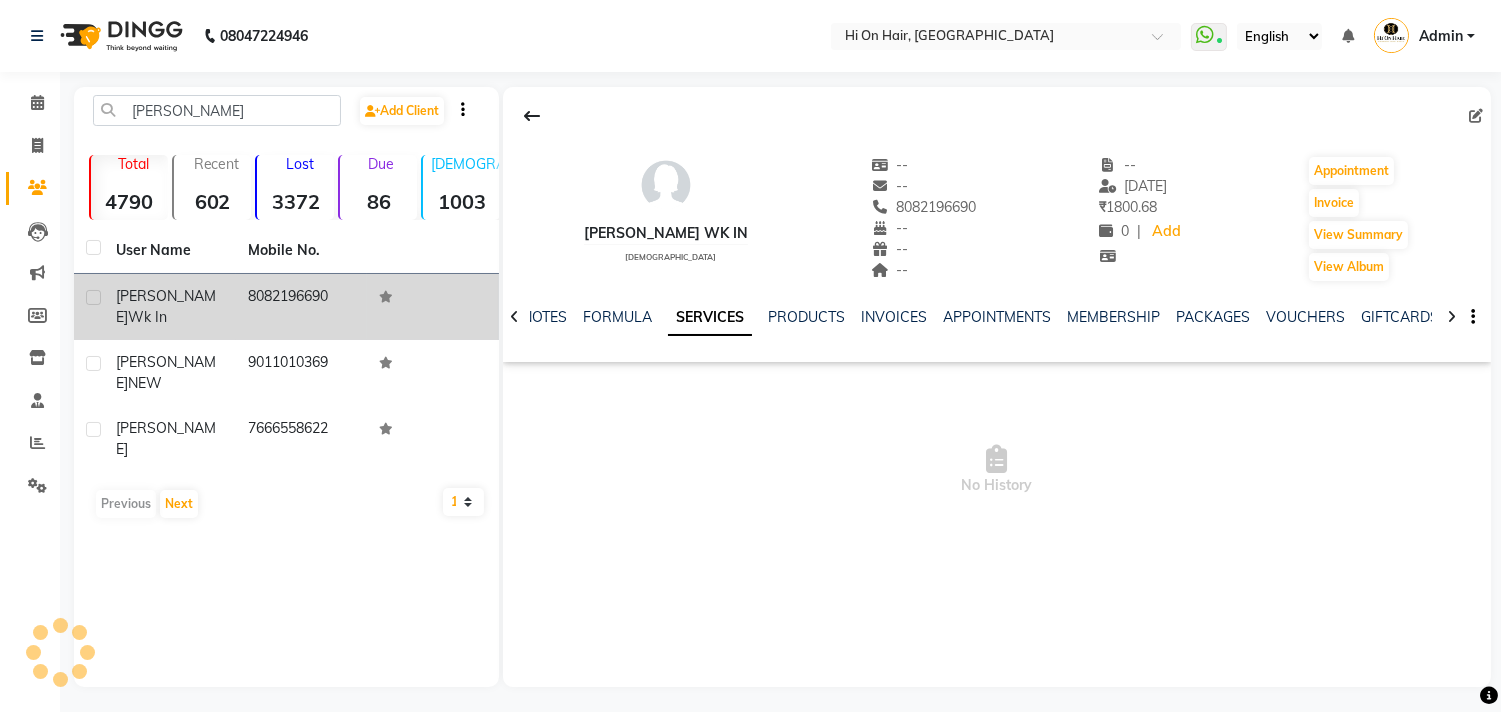 click on "SERVICES" 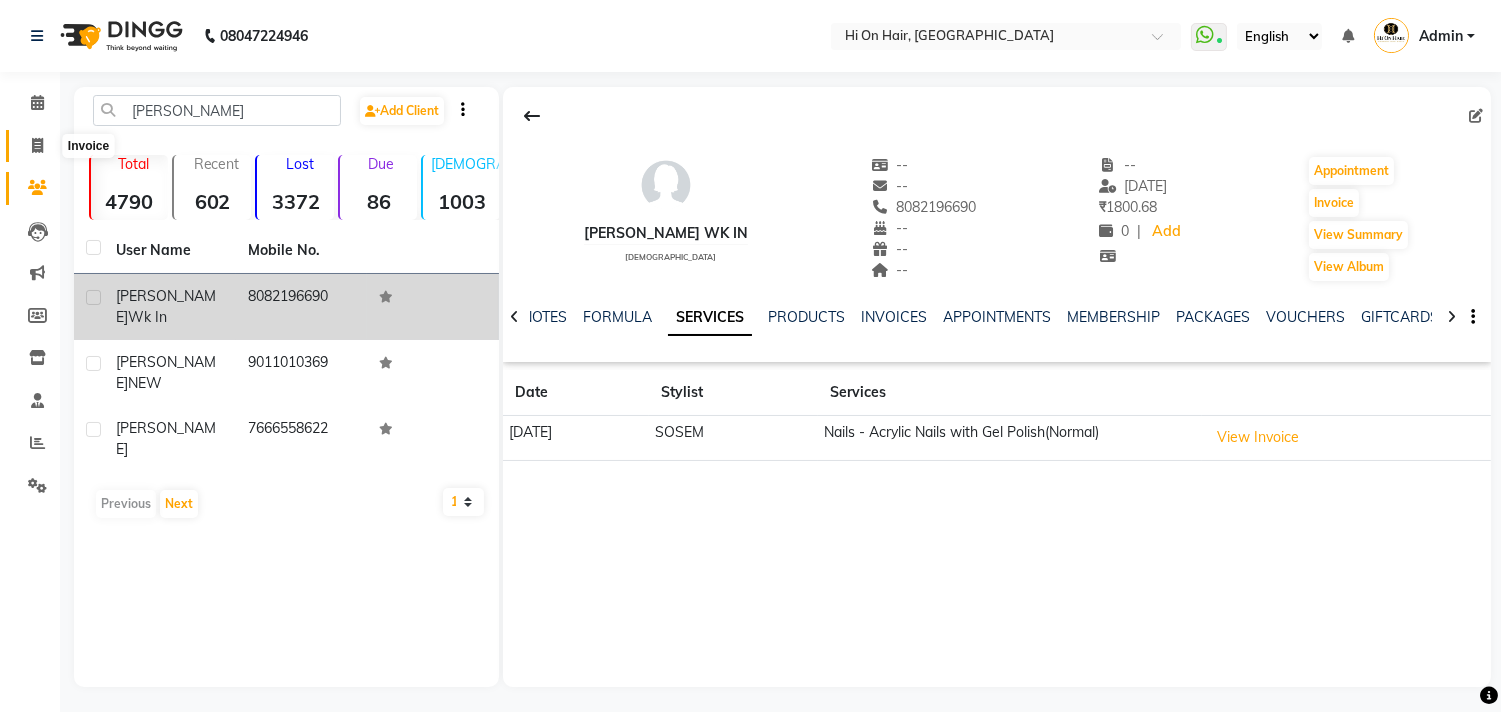 click 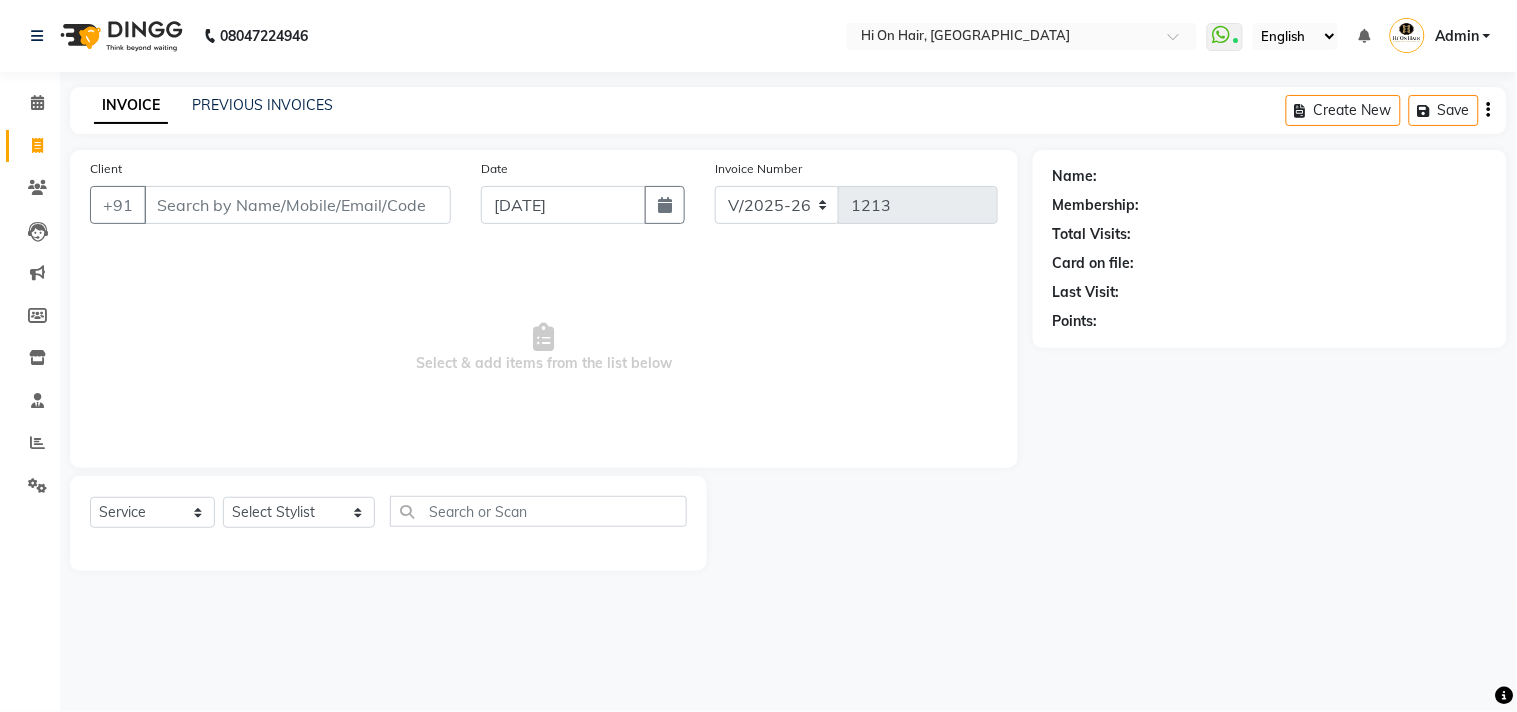 click 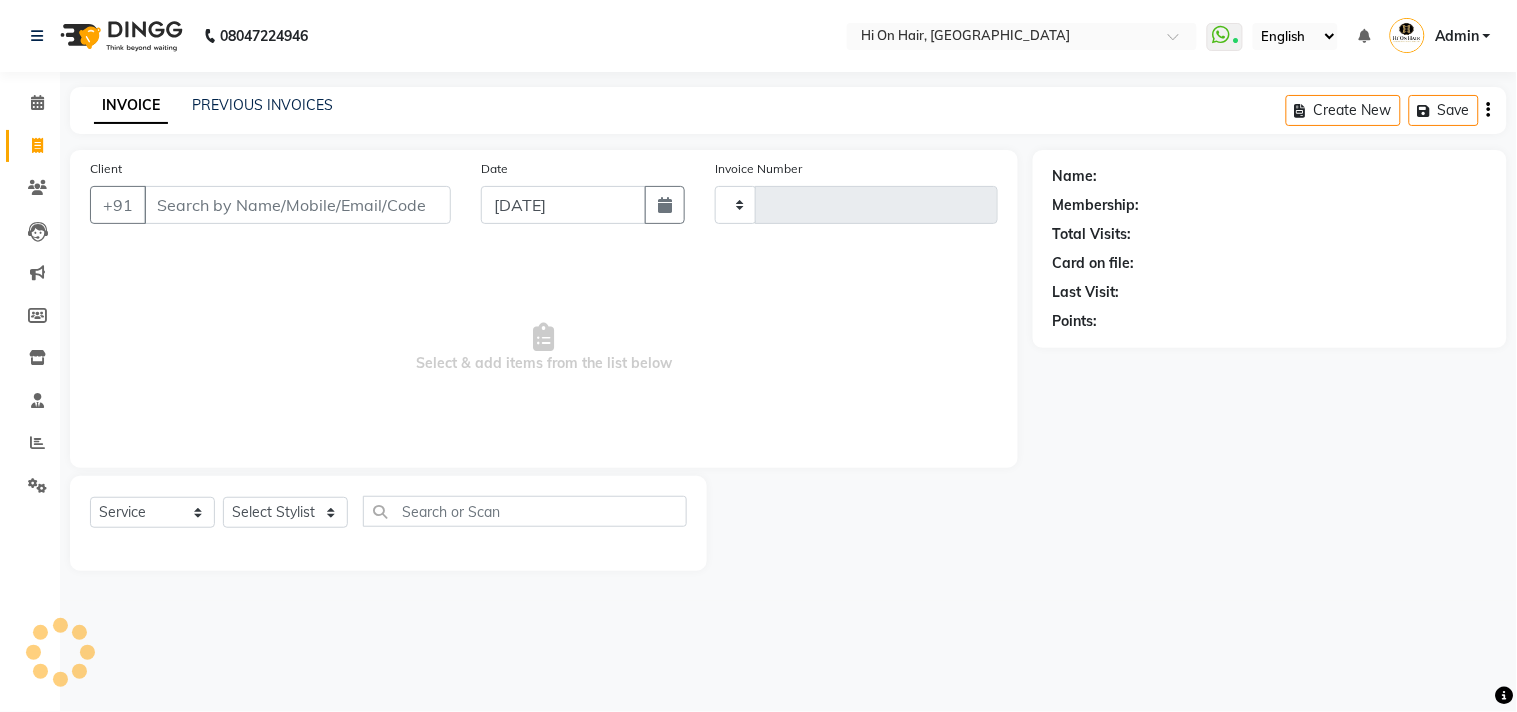 type on "1213" 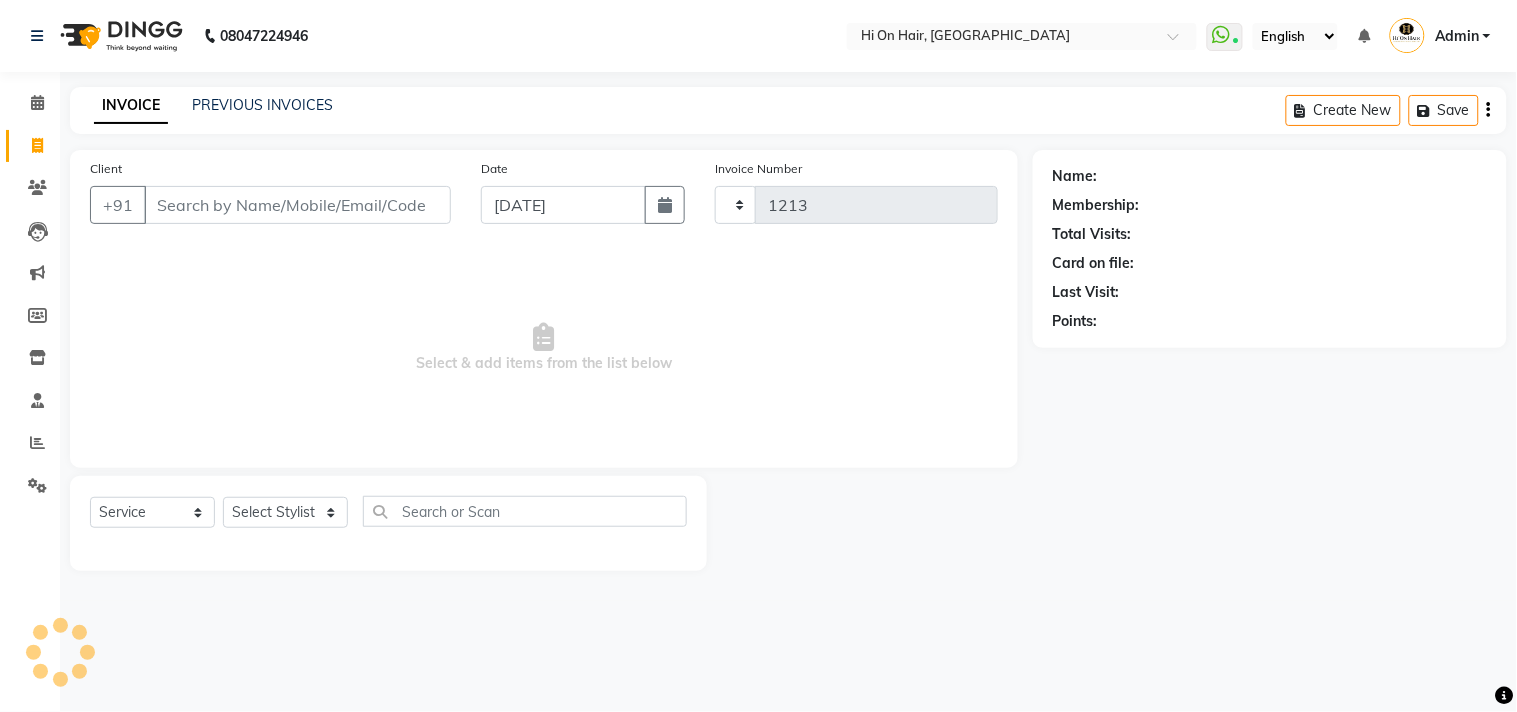 select on "535" 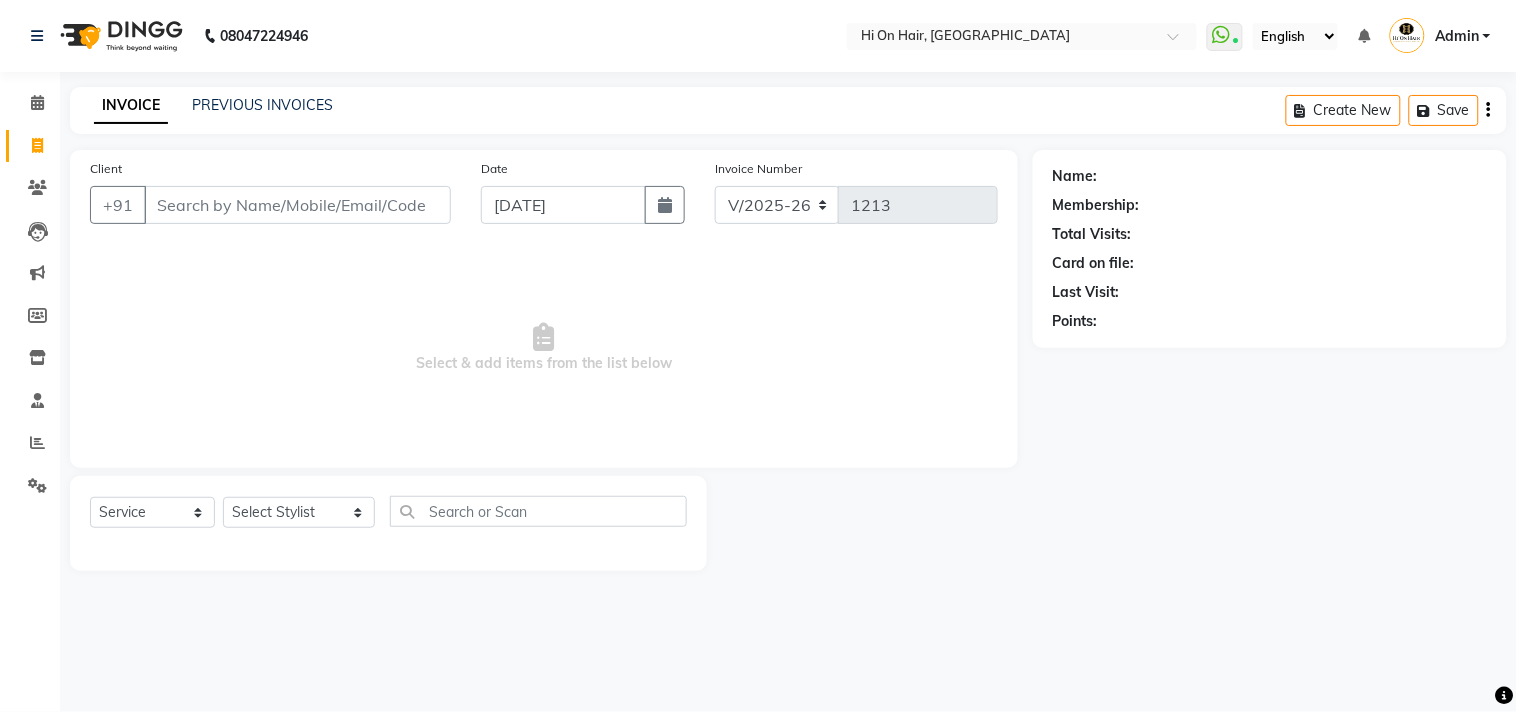 click on "Client" at bounding box center [297, 205] 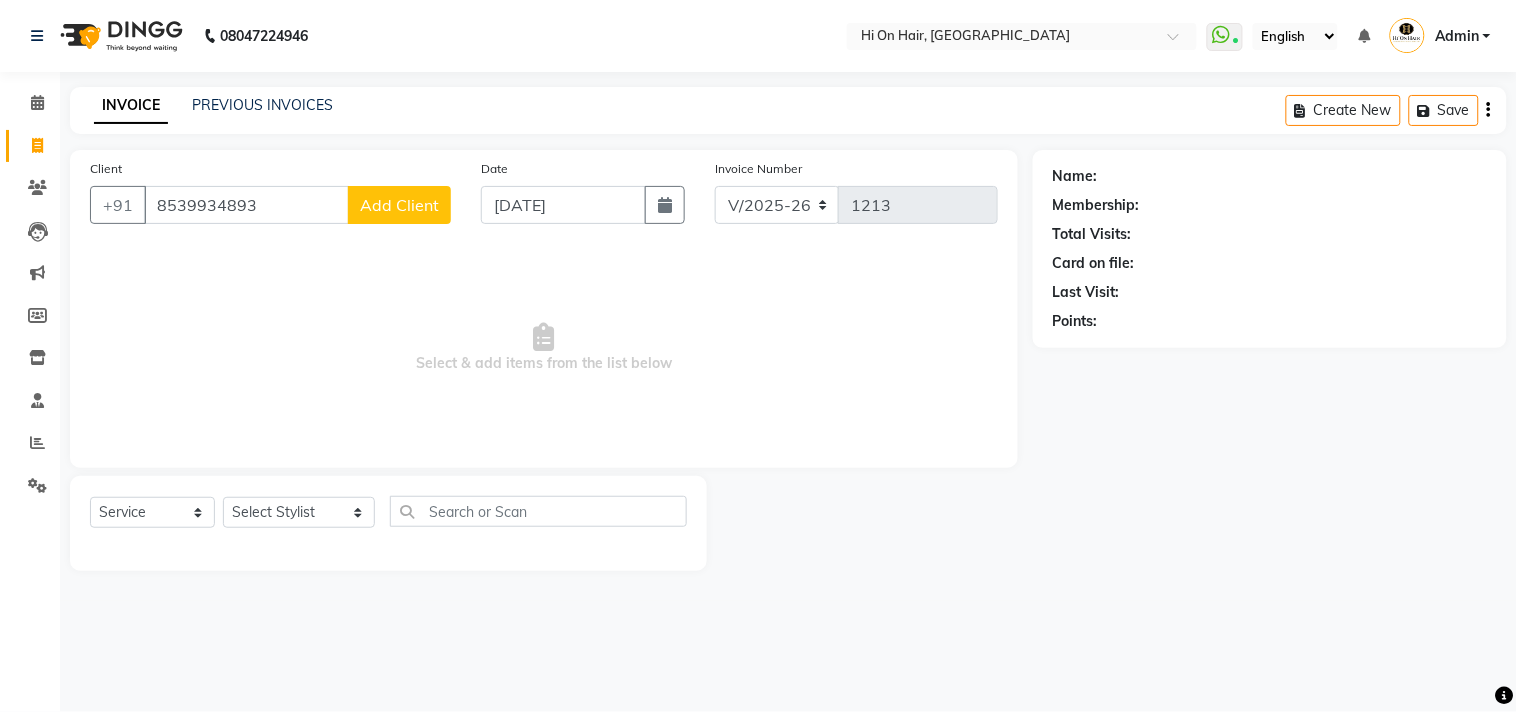 type on "8539934893" 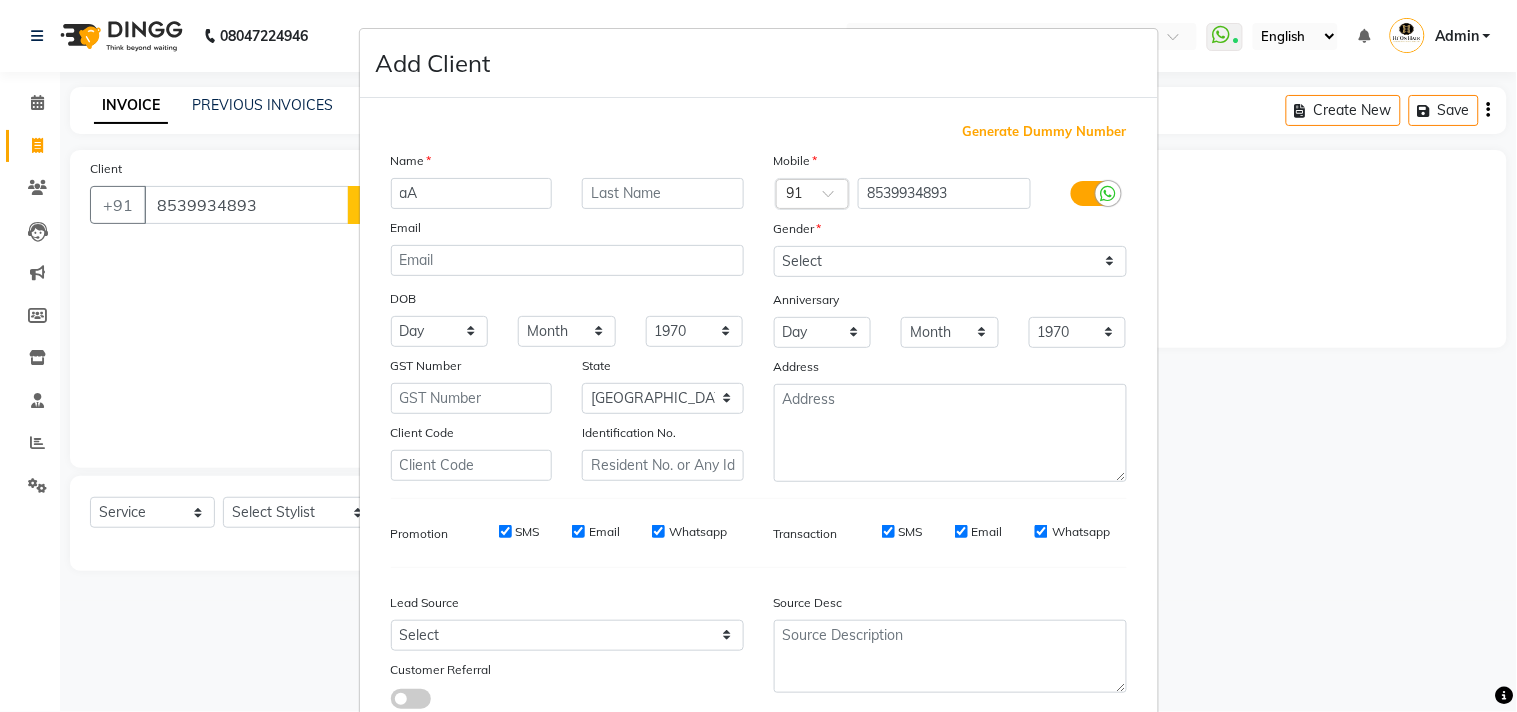 type on "a" 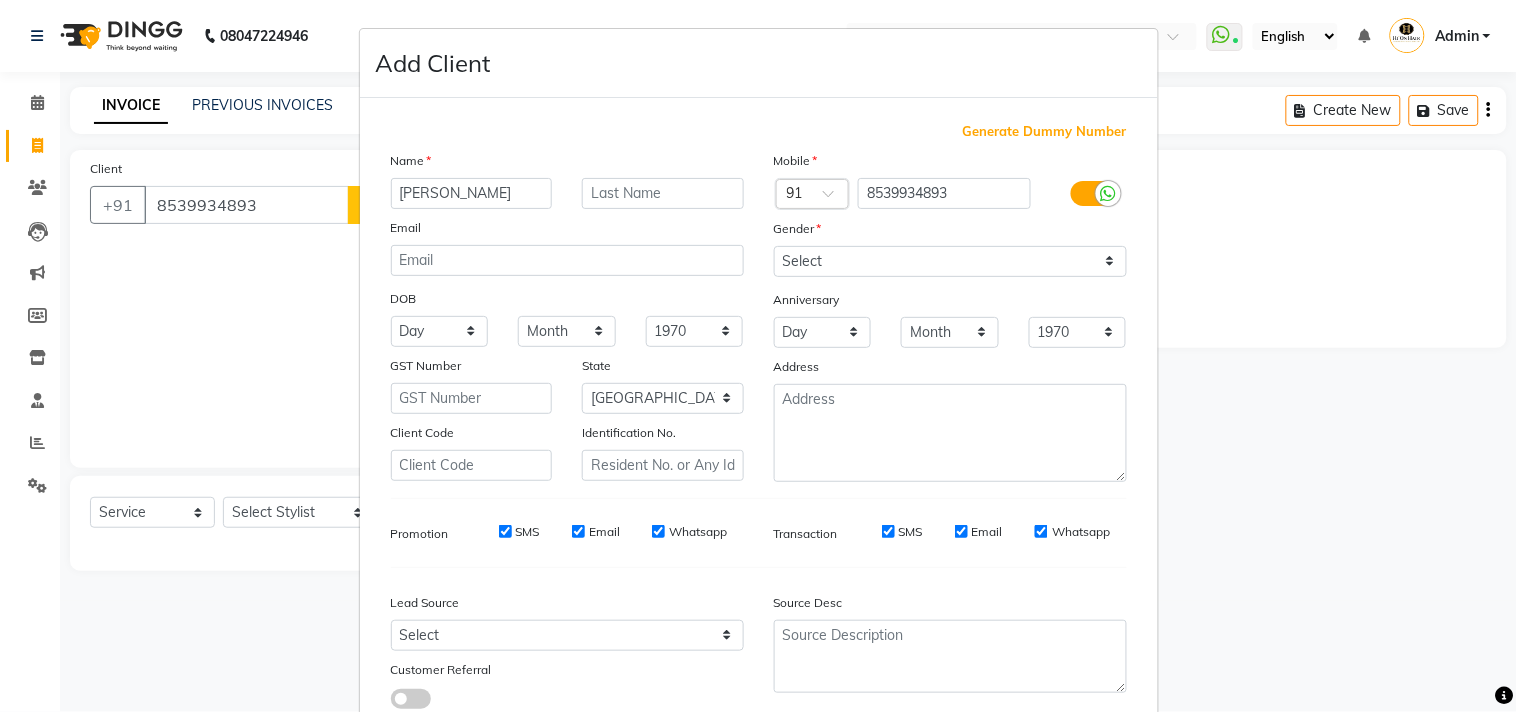 type on "Aakash" 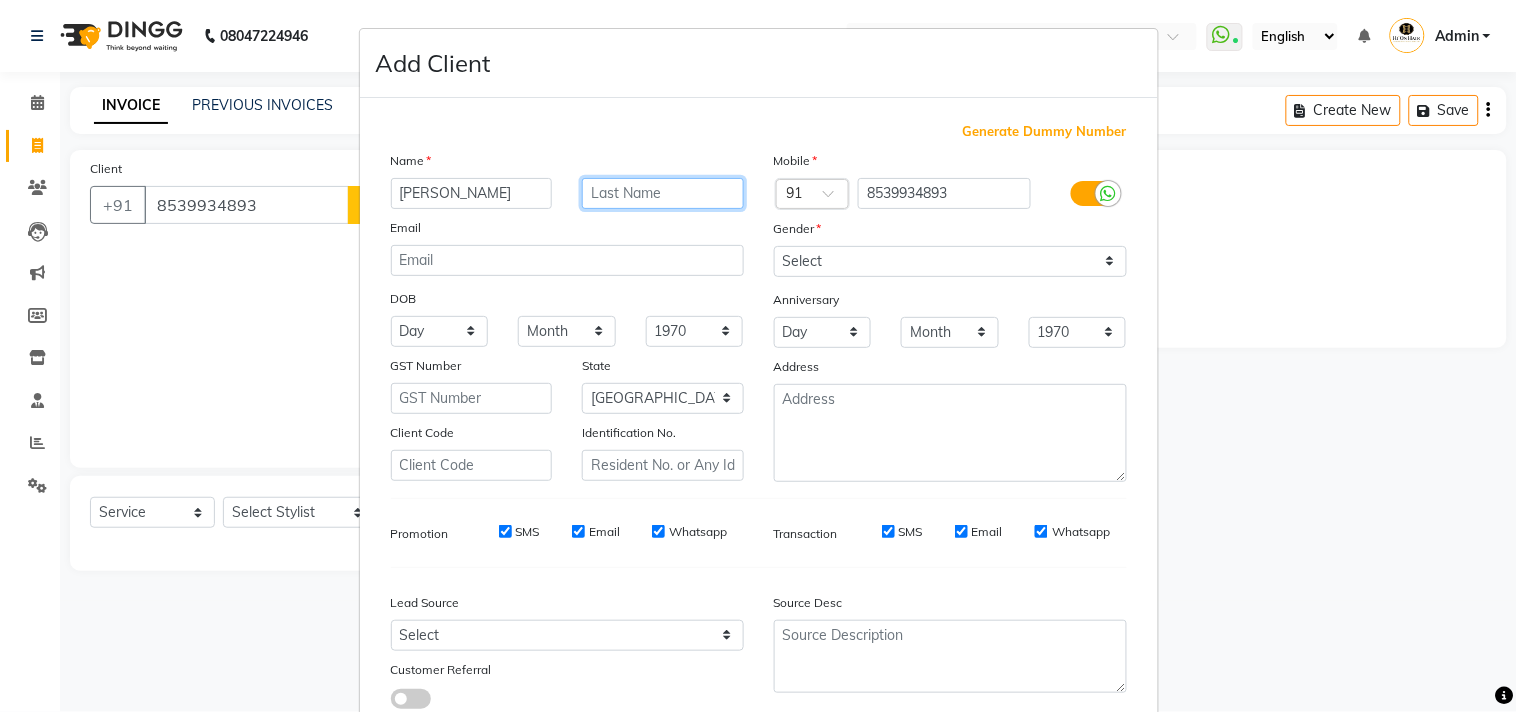 click at bounding box center (663, 193) 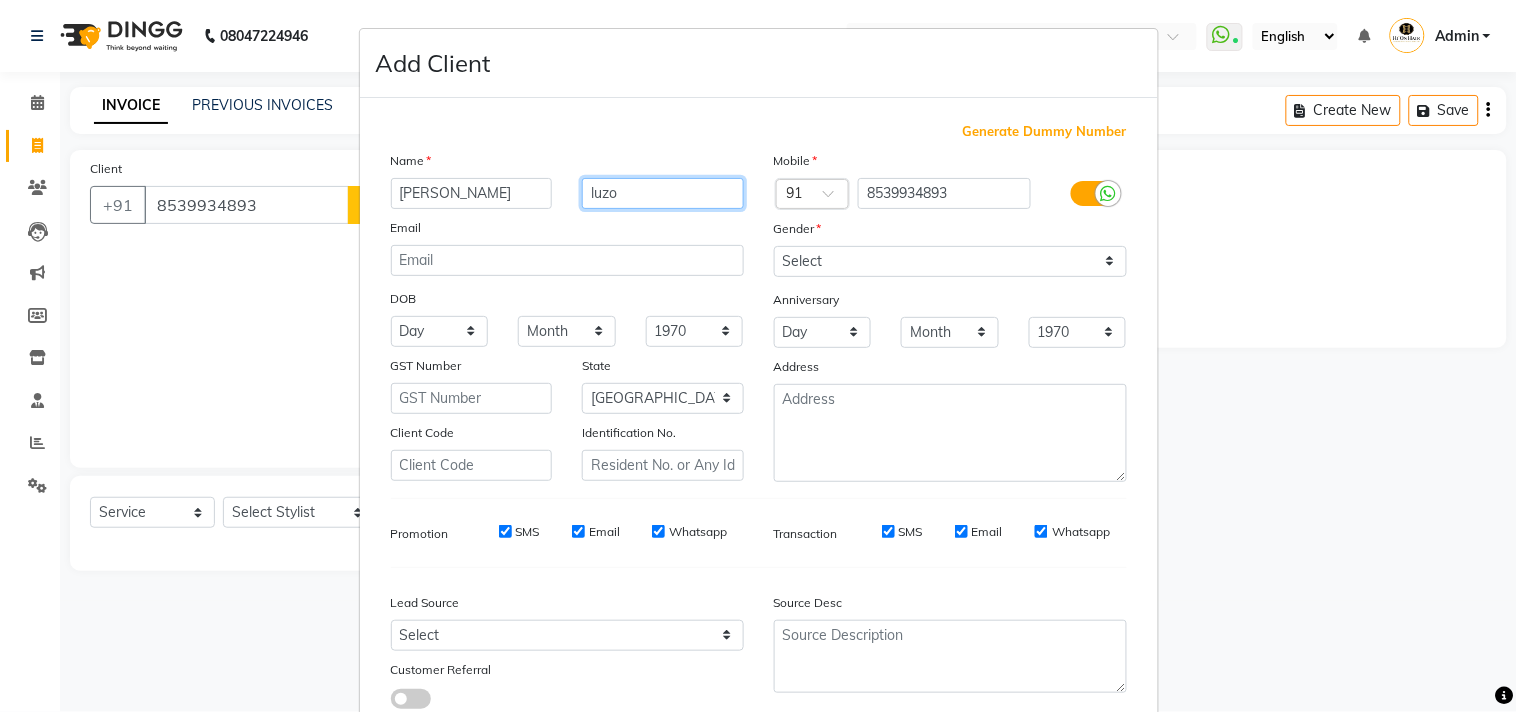 type on "luzo" 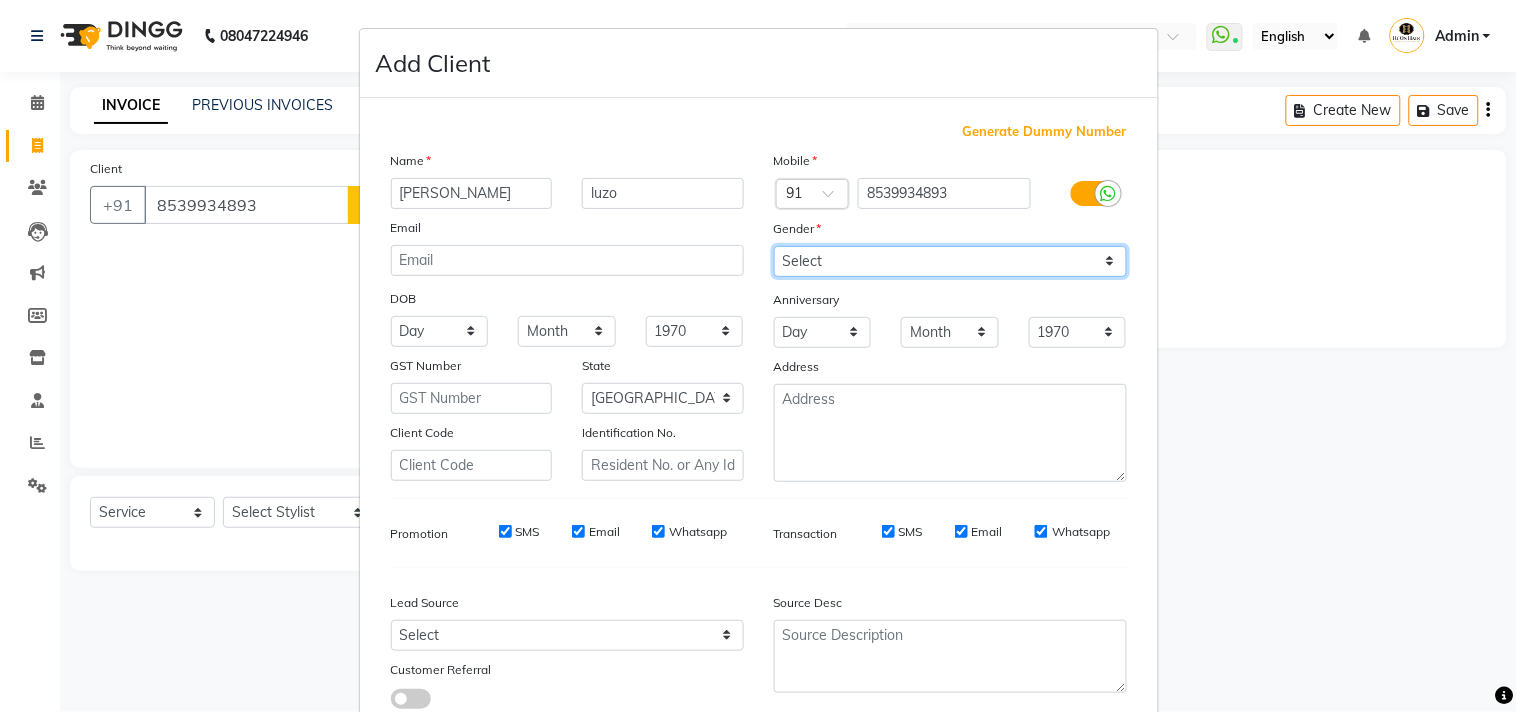 click on "Select [DEMOGRAPHIC_DATA] [DEMOGRAPHIC_DATA] Other Prefer Not To Say" at bounding box center (950, 261) 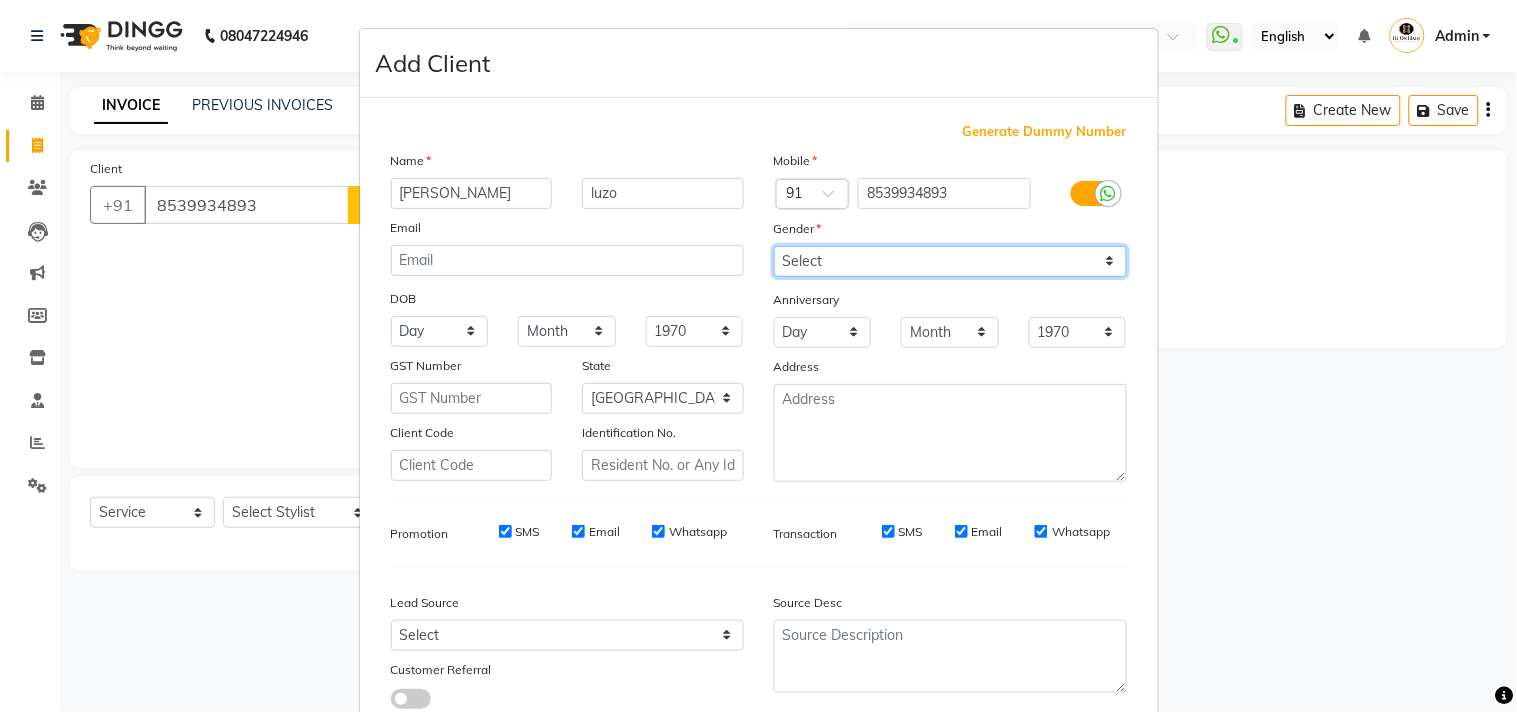 select on "[DEMOGRAPHIC_DATA]" 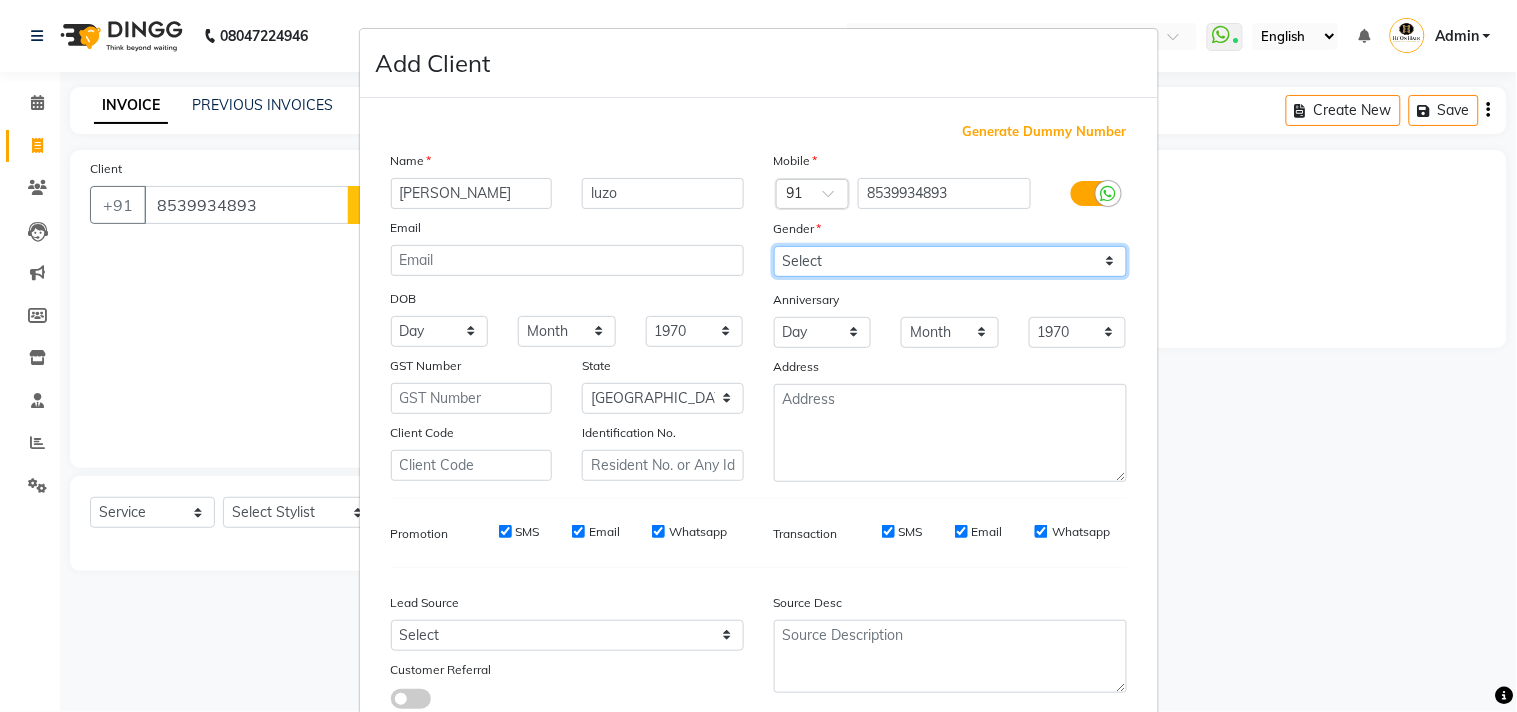 click on "Select [DEMOGRAPHIC_DATA] [DEMOGRAPHIC_DATA] Other Prefer Not To Say" at bounding box center (950, 261) 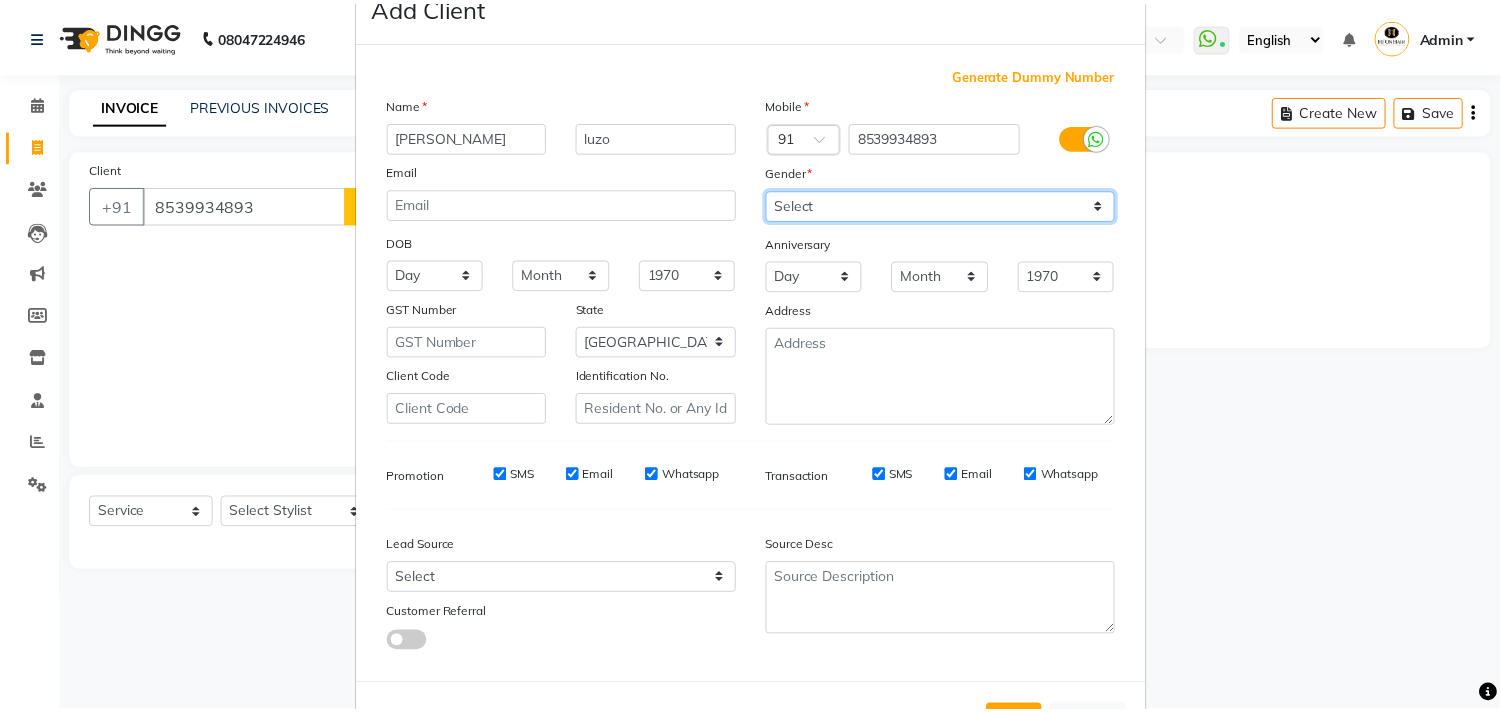 scroll, scrollTop: 138, scrollLeft: 0, axis: vertical 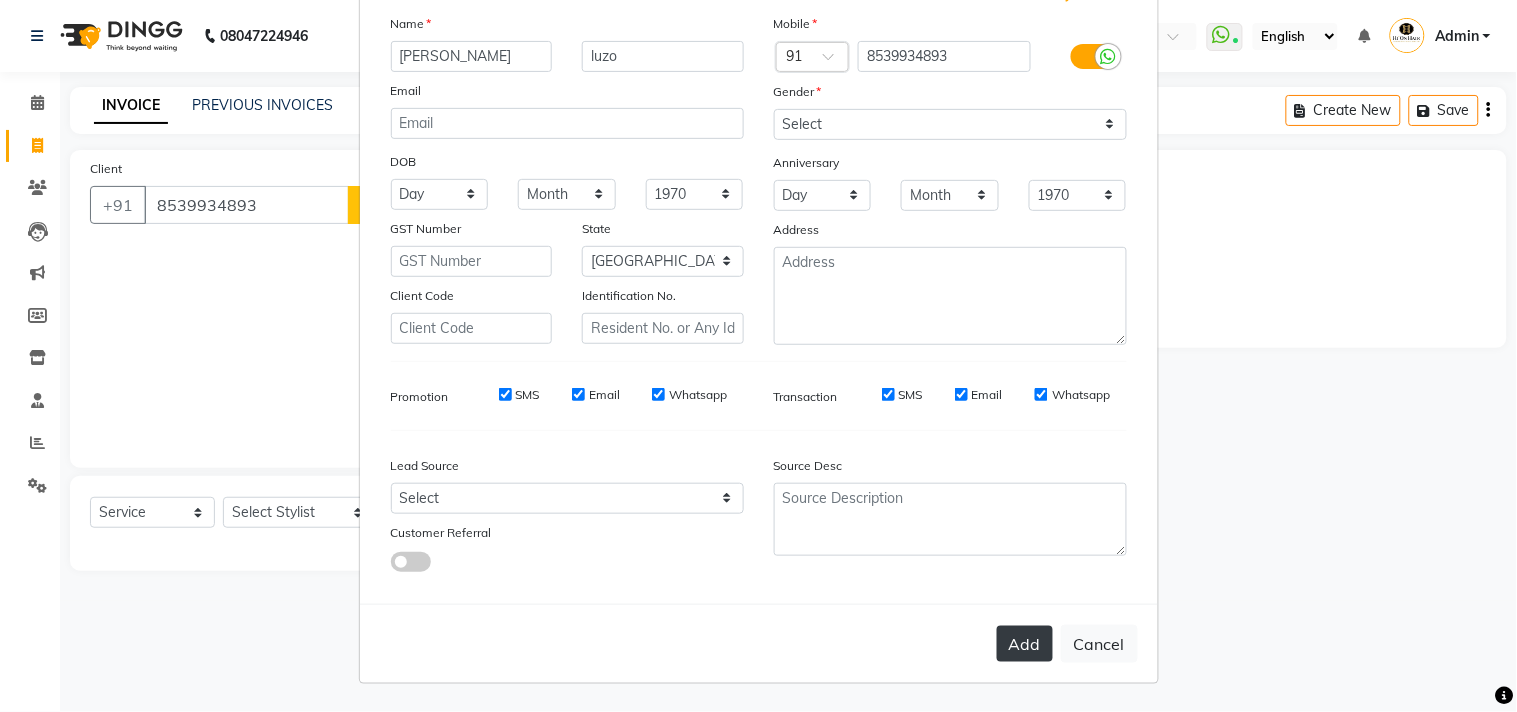 click on "Add" at bounding box center [1025, 644] 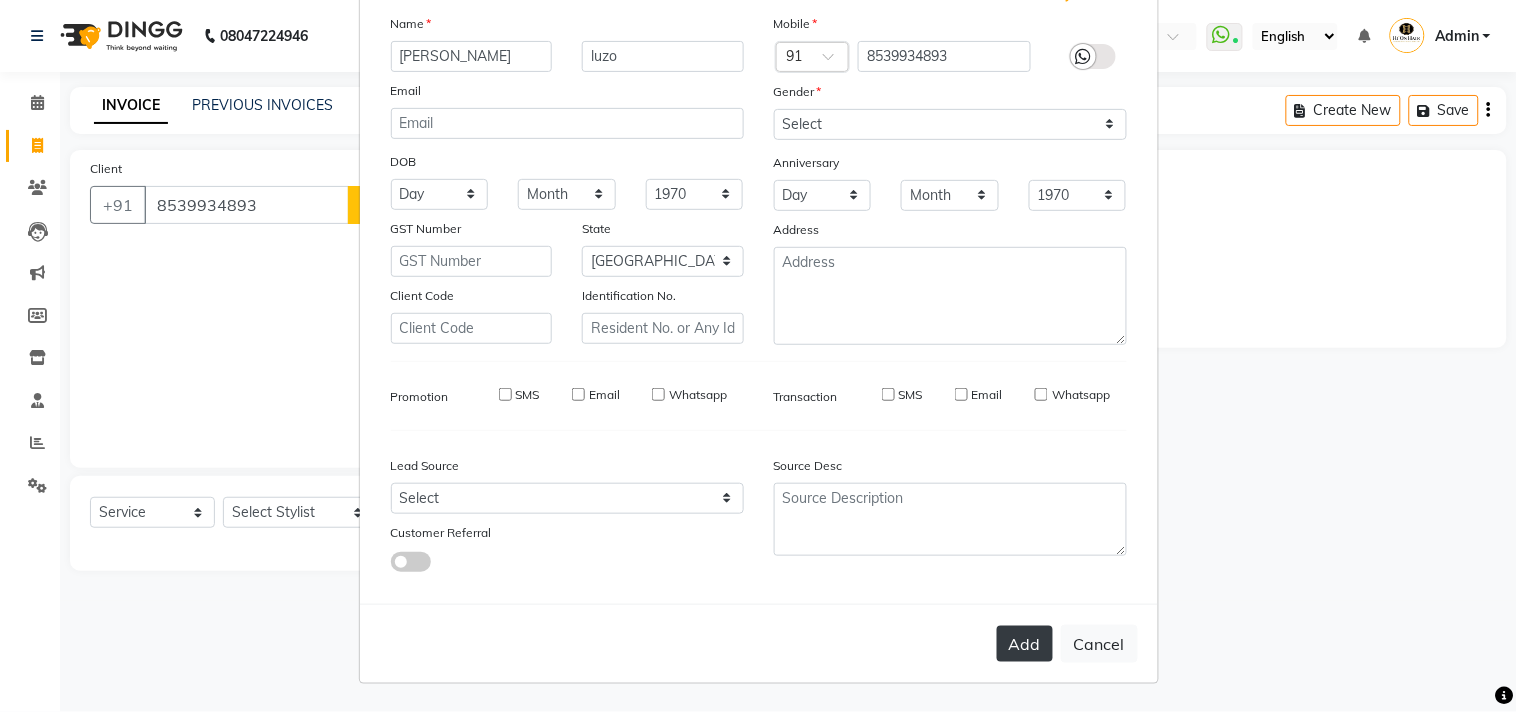 type 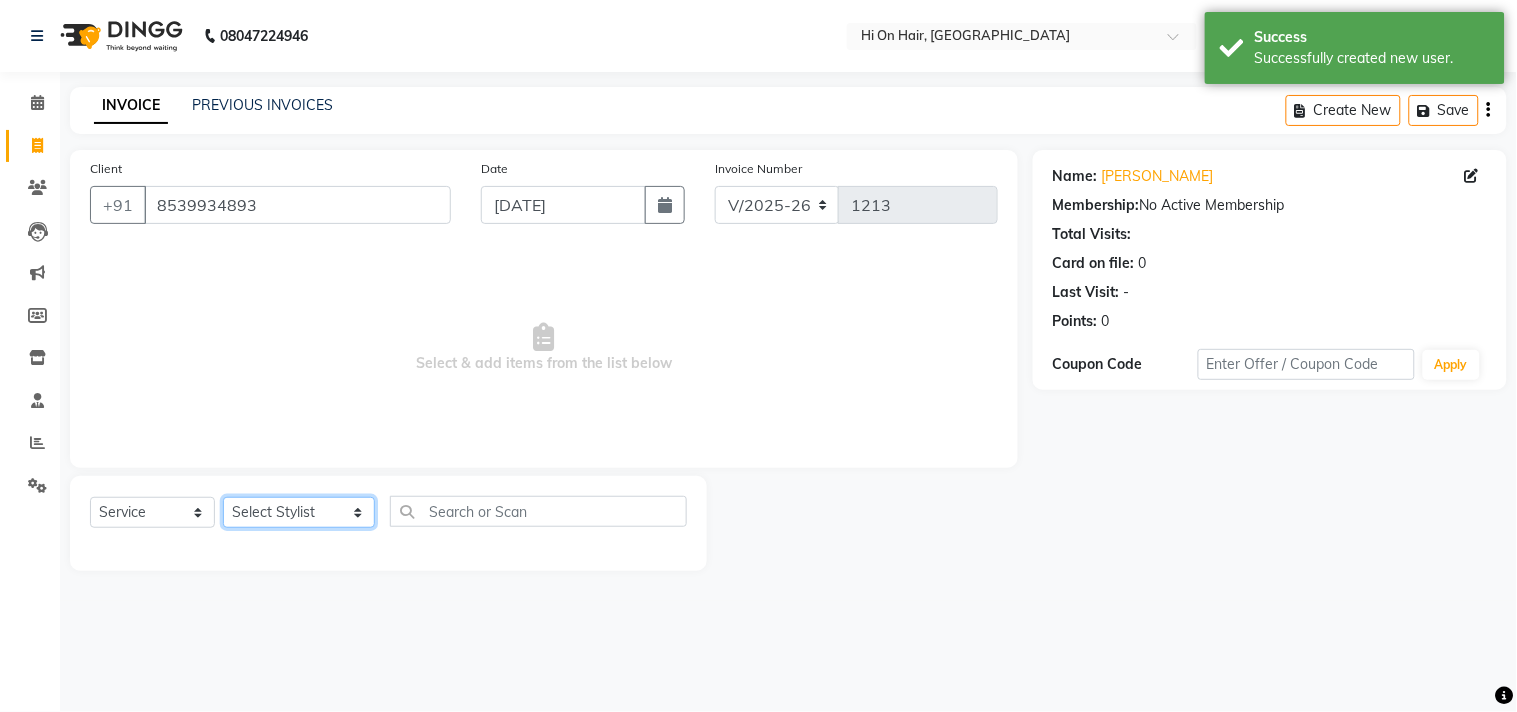 click on "Select Stylist [PERSON_NAME] [PERSON_NAME] Hi On Hair MAKYOPHI [PERSON_NAME] [PERSON_NAME] Raani [PERSON_NAME] [PERSON_NAME] [PERSON_NAME] [PERSON_NAME] SOSEM [PERSON_NAME]" 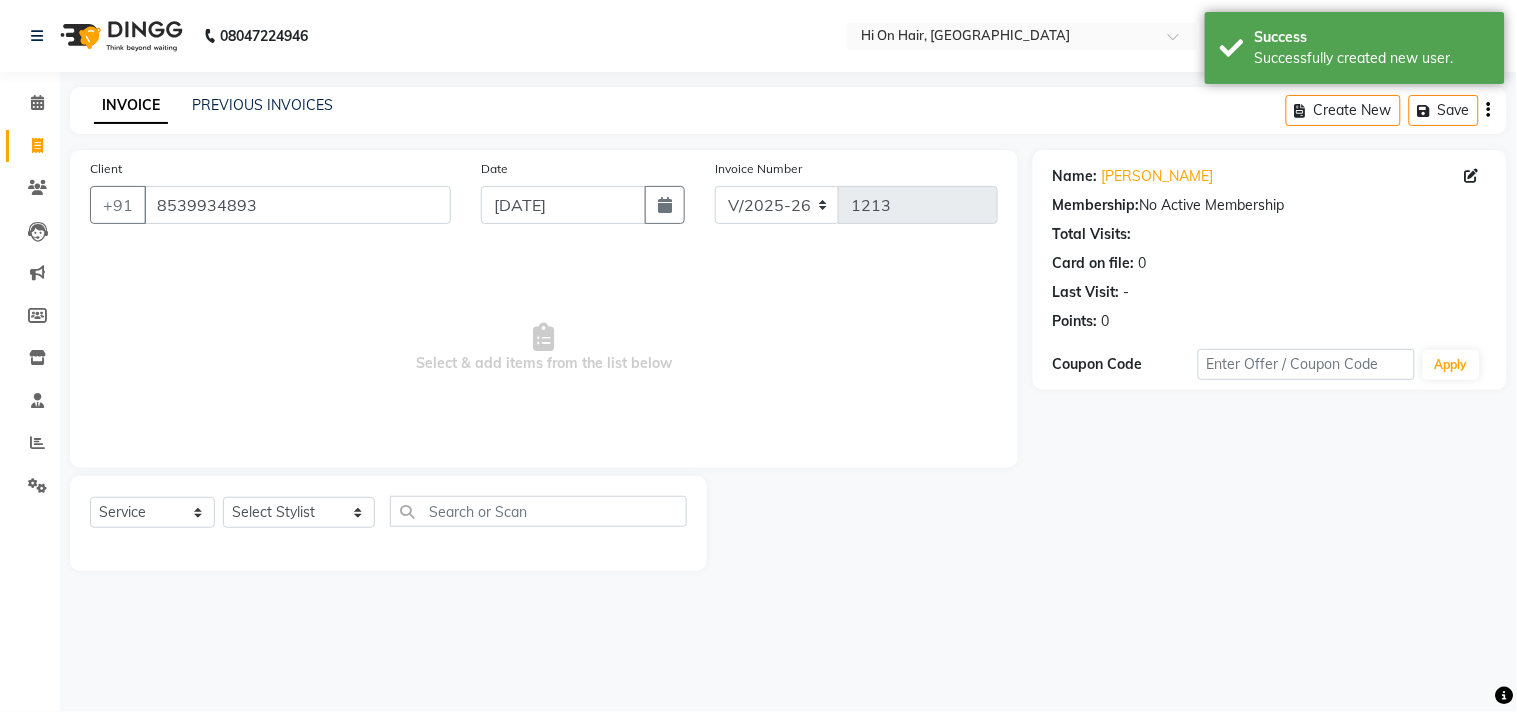 click on "INVOICE PREVIOUS INVOICES Create New   Save" 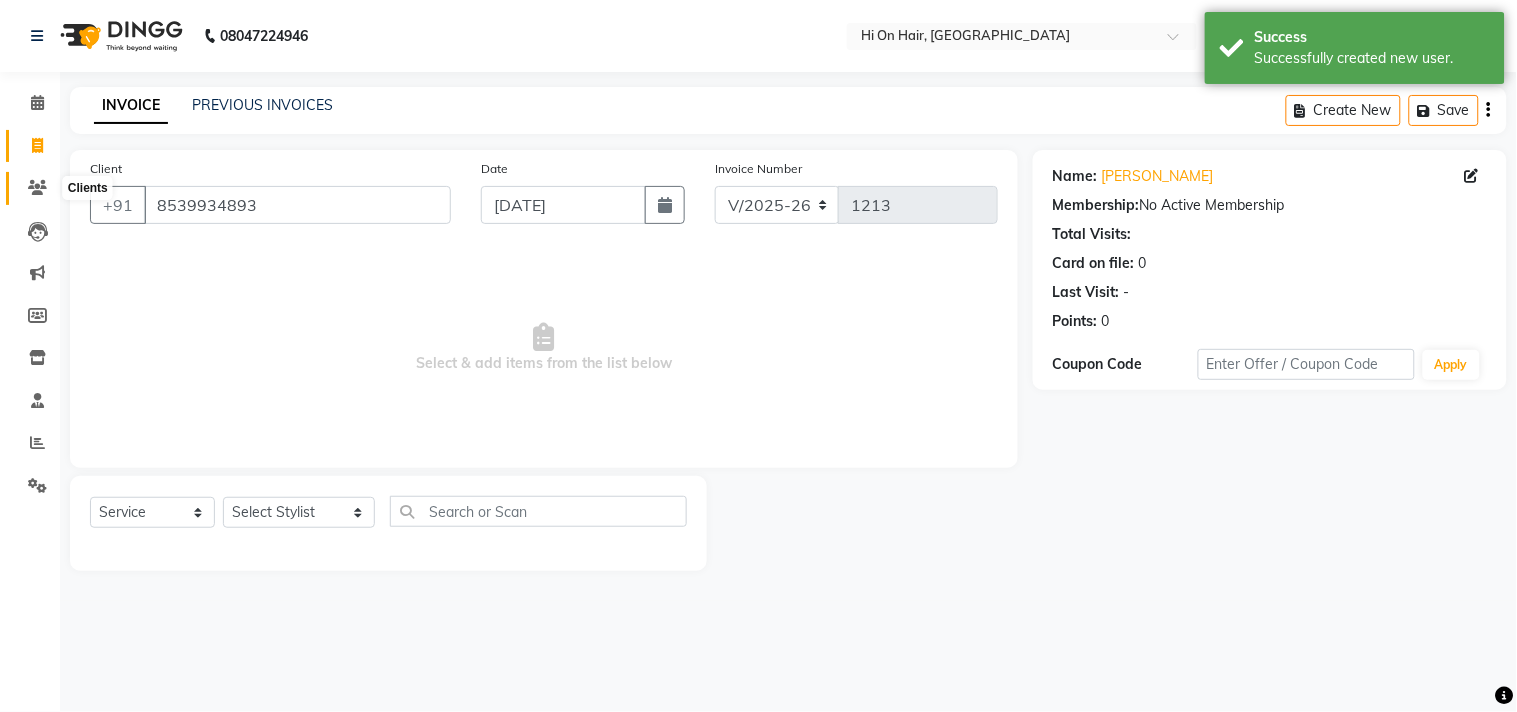 click 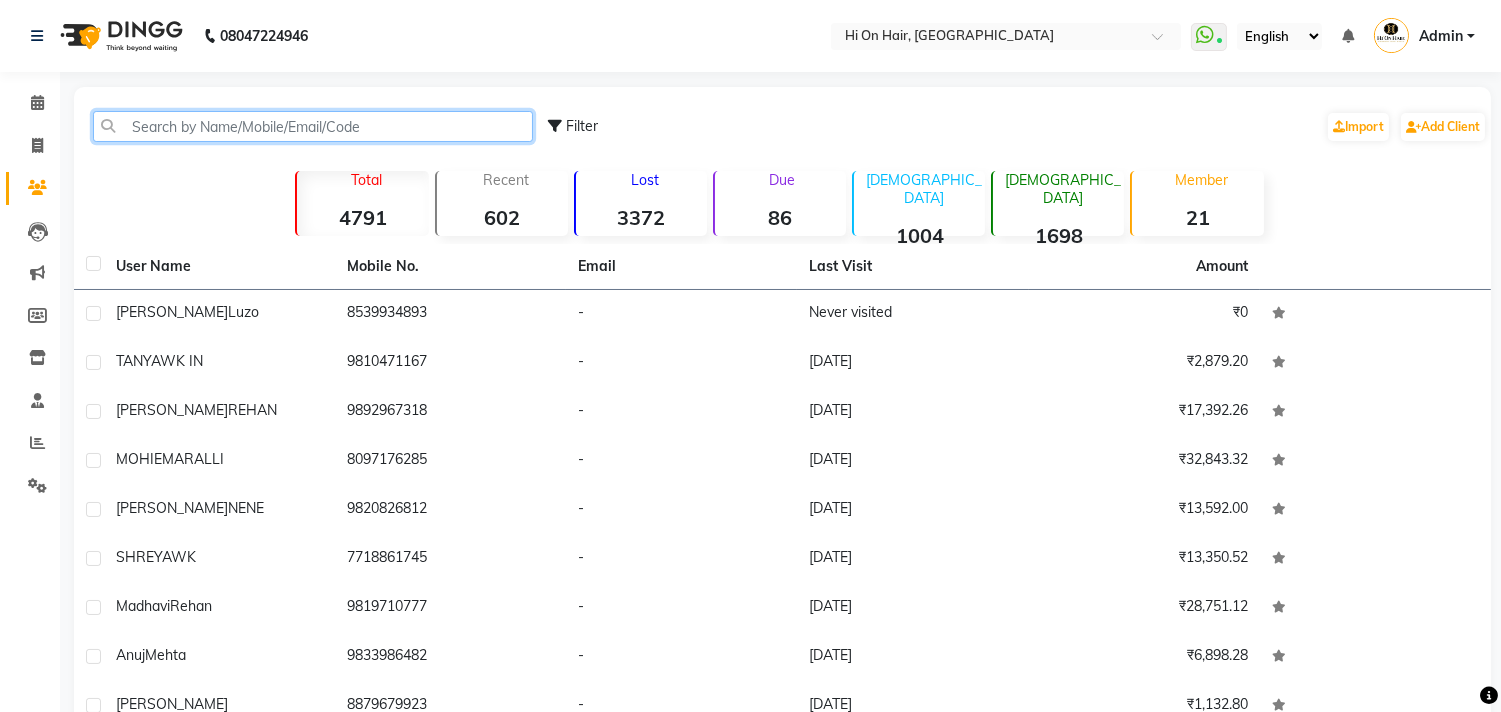 click 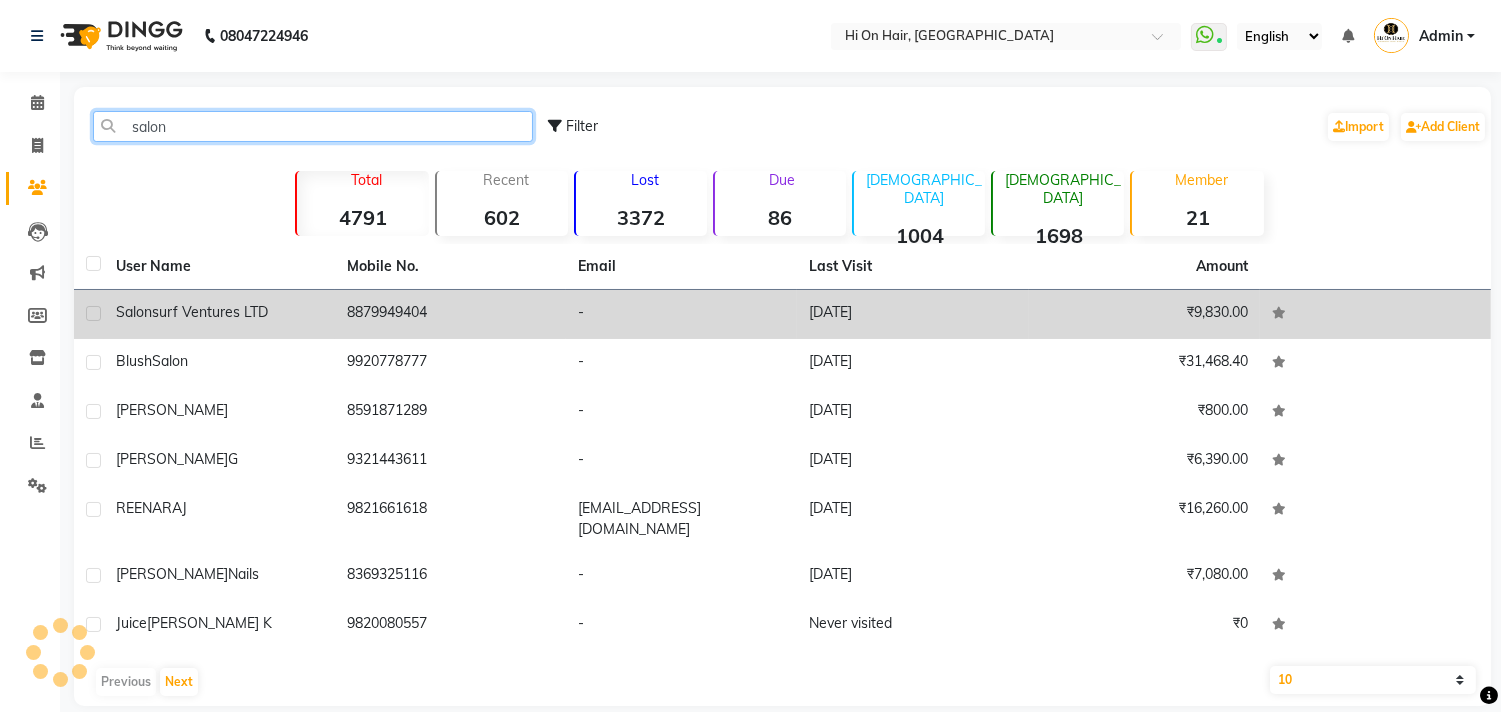 type on "salon" 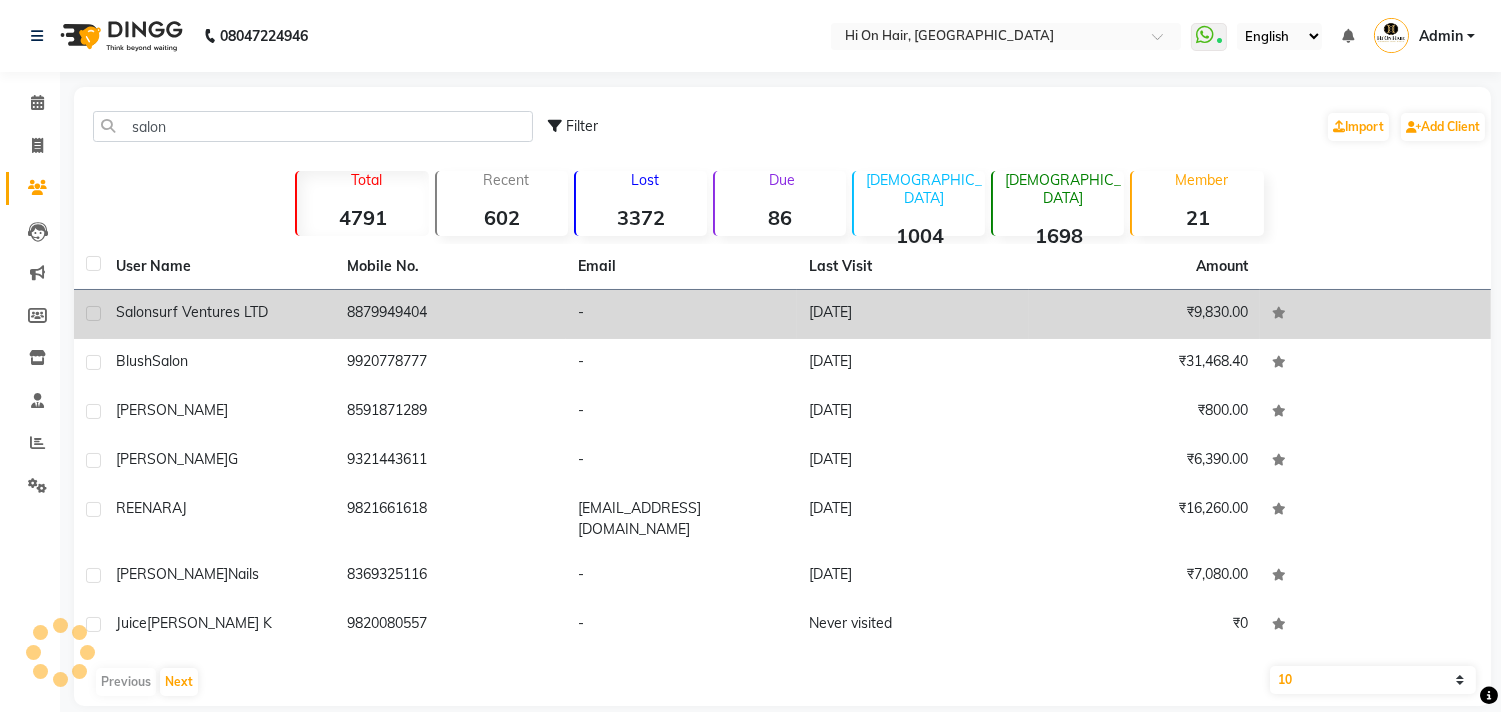 click on "8879949404" 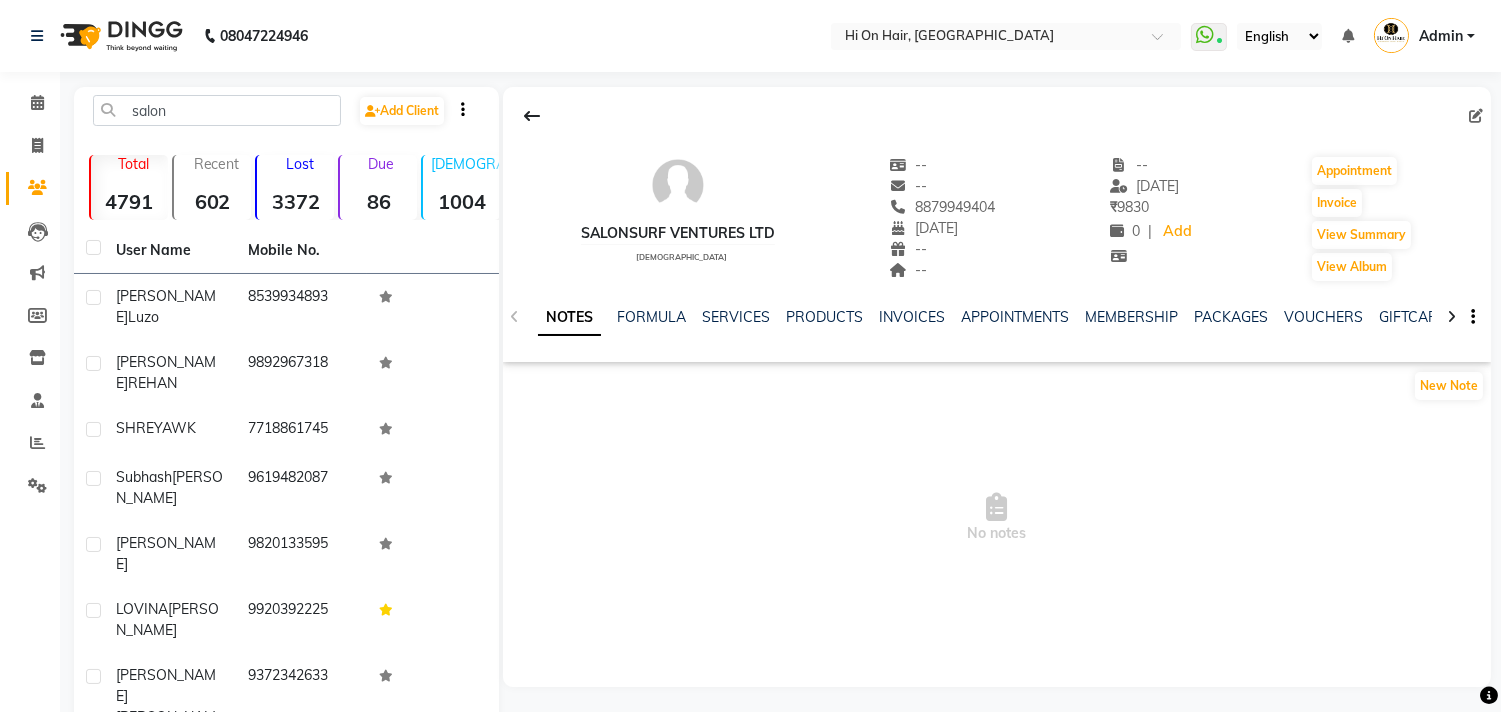 click 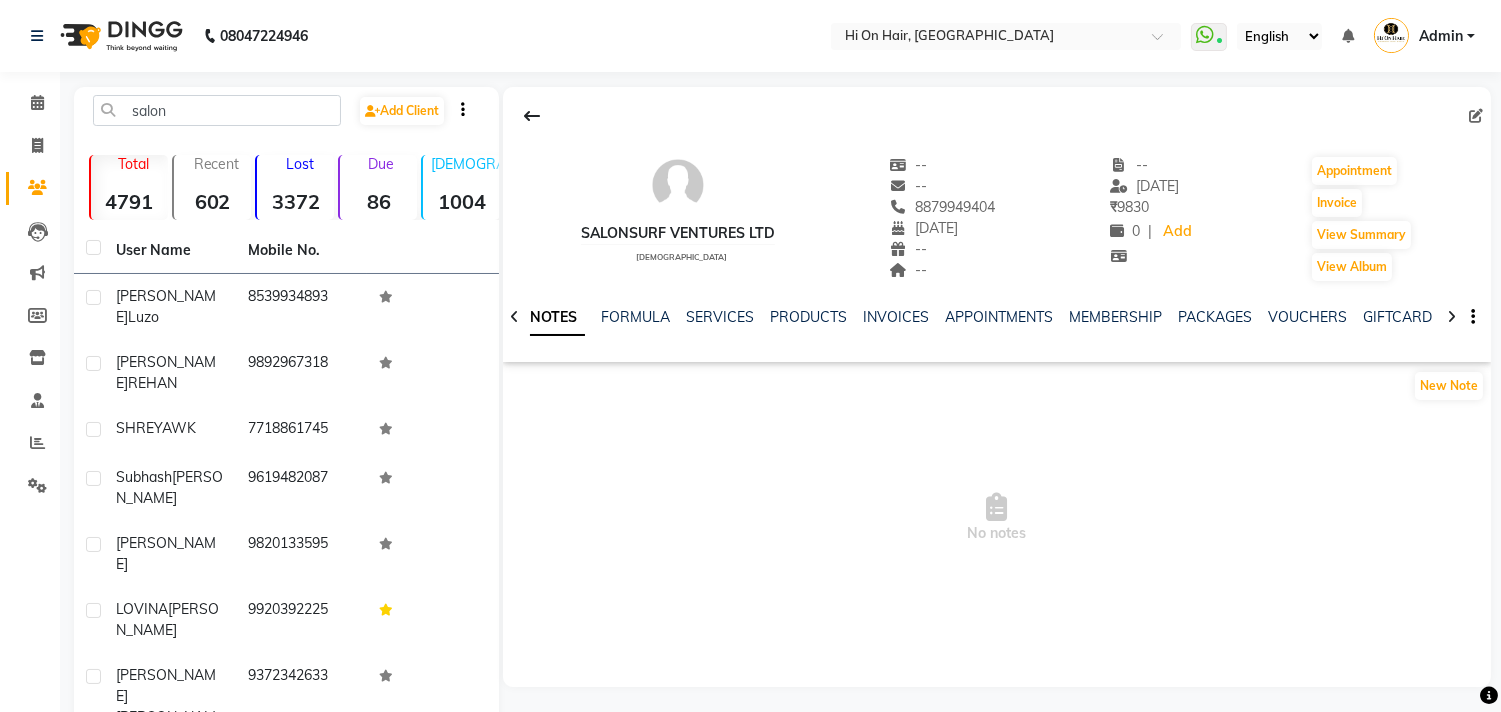 click 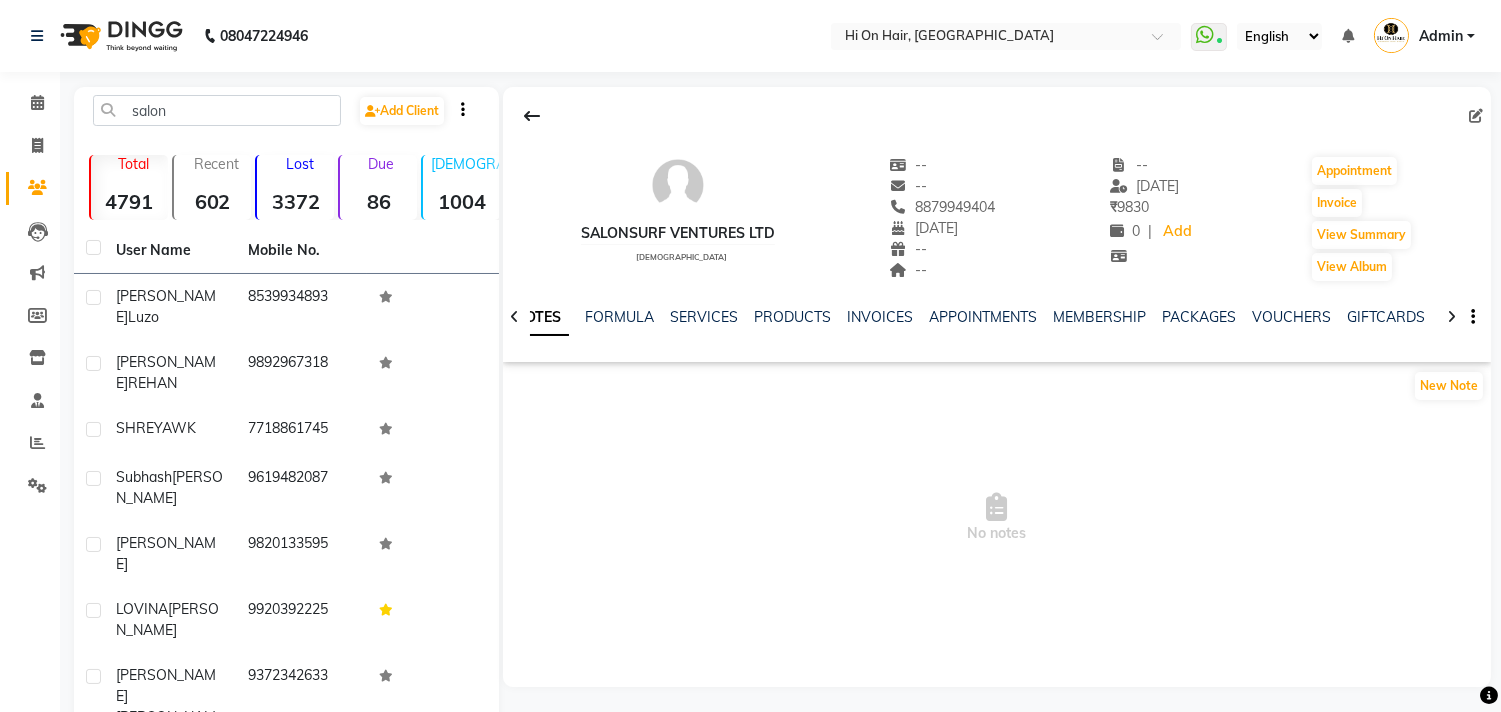 click 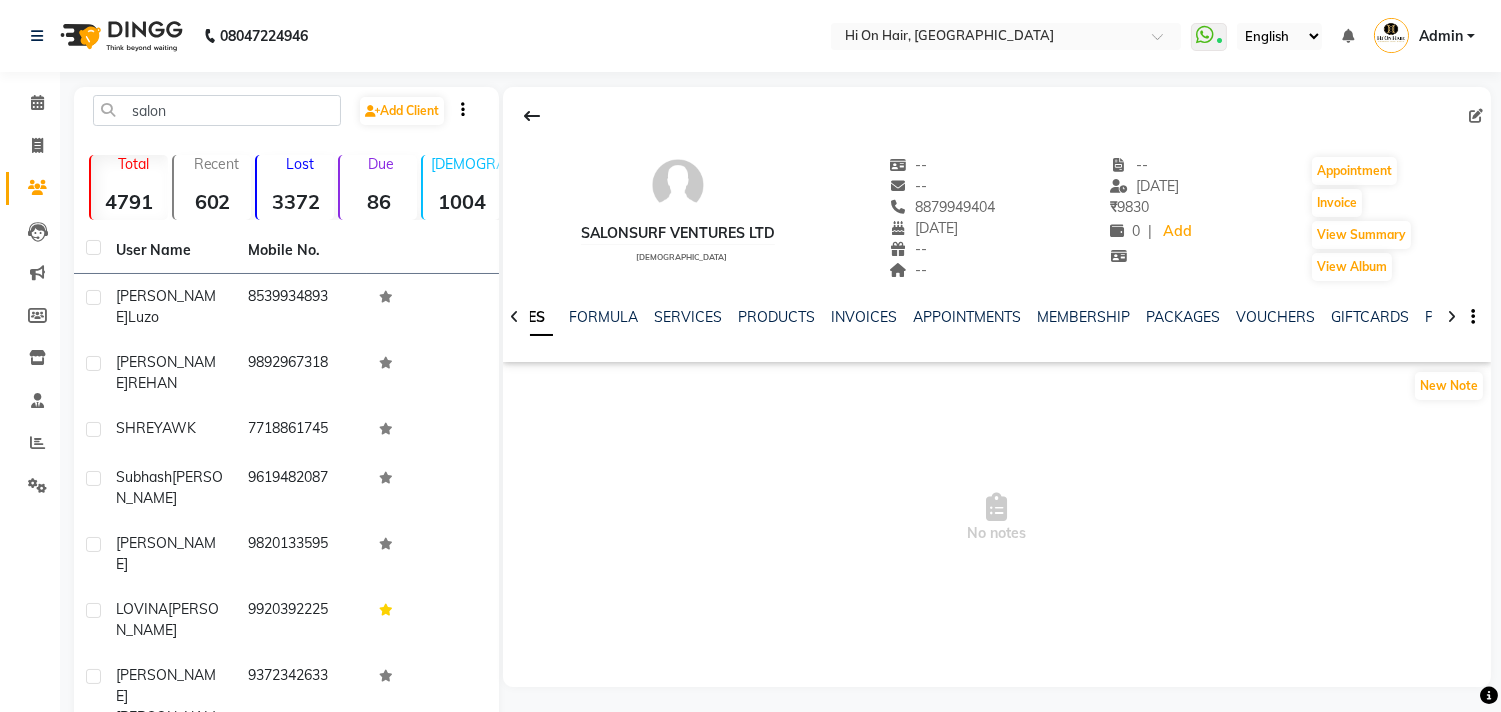click 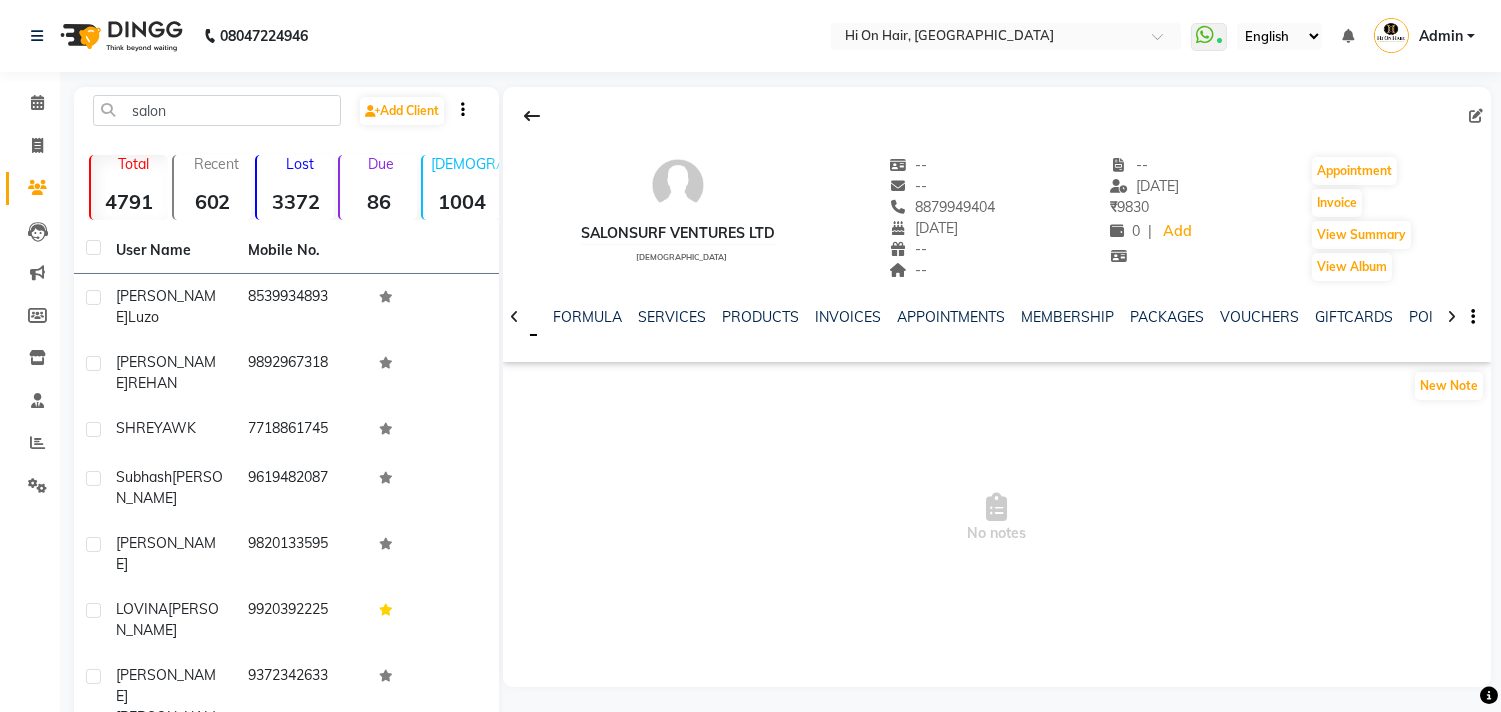 click 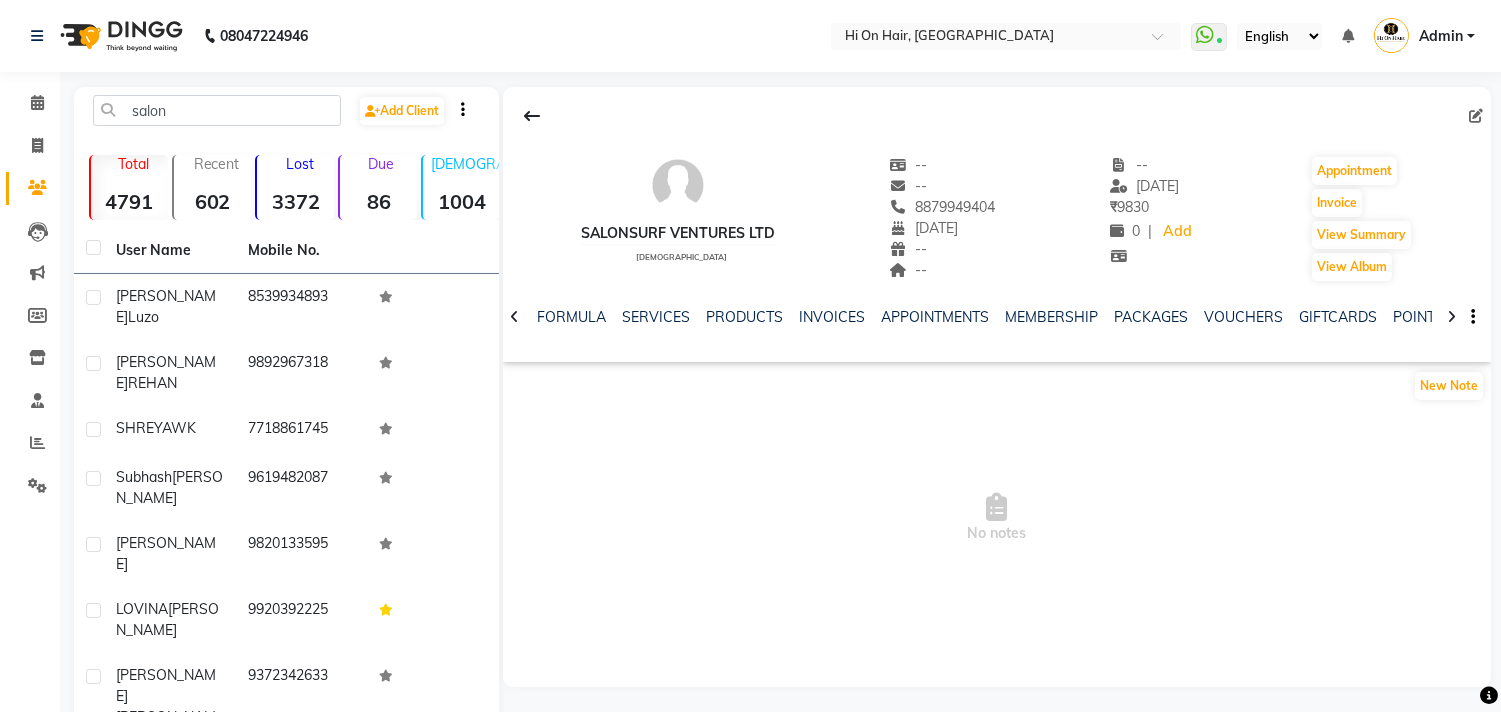 click 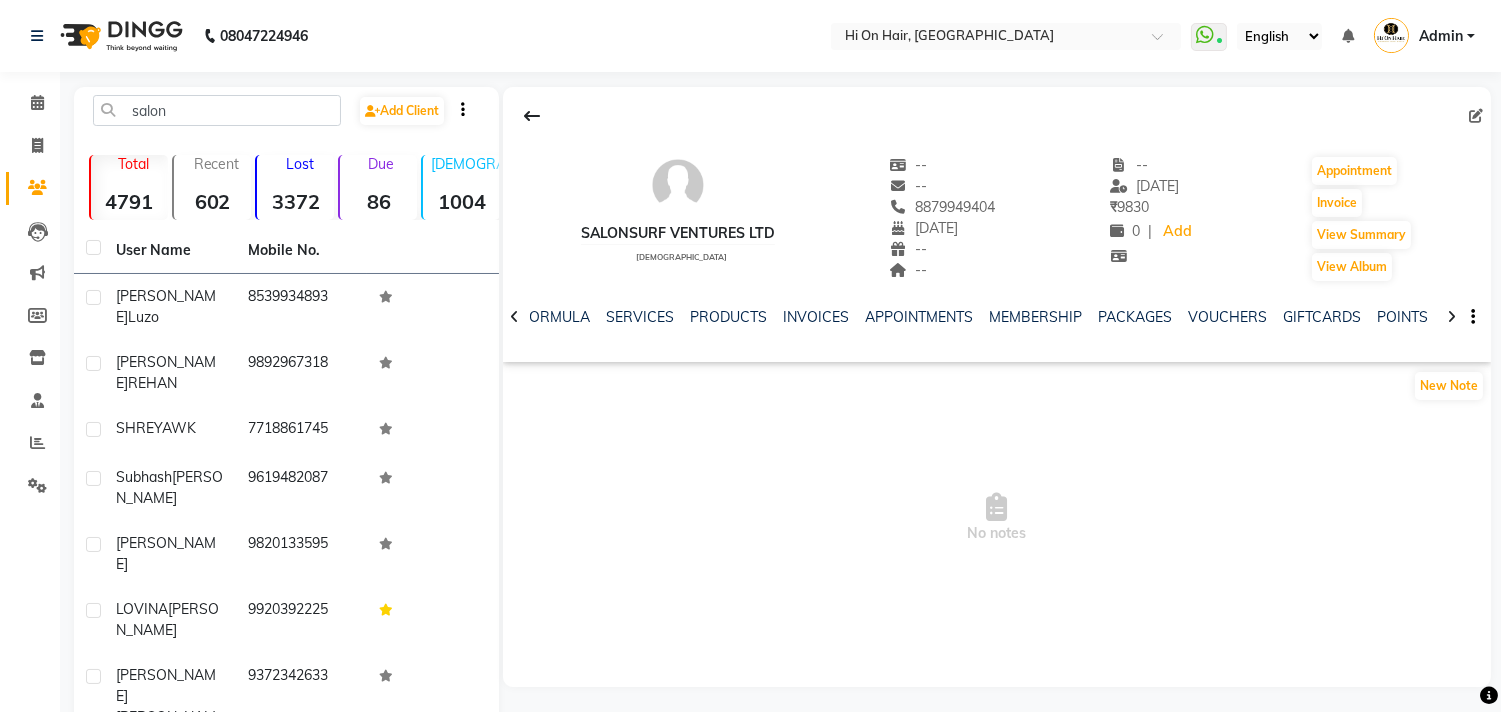 click 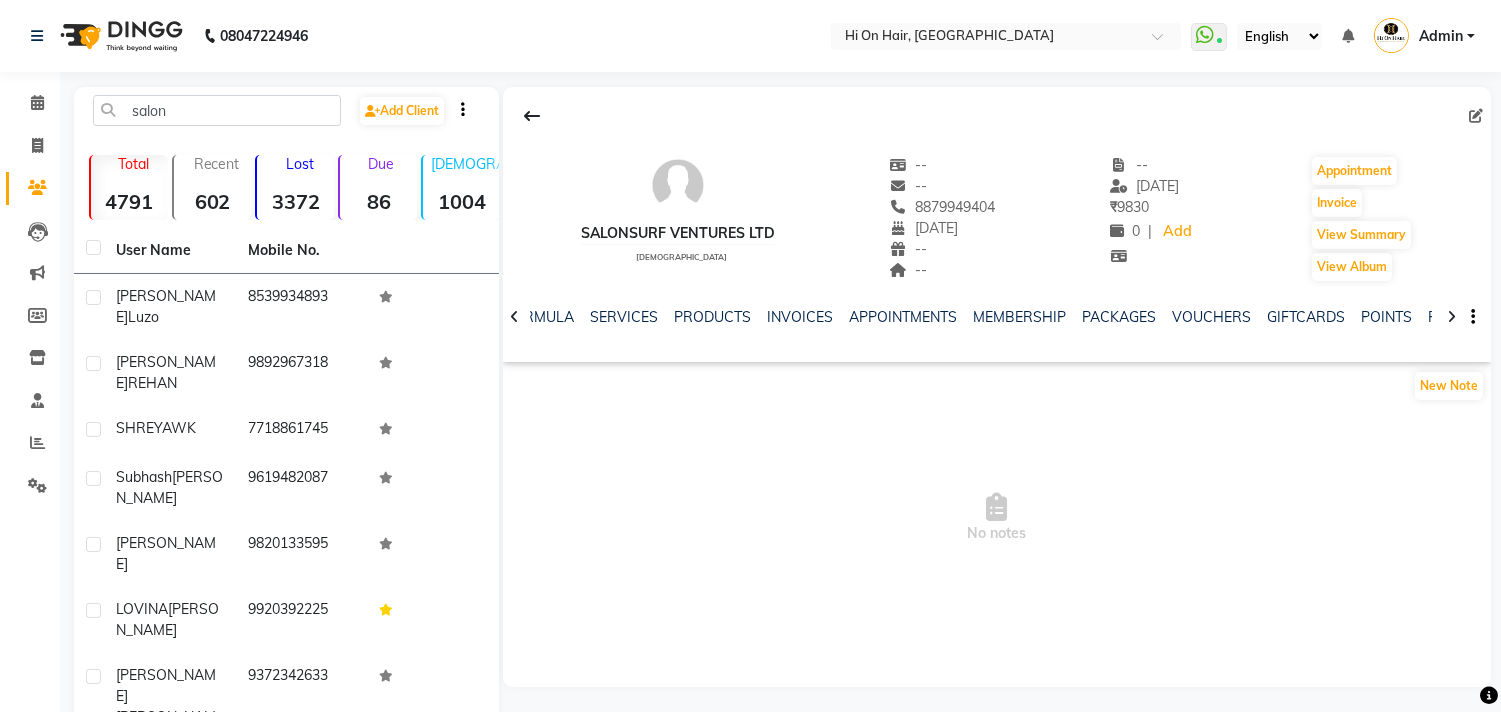 click 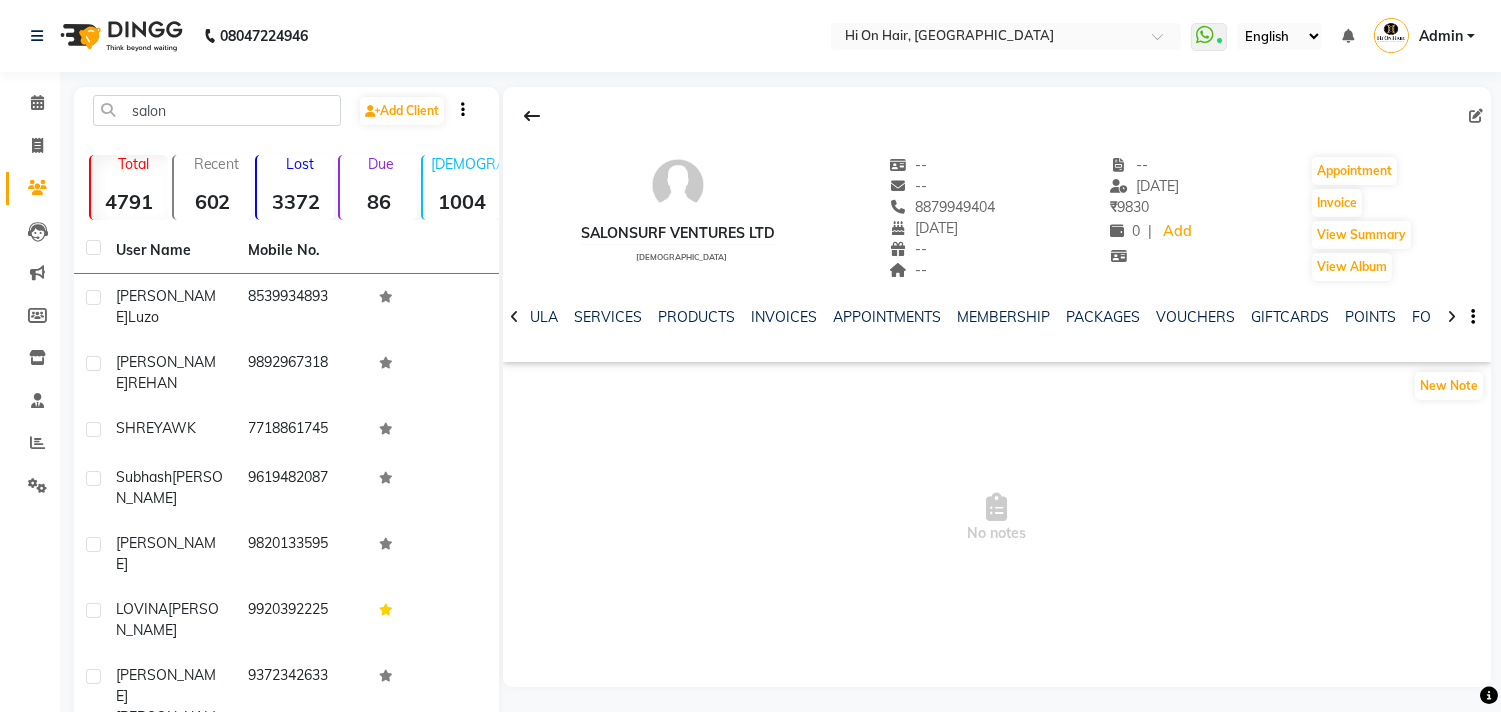 click 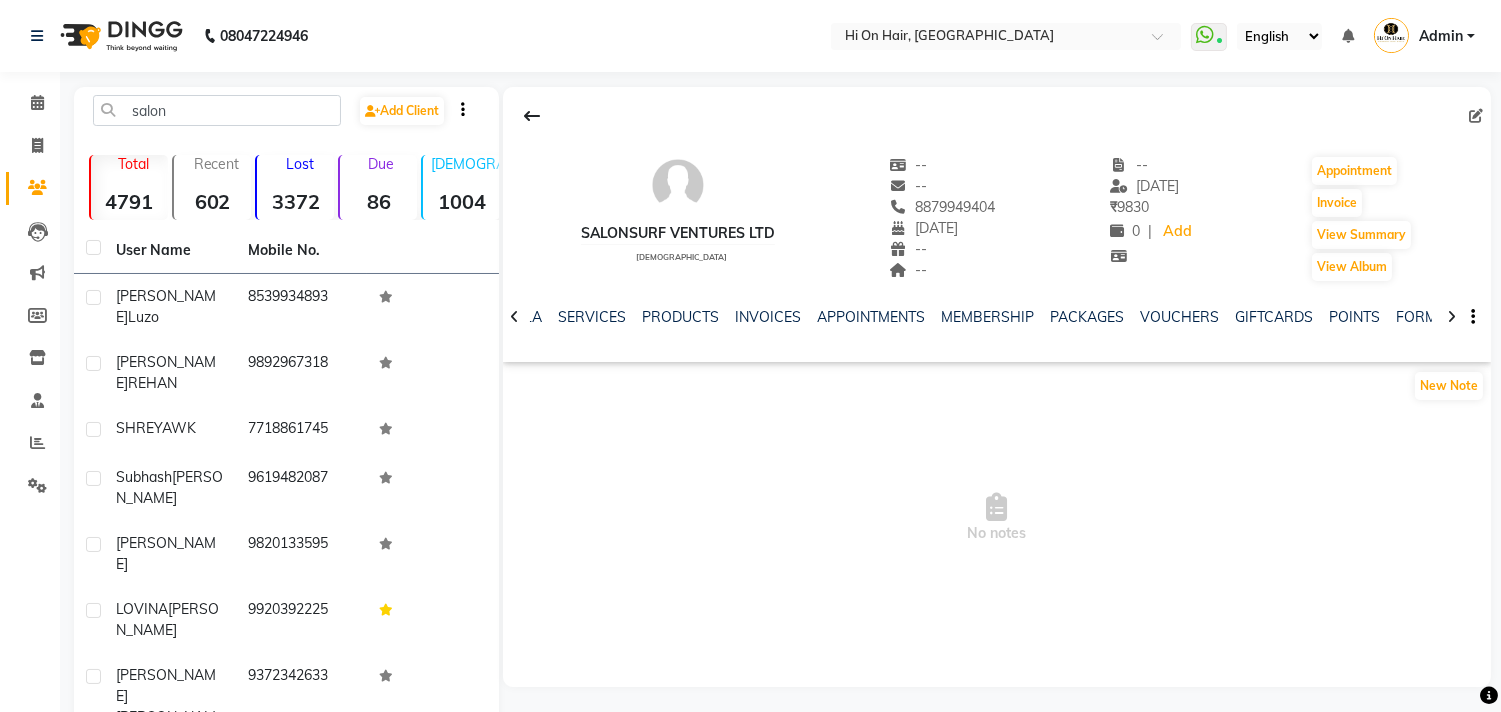 click 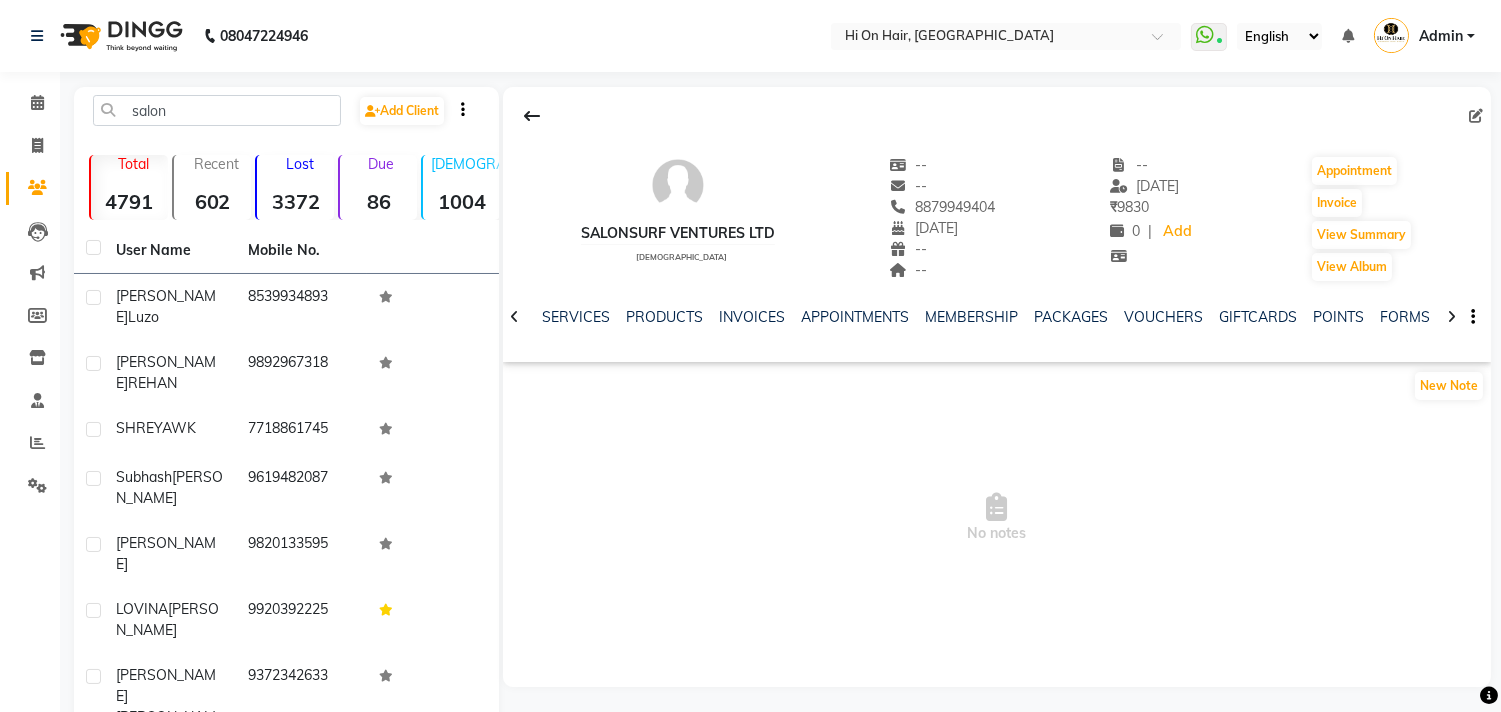 click 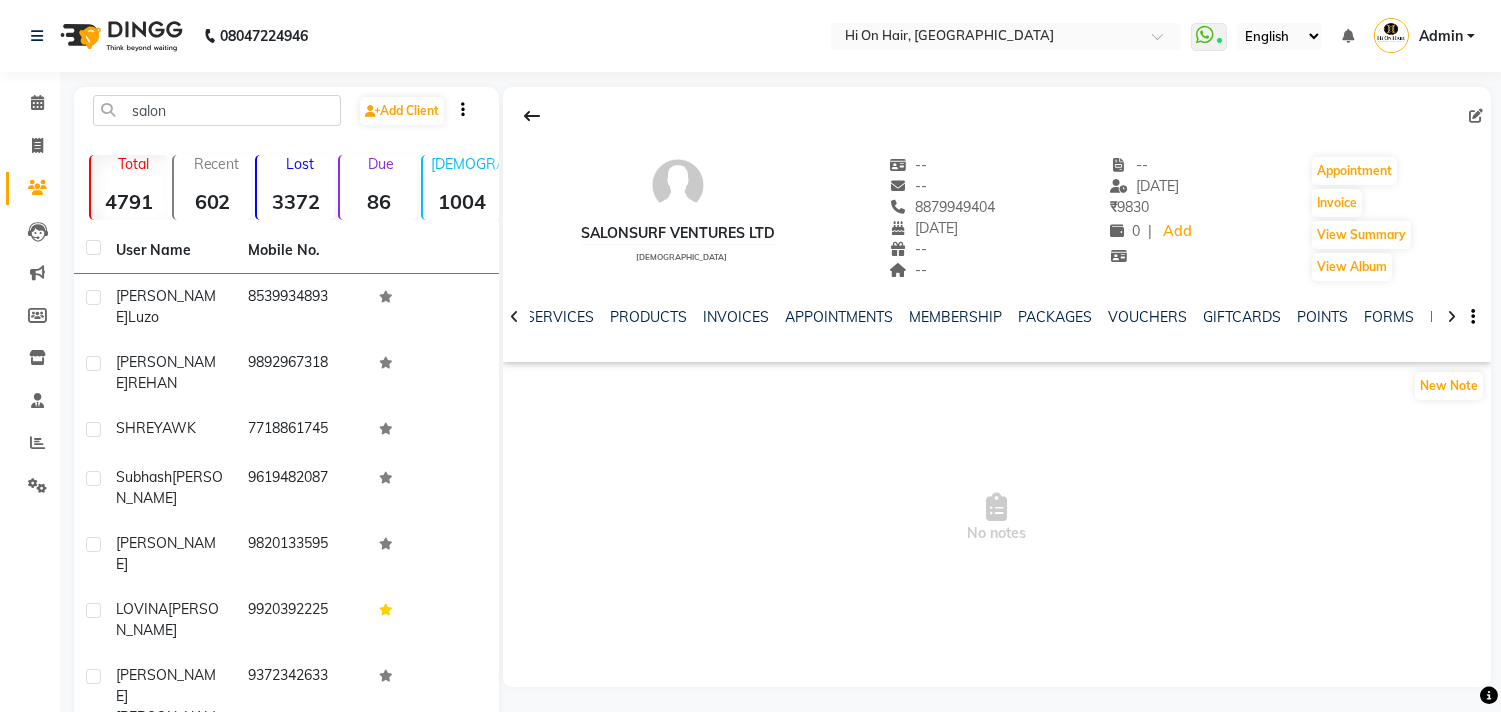 click 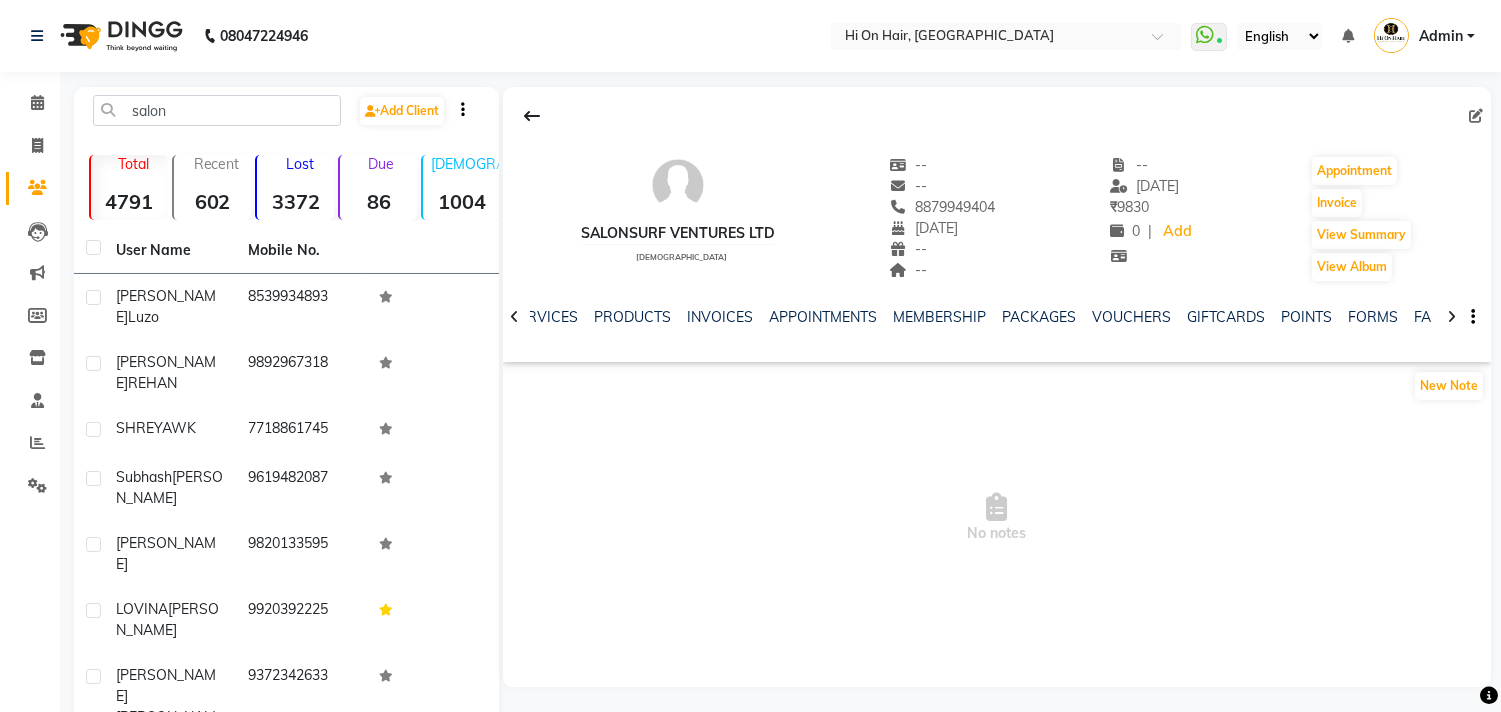 click 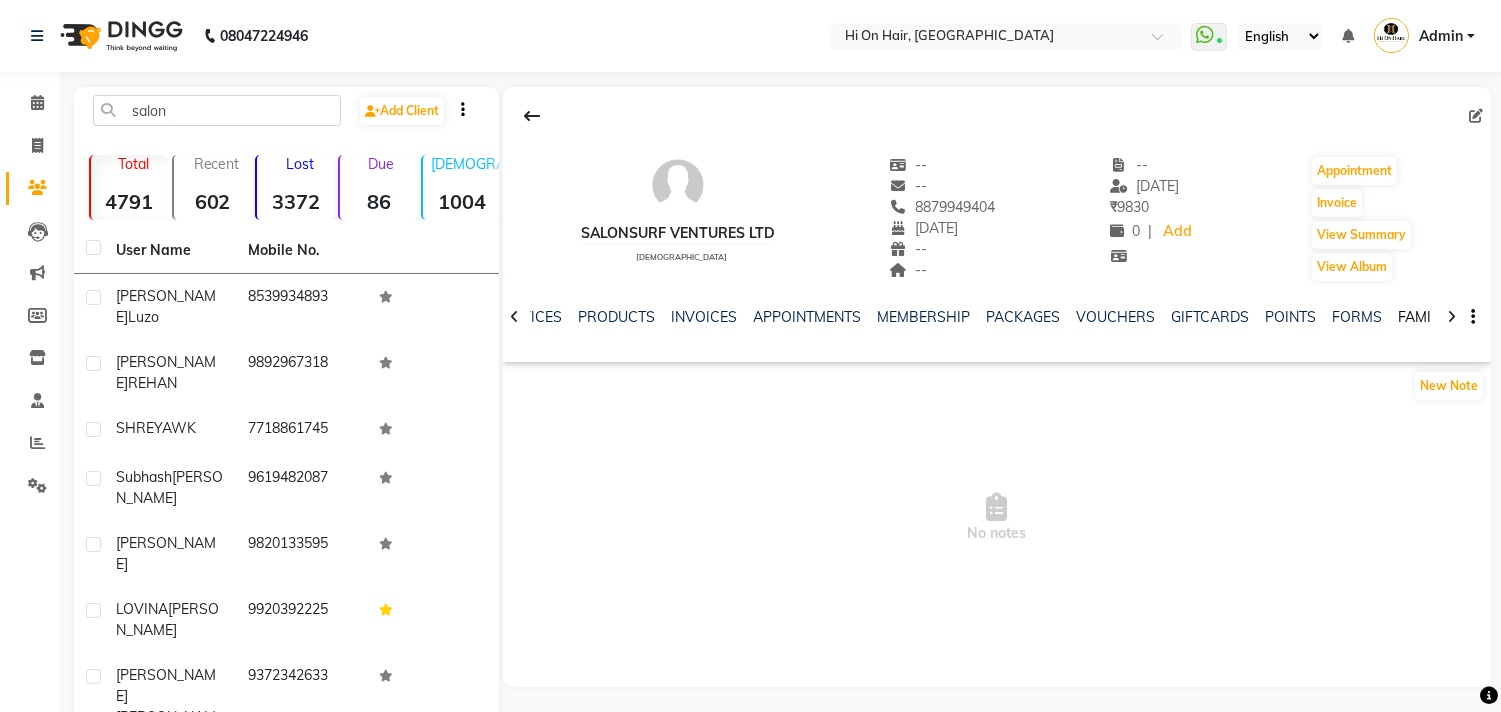 click on "FAMILY" 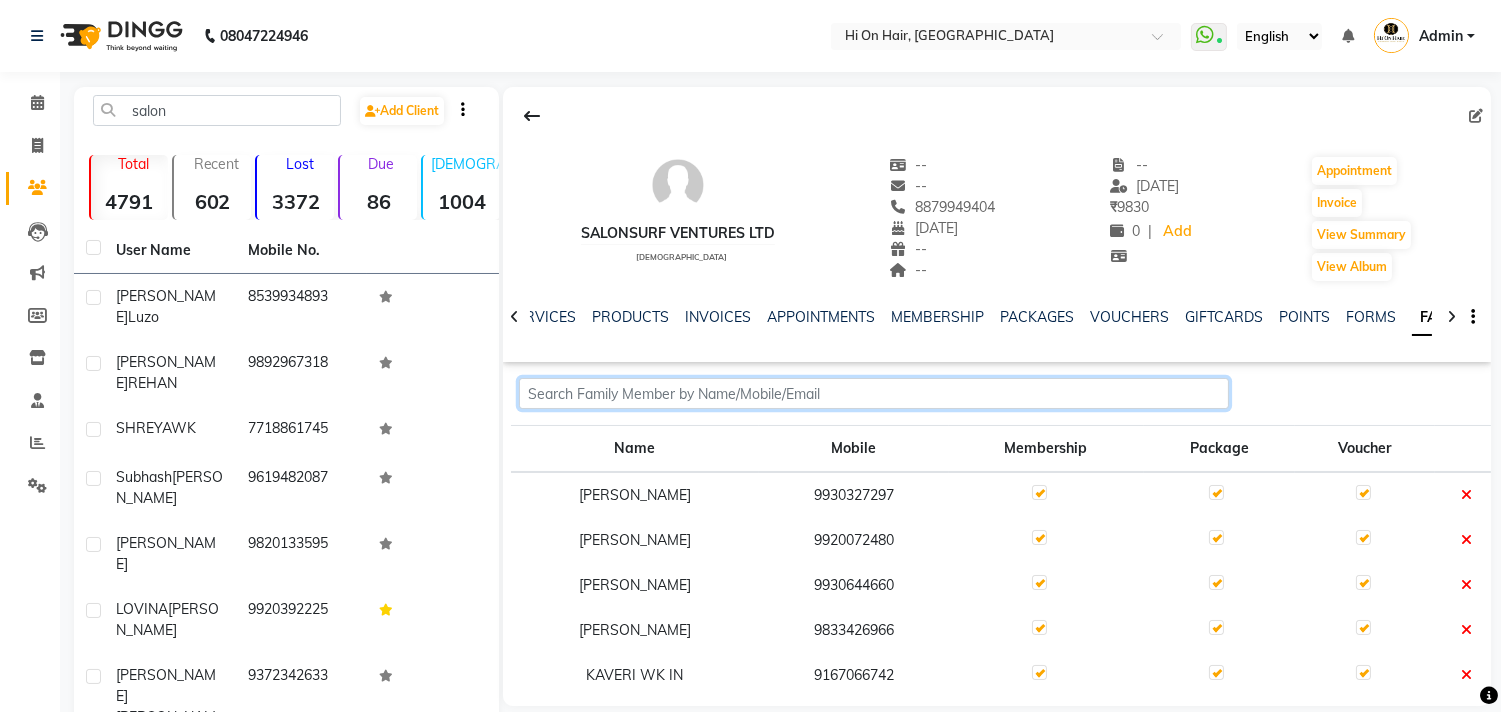 click at bounding box center [873, 393] 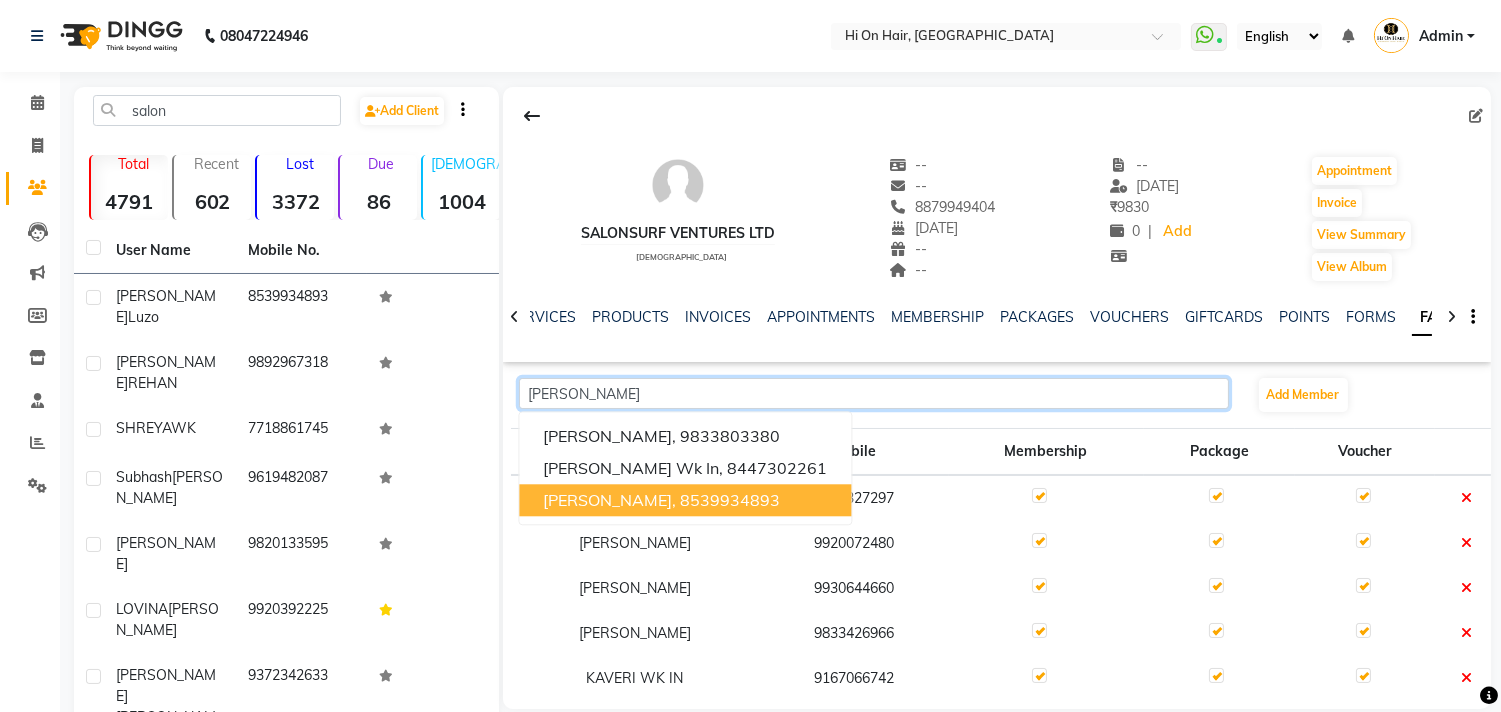 click on "8539934893" at bounding box center (731, 500) 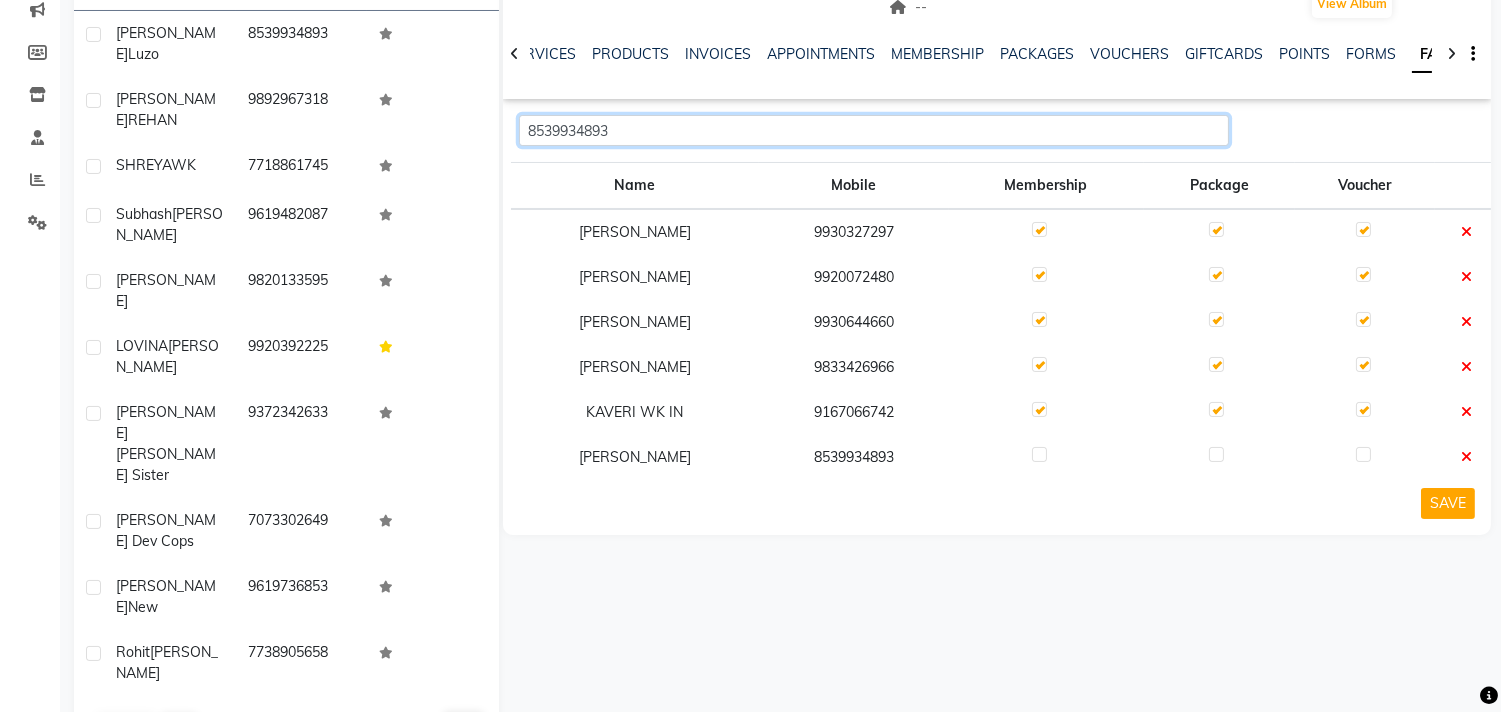 scroll, scrollTop: 281, scrollLeft: 0, axis: vertical 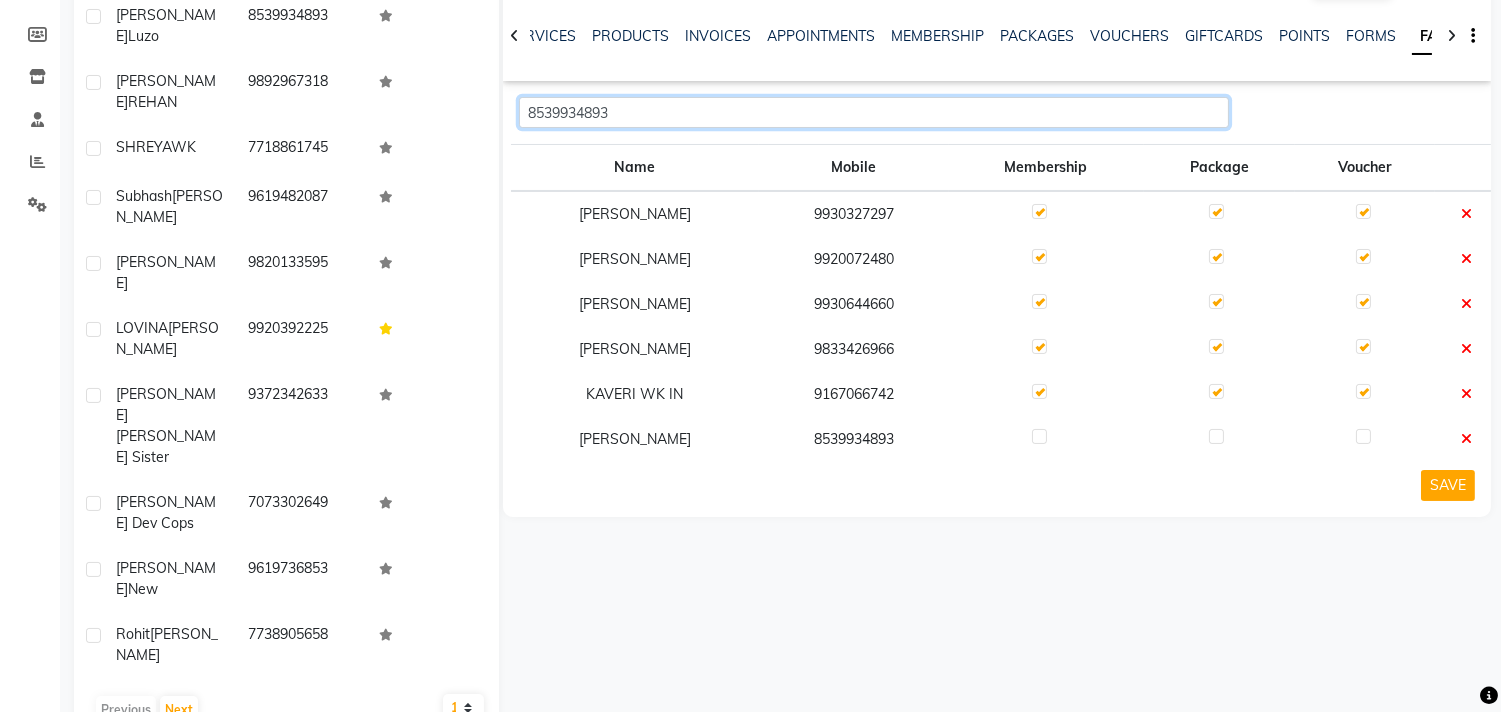 type on "8539934893" 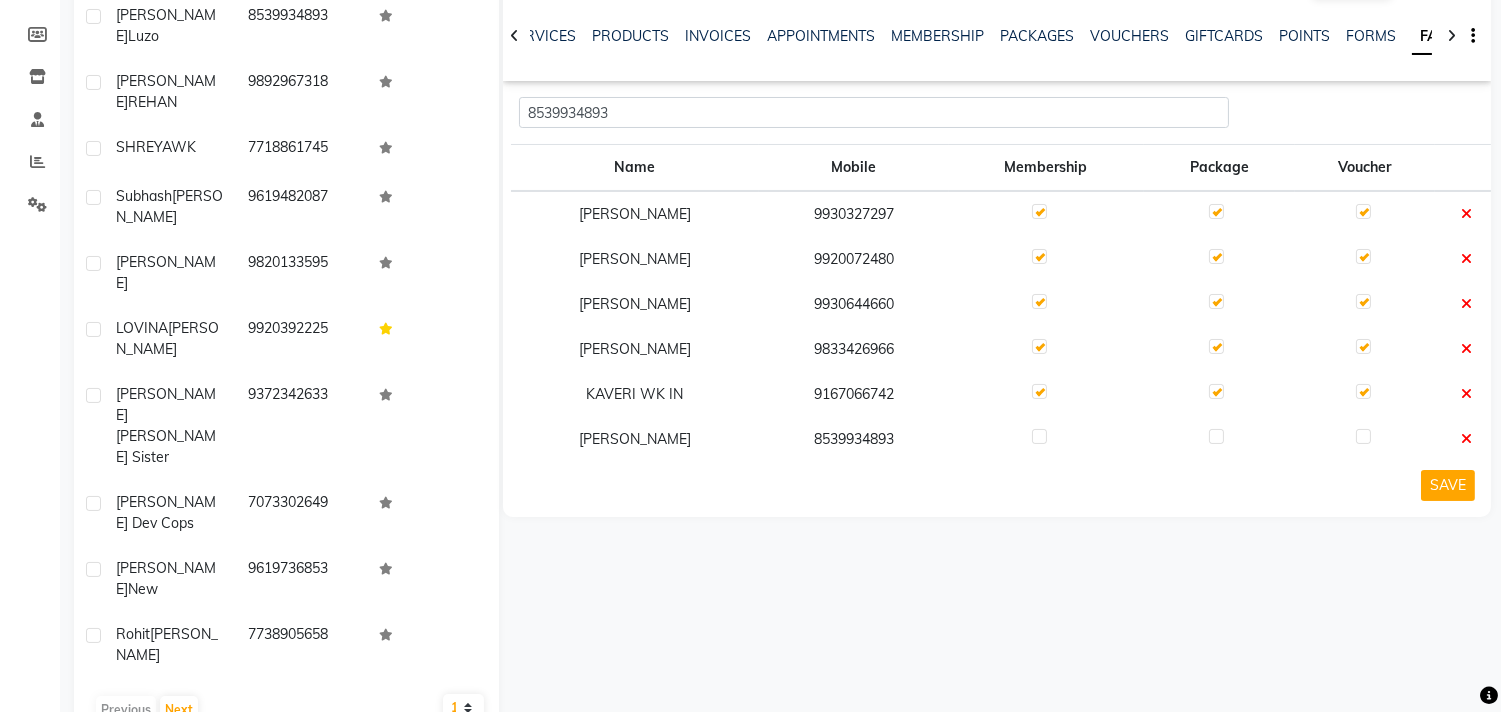 click 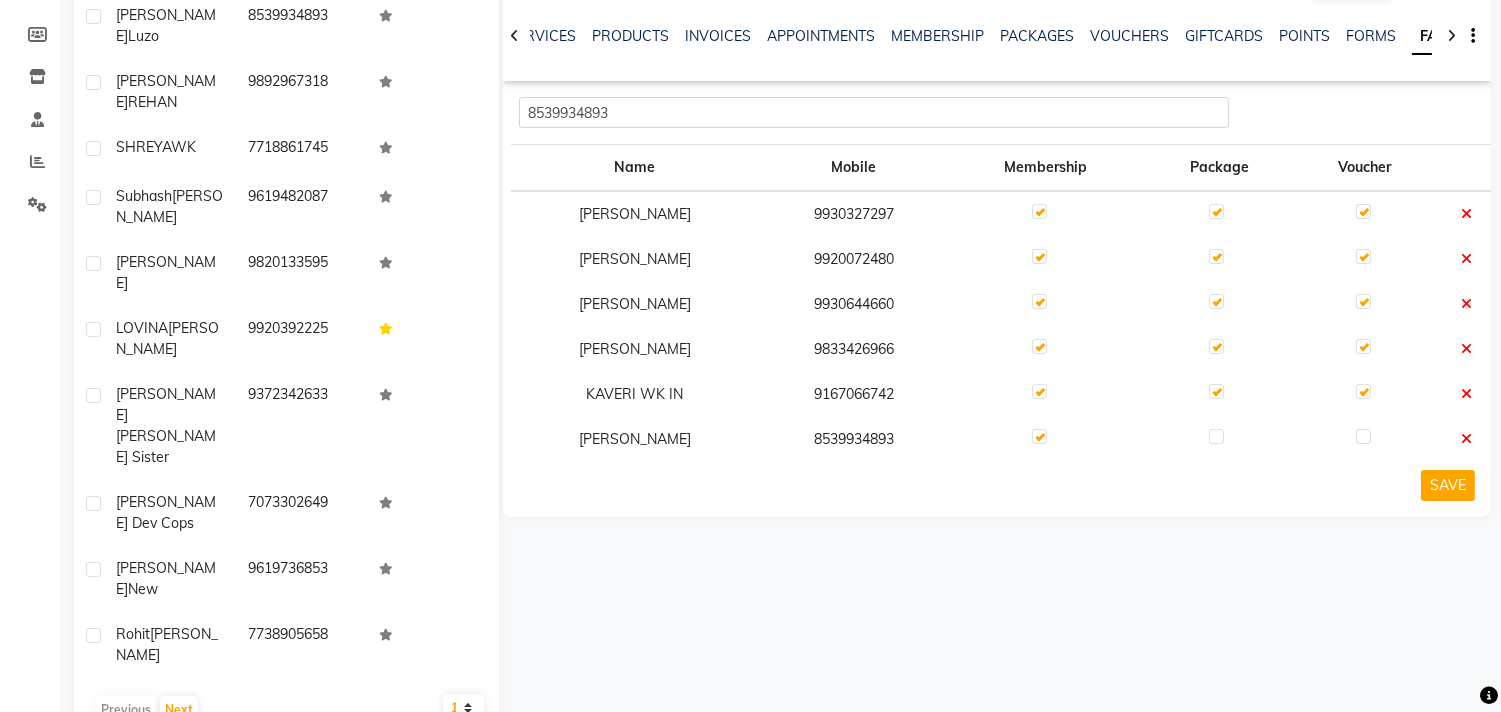 click 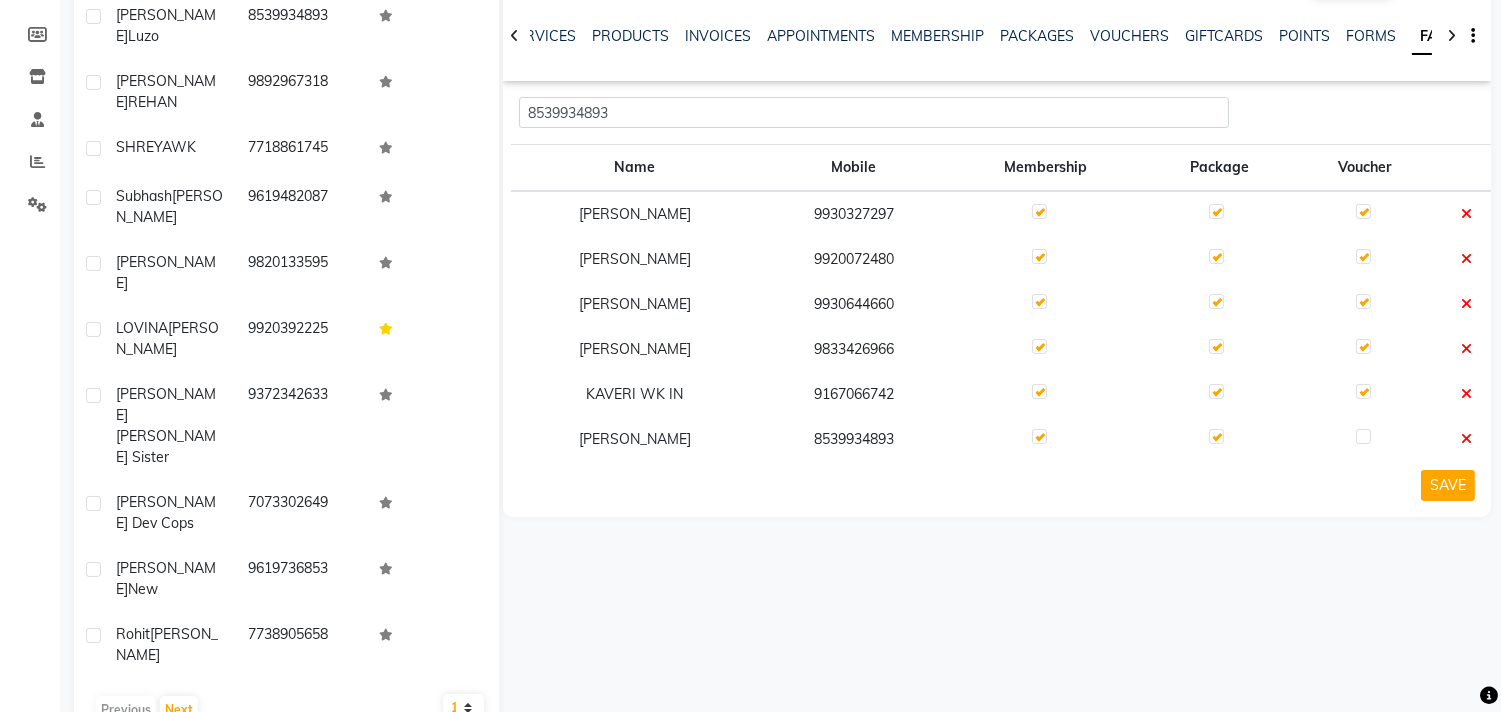 click 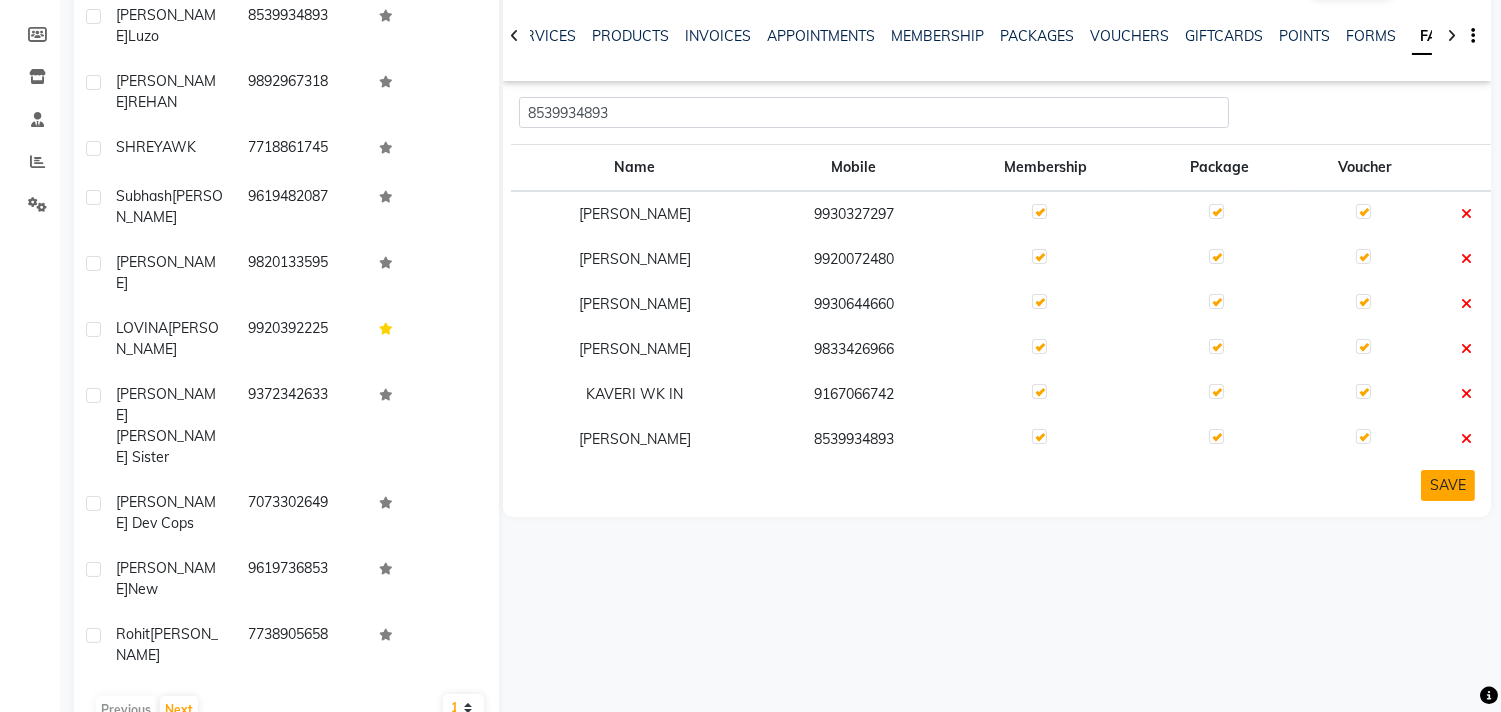 click on "SAVE" 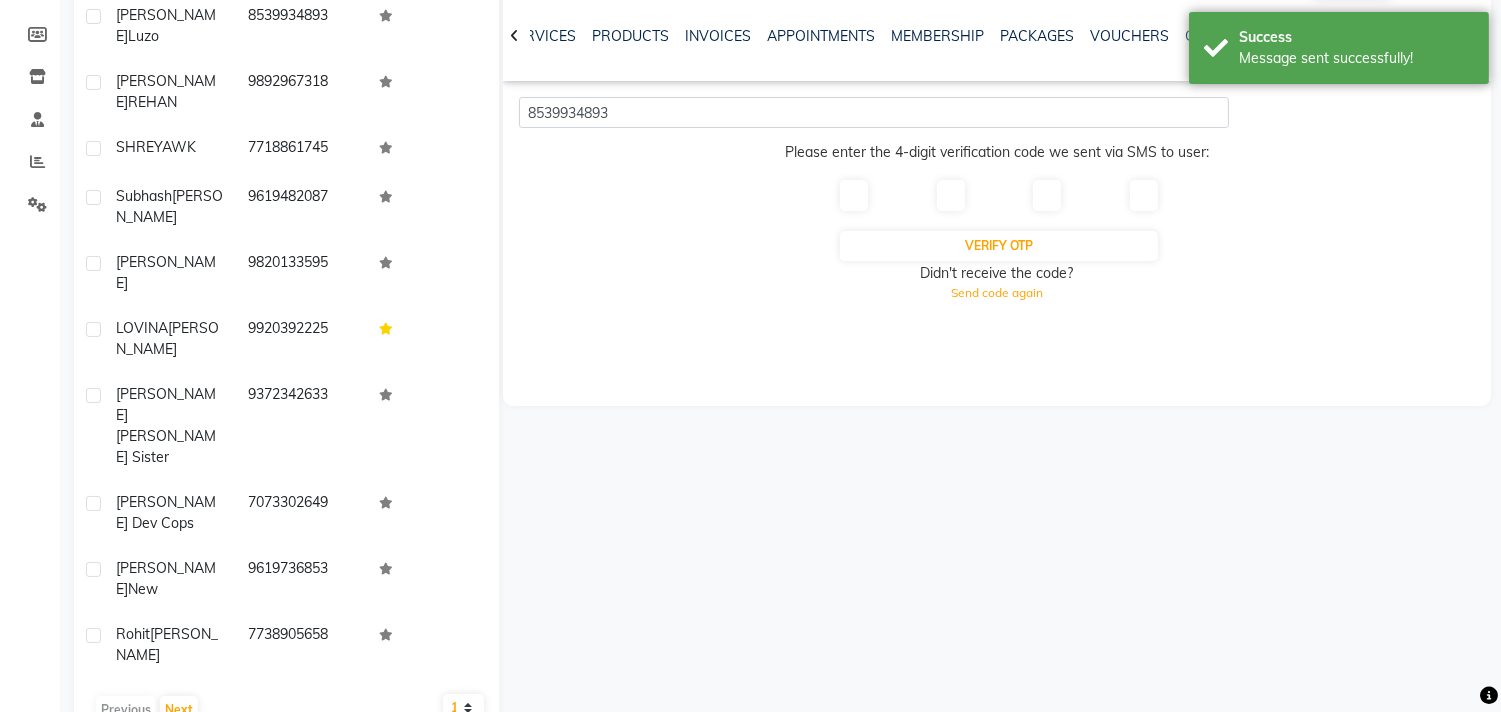 click at bounding box center (854, 195) 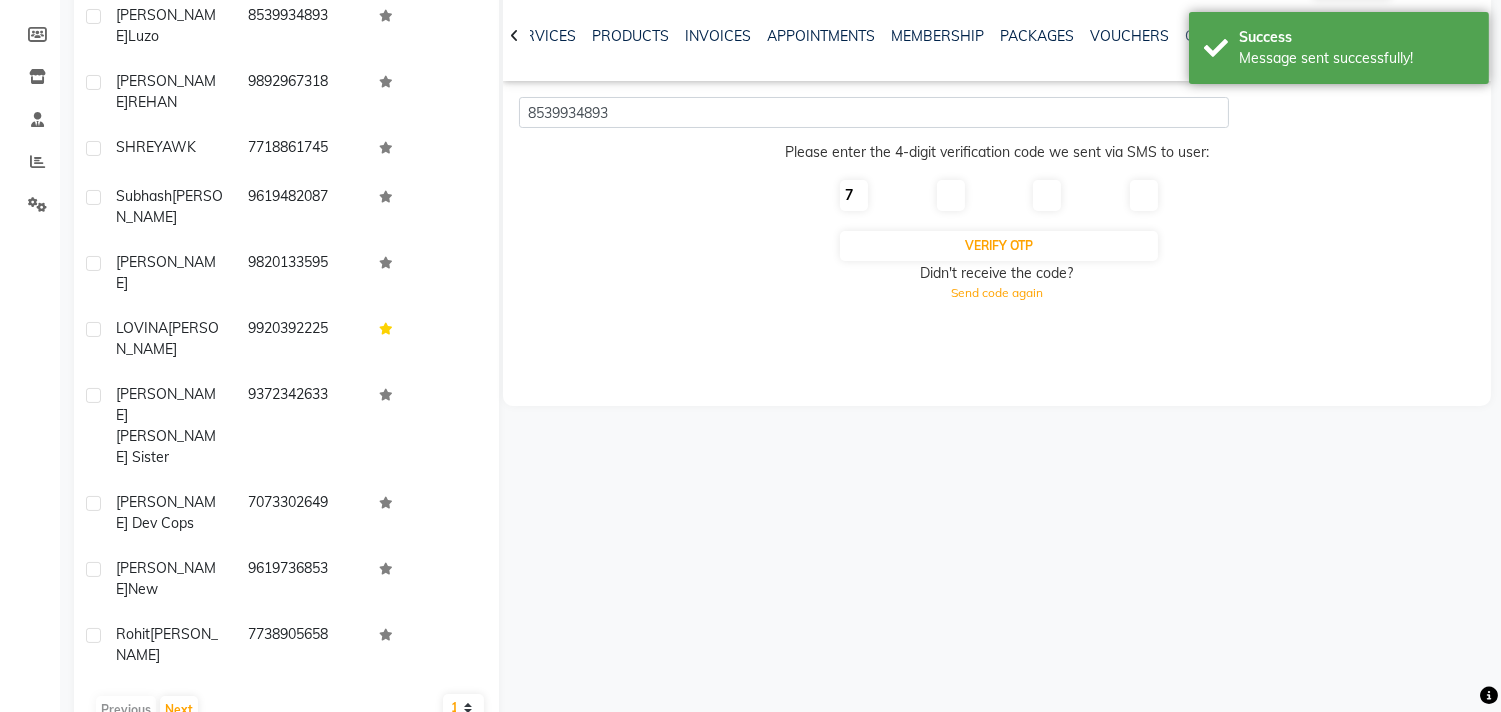 type on "7" 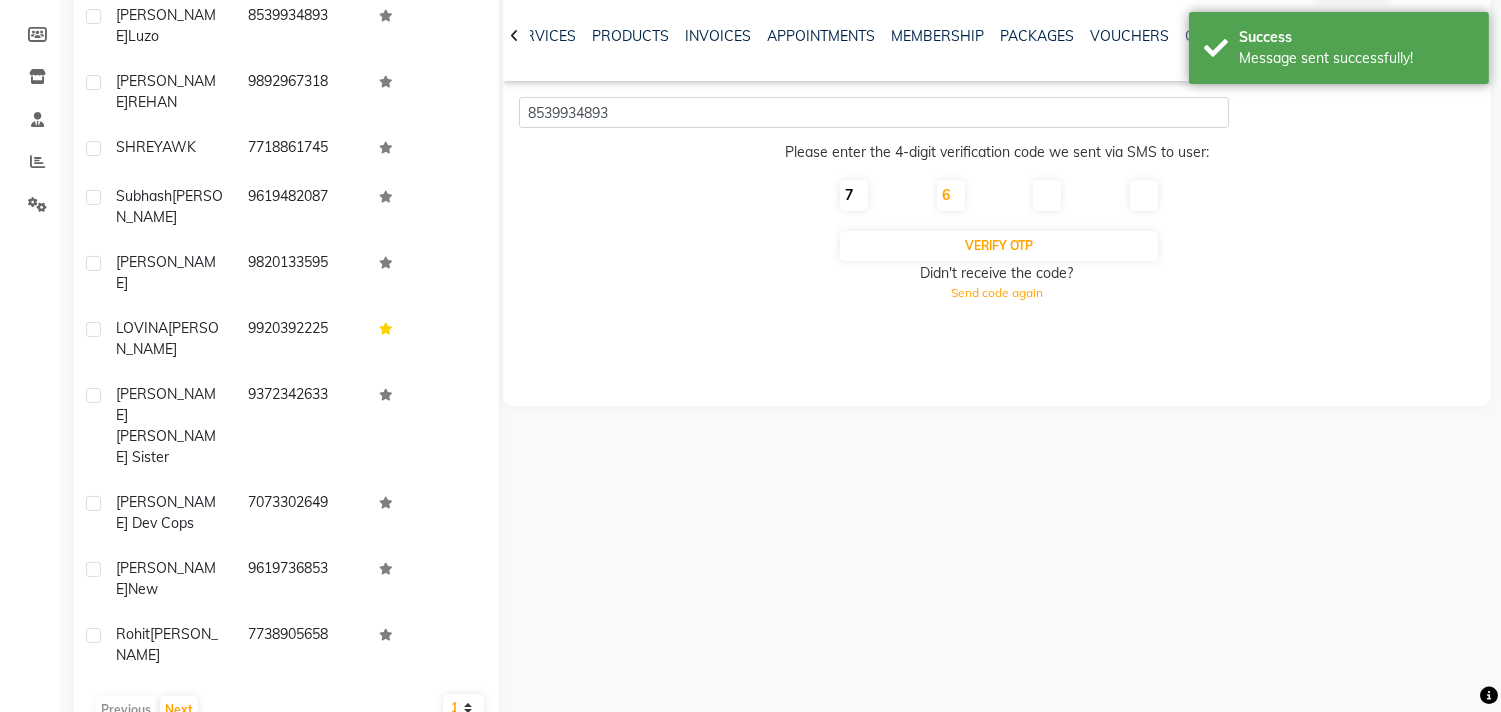 type on "6" 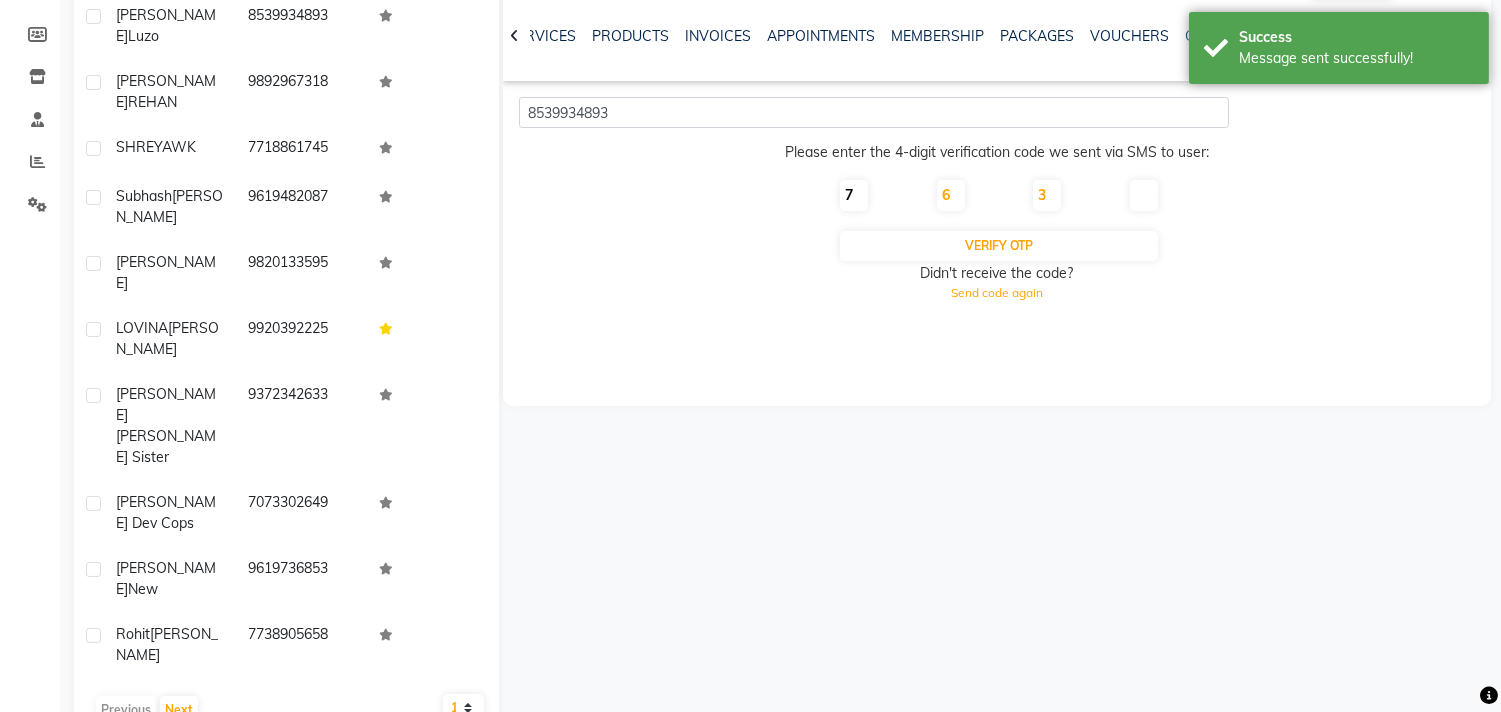 type on "3" 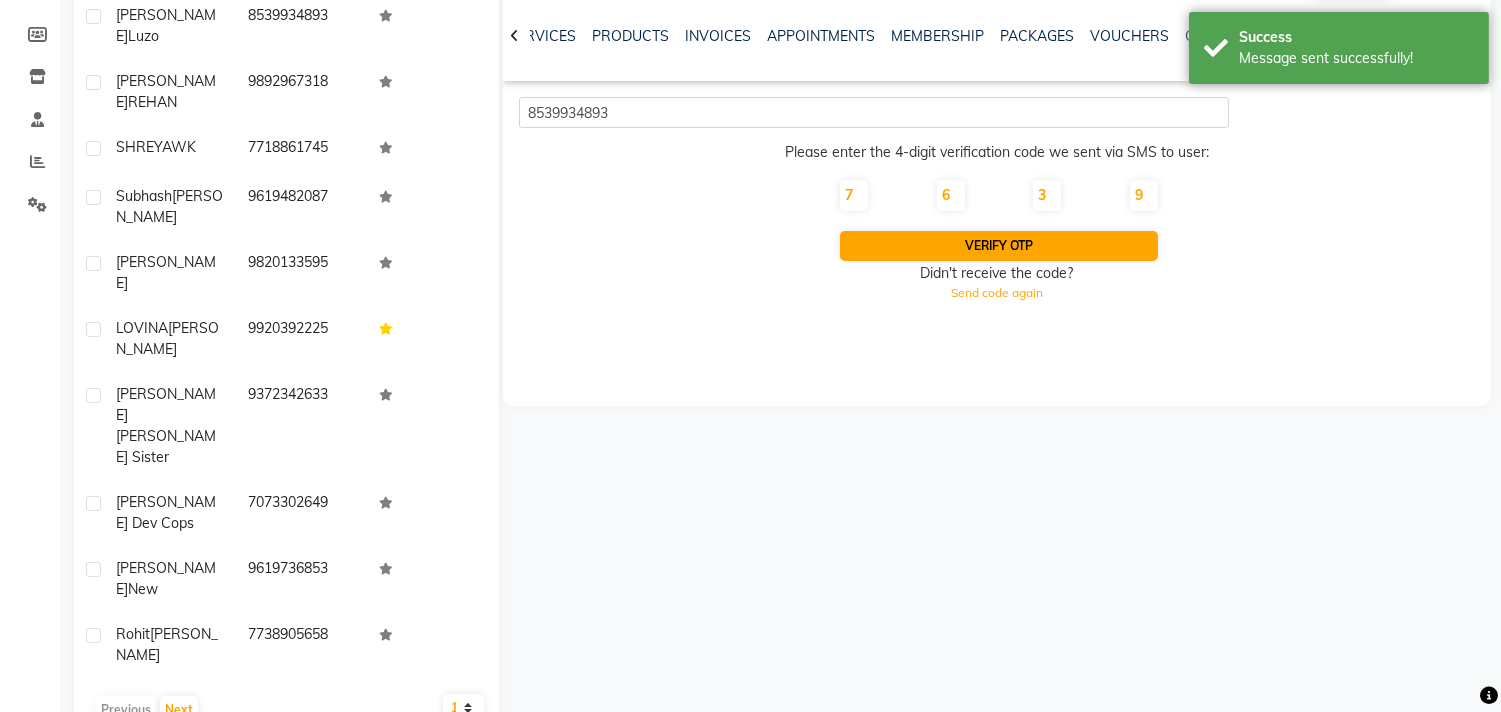 type on "9" 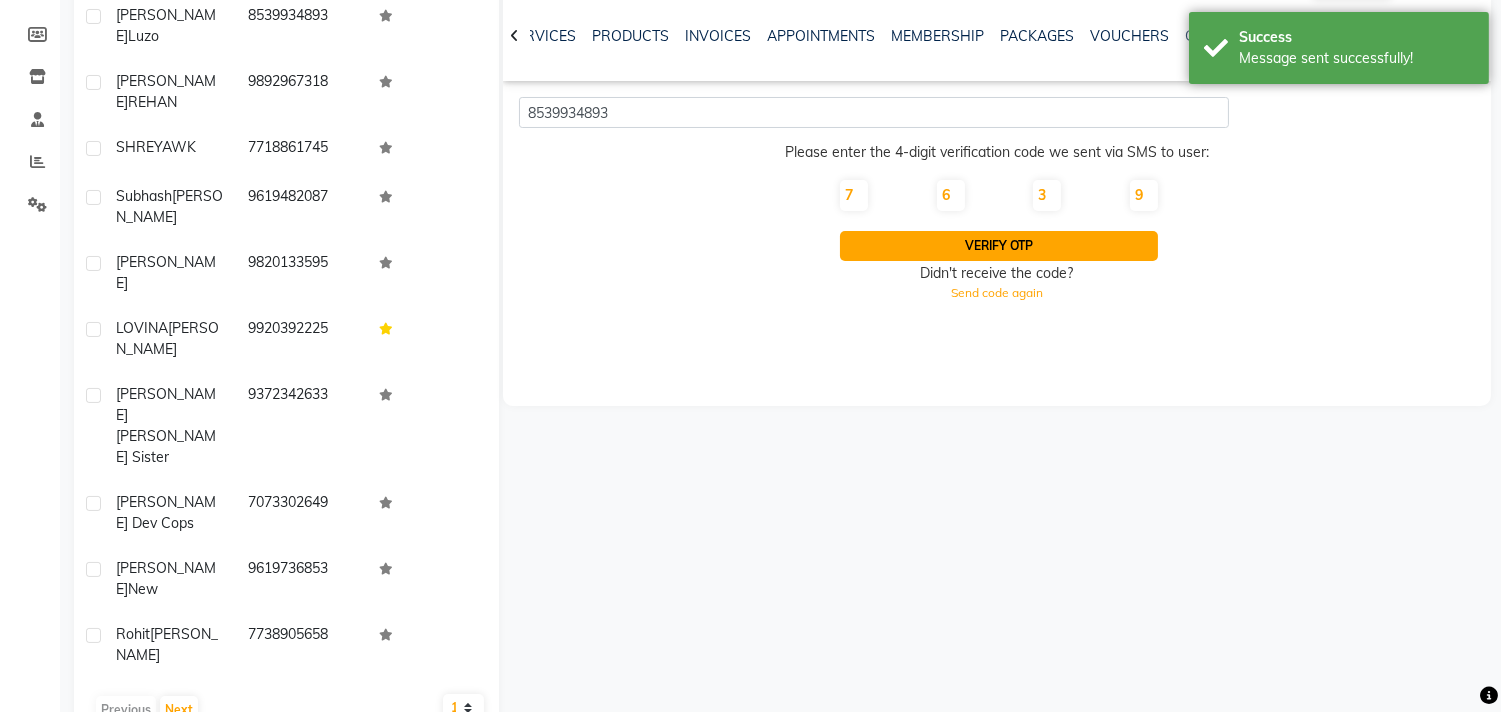 click on "Verify OTP" at bounding box center (998, 246) 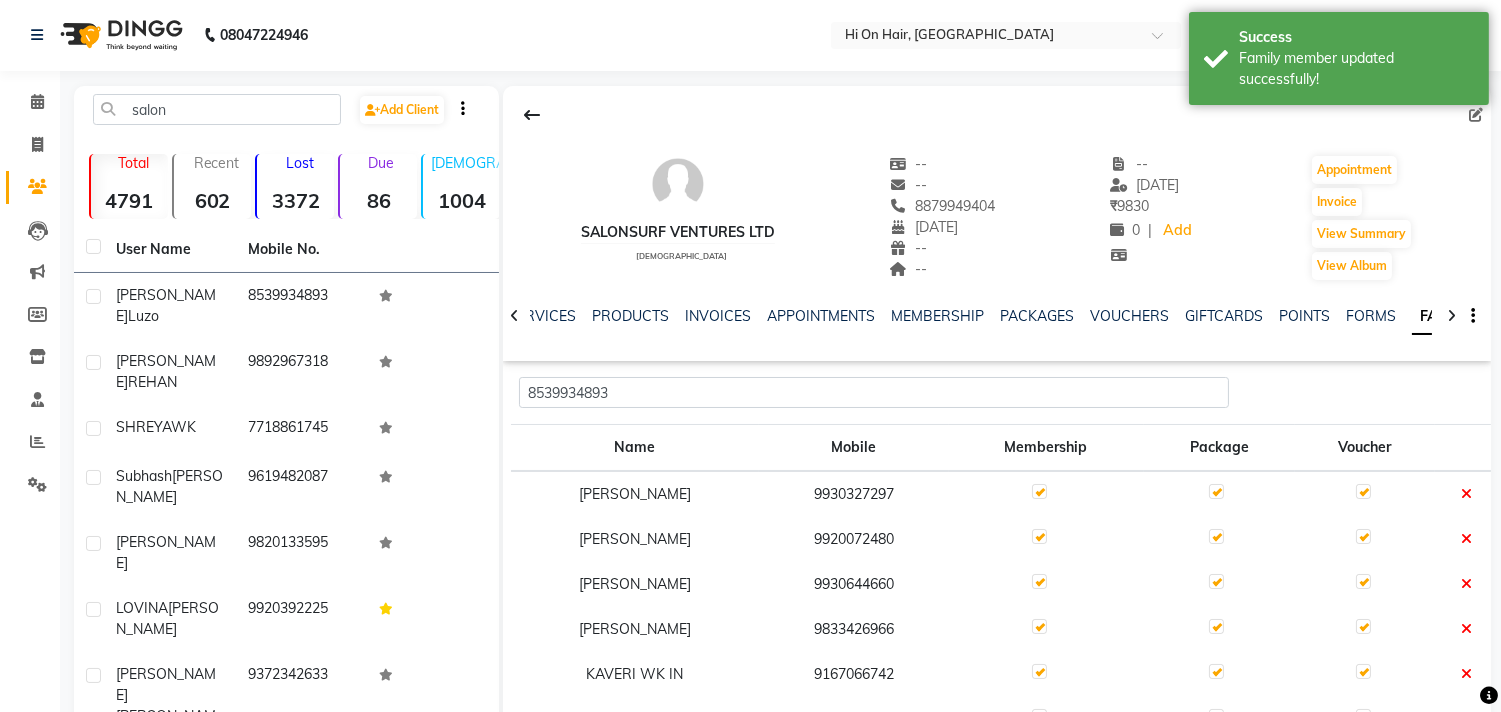 scroll, scrollTop: 0, scrollLeft: 0, axis: both 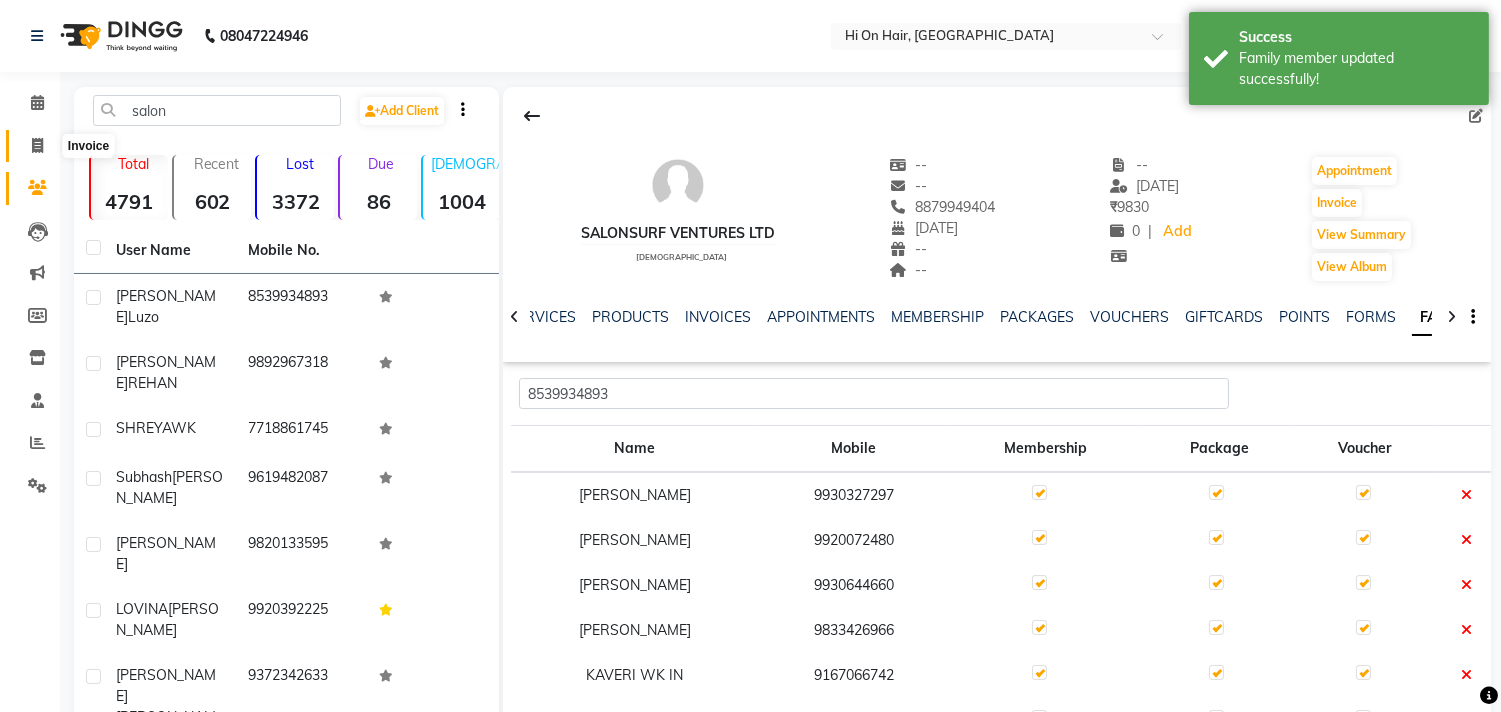 click 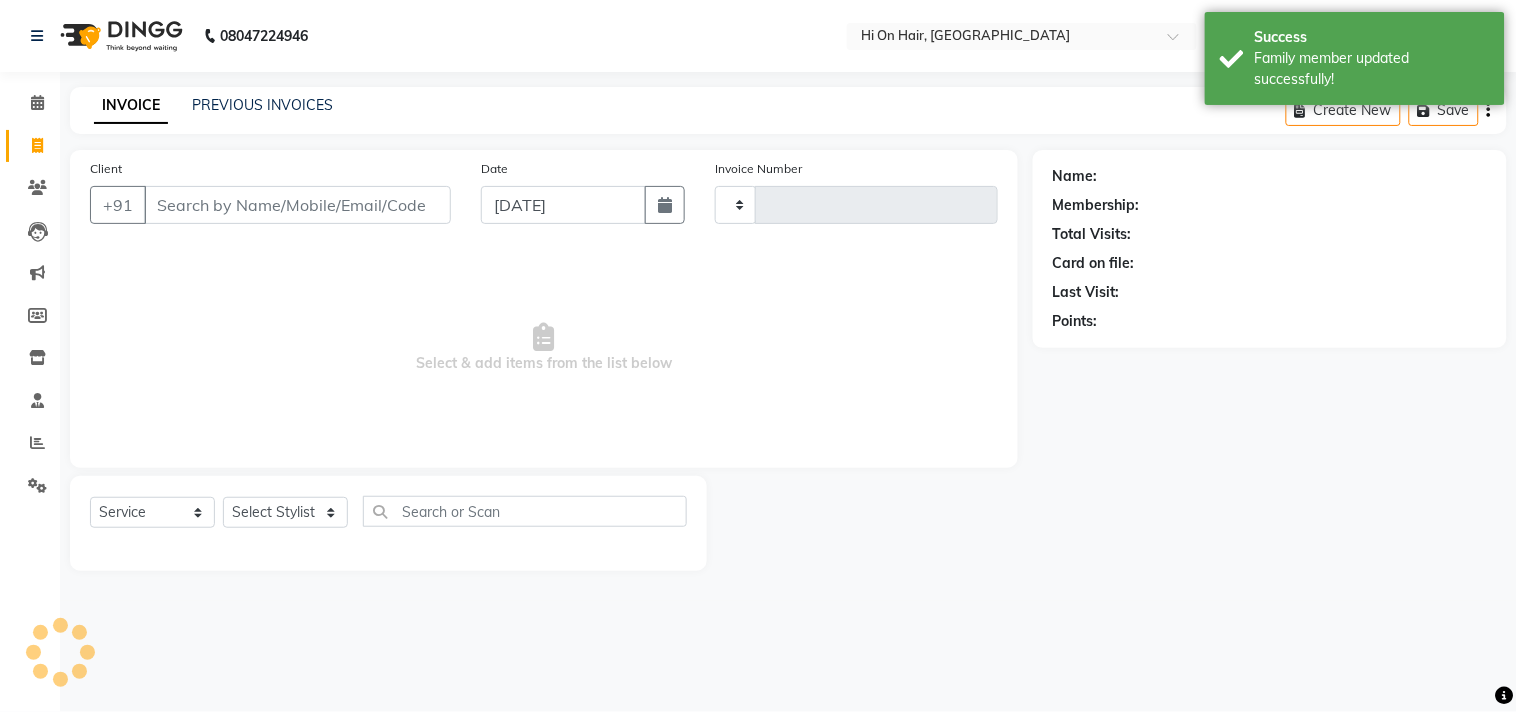 type on "1213" 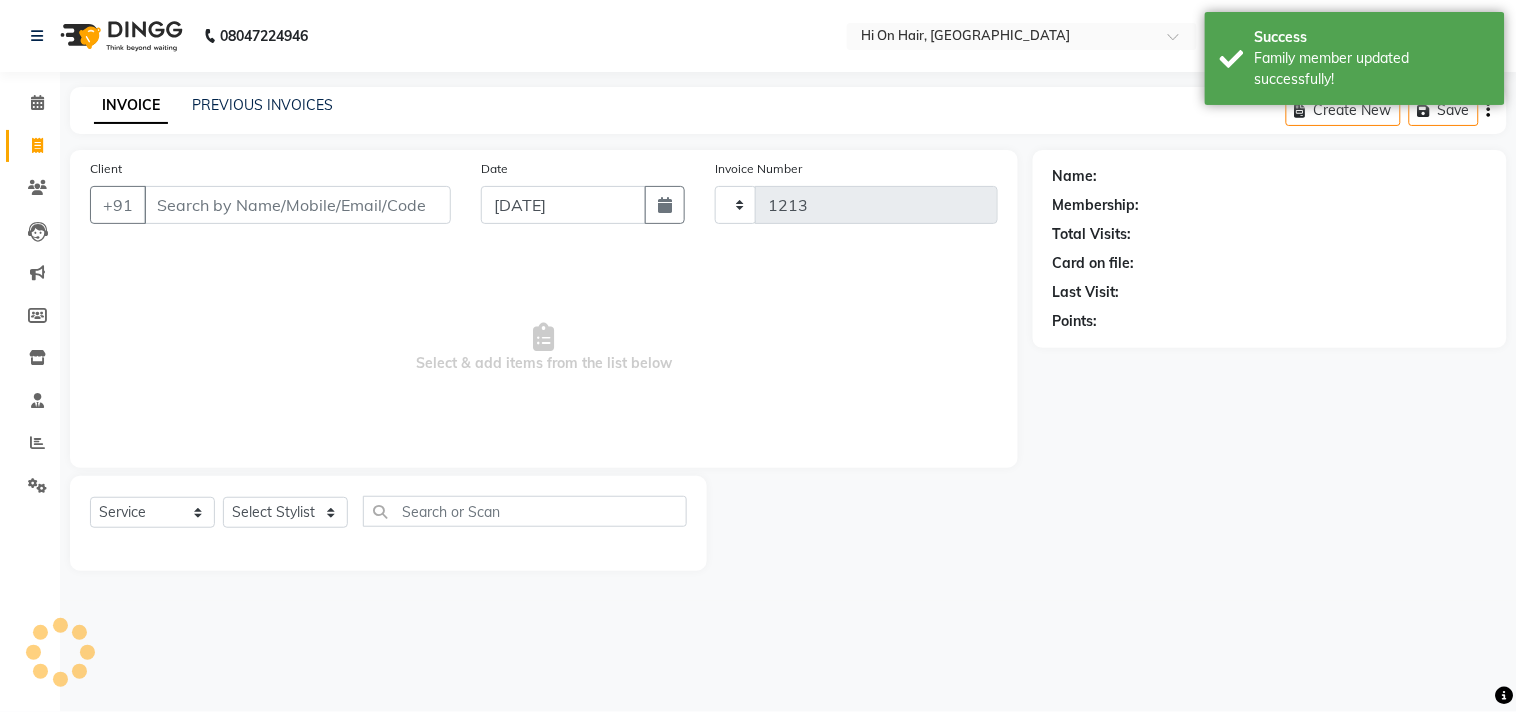 select on "535" 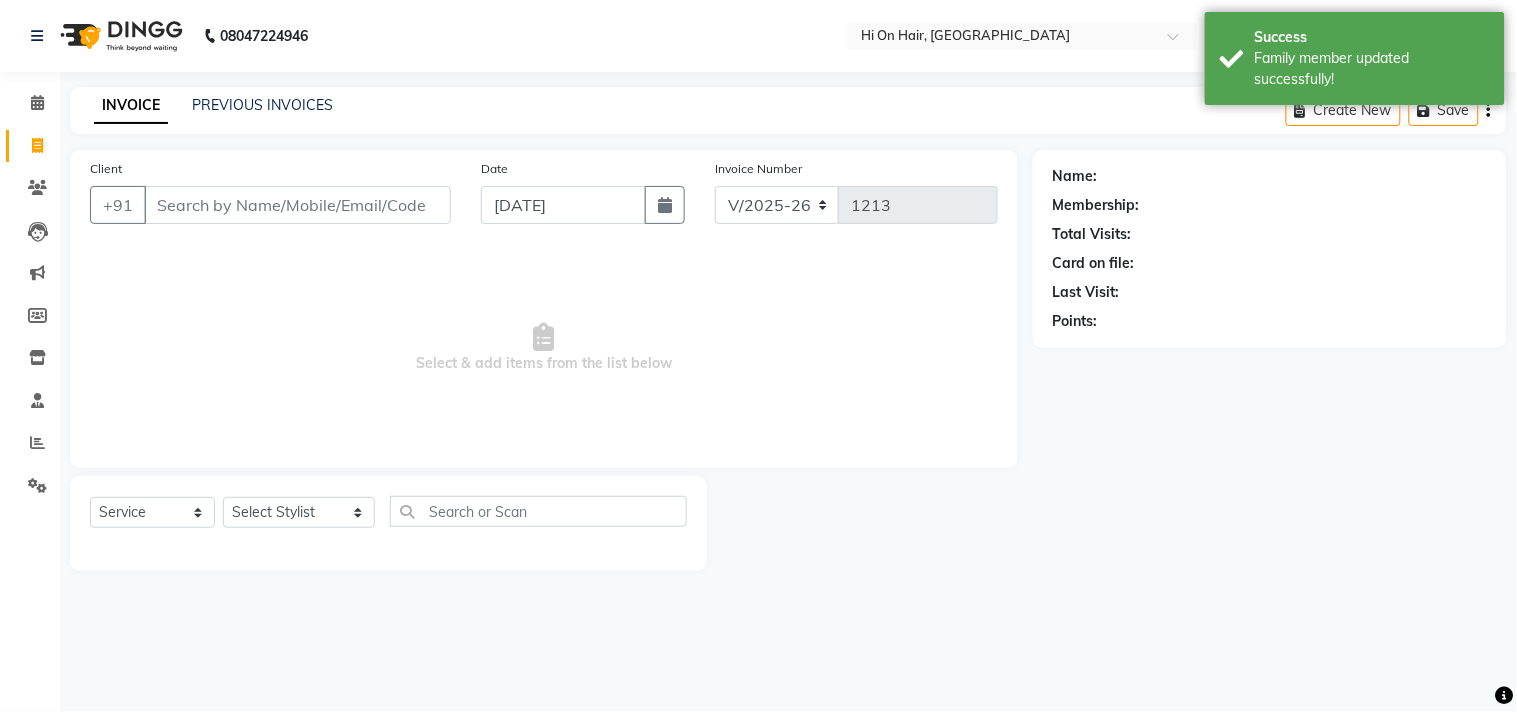 click on "Client" at bounding box center (297, 205) 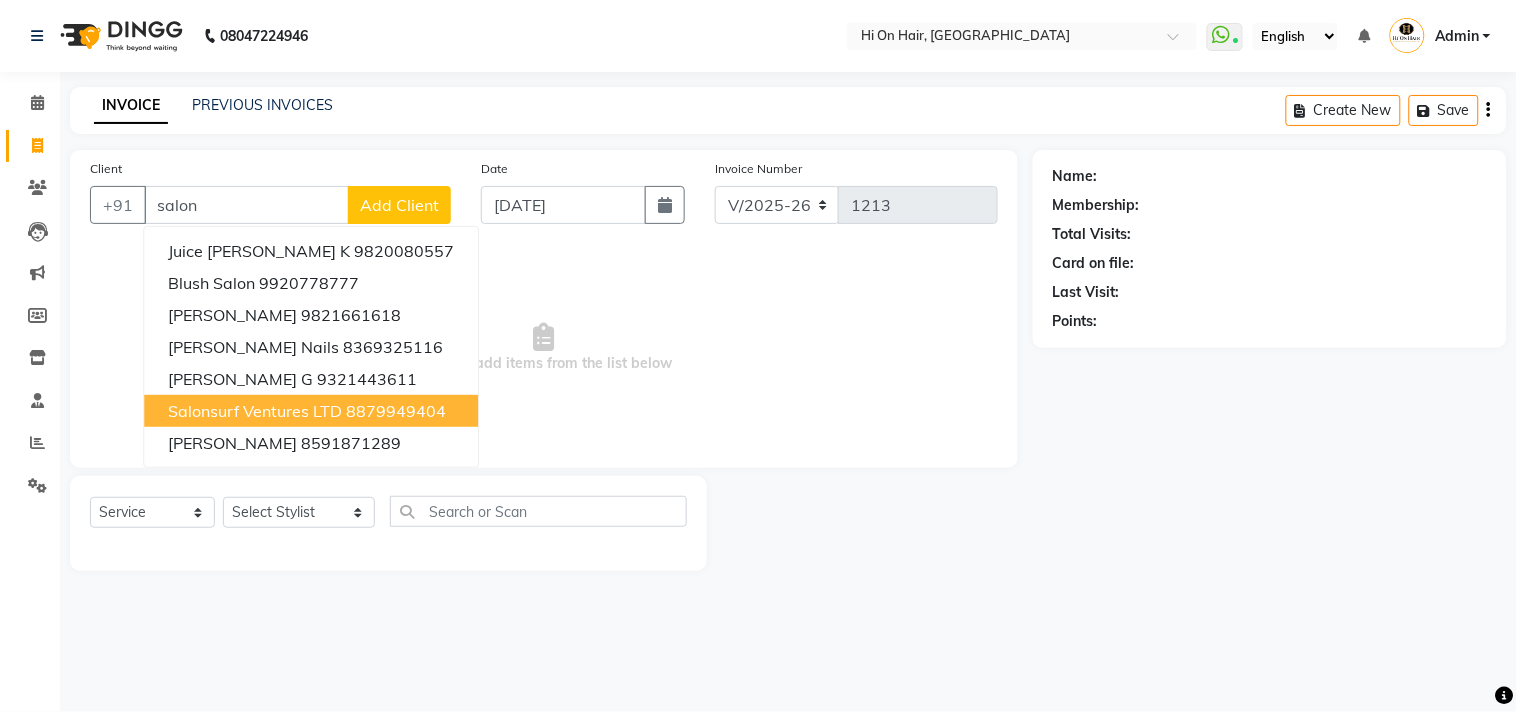 click on "Salonsurf ventures LTD" at bounding box center [255, 411] 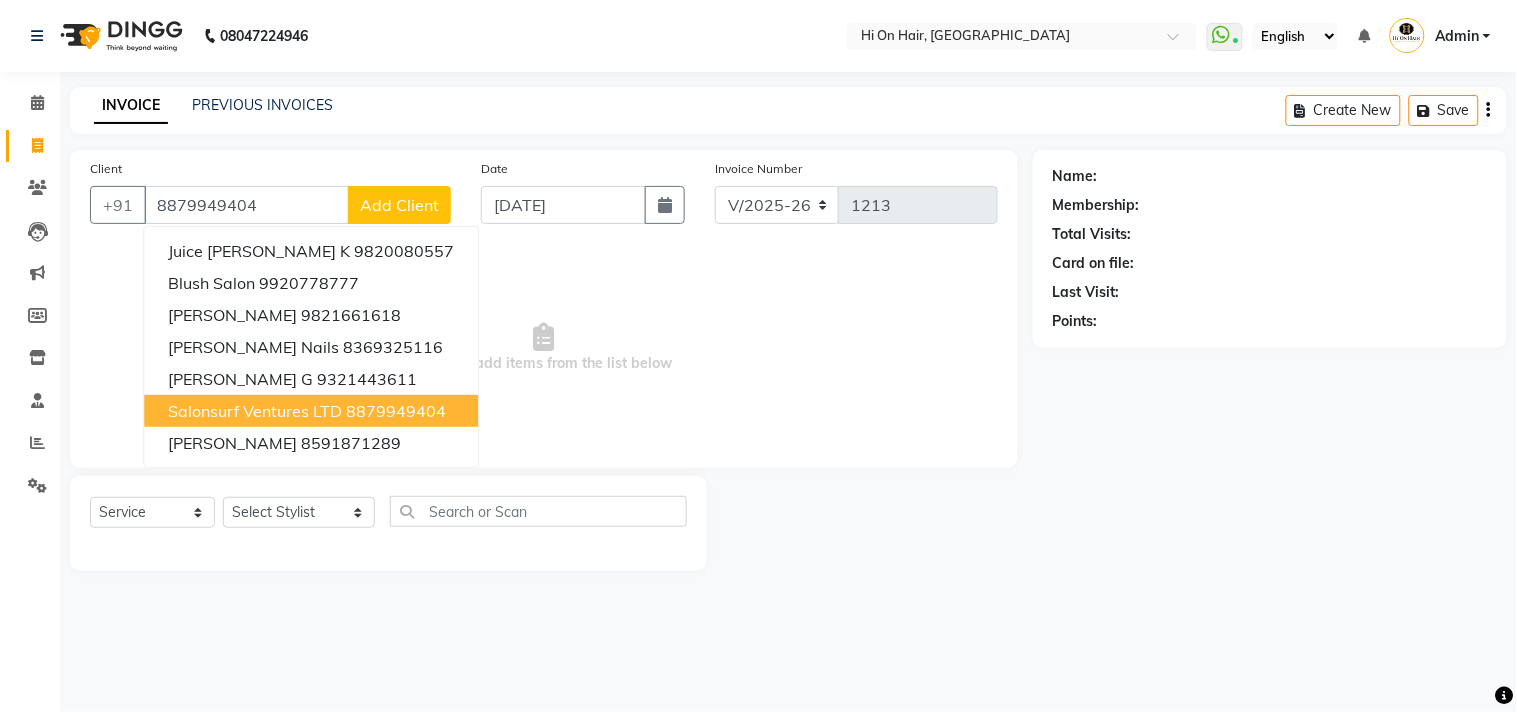 type on "8879949404" 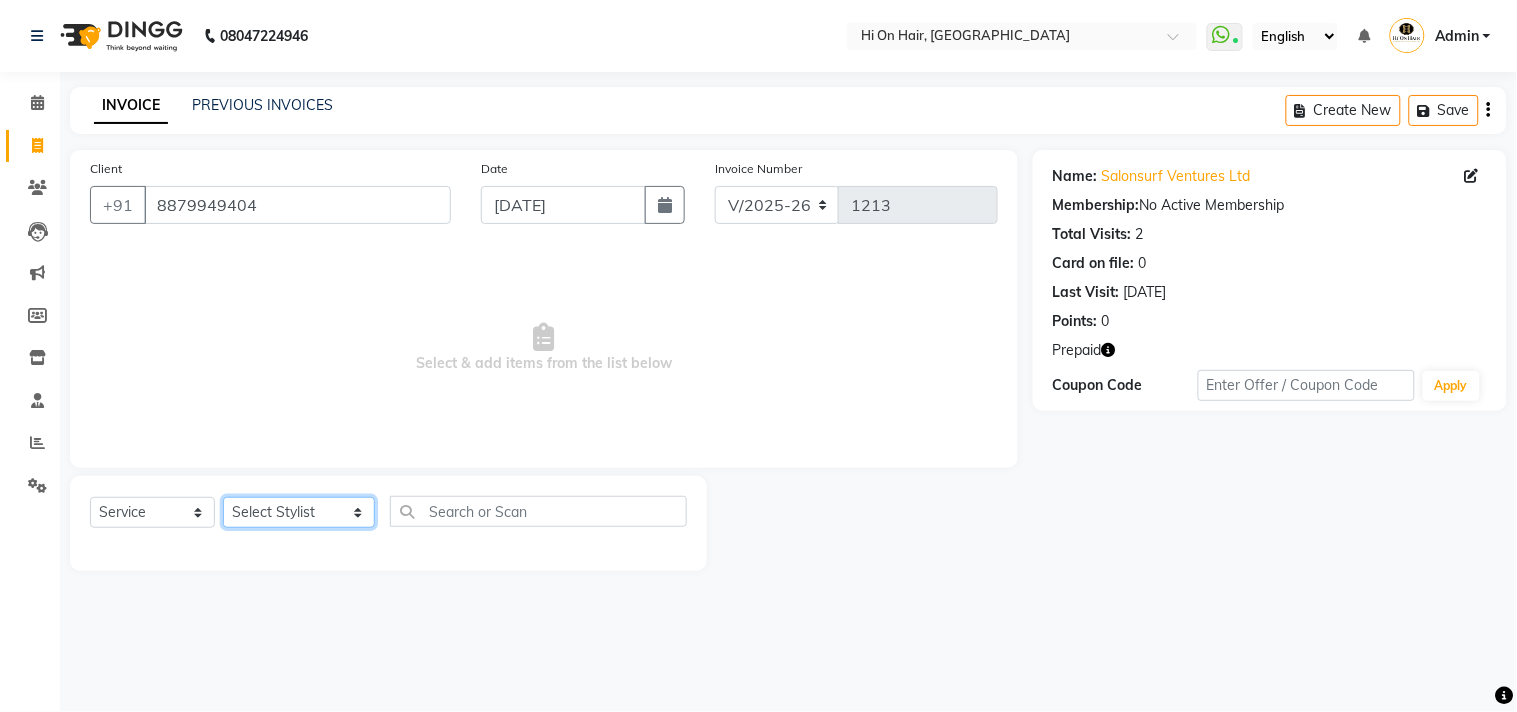 click on "Select Stylist Alim Kaldane Anwar Laskar Hi On Hair MAKYOPHI Pankaj Thakur Poonam Nalawade Raani Rasika  Shelar Rehan Salmani Saba Shaikh Sana Shaikh SOSEM Zeeshan Salmani" 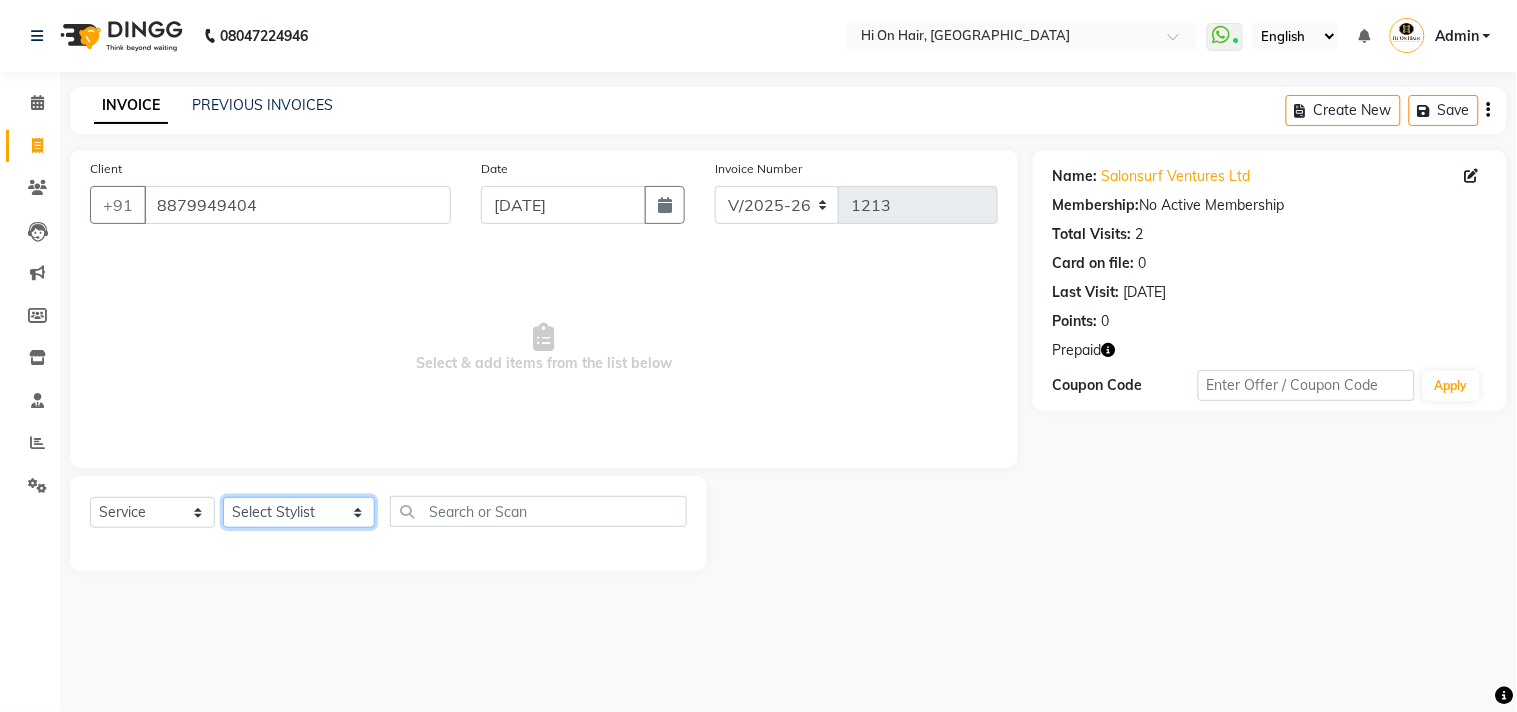 select on "48732" 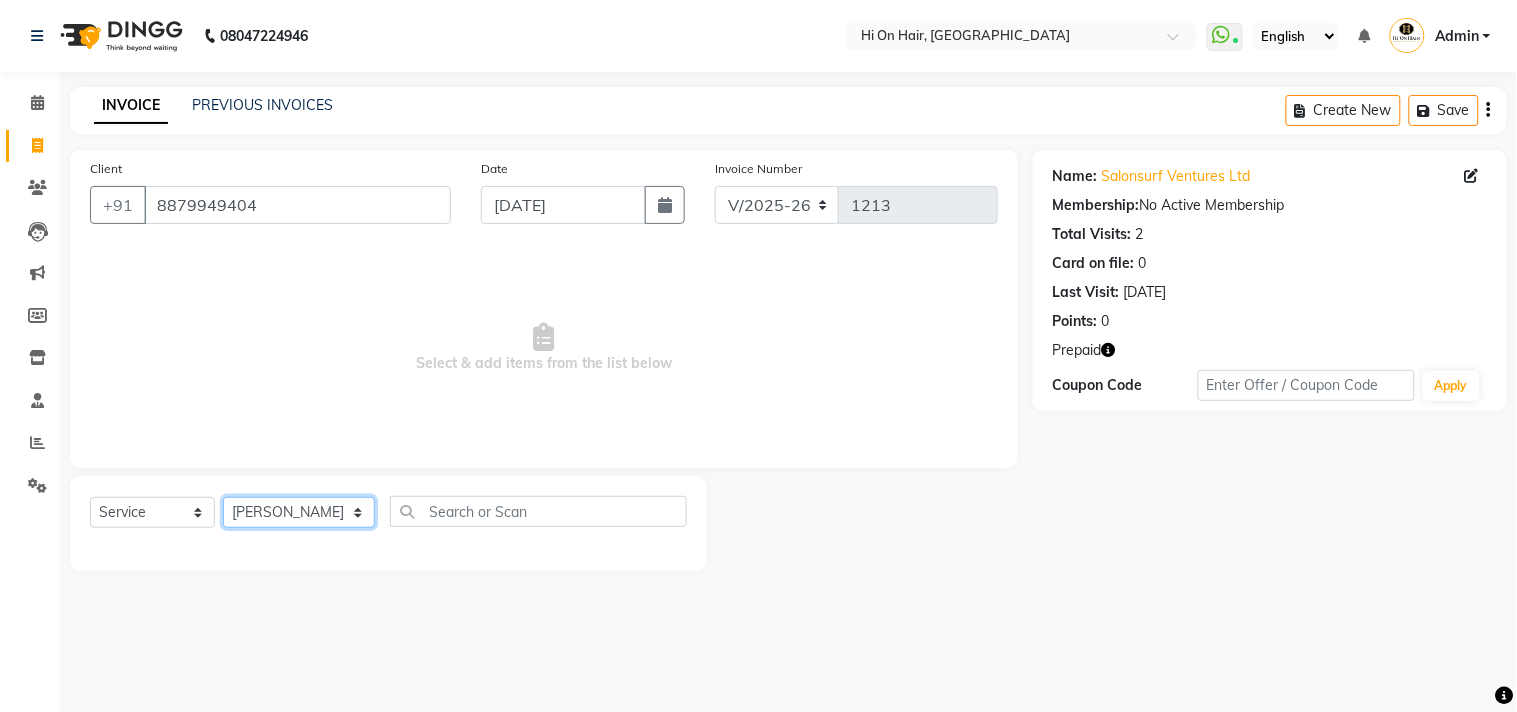 click on "Select Stylist Alim Kaldane Anwar Laskar Hi On Hair MAKYOPHI Pankaj Thakur Poonam Nalawade Raani Rasika  Shelar Rehan Salmani Saba Shaikh Sana Shaikh SOSEM Zeeshan Salmani" 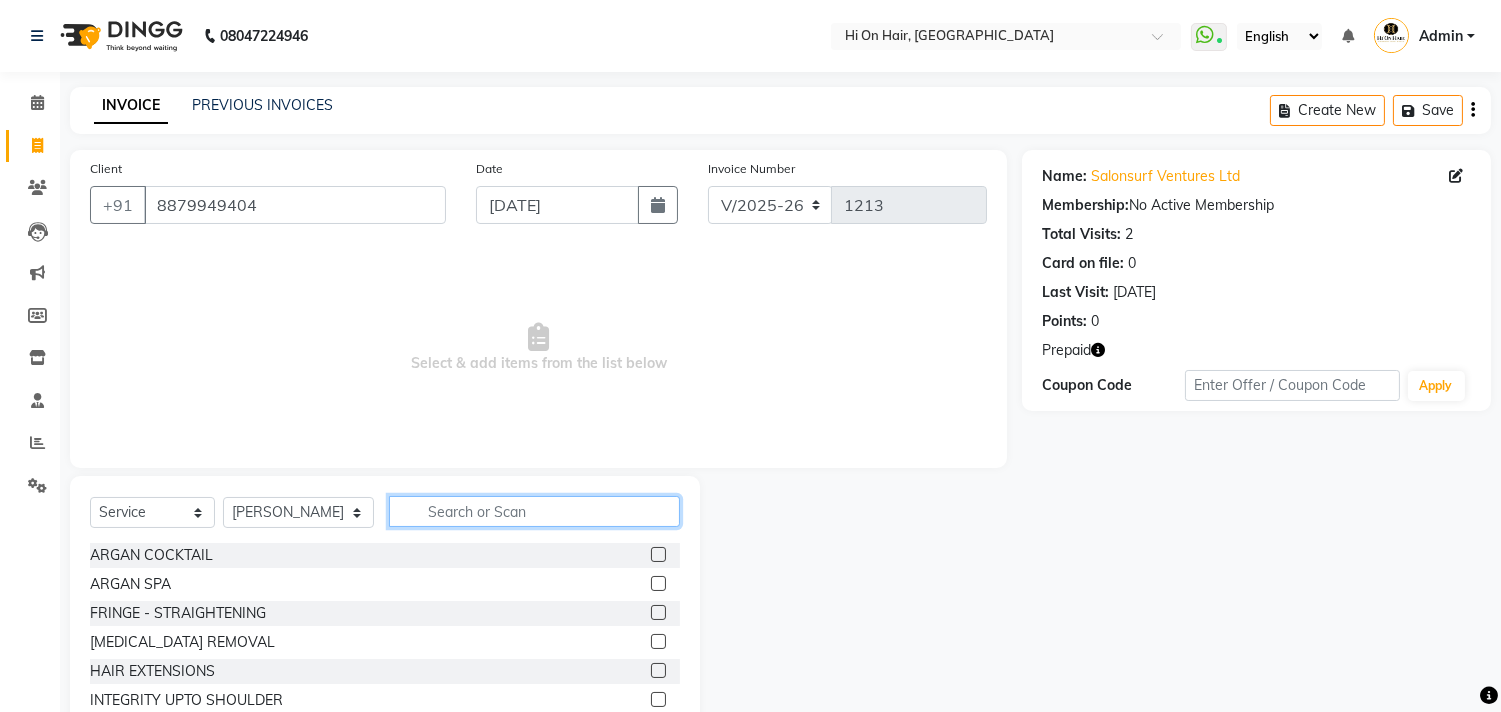click 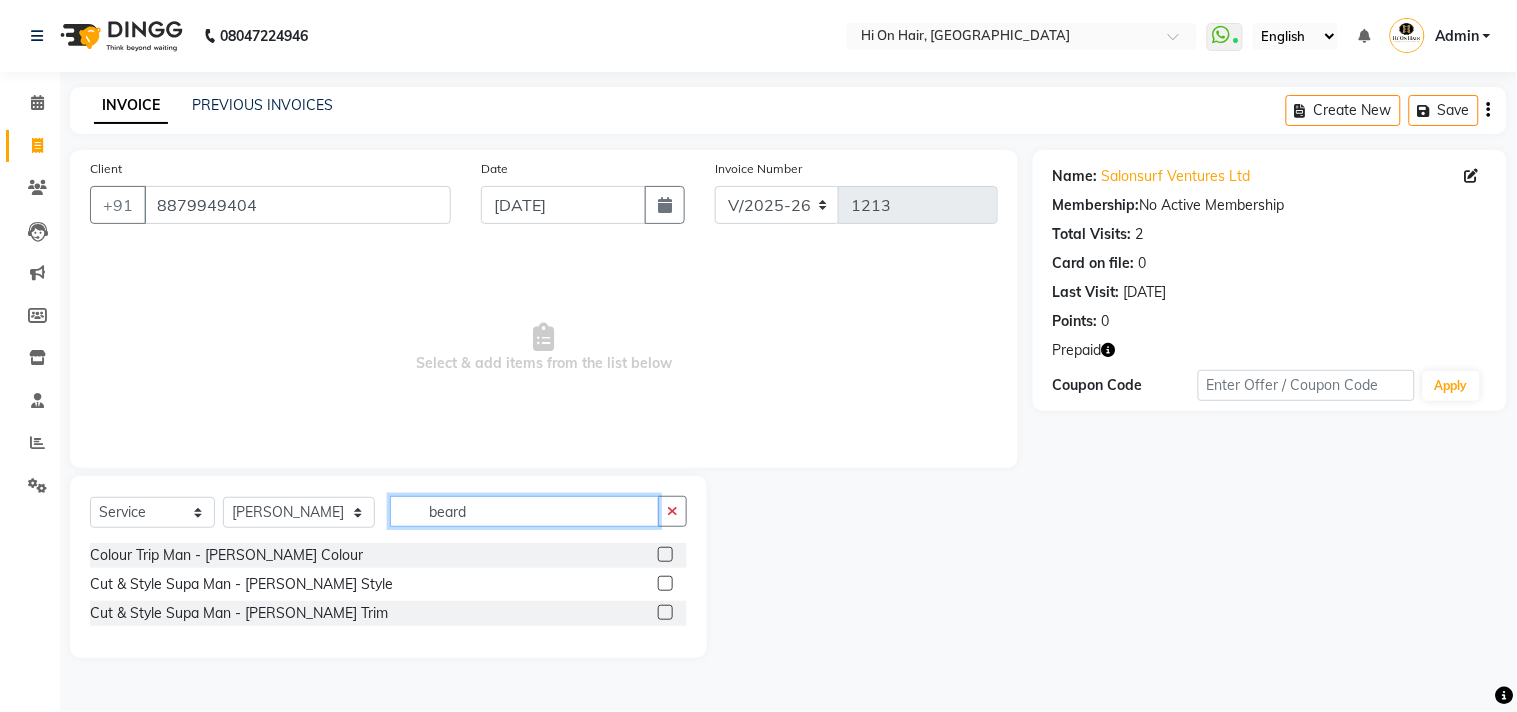 type on "beard" 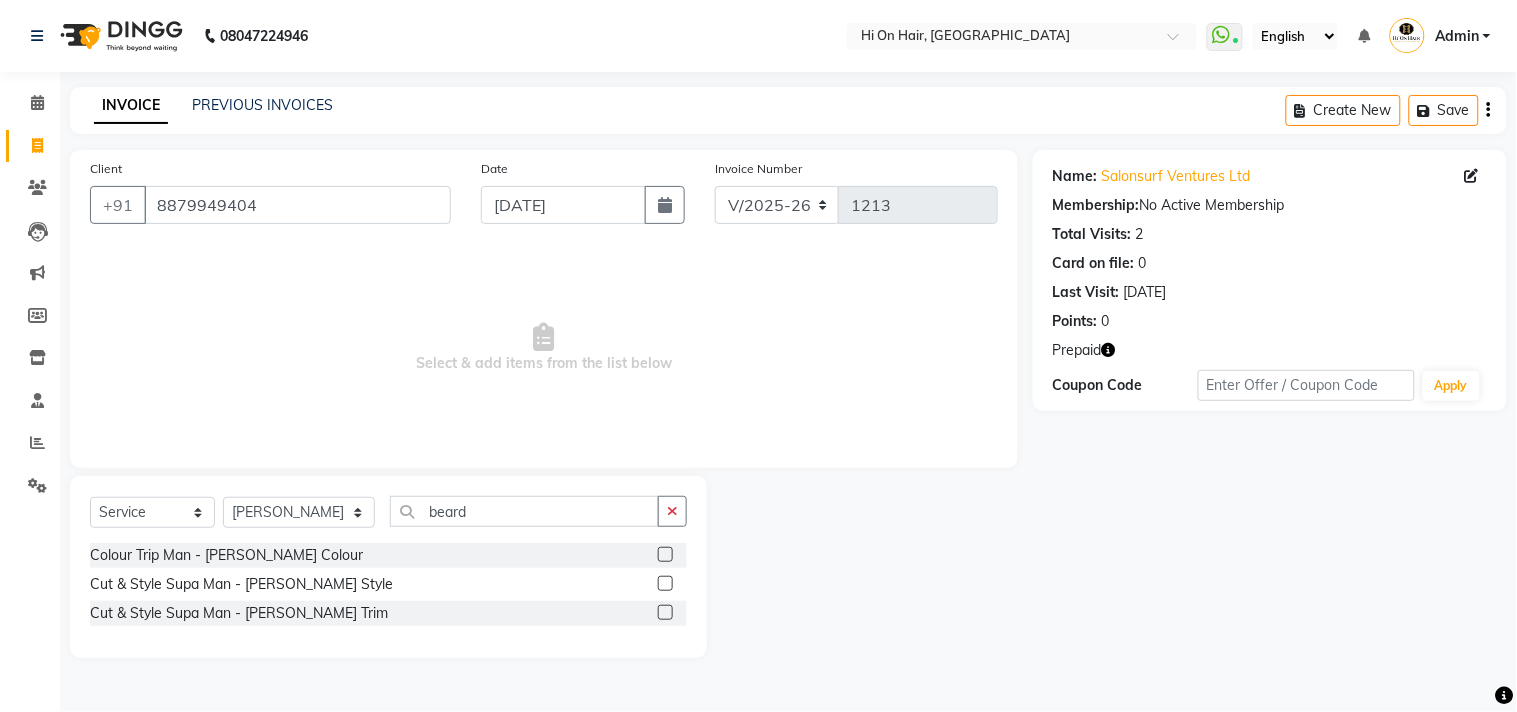 click 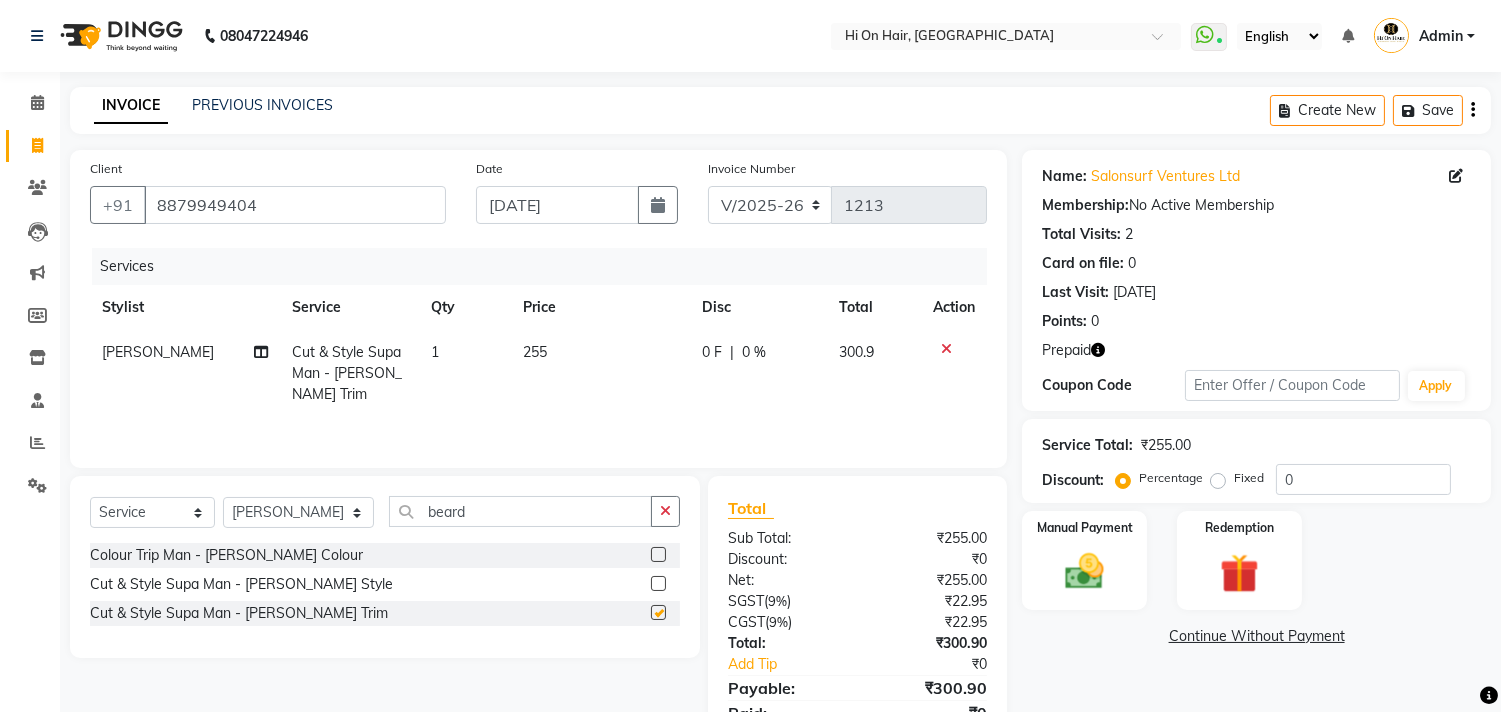 checkbox on "false" 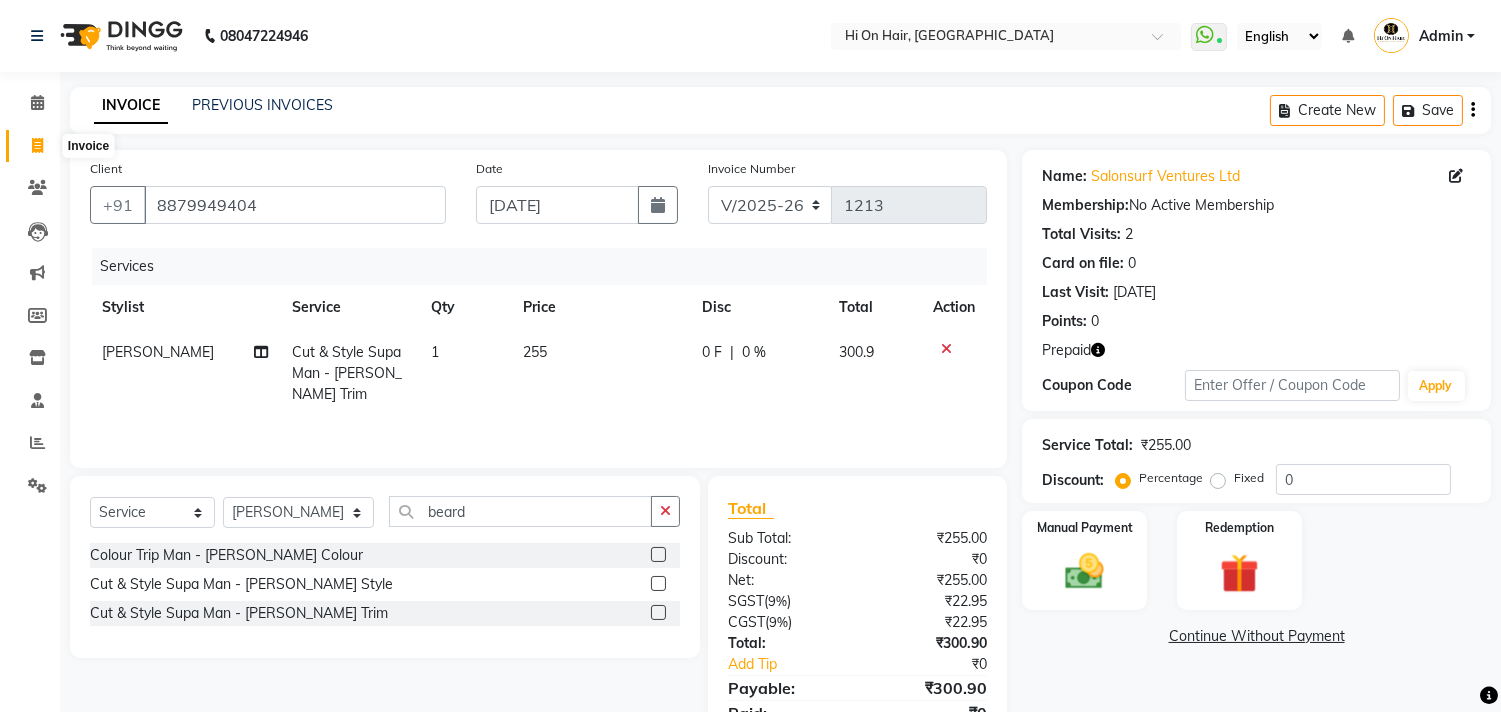 click 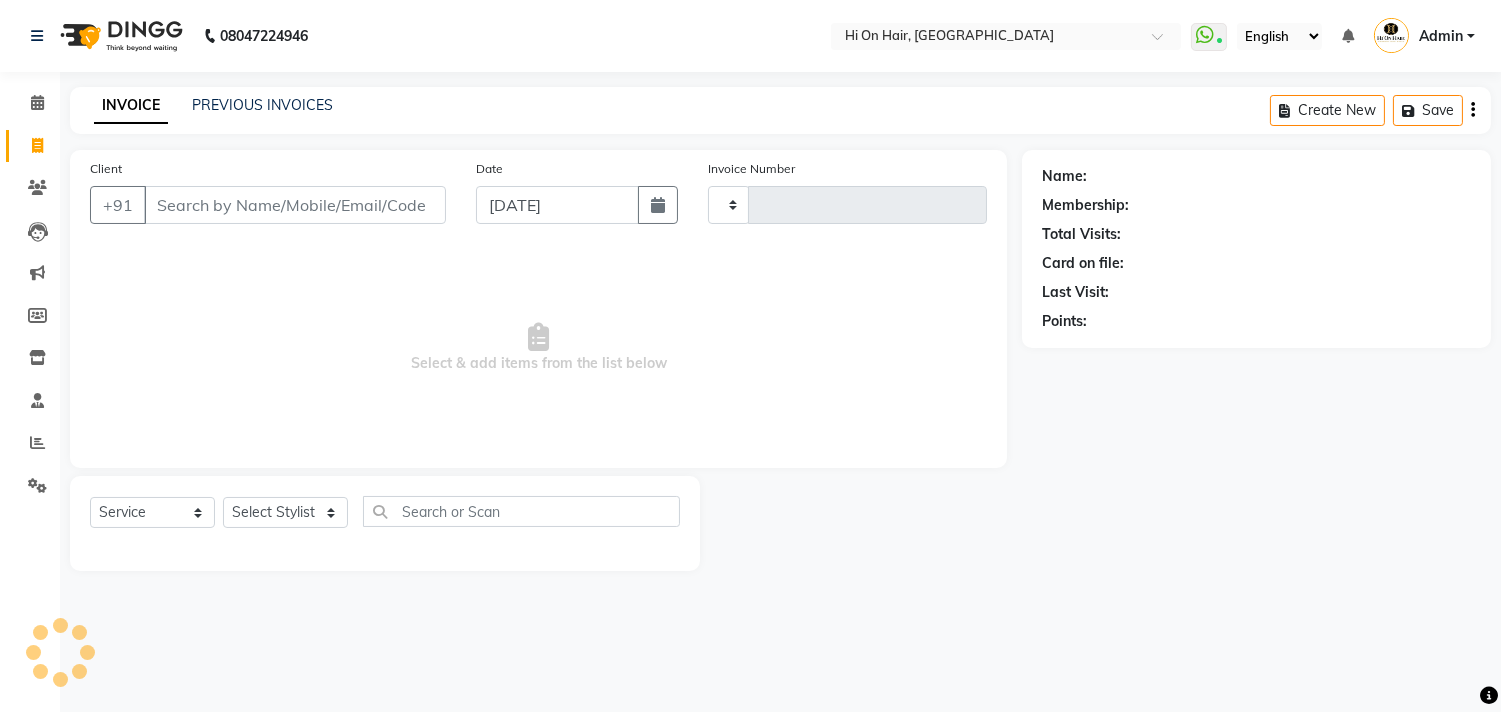 type on "1213" 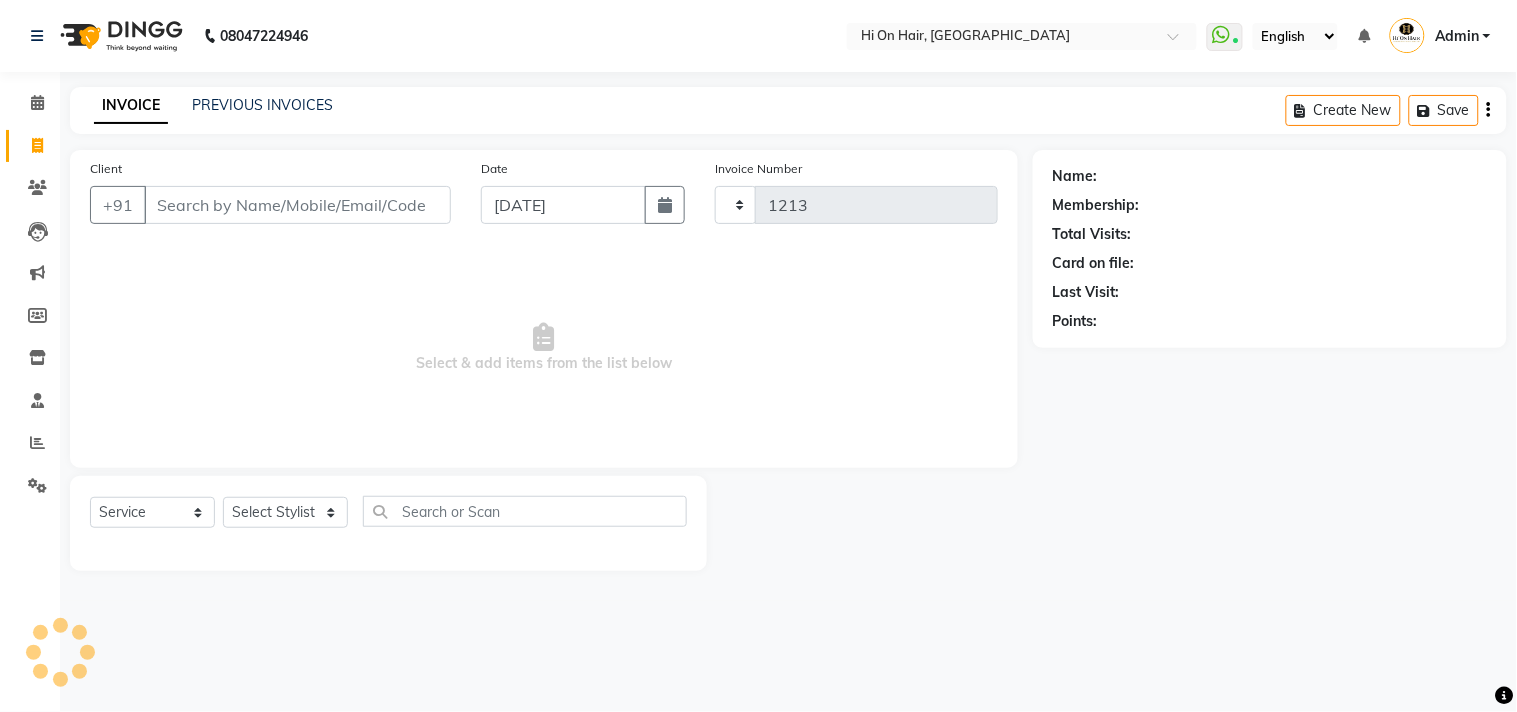 select on "535" 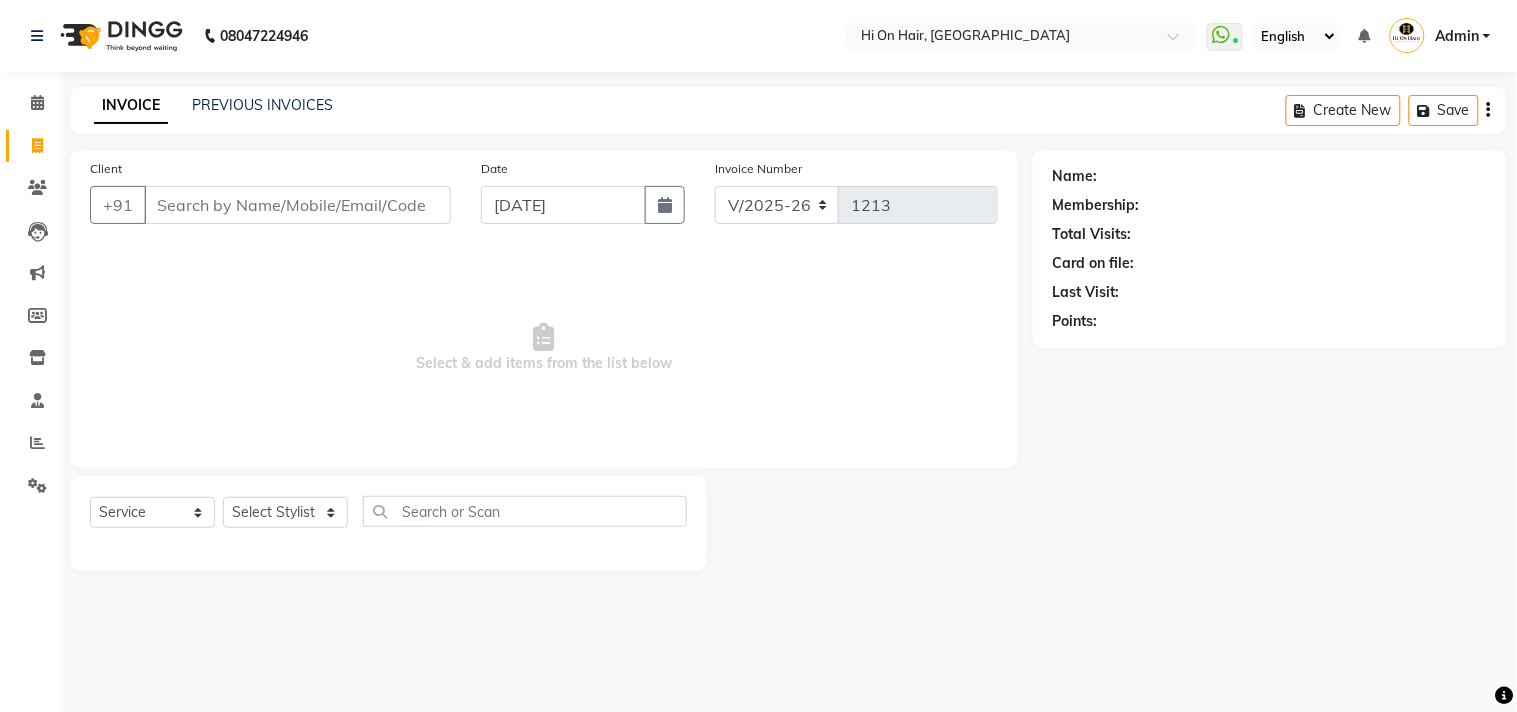 click on "Client" at bounding box center [297, 205] 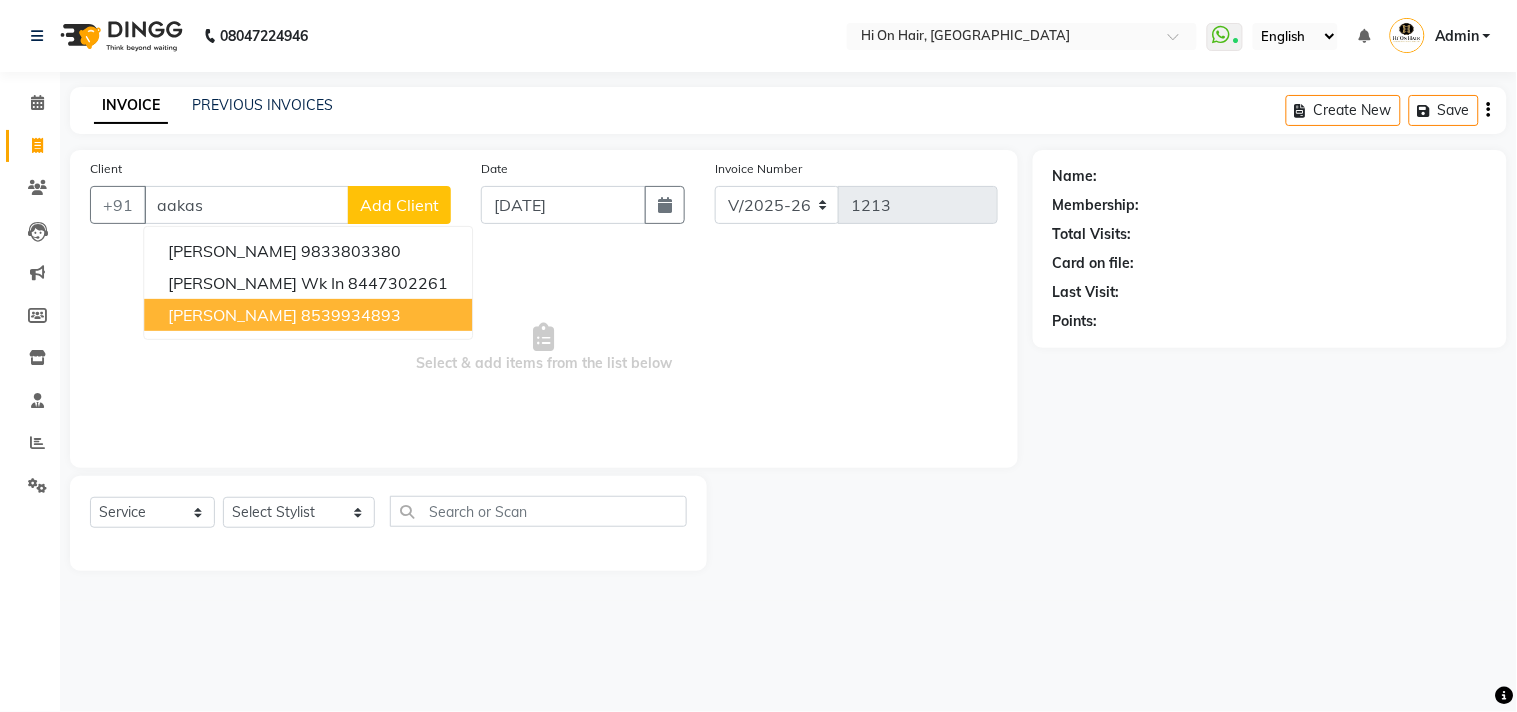 click on "8539934893" at bounding box center (351, 315) 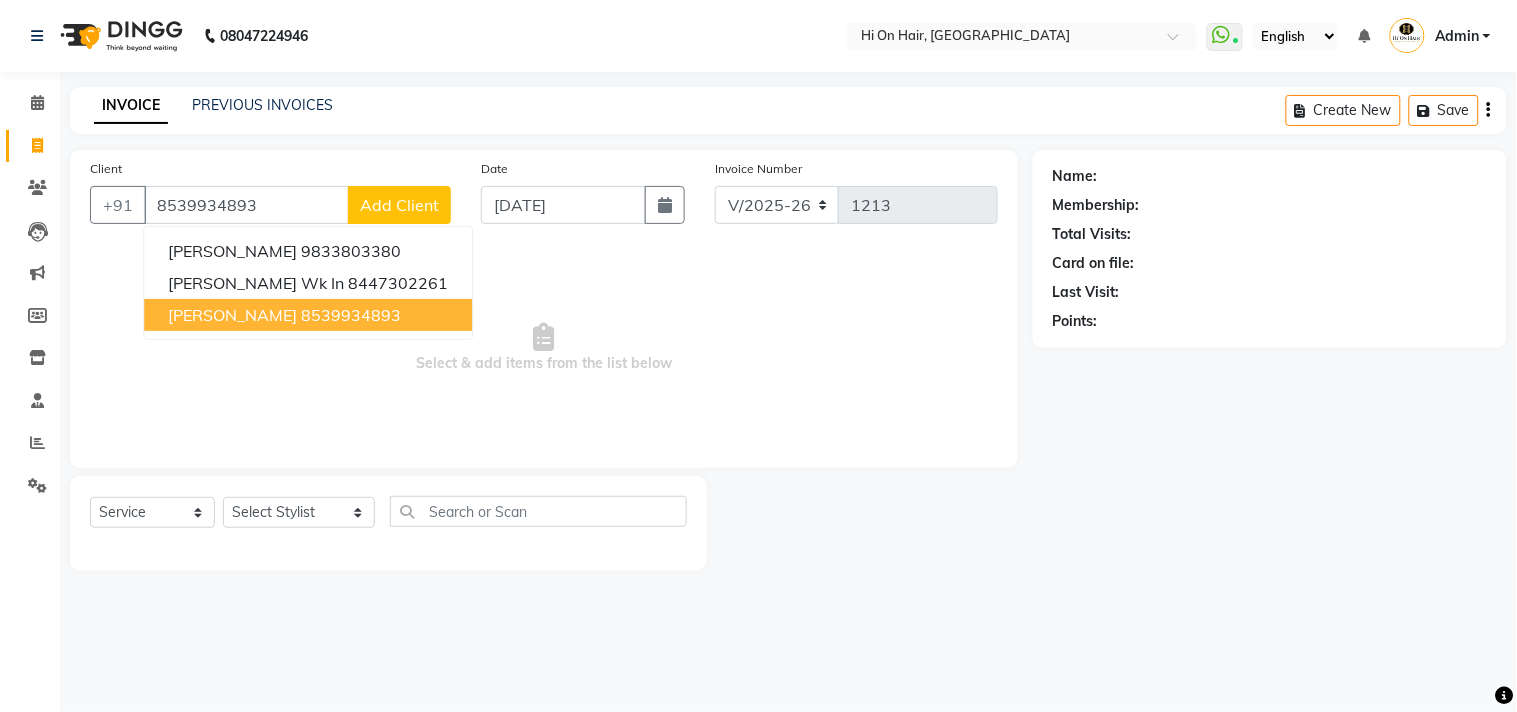 type on "8539934893" 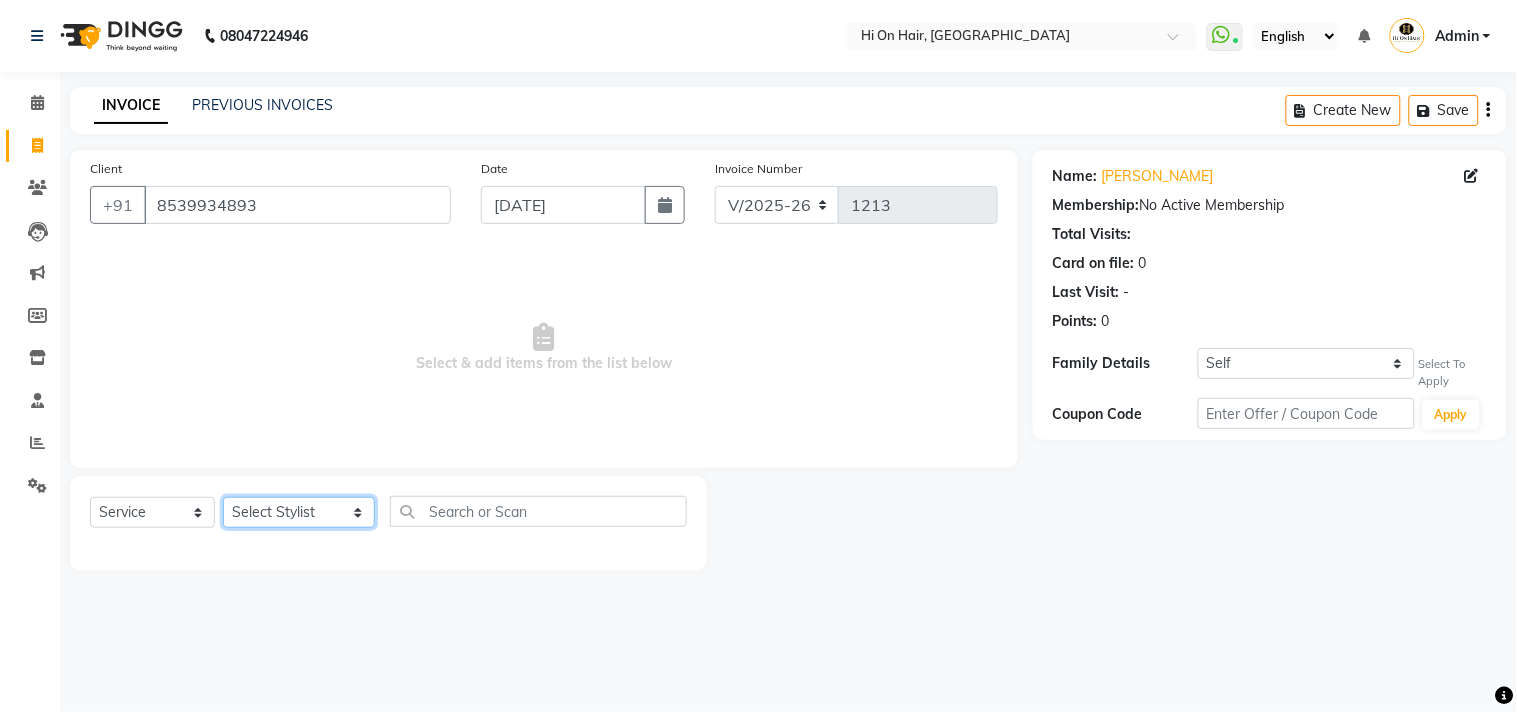 click on "Select Stylist Alim Kaldane Anwar Laskar Hi On Hair MAKYOPHI Pankaj Thakur Poonam Nalawade Raani Rasika  Shelar Rehan Salmani Saba Shaikh Sana Shaikh SOSEM Zeeshan Salmani" 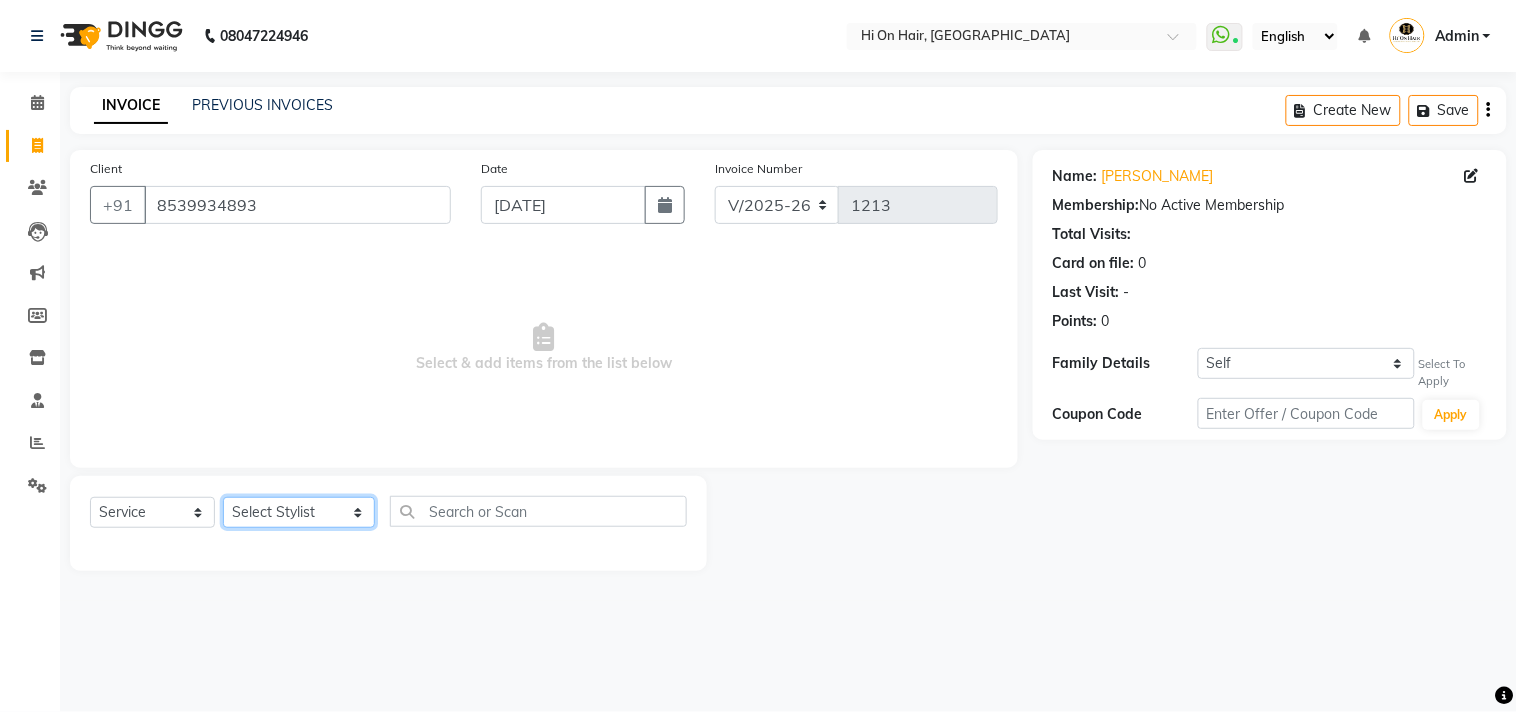 select on "48732" 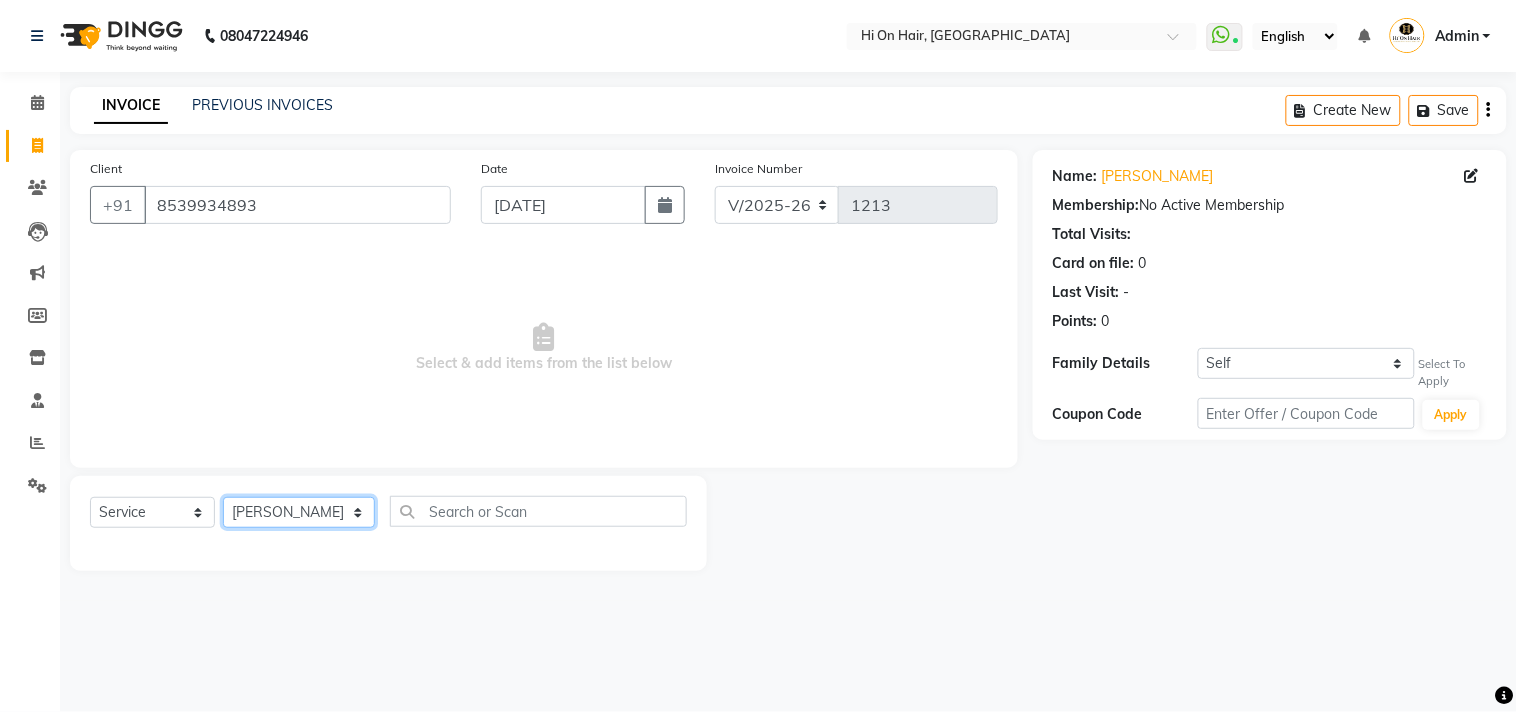 click on "Select Stylist Alim Kaldane Anwar Laskar Hi On Hair MAKYOPHI Pankaj Thakur Poonam Nalawade Raani Rasika  Shelar Rehan Salmani Saba Shaikh Sana Shaikh SOSEM Zeeshan Salmani" 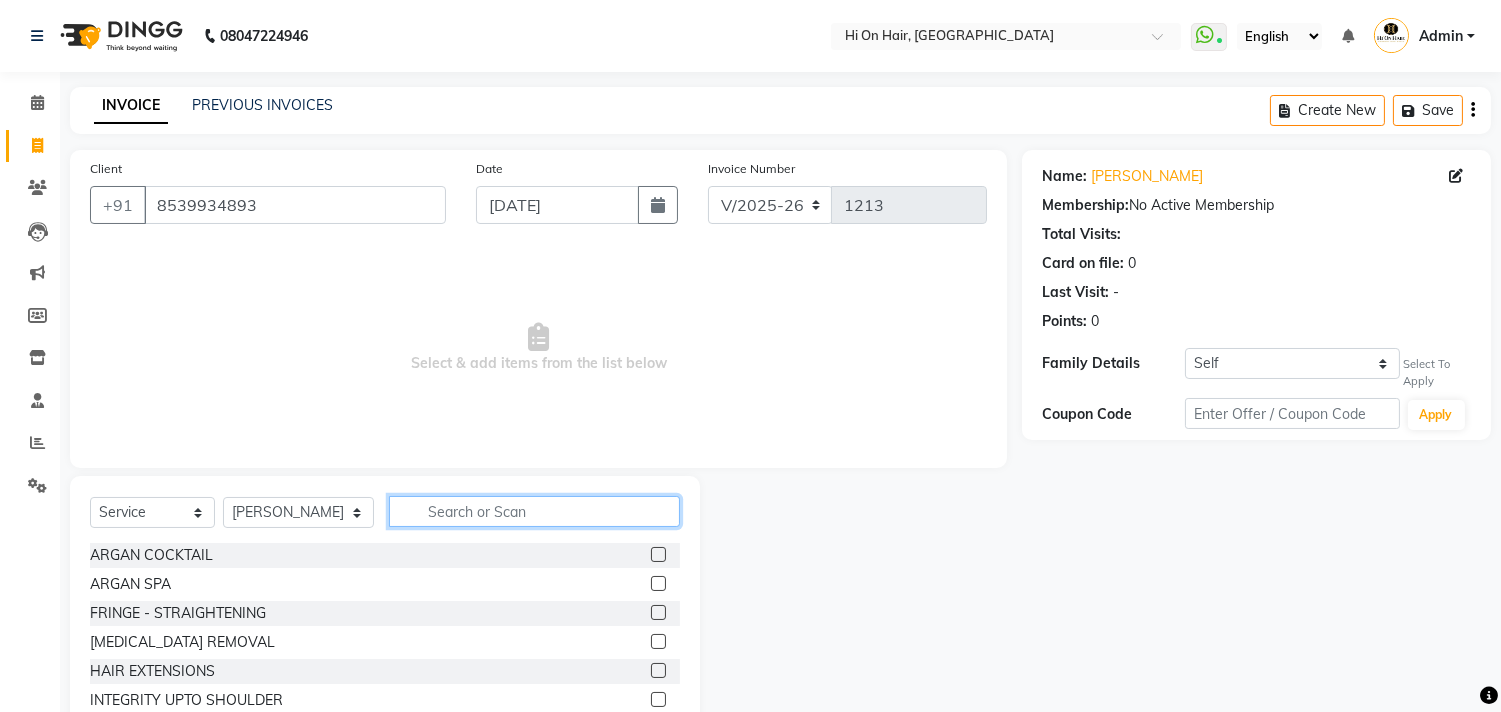 click 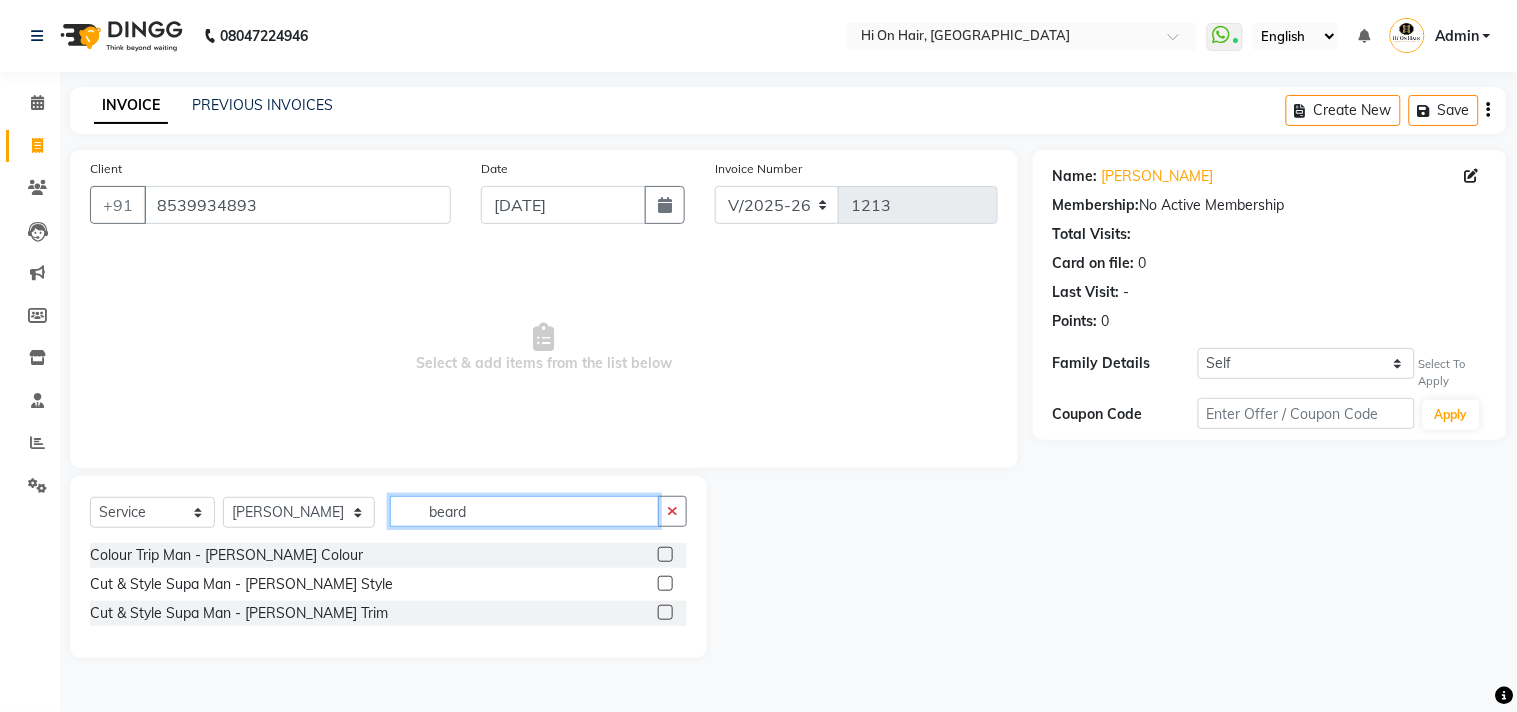 type on "beard" 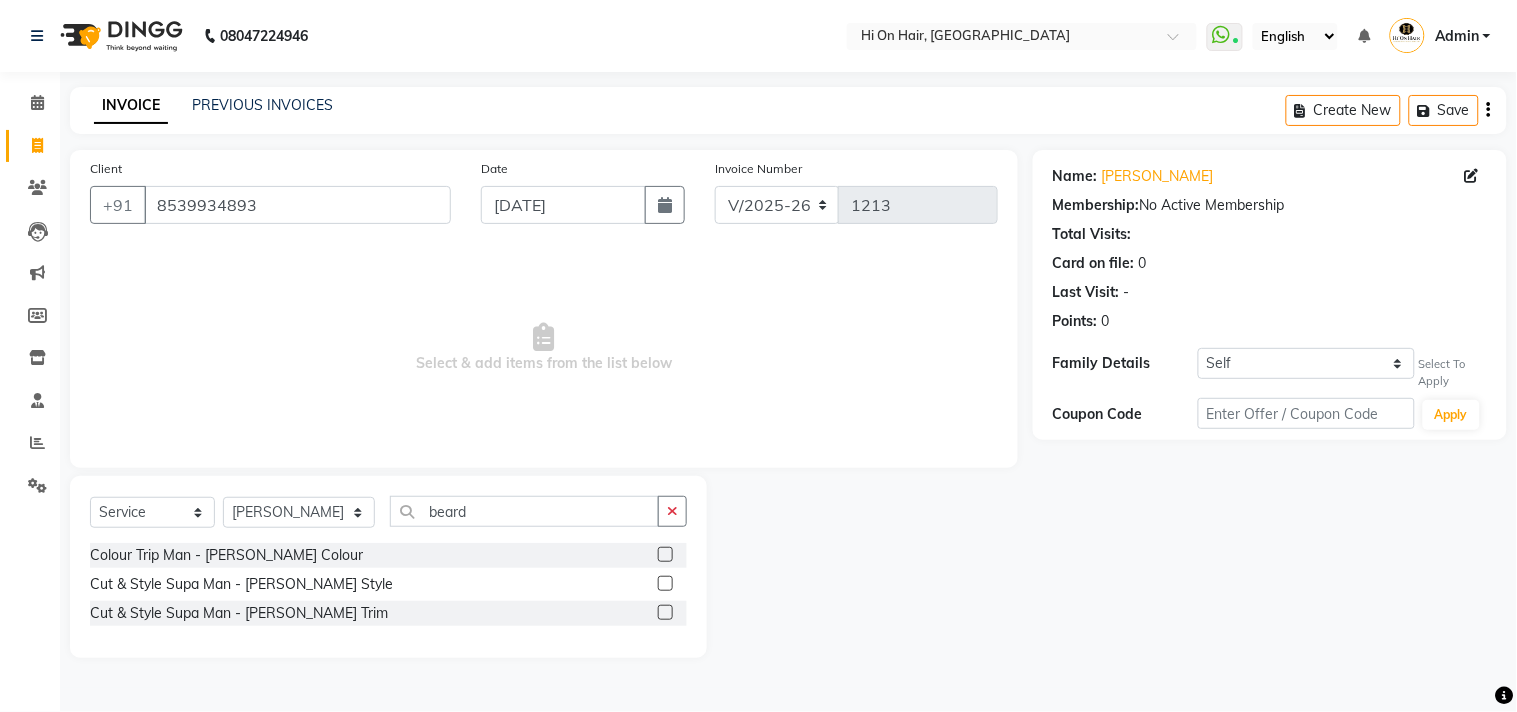 click 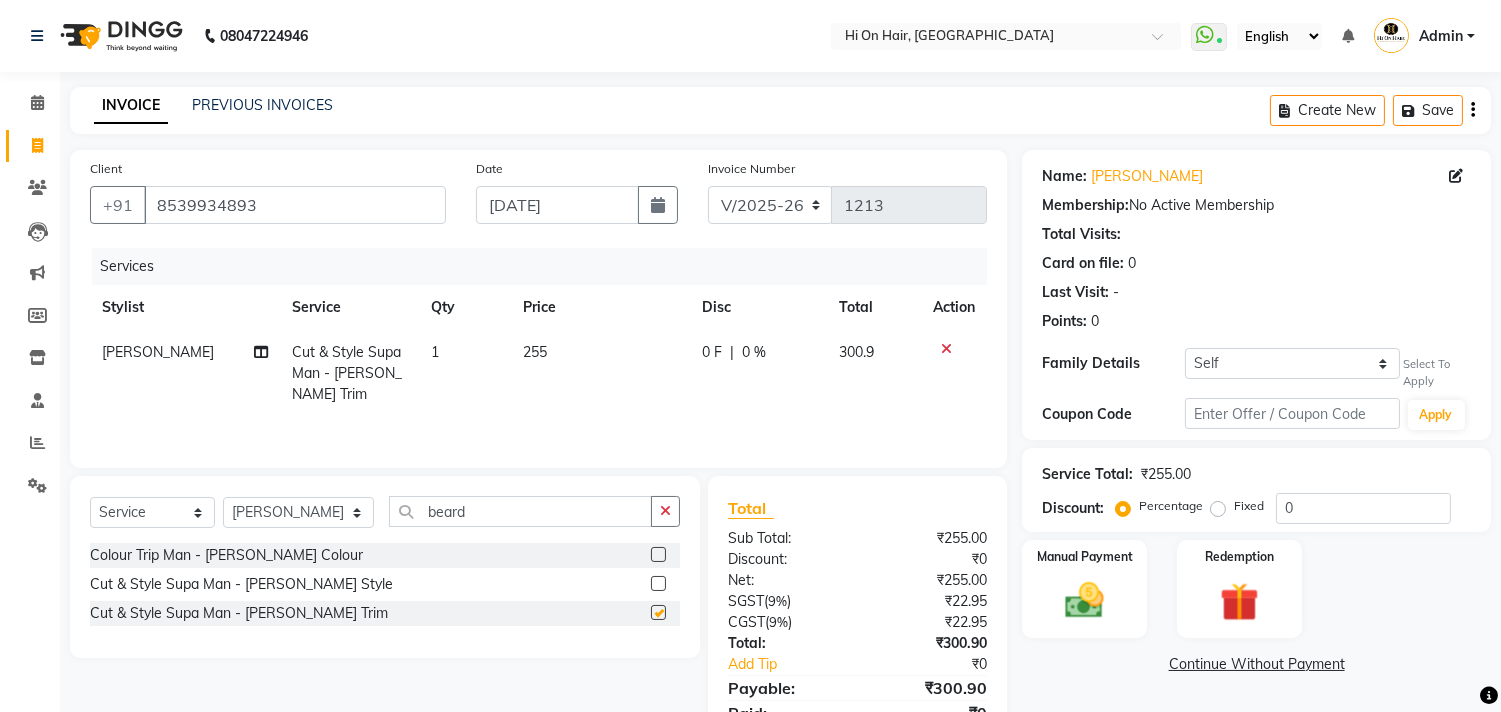checkbox on "false" 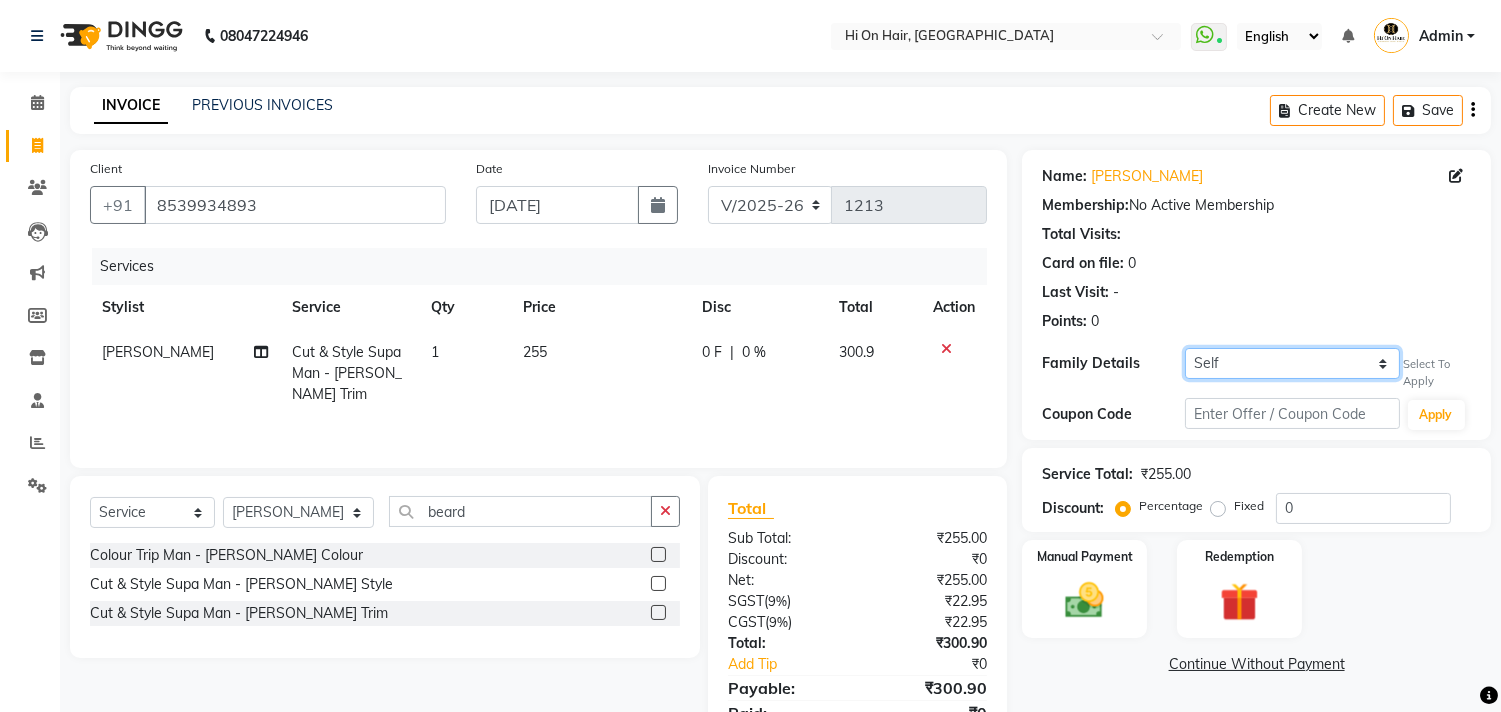 click on "Self Salonsurf ventures LTD" 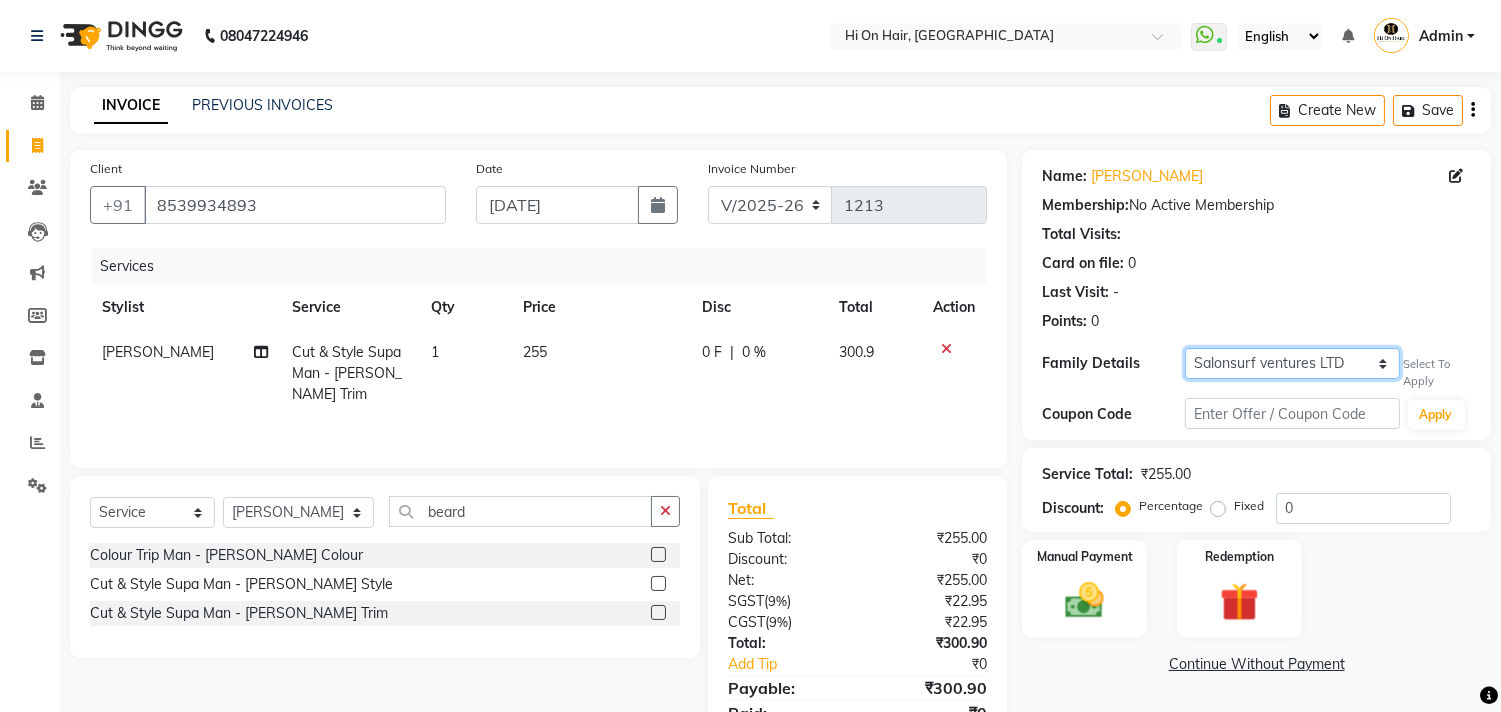 click on "Self Salonsurf ventures LTD" 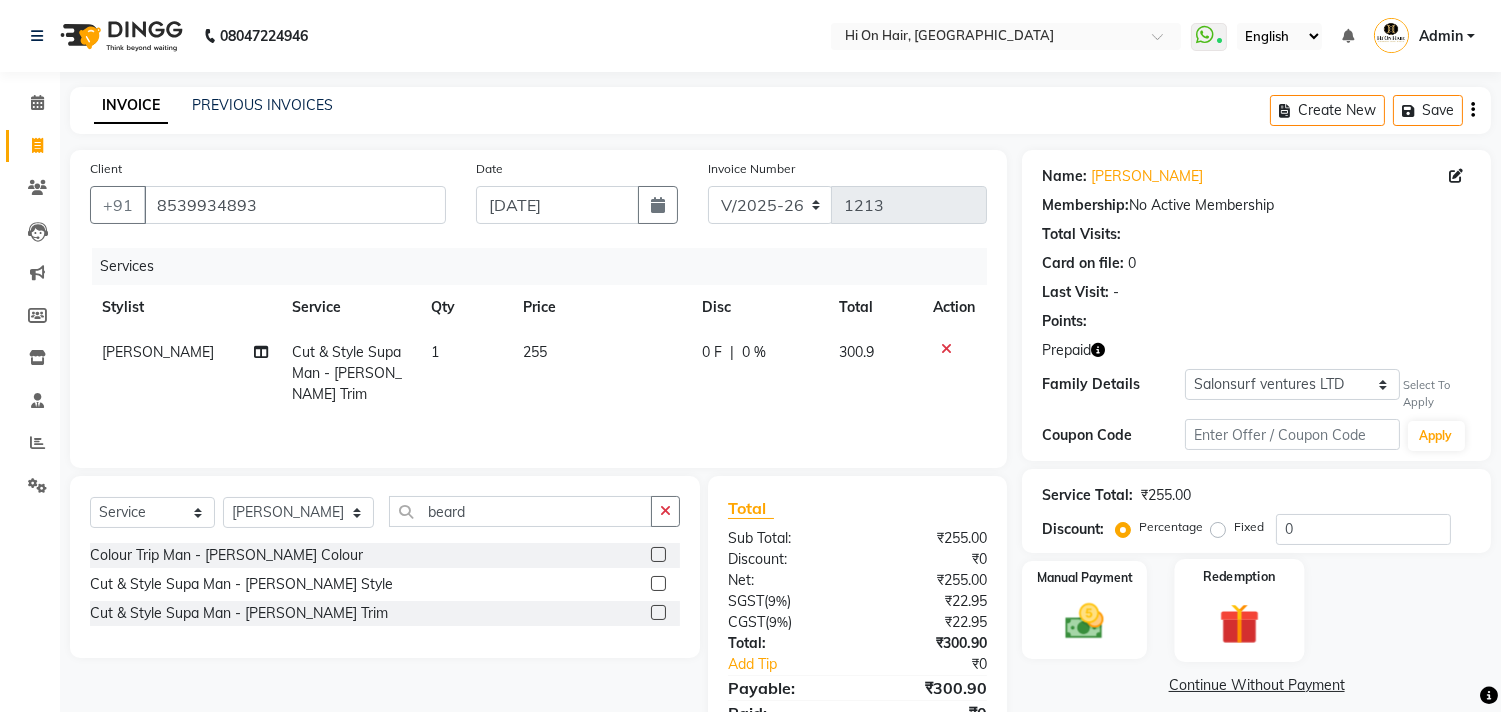 click 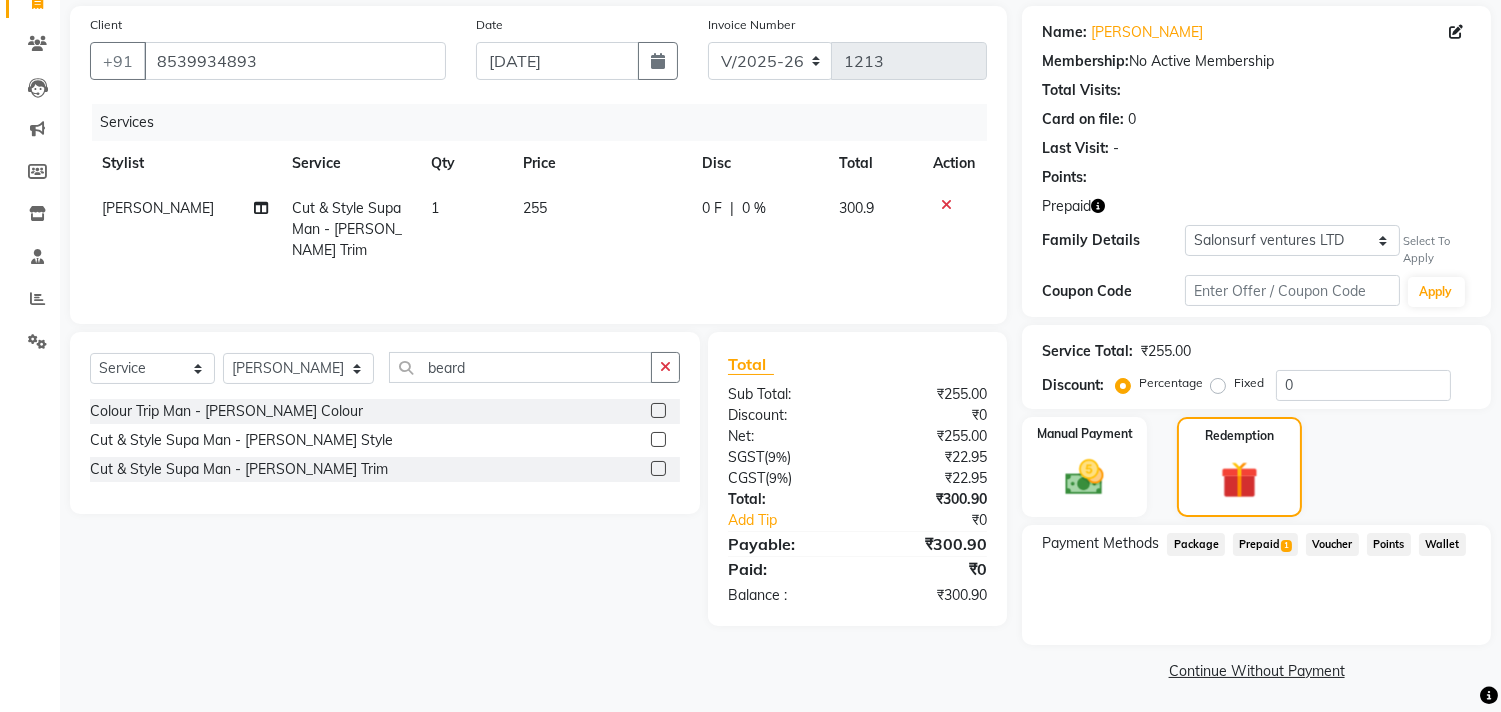 scroll, scrollTop: 146, scrollLeft: 0, axis: vertical 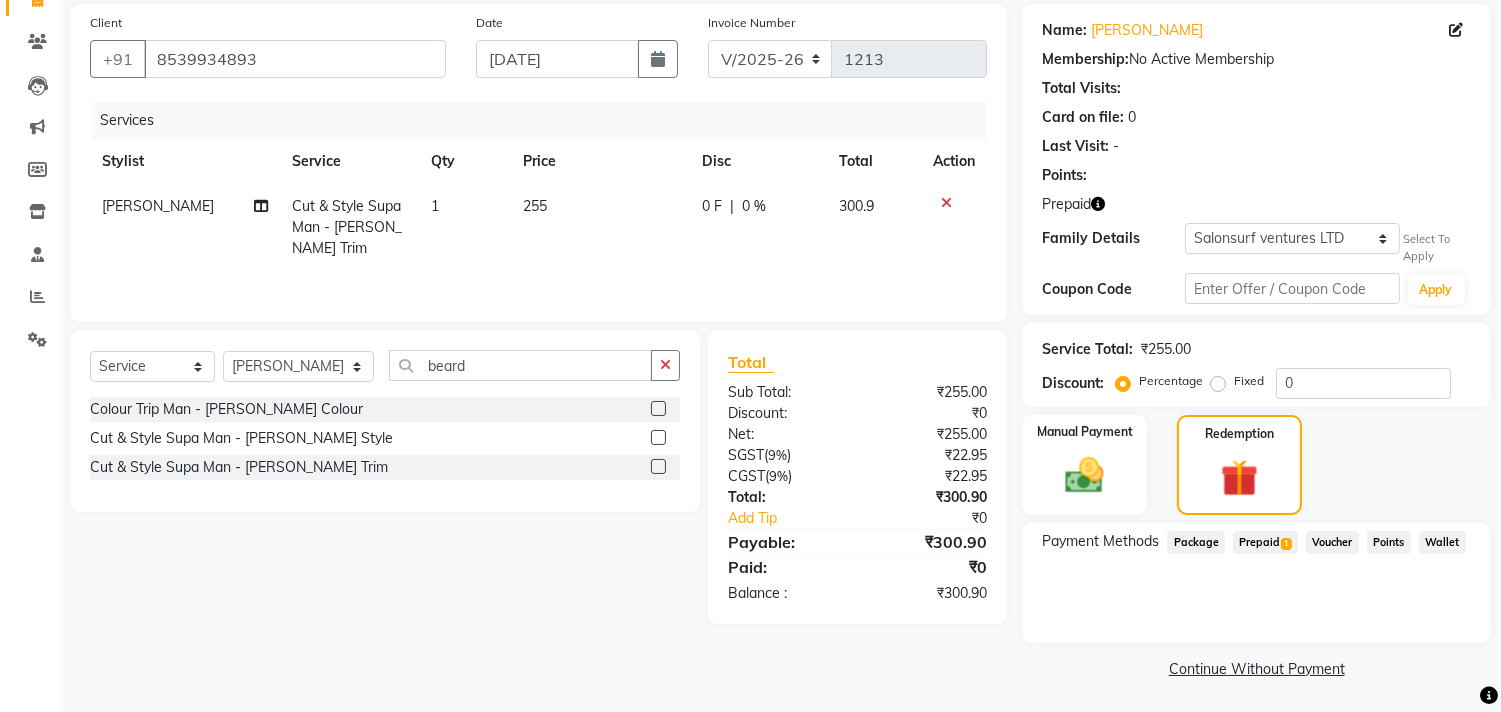 click on "Prepaid  1" 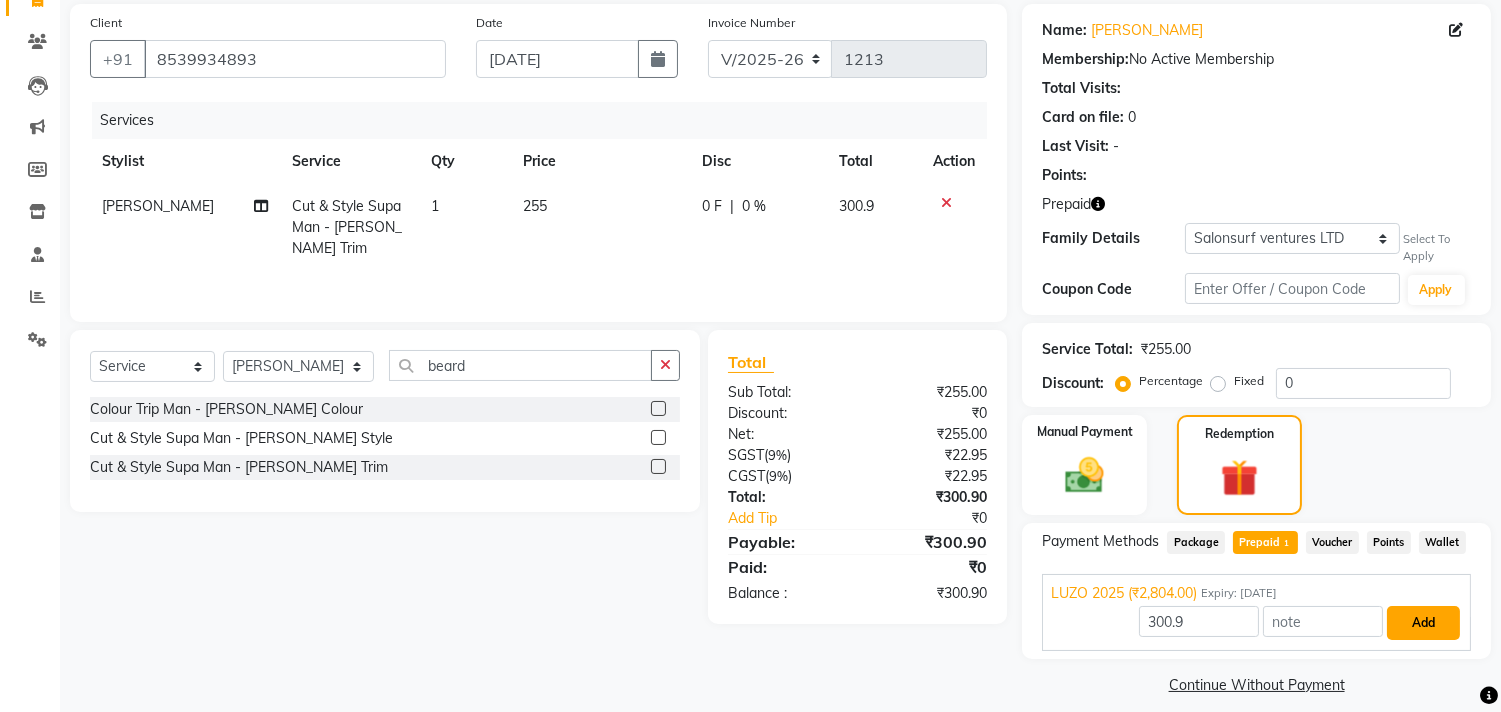 click on "Add" at bounding box center (1423, 623) 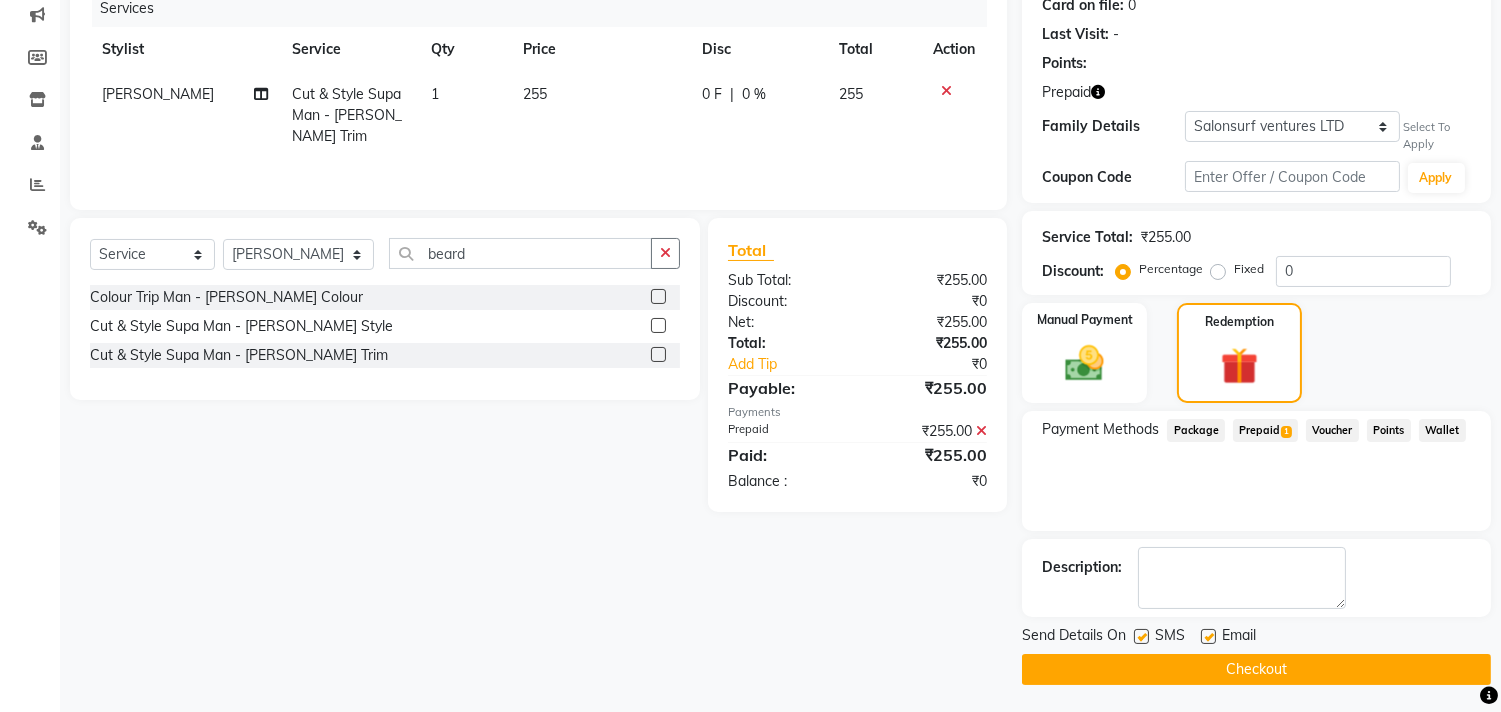scroll, scrollTop: 260, scrollLeft: 0, axis: vertical 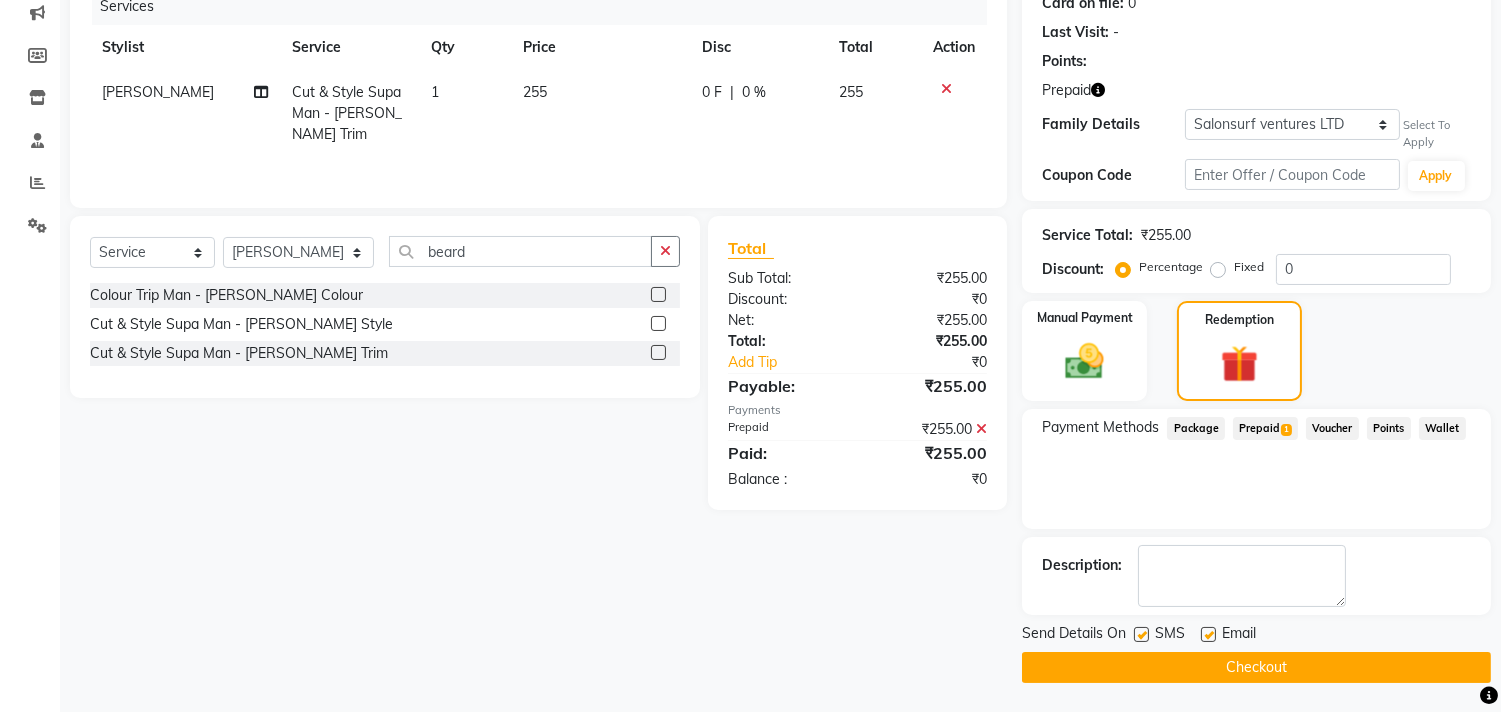 click 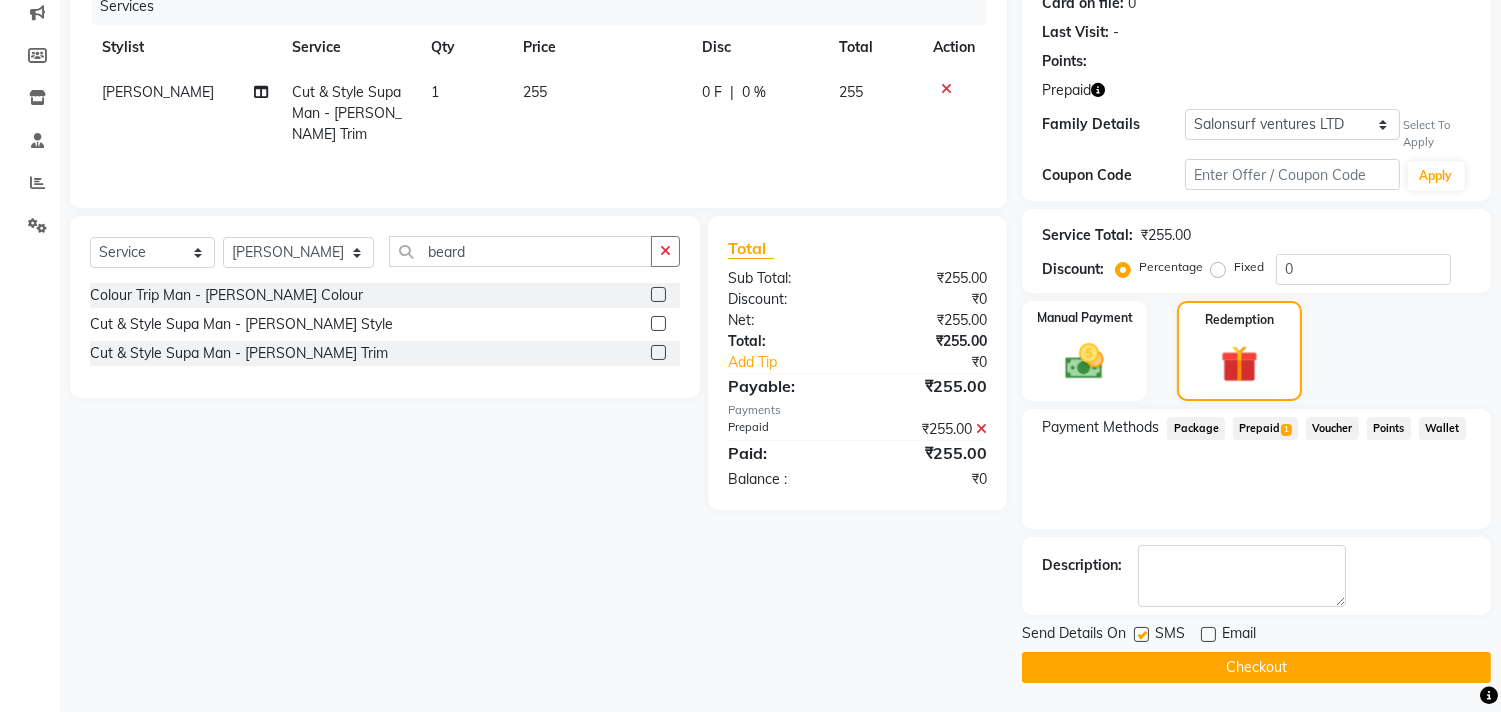 click 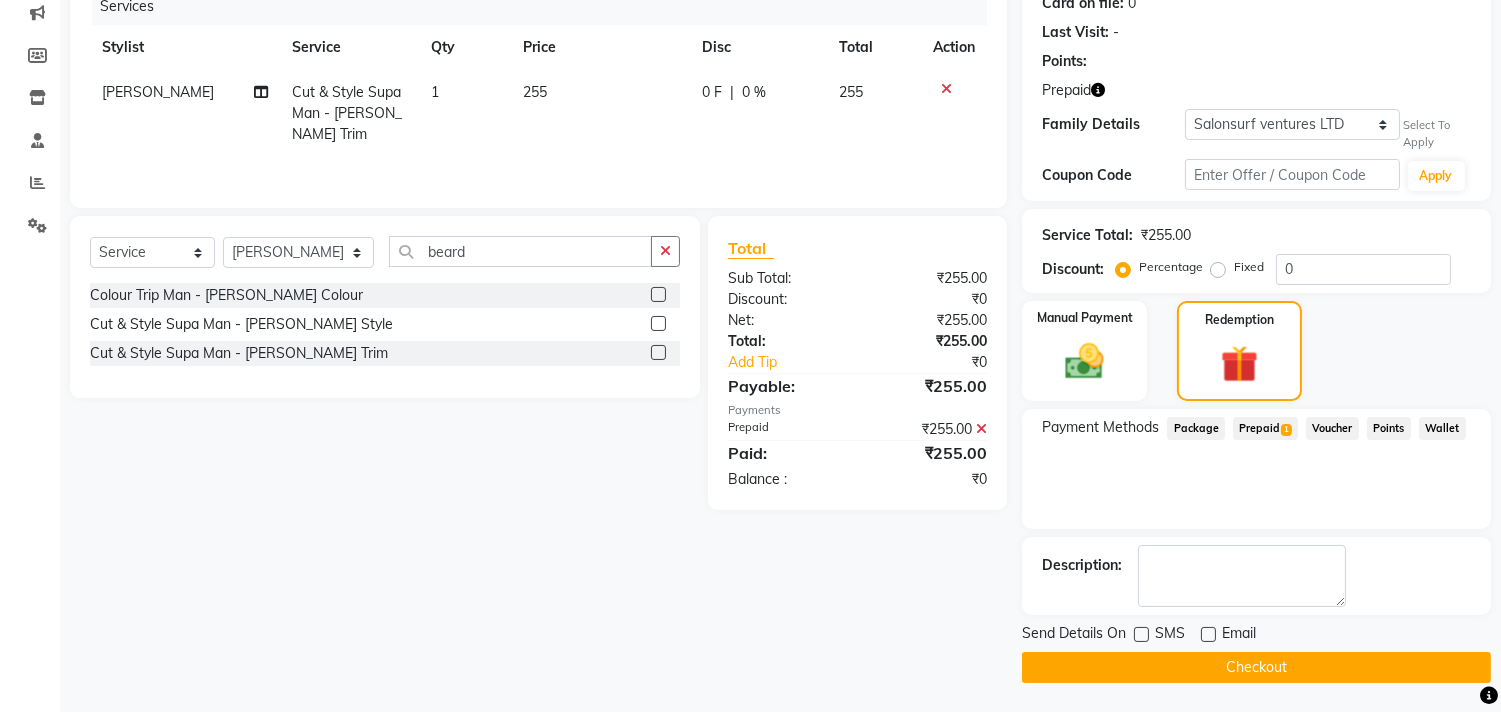 click on "Checkout" 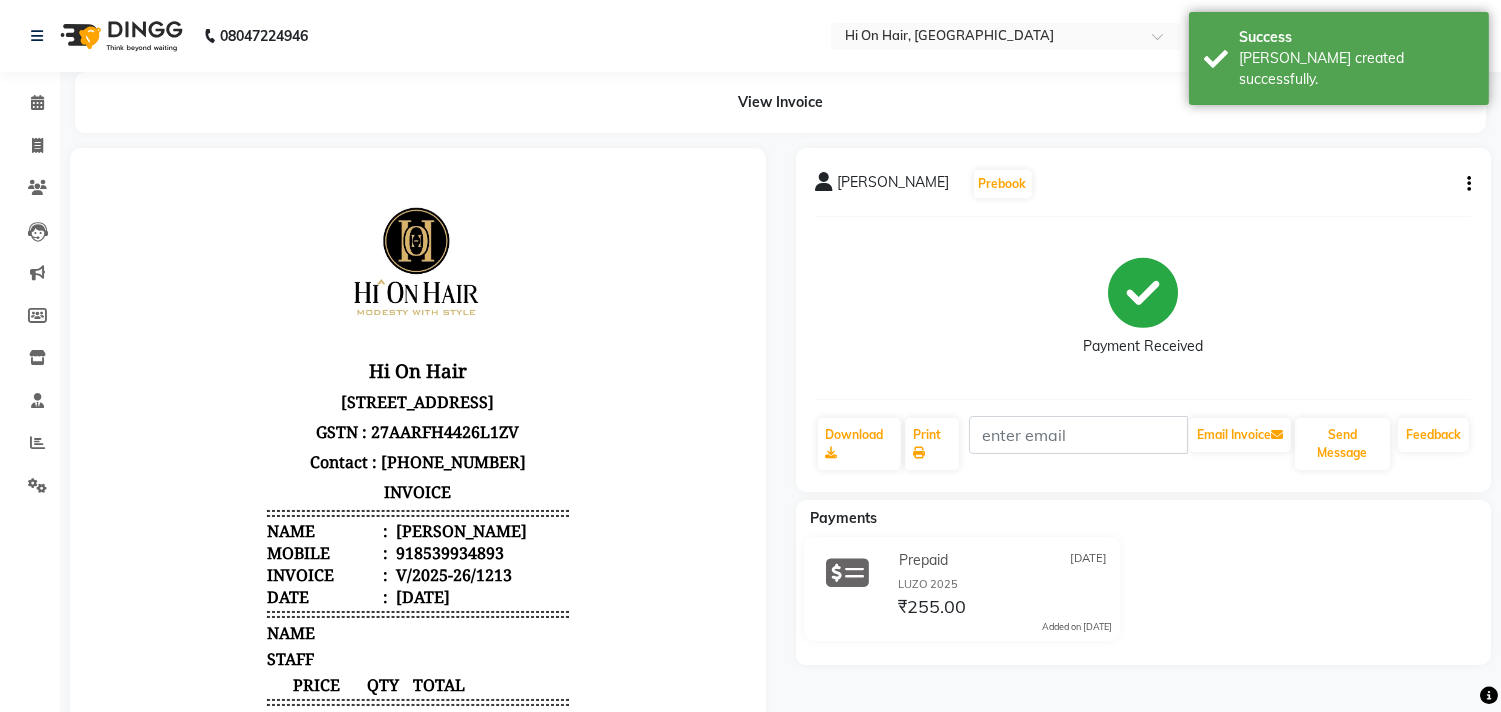 scroll, scrollTop: 0, scrollLeft: 0, axis: both 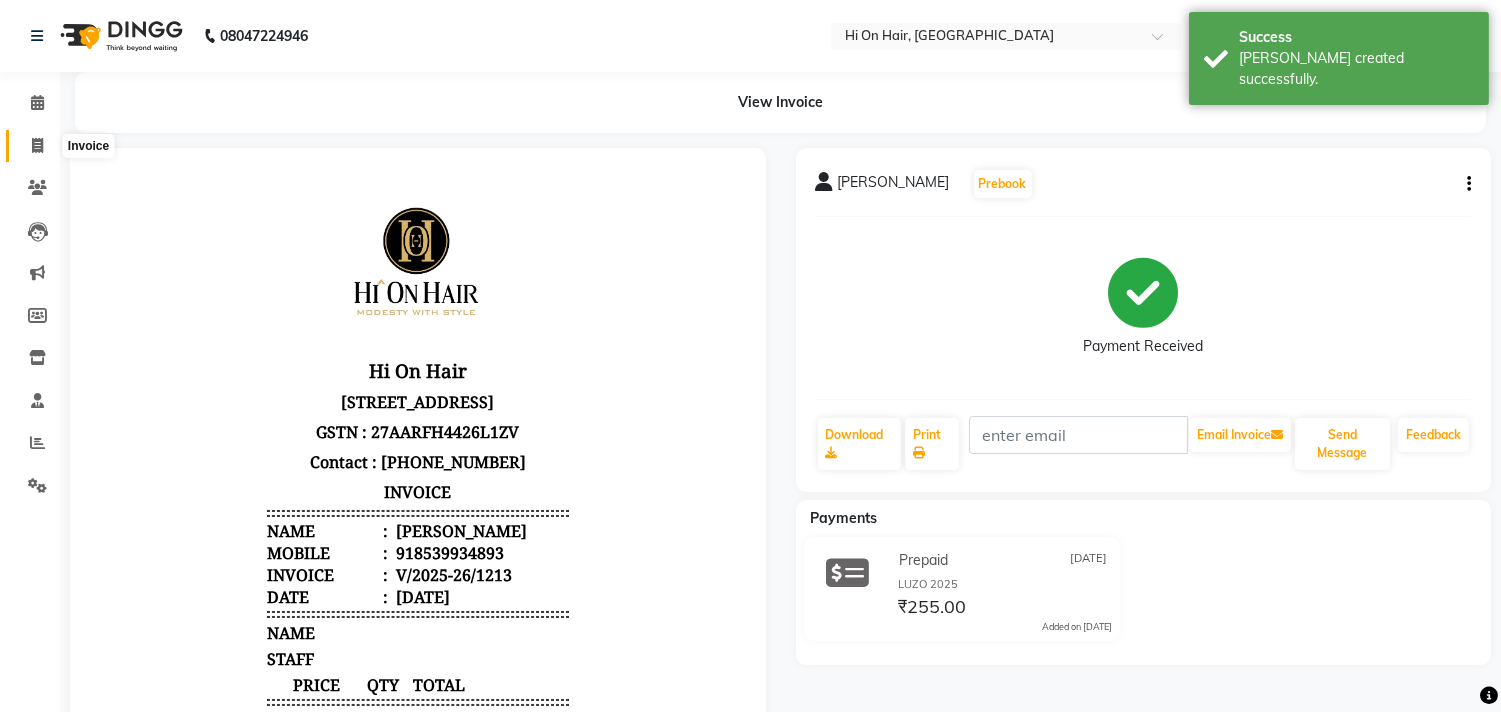 click 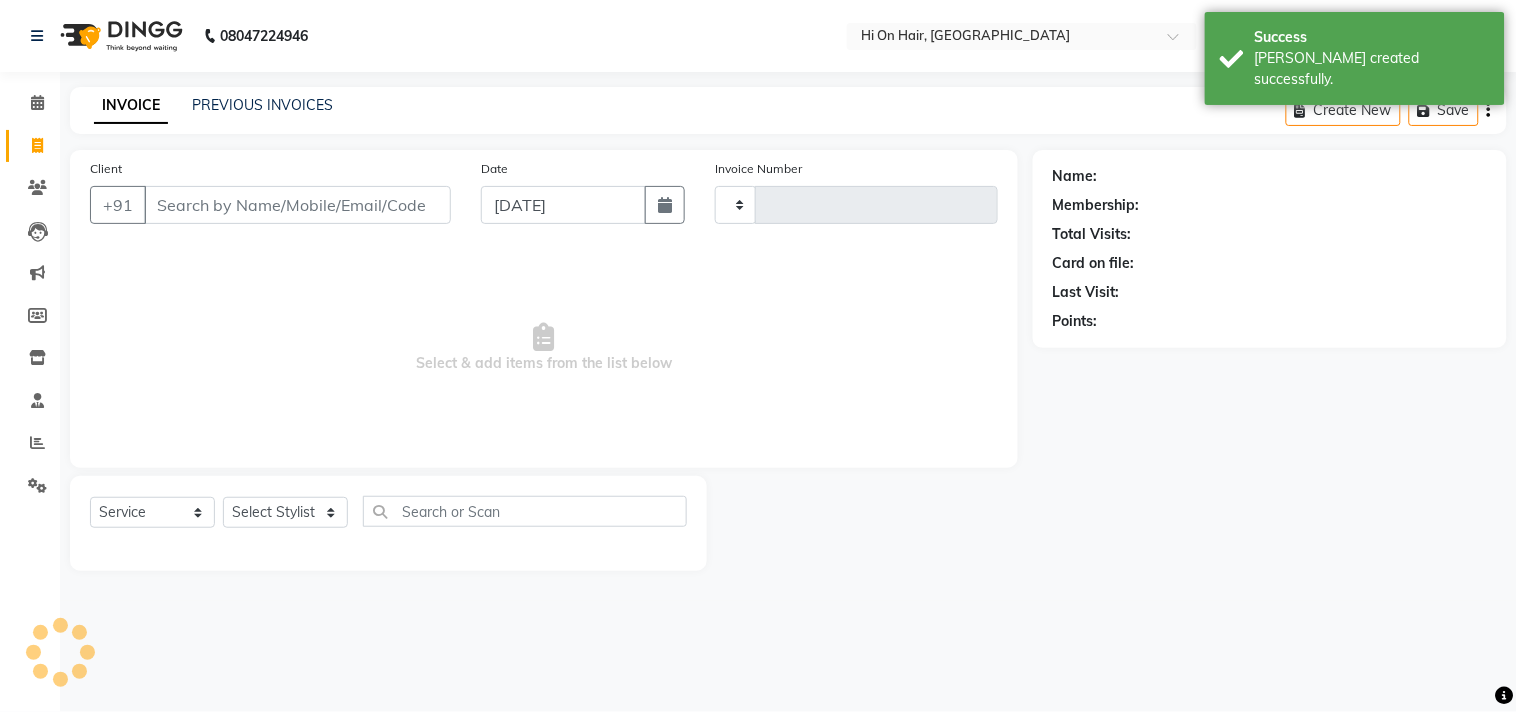 type on "1214" 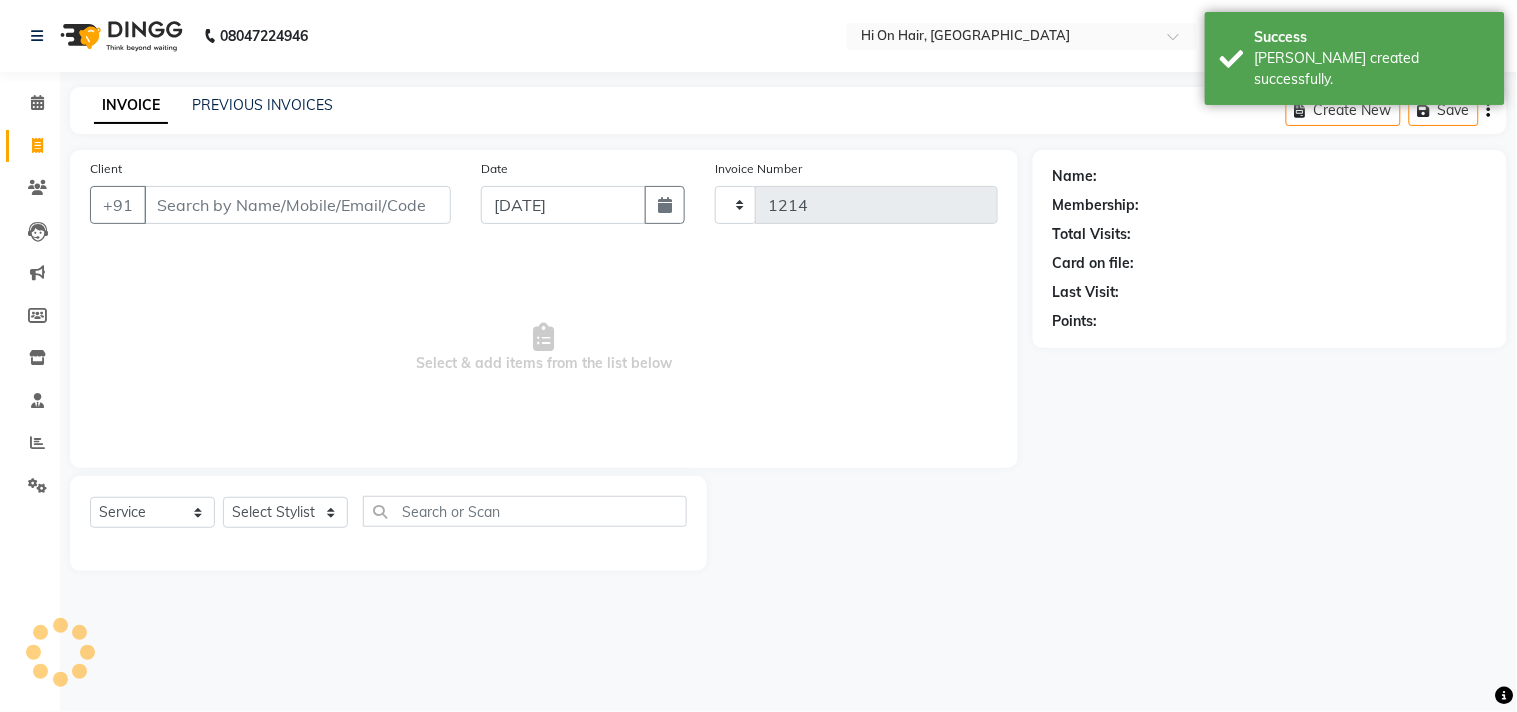 select on "535" 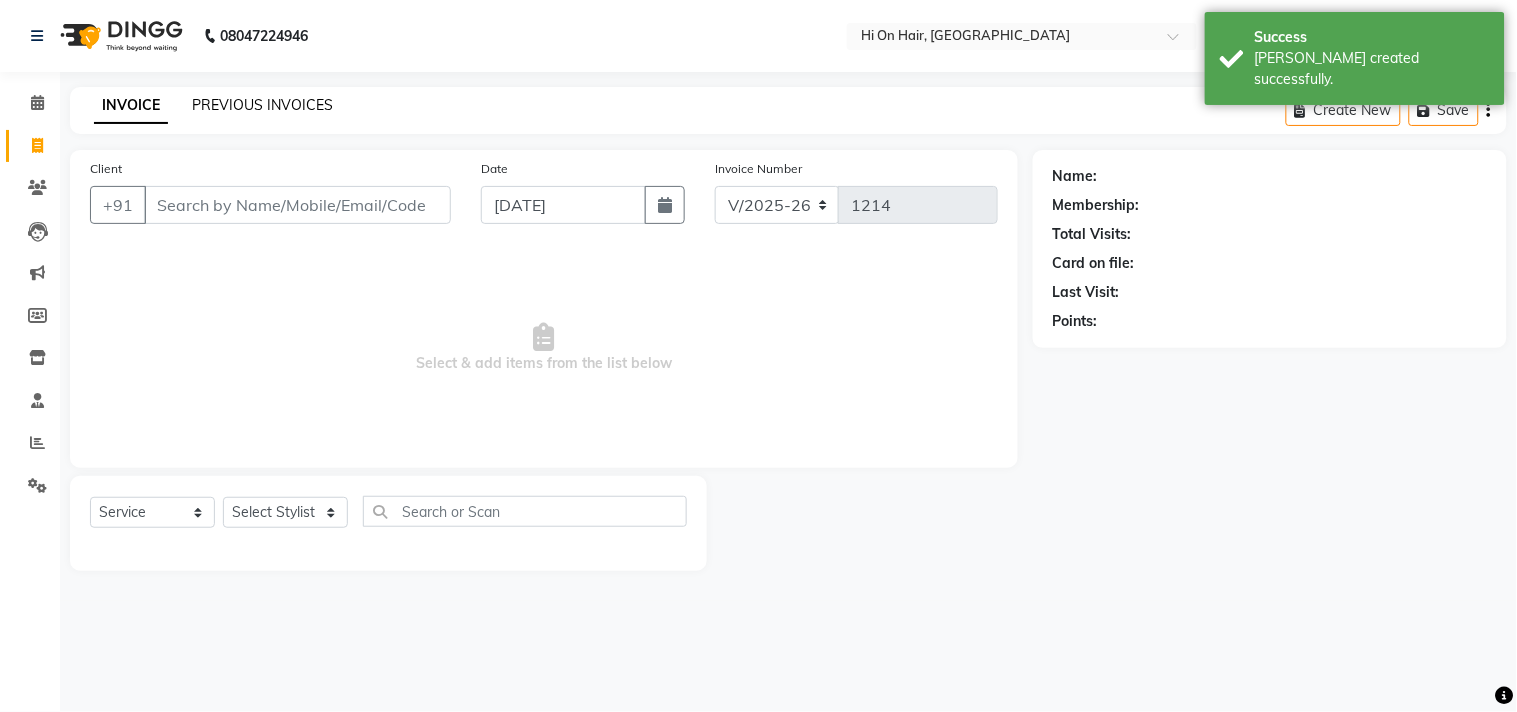 click on "PREVIOUS INVOICES" 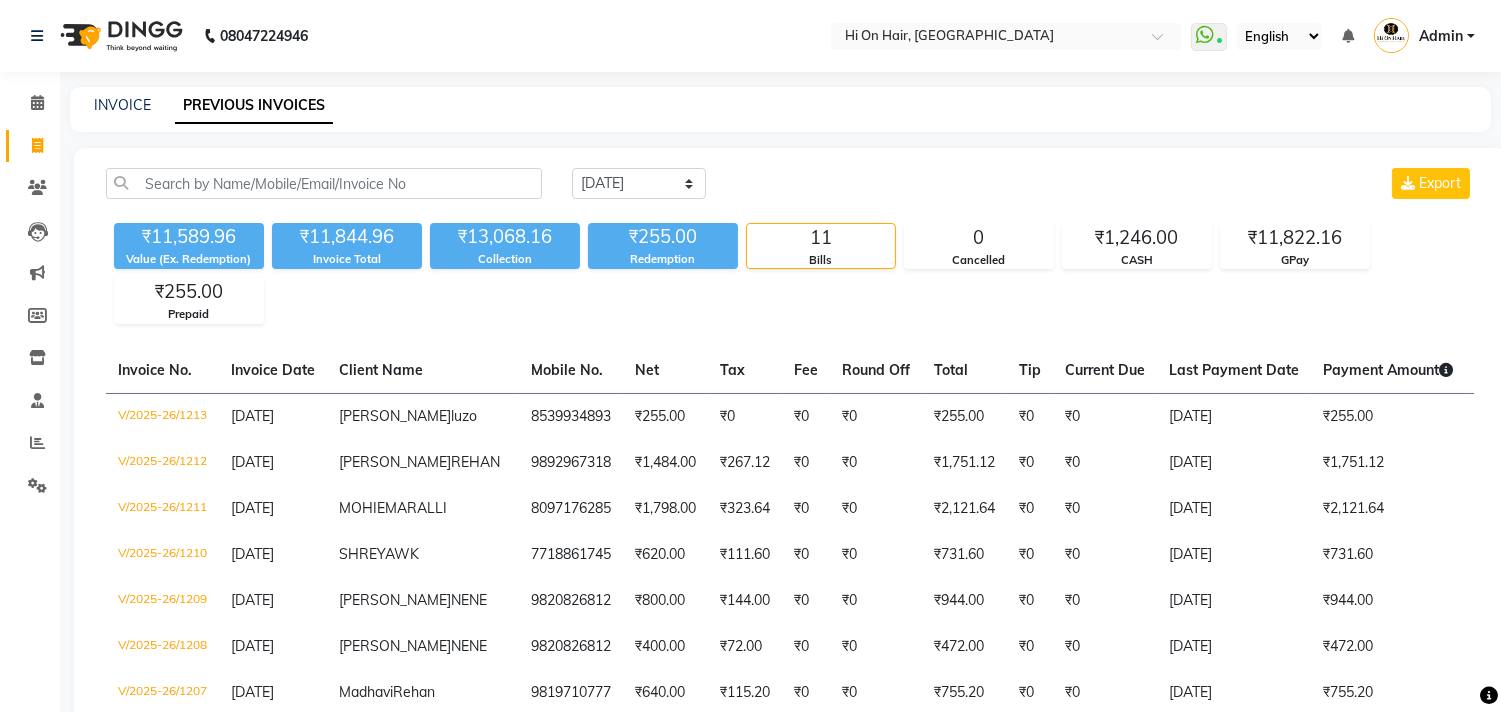 drag, startPoint x: 285, startPoint y: 102, endPoint x: 295, endPoint y: 98, distance: 10.770329 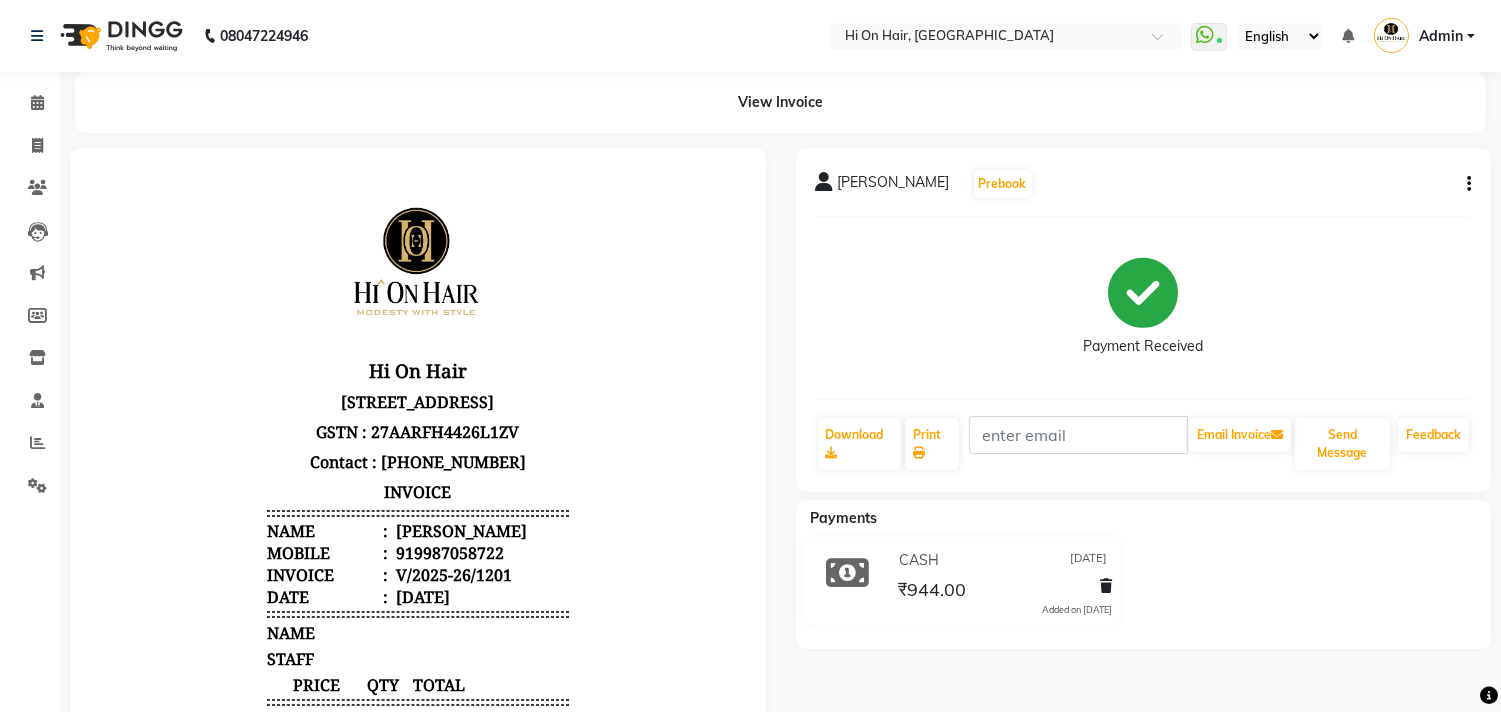 scroll, scrollTop: 0, scrollLeft: 0, axis: both 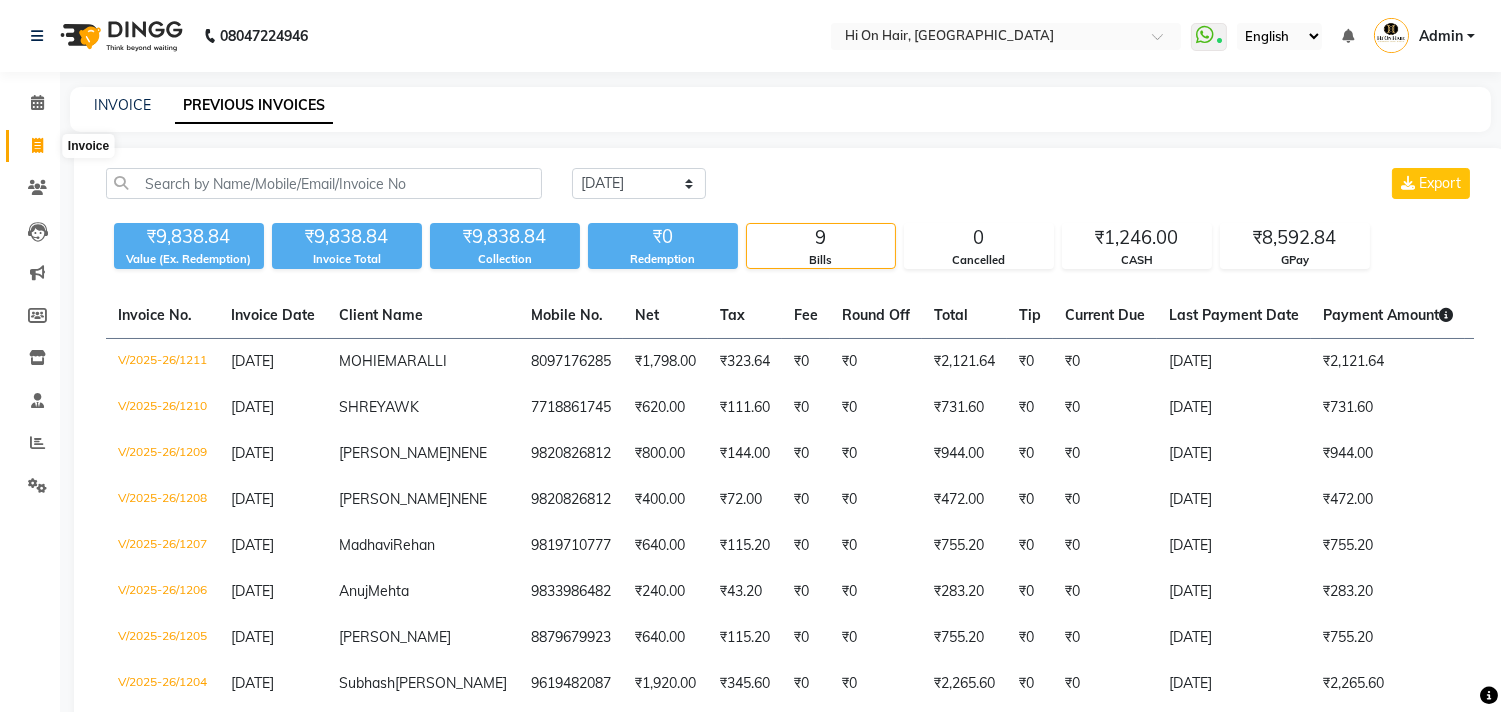 click 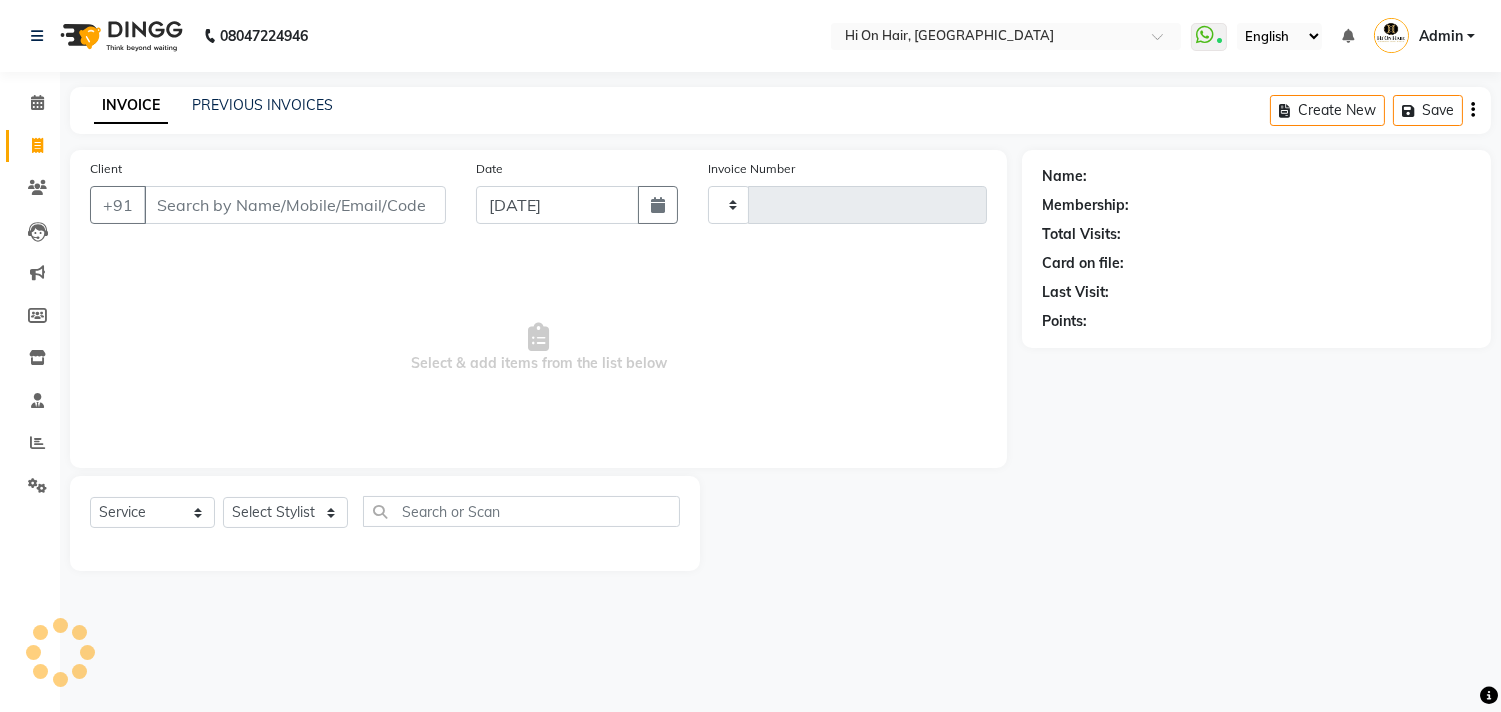 type on "1214" 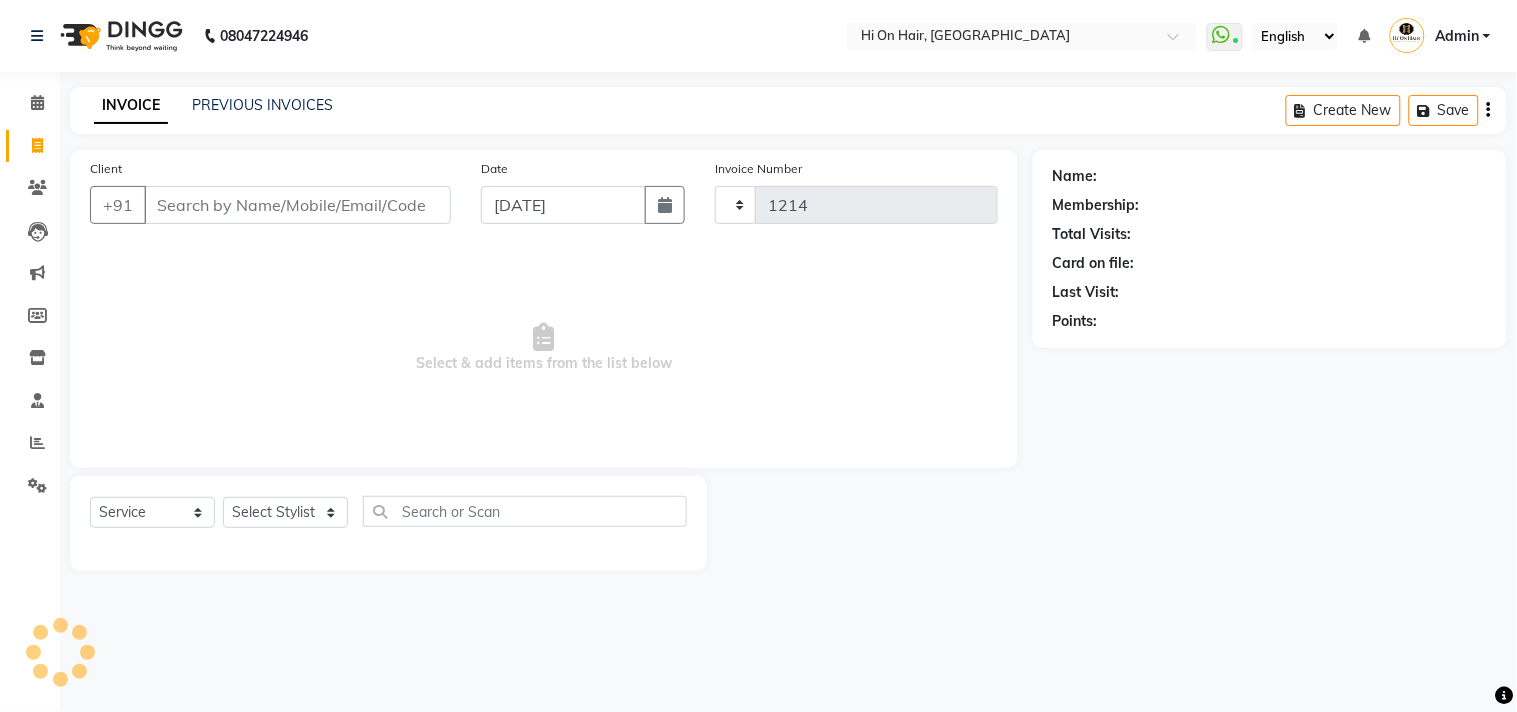 select on "535" 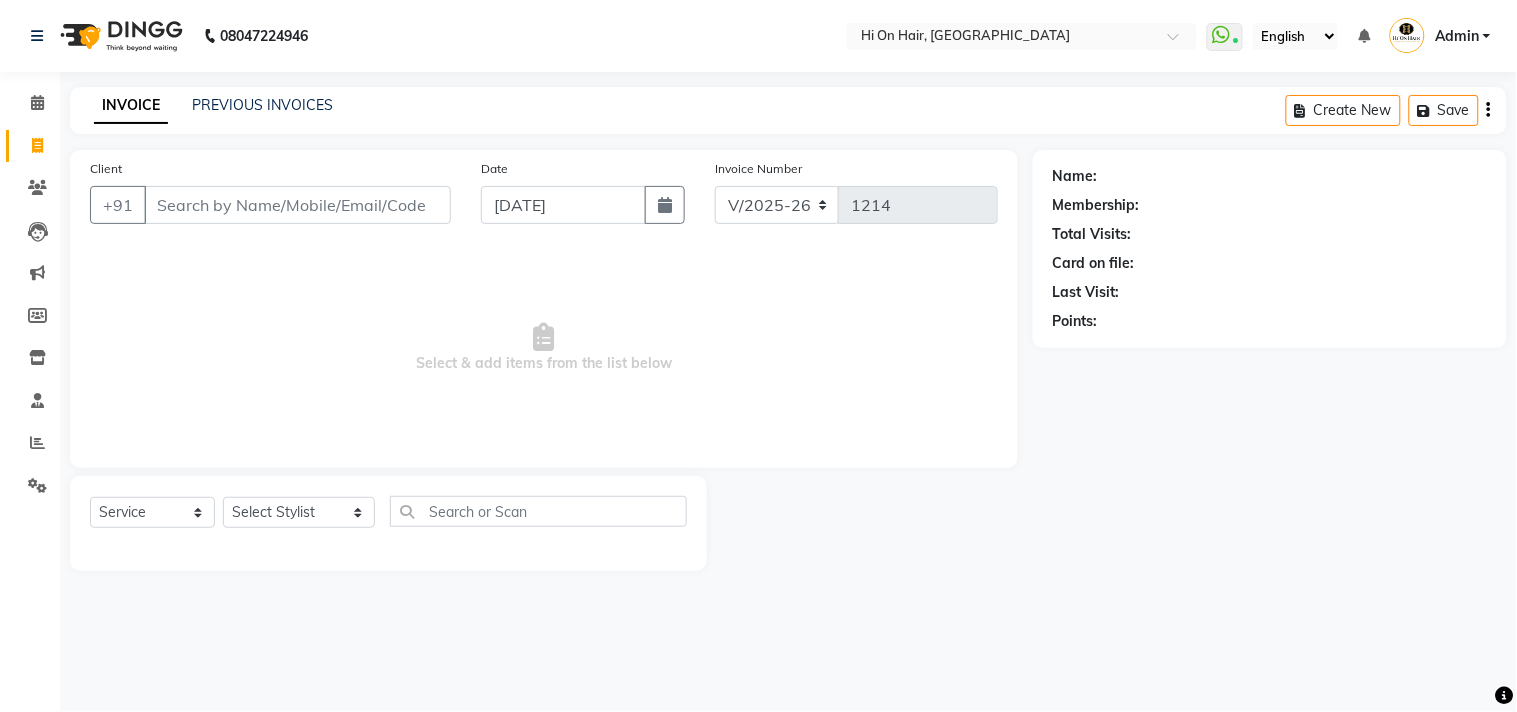 click on "Client" at bounding box center [297, 205] 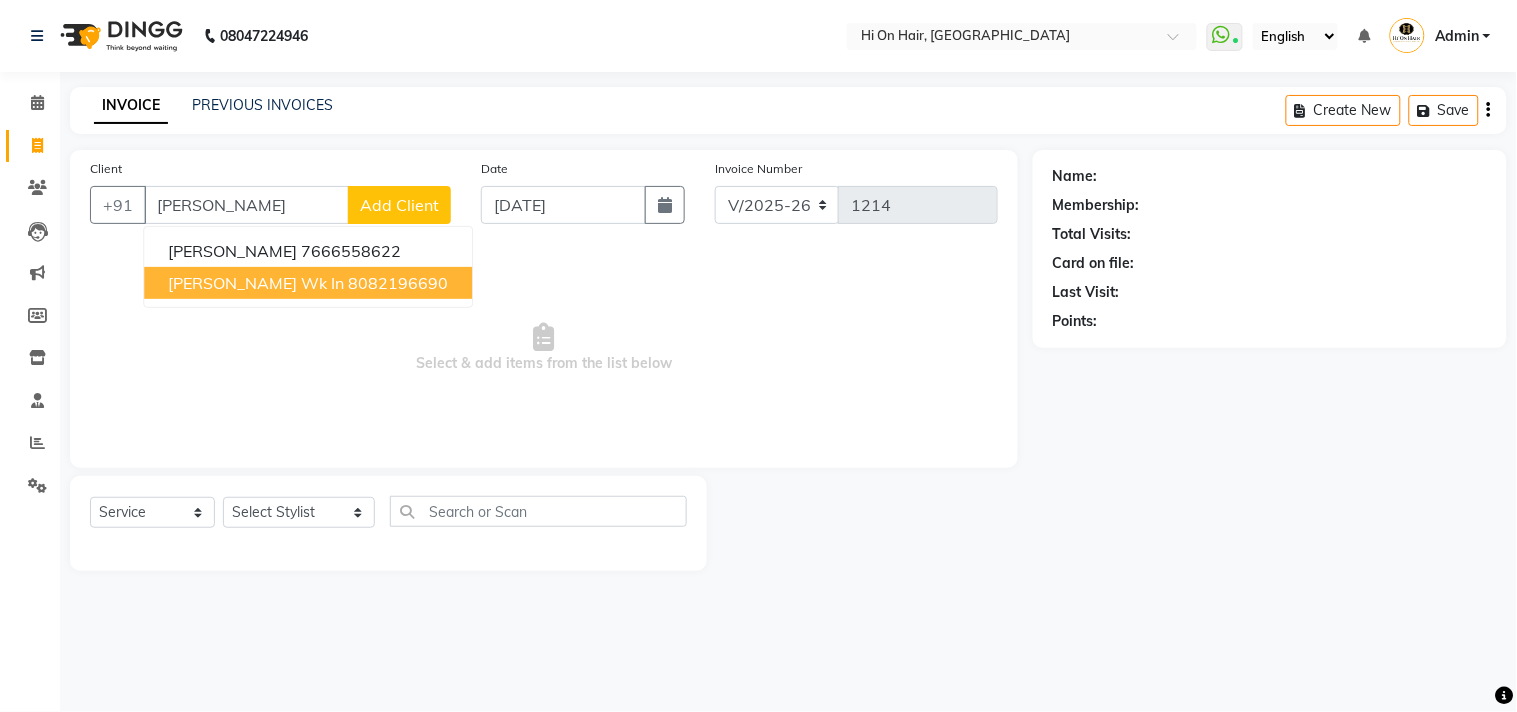 click on "8082196690" at bounding box center [398, 283] 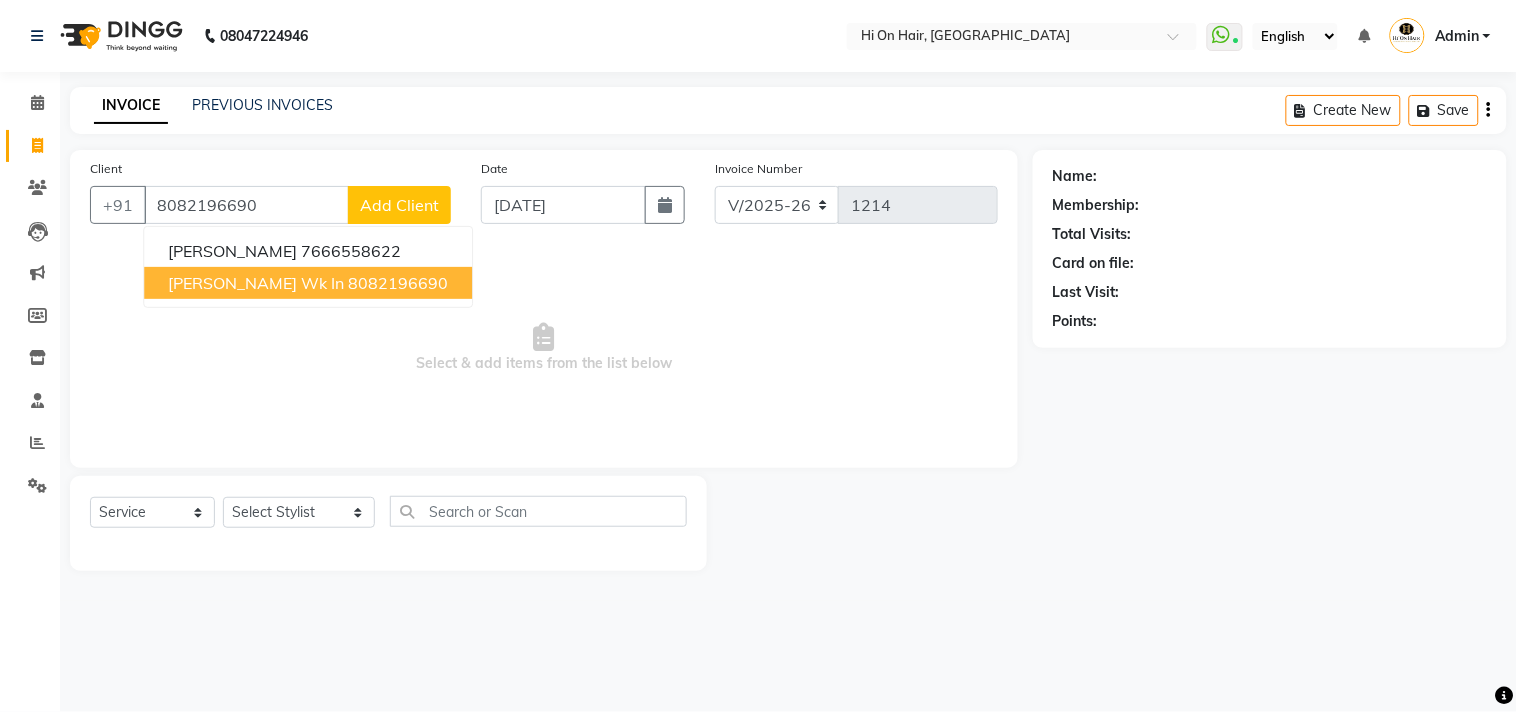 type on "8082196690" 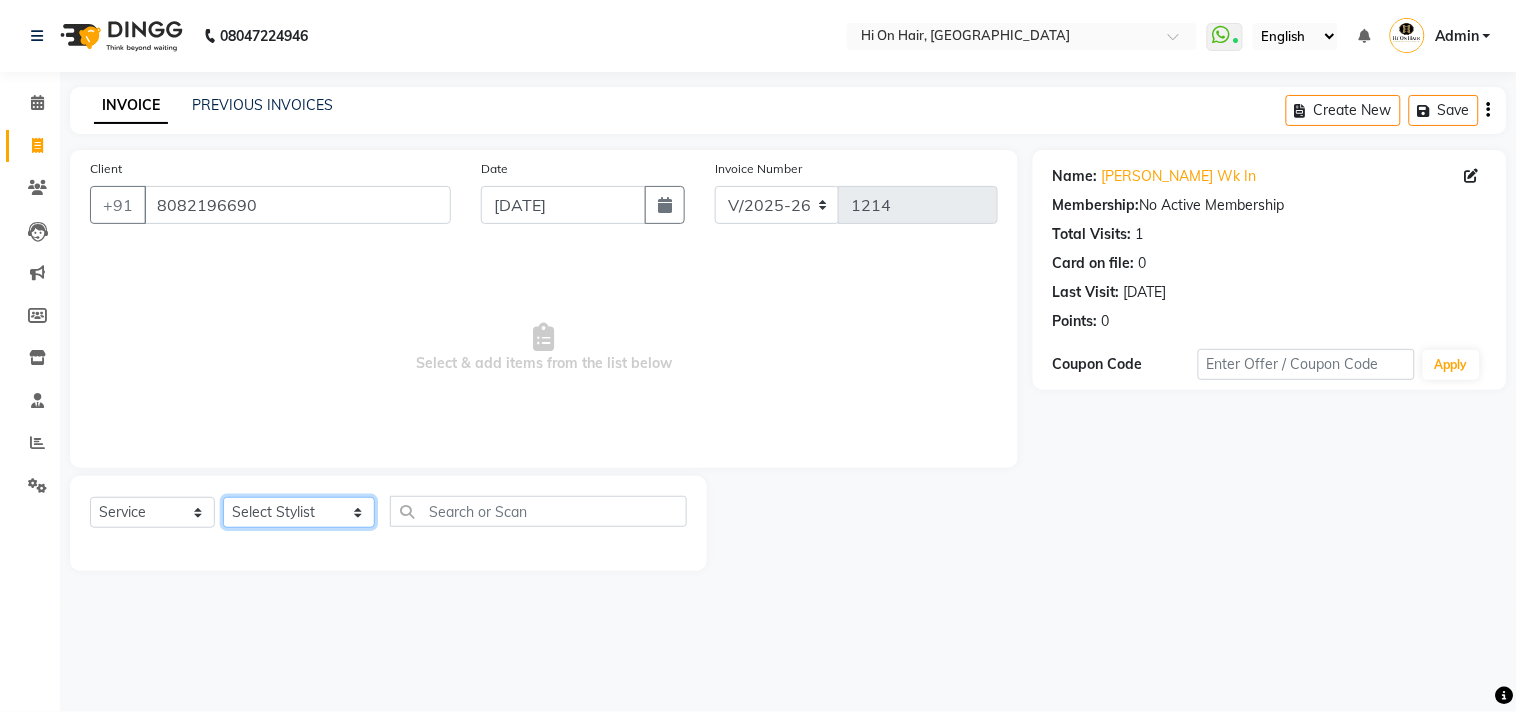 click on "Select Stylist [PERSON_NAME] [PERSON_NAME] Hi On Hair MAKYOPHI [PERSON_NAME] [PERSON_NAME] Raani [PERSON_NAME] [PERSON_NAME] [PERSON_NAME] [PERSON_NAME] SOSEM [PERSON_NAME]" 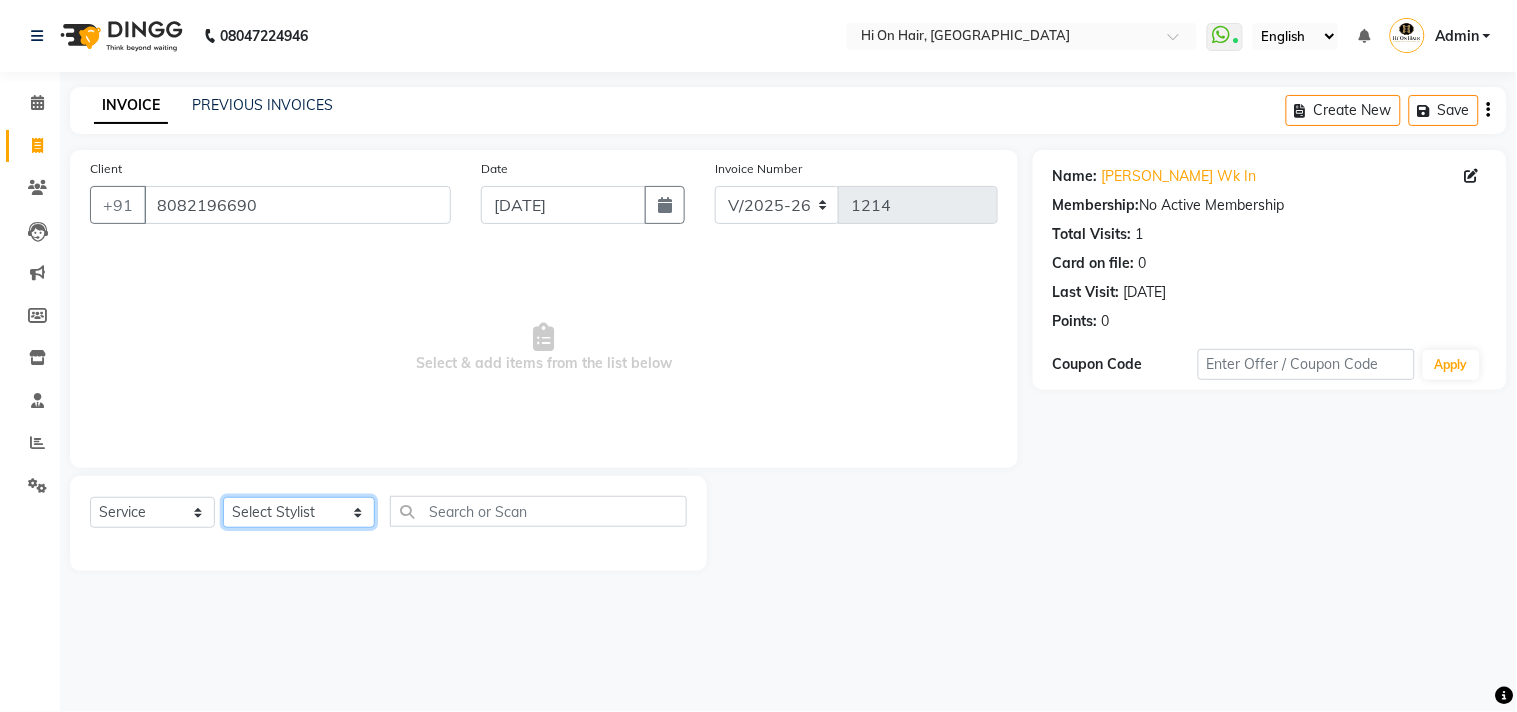 select on "26489" 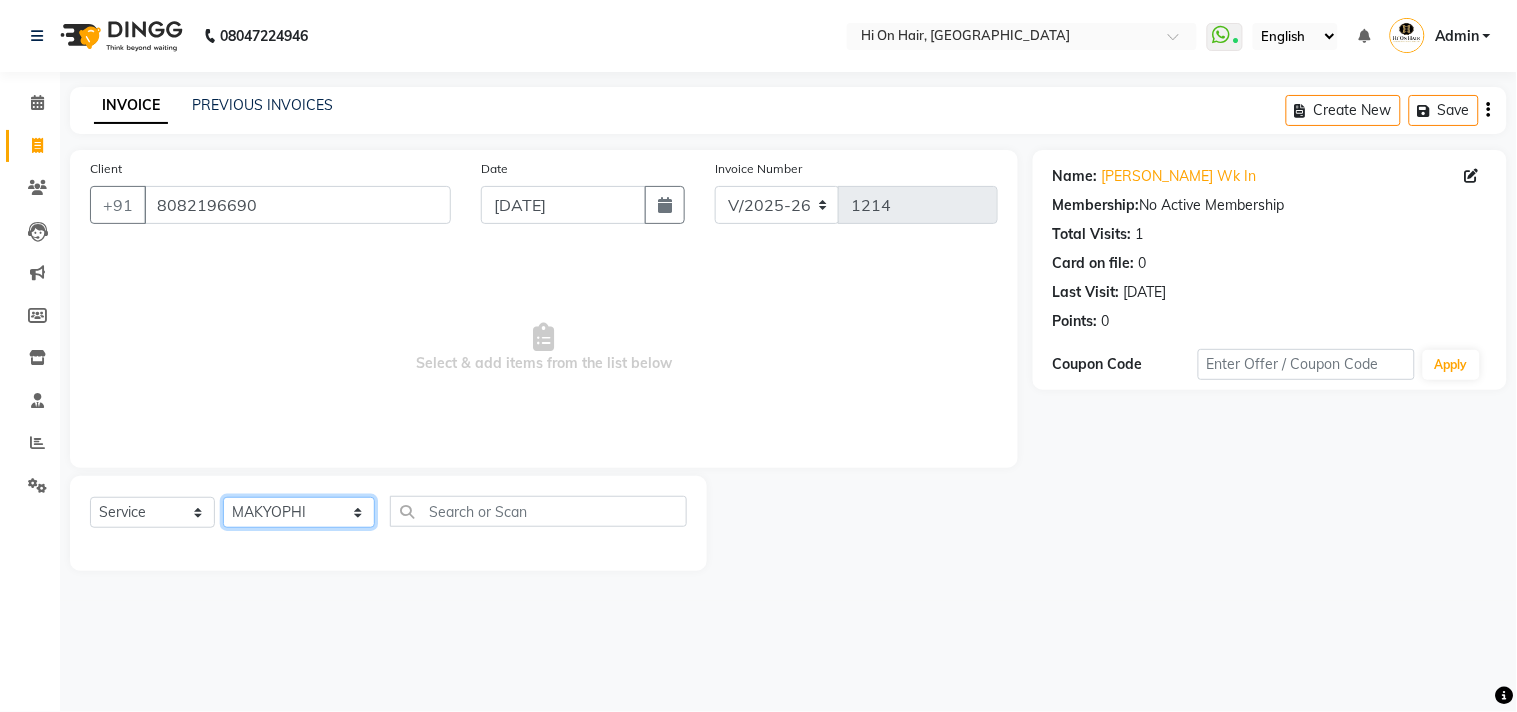 click on "Select Stylist [PERSON_NAME] [PERSON_NAME] Hi On Hair MAKYOPHI [PERSON_NAME] [PERSON_NAME] Raani [PERSON_NAME] [PERSON_NAME] [PERSON_NAME] [PERSON_NAME] SOSEM [PERSON_NAME]" 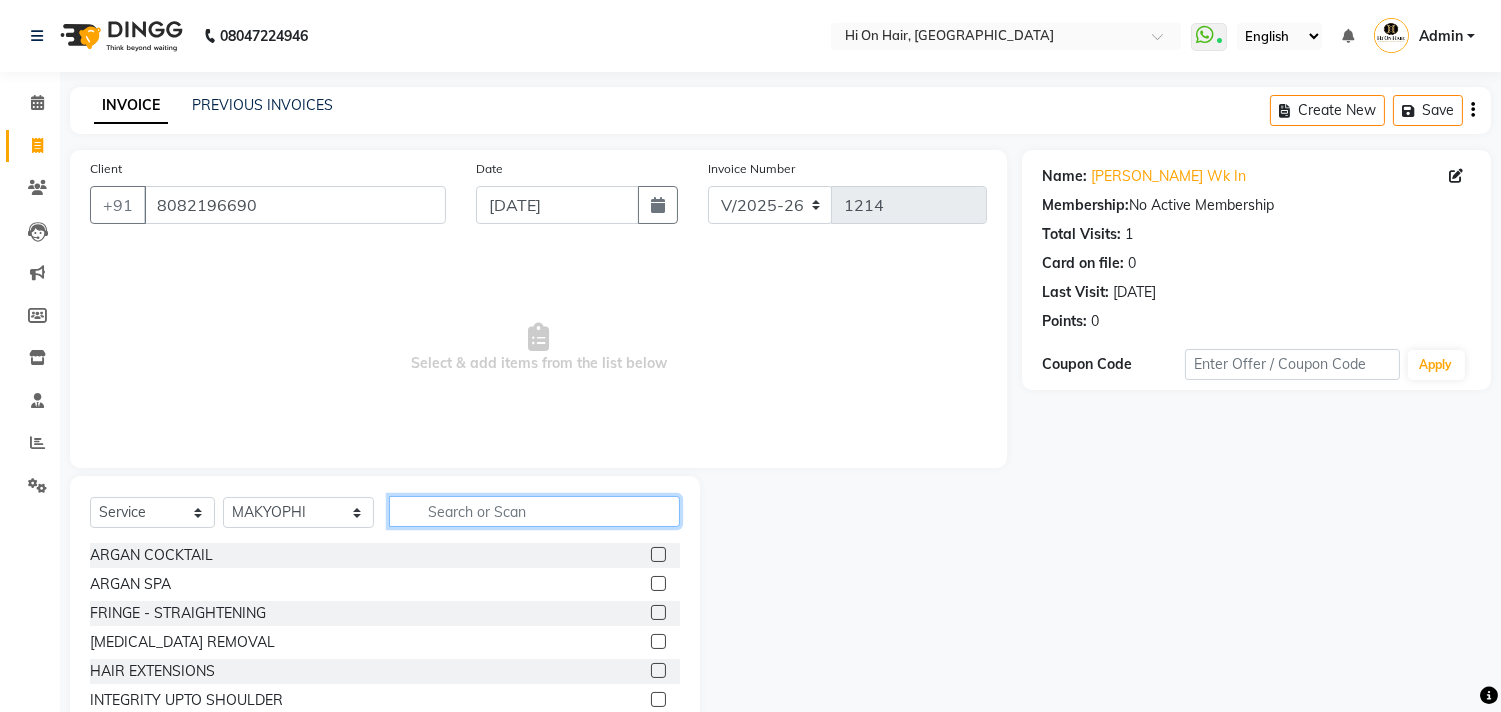 click 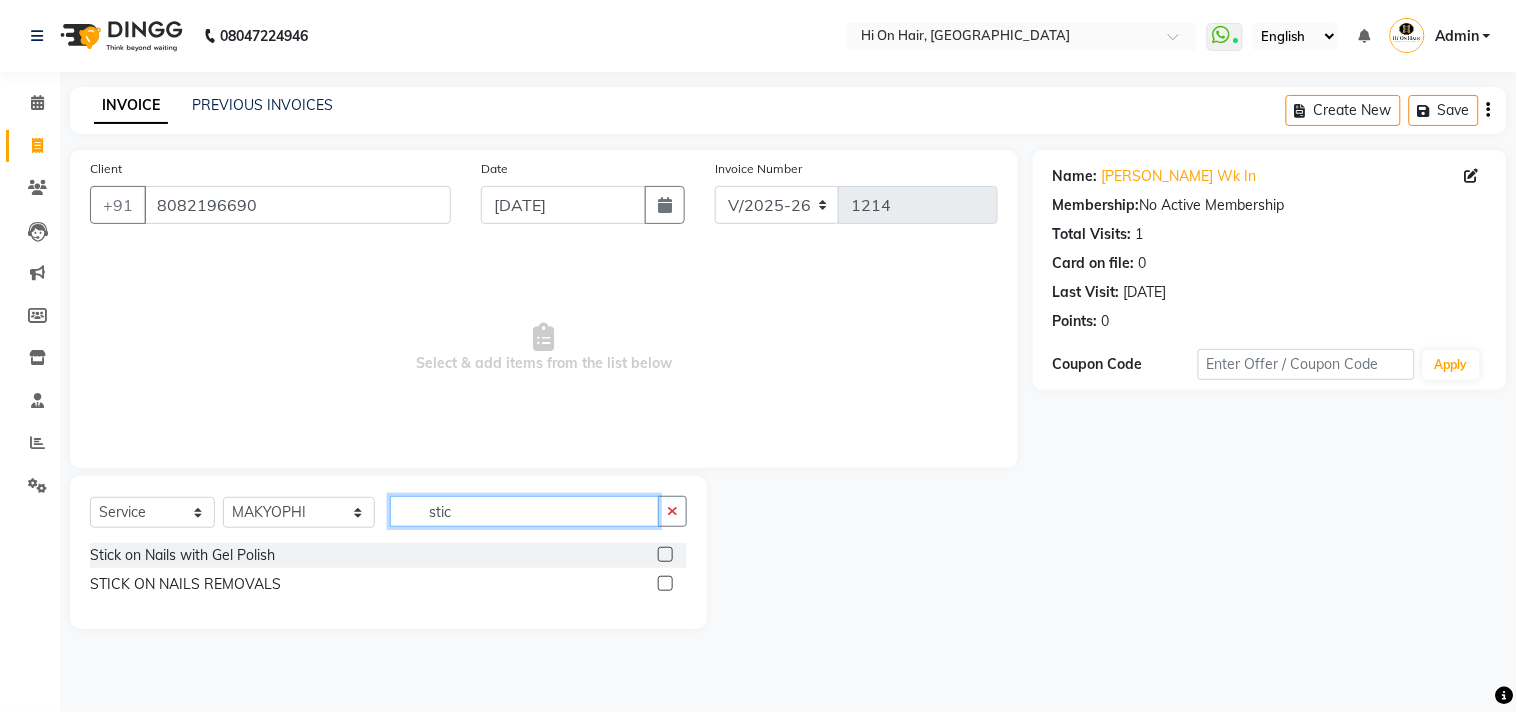type on "stic" 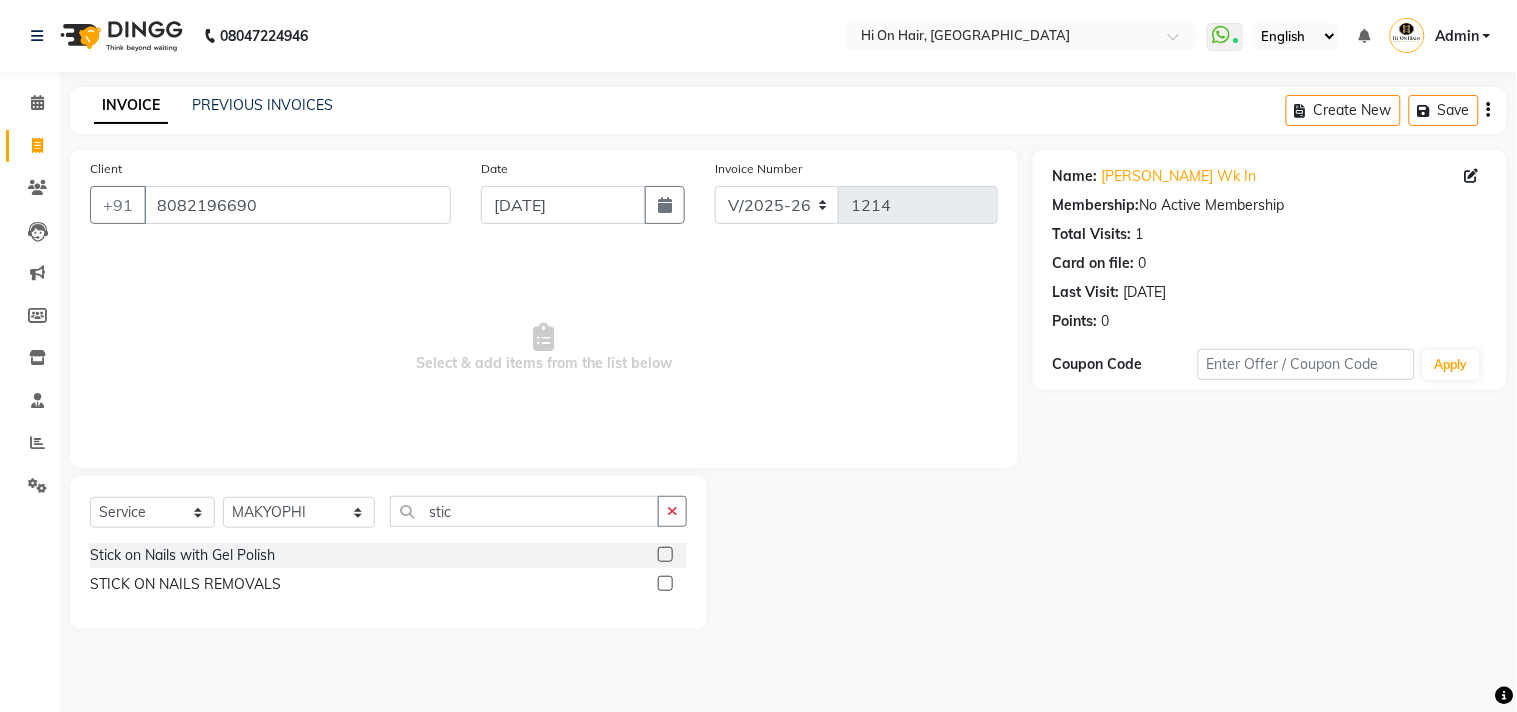 click 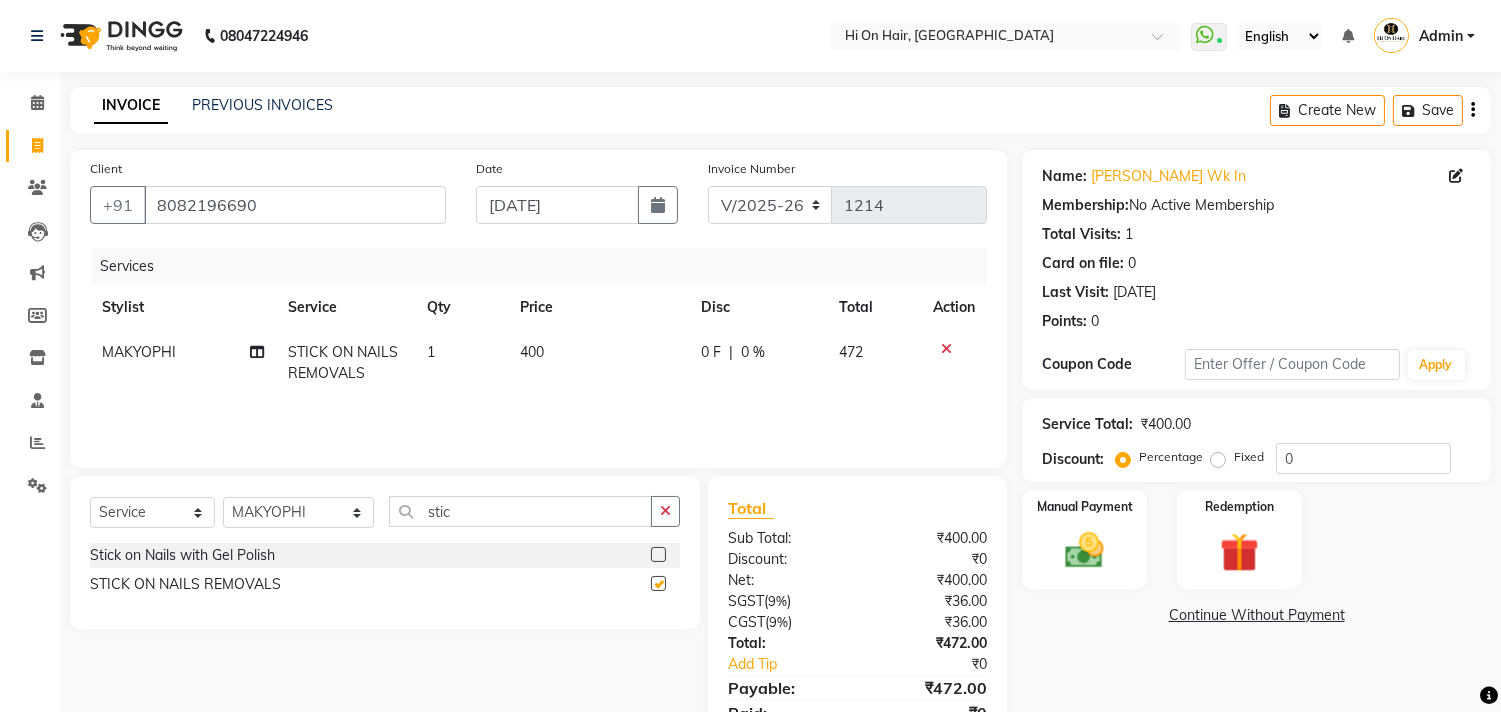 checkbox on "false" 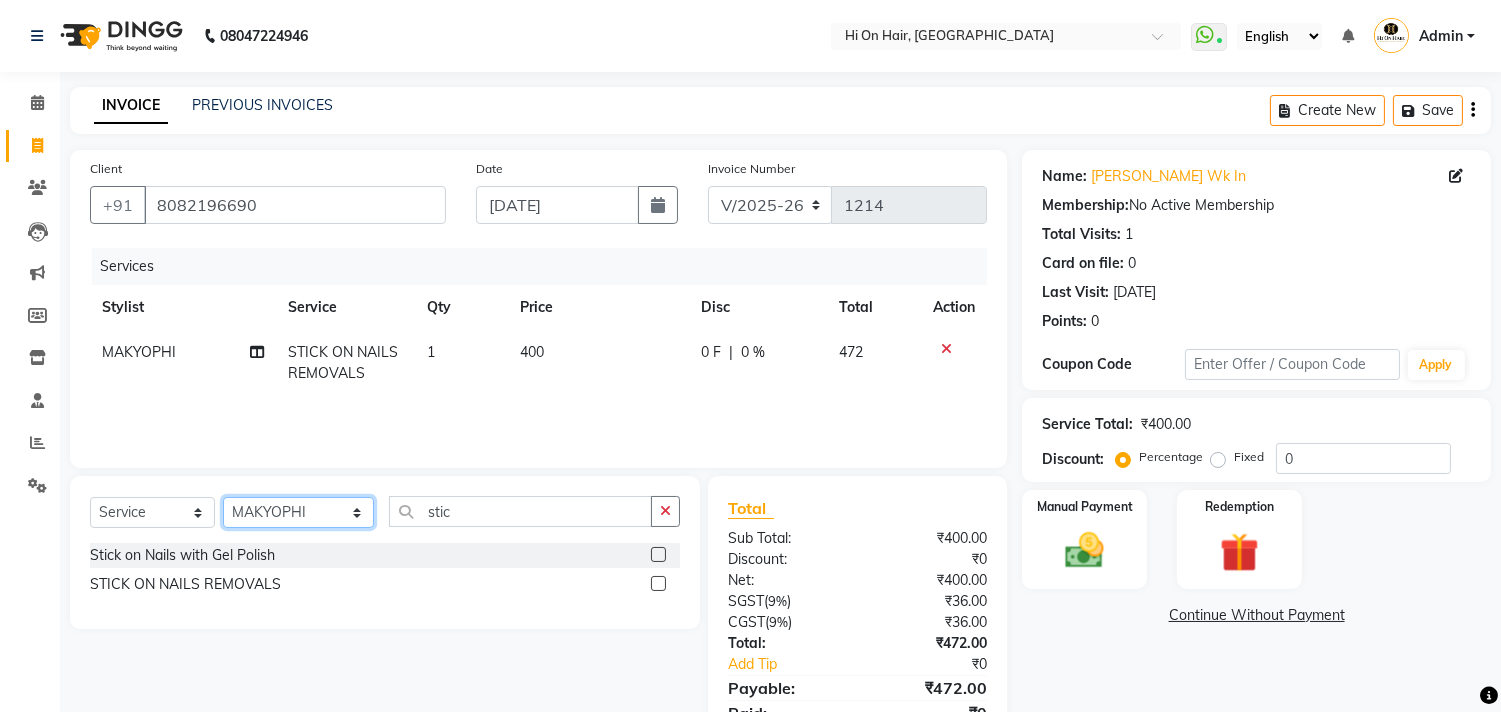click on "Select Stylist [PERSON_NAME] [PERSON_NAME] Hi On Hair MAKYOPHI [PERSON_NAME] [PERSON_NAME] Raani [PERSON_NAME] [PERSON_NAME] [PERSON_NAME] [PERSON_NAME] SOSEM [PERSON_NAME]" 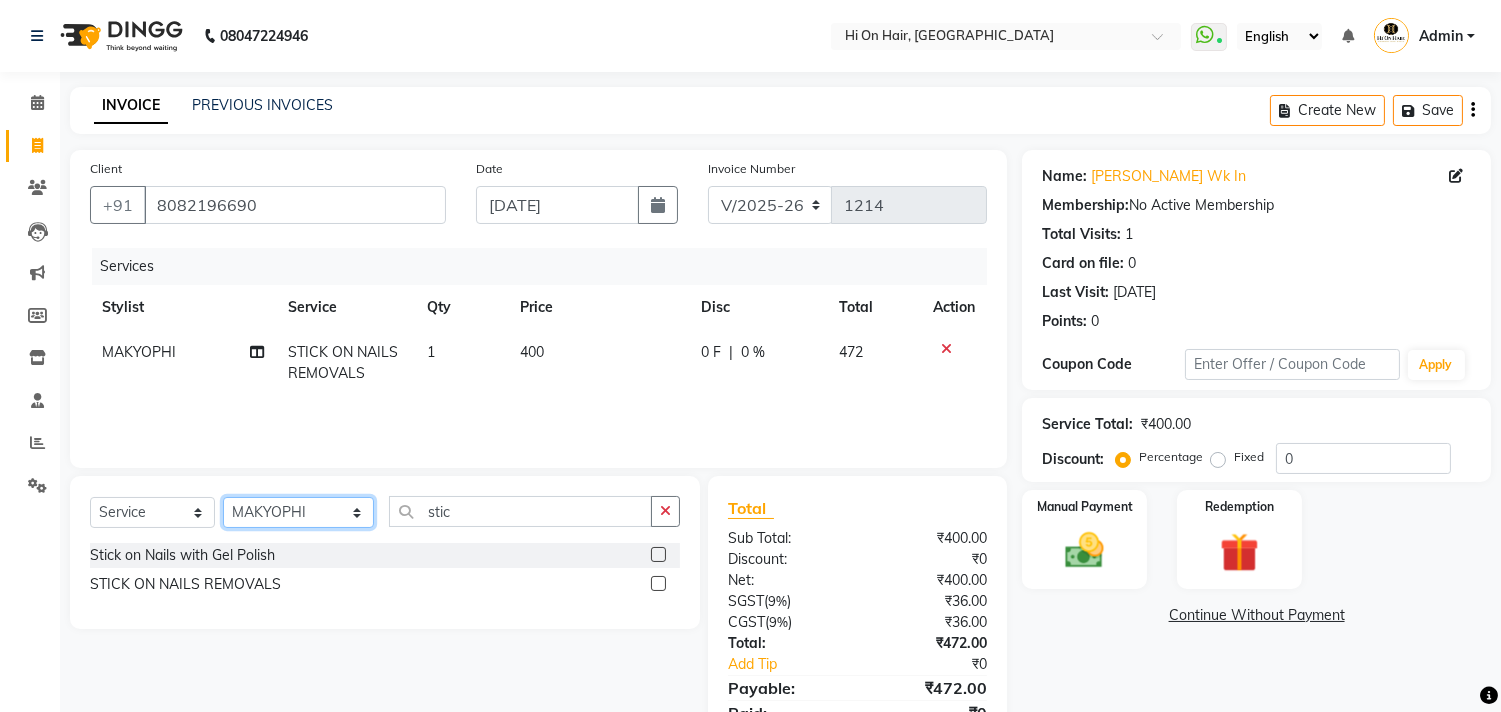 select on "30126" 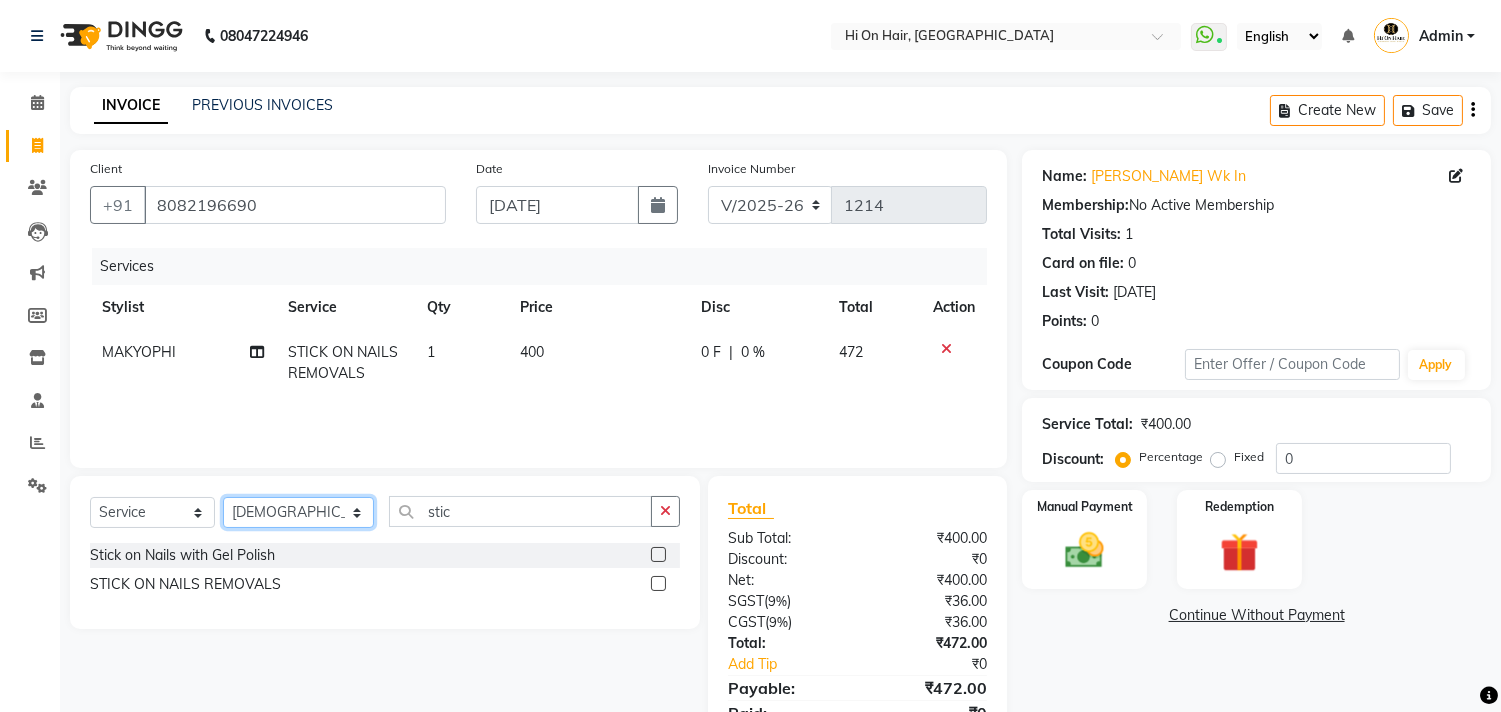 click on "Select Stylist [PERSON_NAME] [PERSON_NAME] Hi On Hair MAKYOPHI [PERSON_NAME] [PERSON_NAME] Raani [PERSON_NAME] [PERSON_NAME] [PERSON_NAME] [PERSON_NAME] SOSEM [PERSON_NAME]" 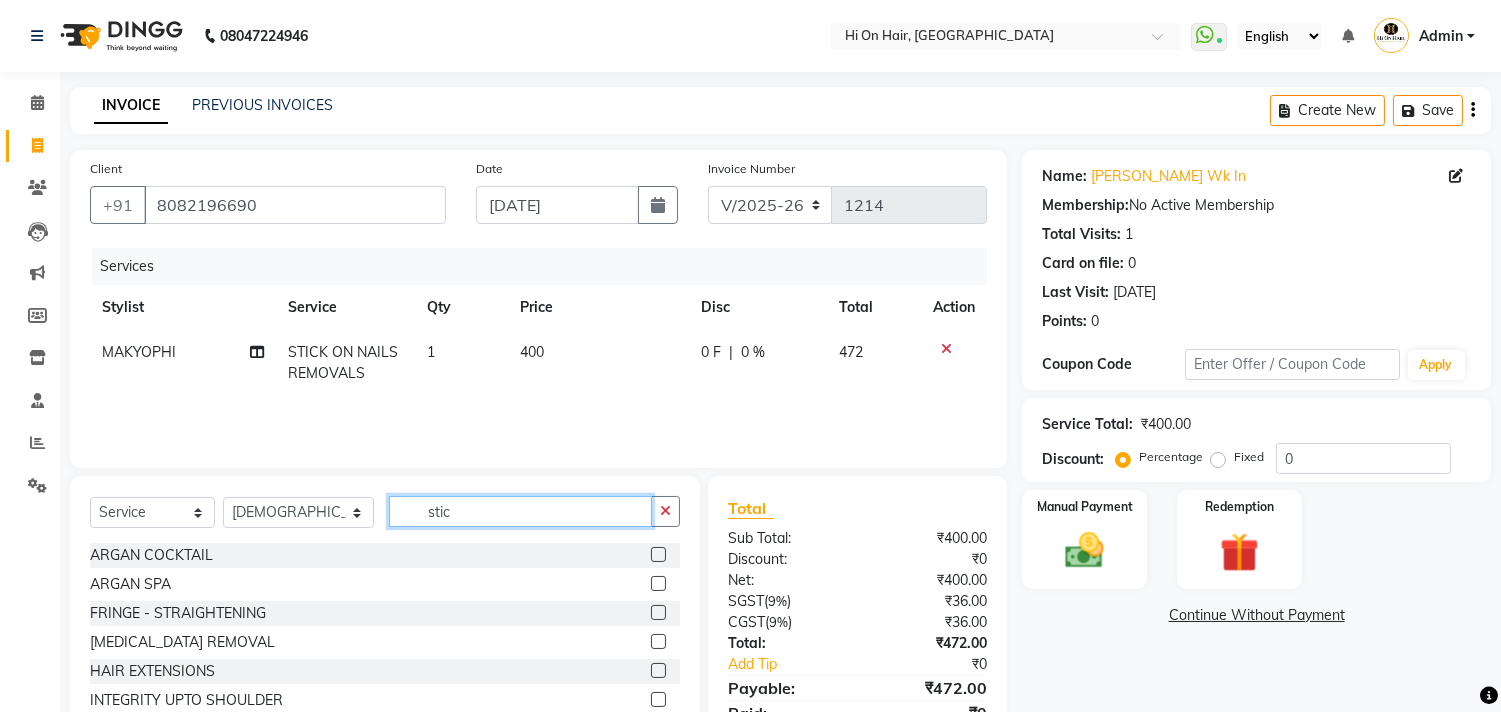 drag, startPoint x: 433, startPoint y: 517, endPoint x: 371, endPoint y: 531, distance: 63.560993 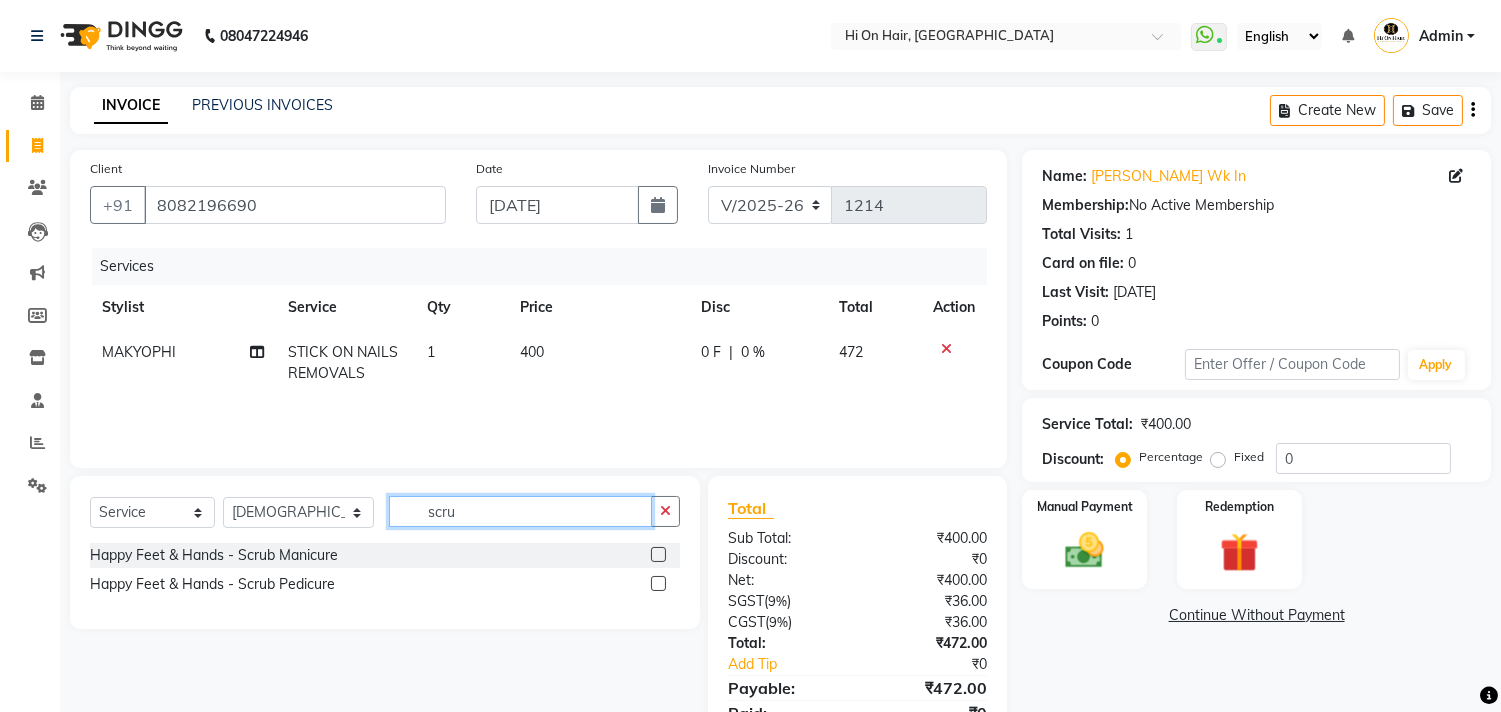 type on "scru" 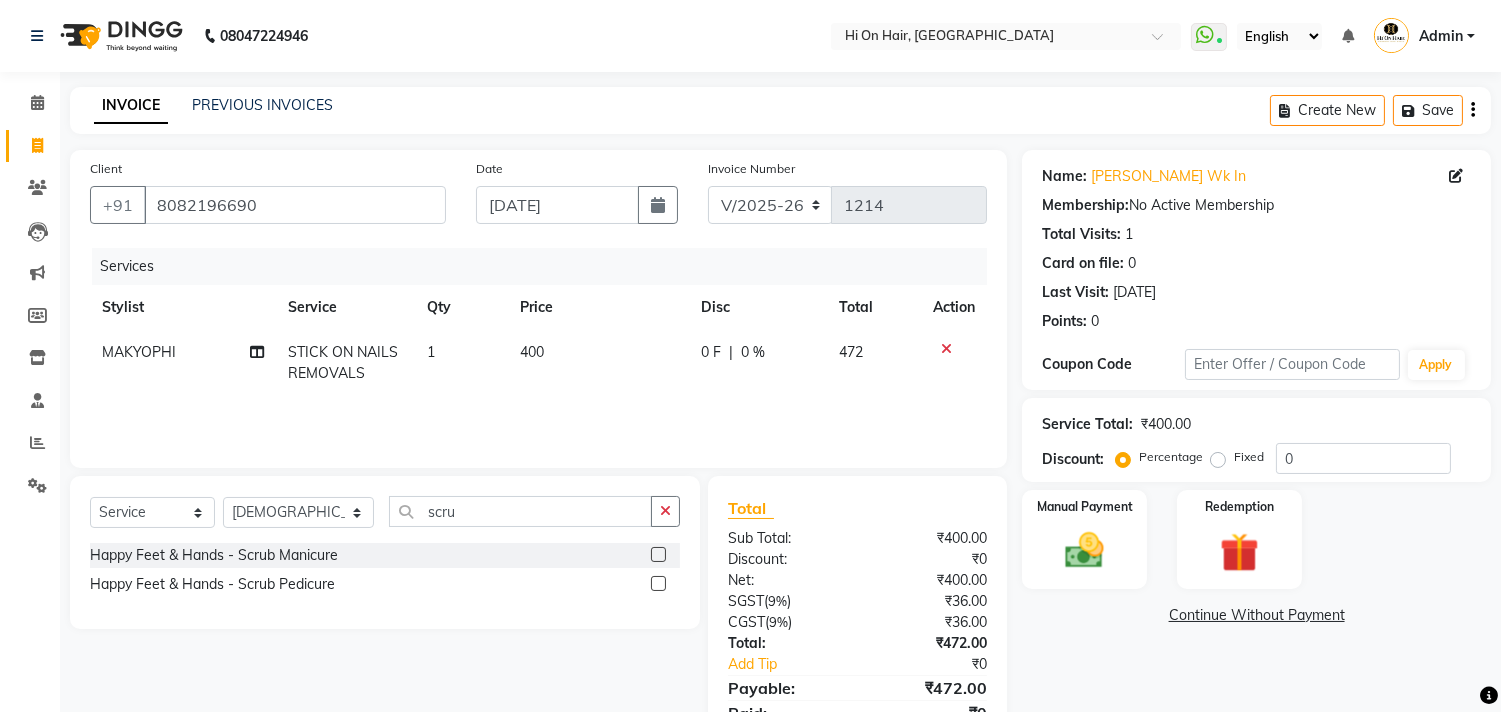 click 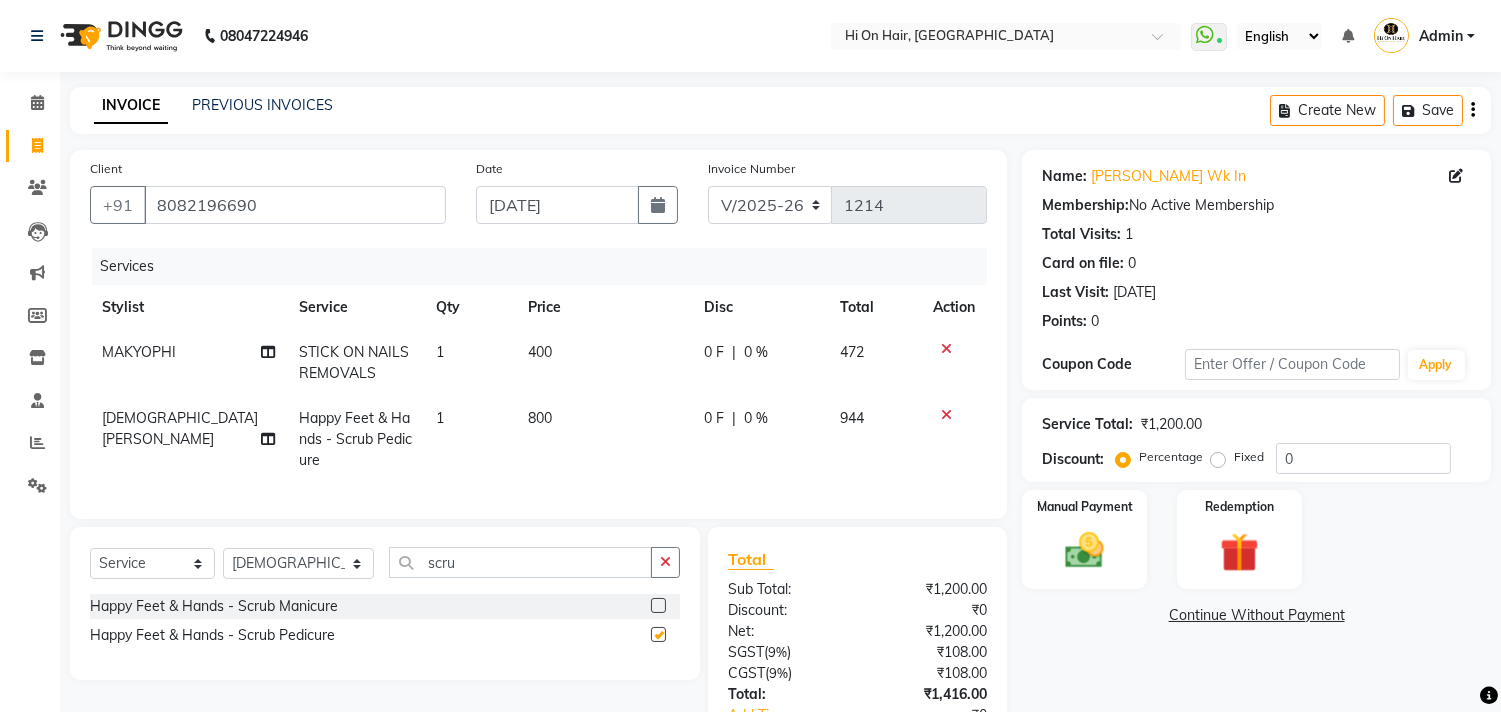checkbox on "false" 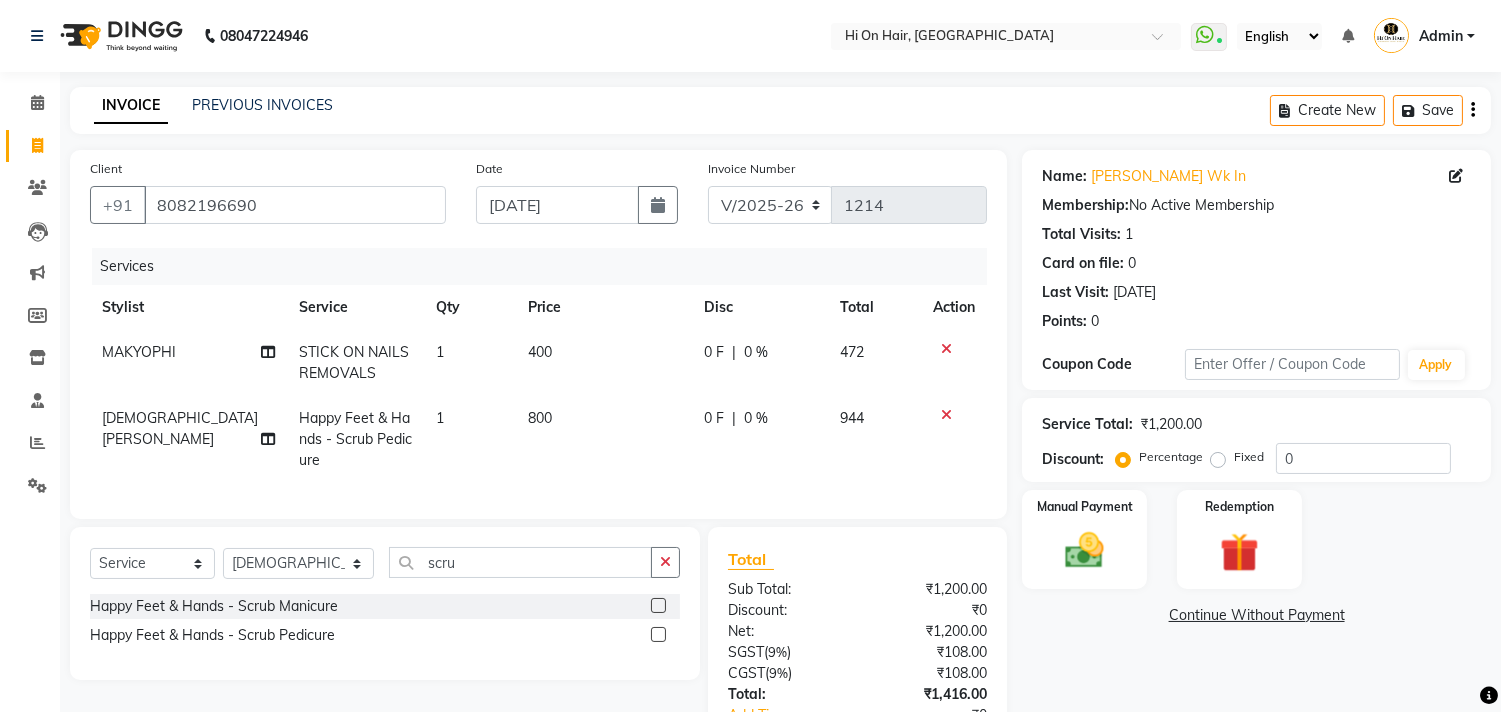 click on "0 F | 0 %" 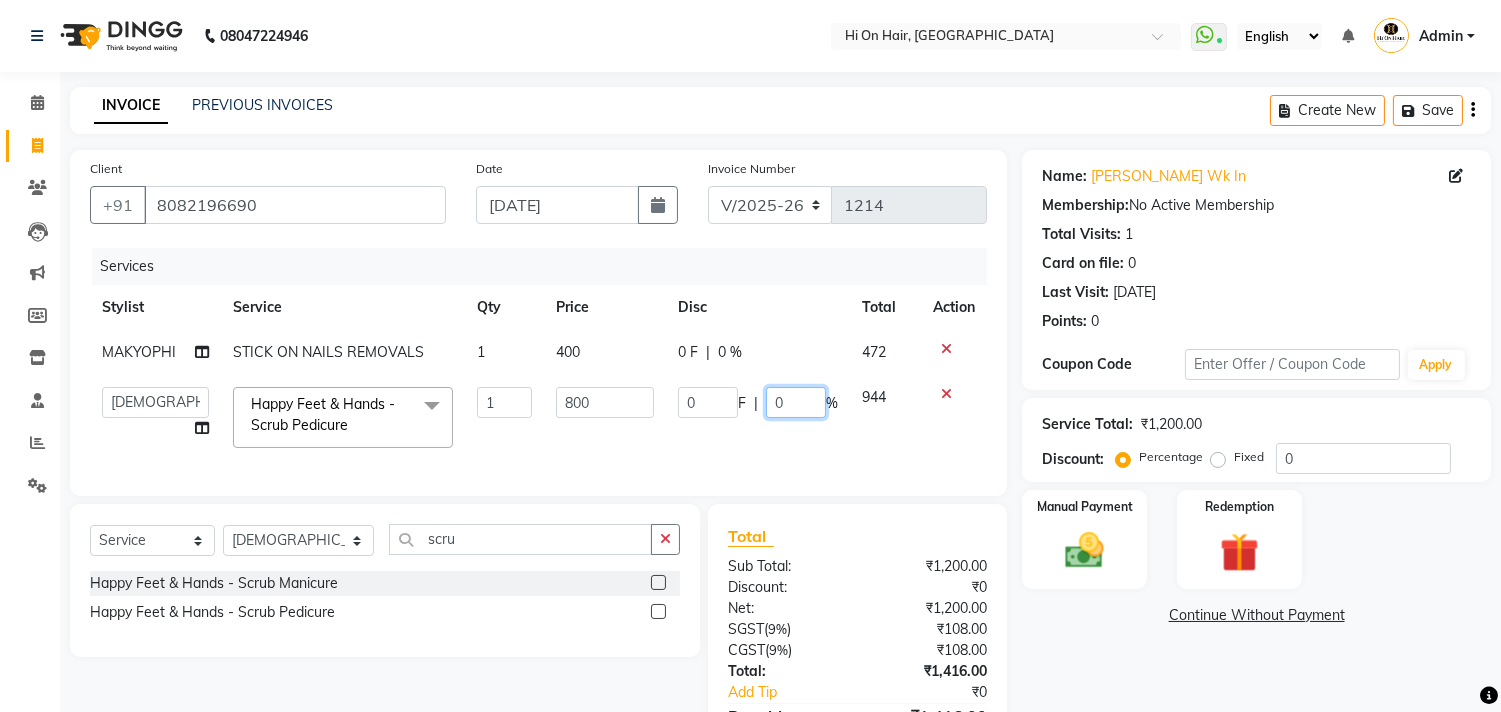 click on "0" 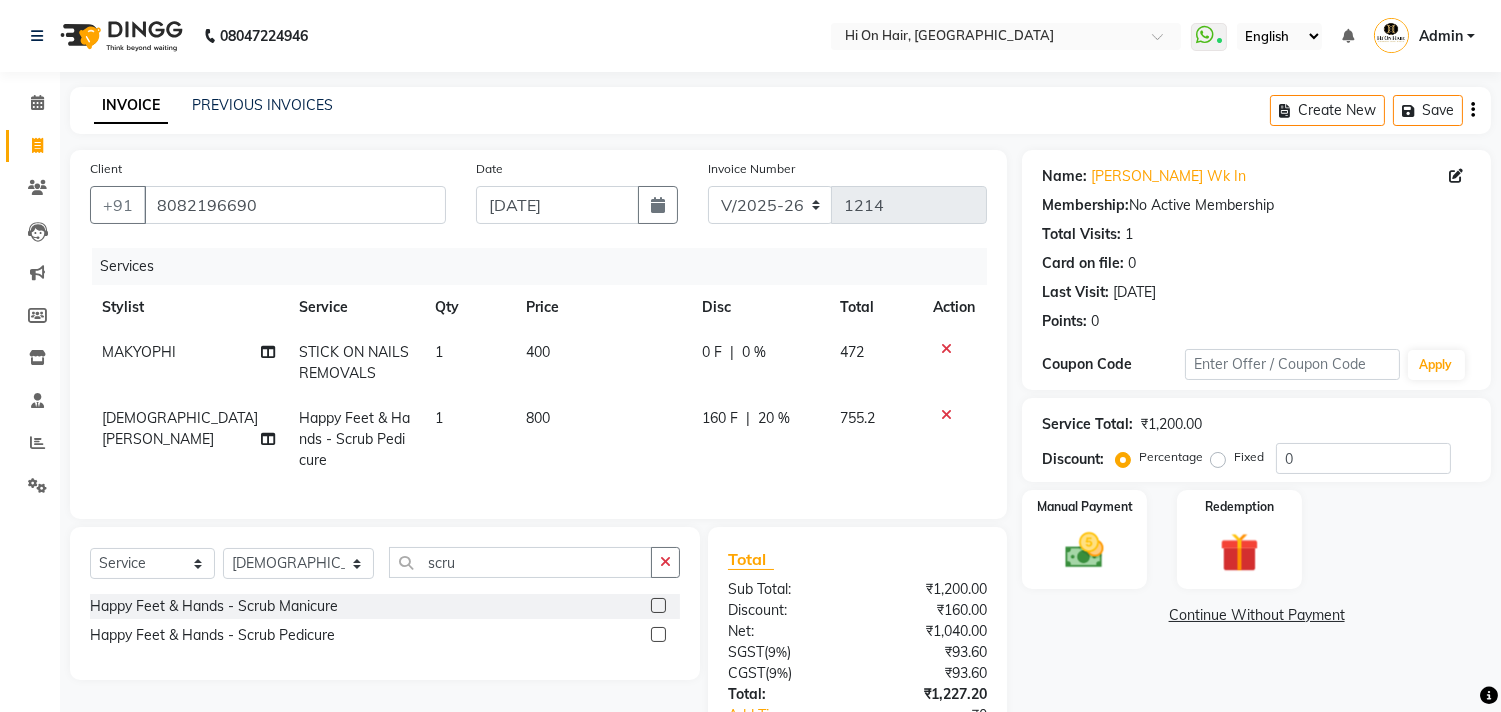 click on "755.2" 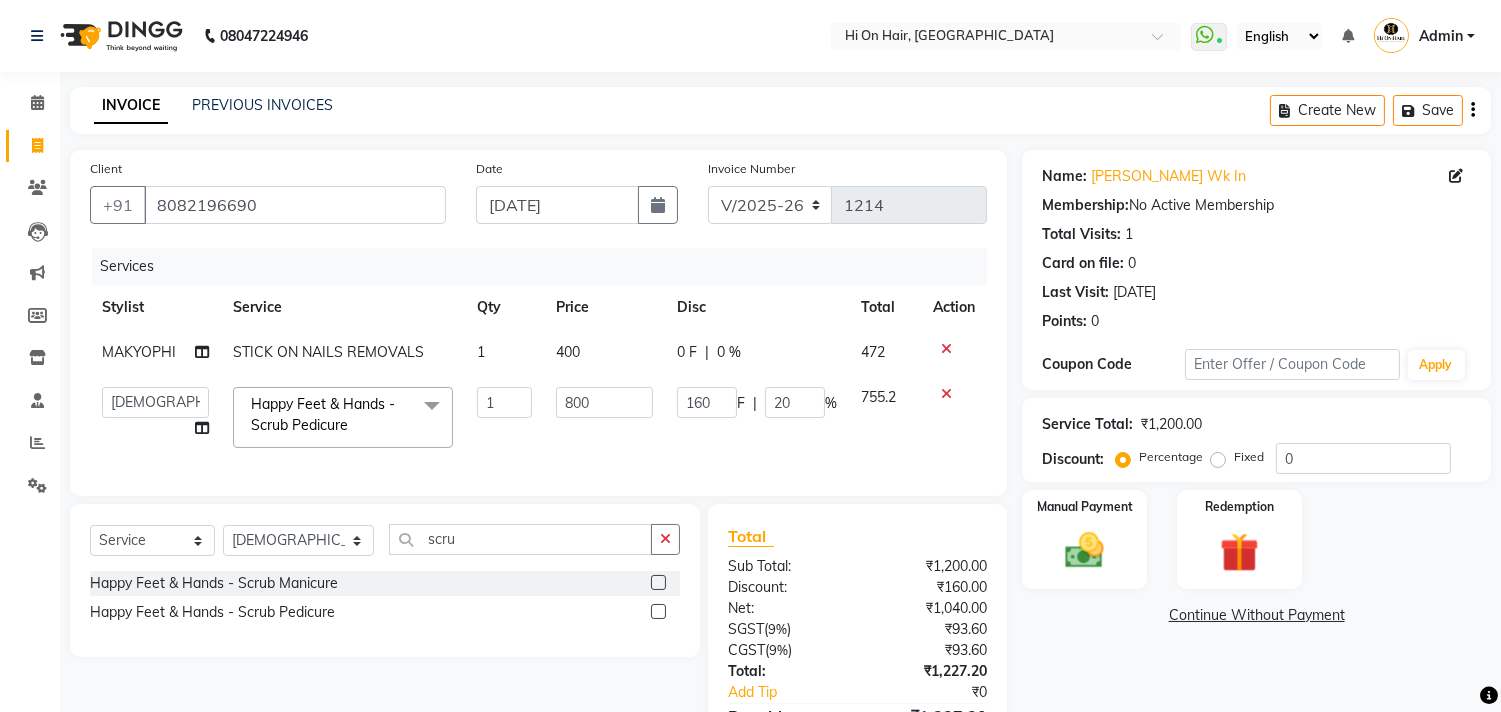 scroll, scrollTop: 132, scrollLeft: 0, axis: vertical 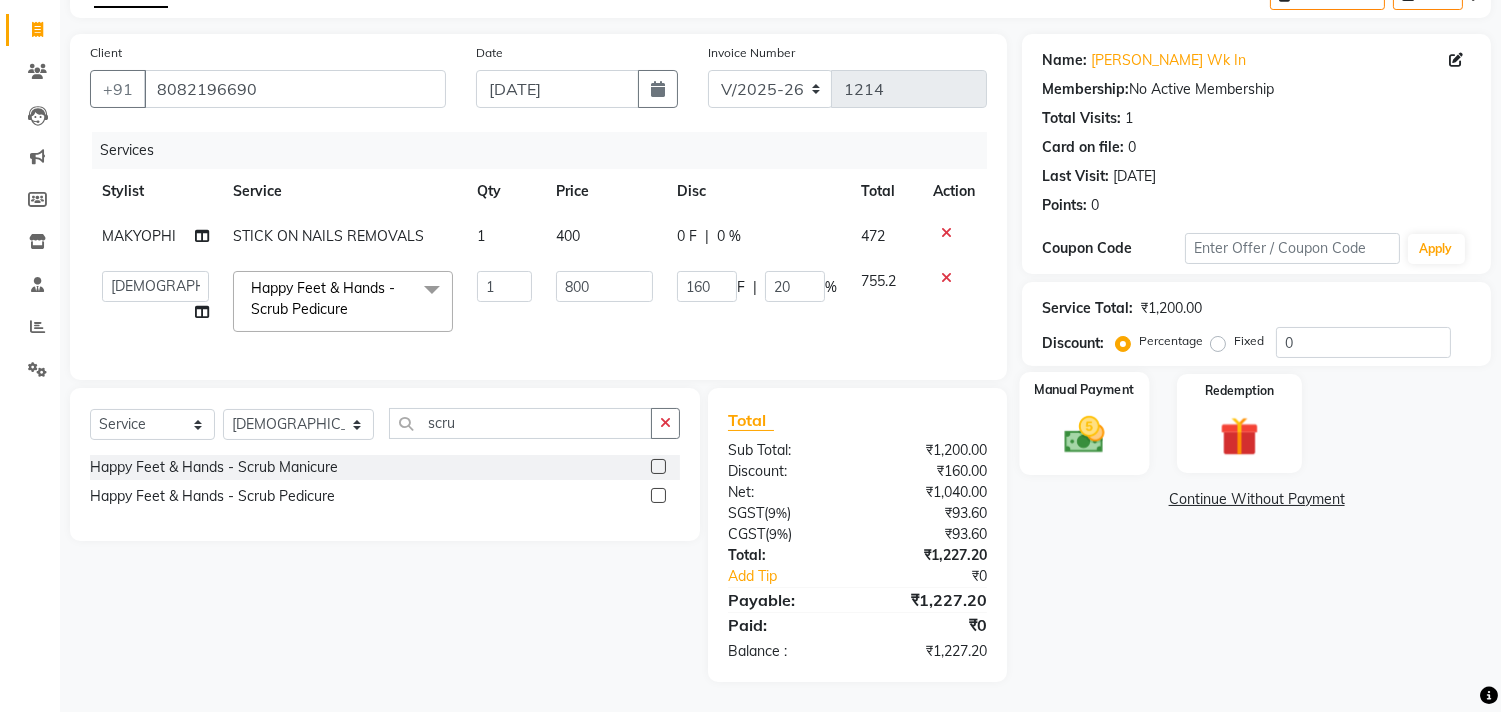 click 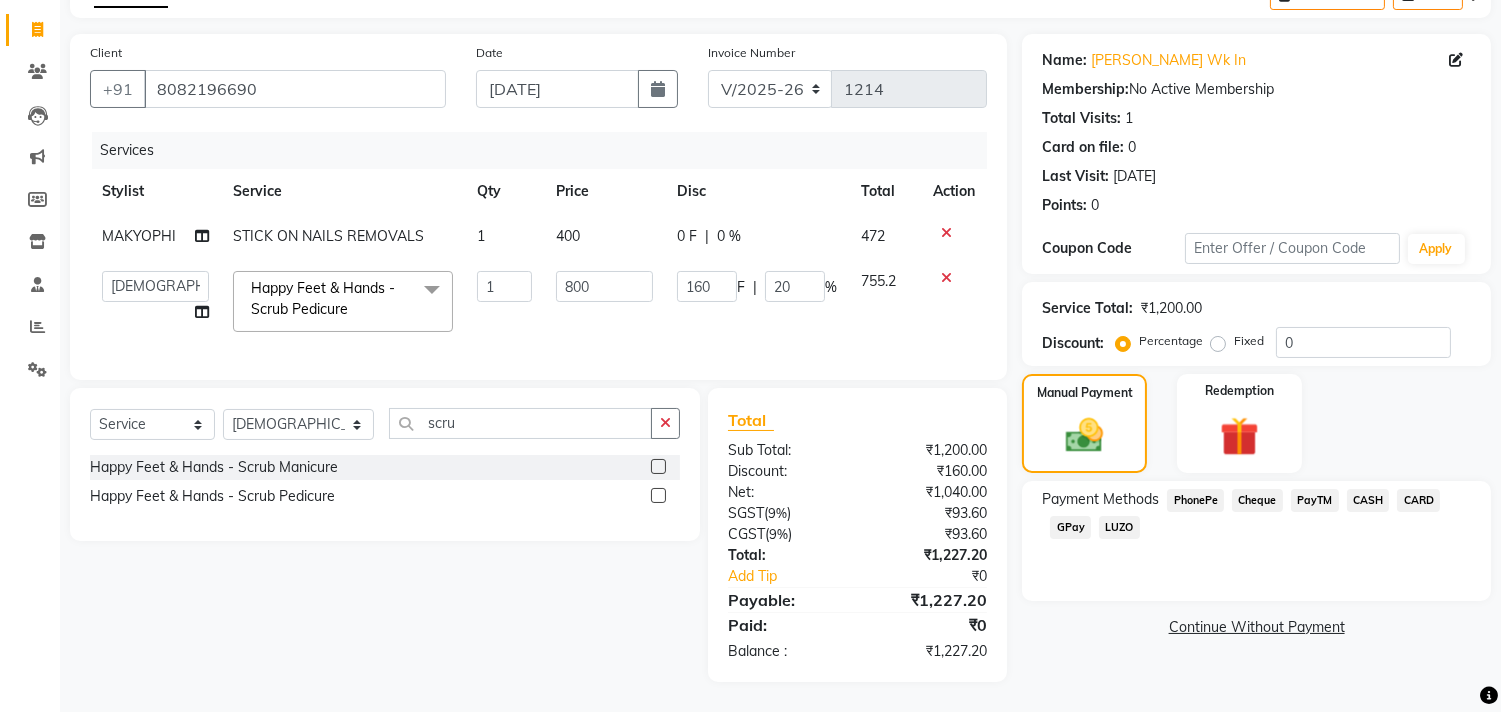 drag, startPoint x: 1067, startPoint y: 507, endPoint x: 965, endPoint y: 463, distance: 111.085556 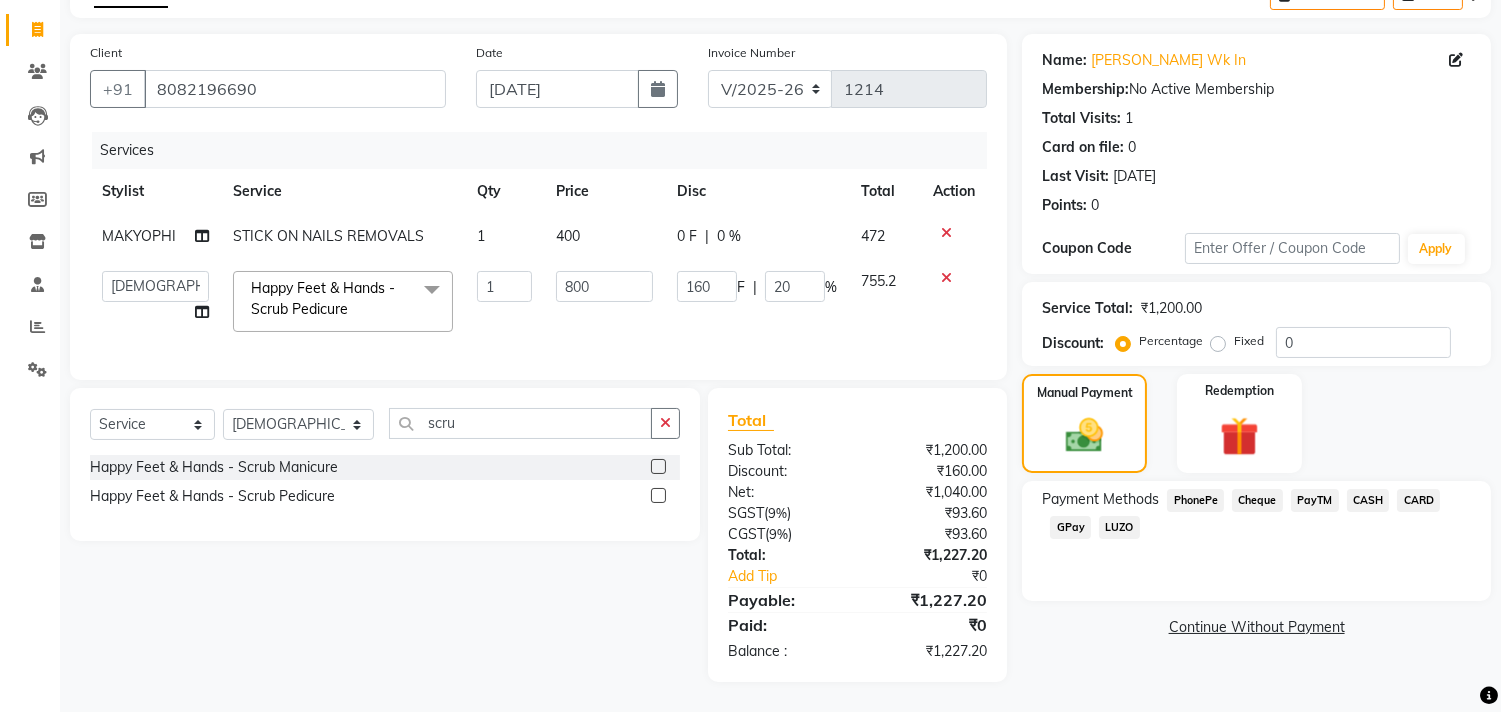 click on "GPay" 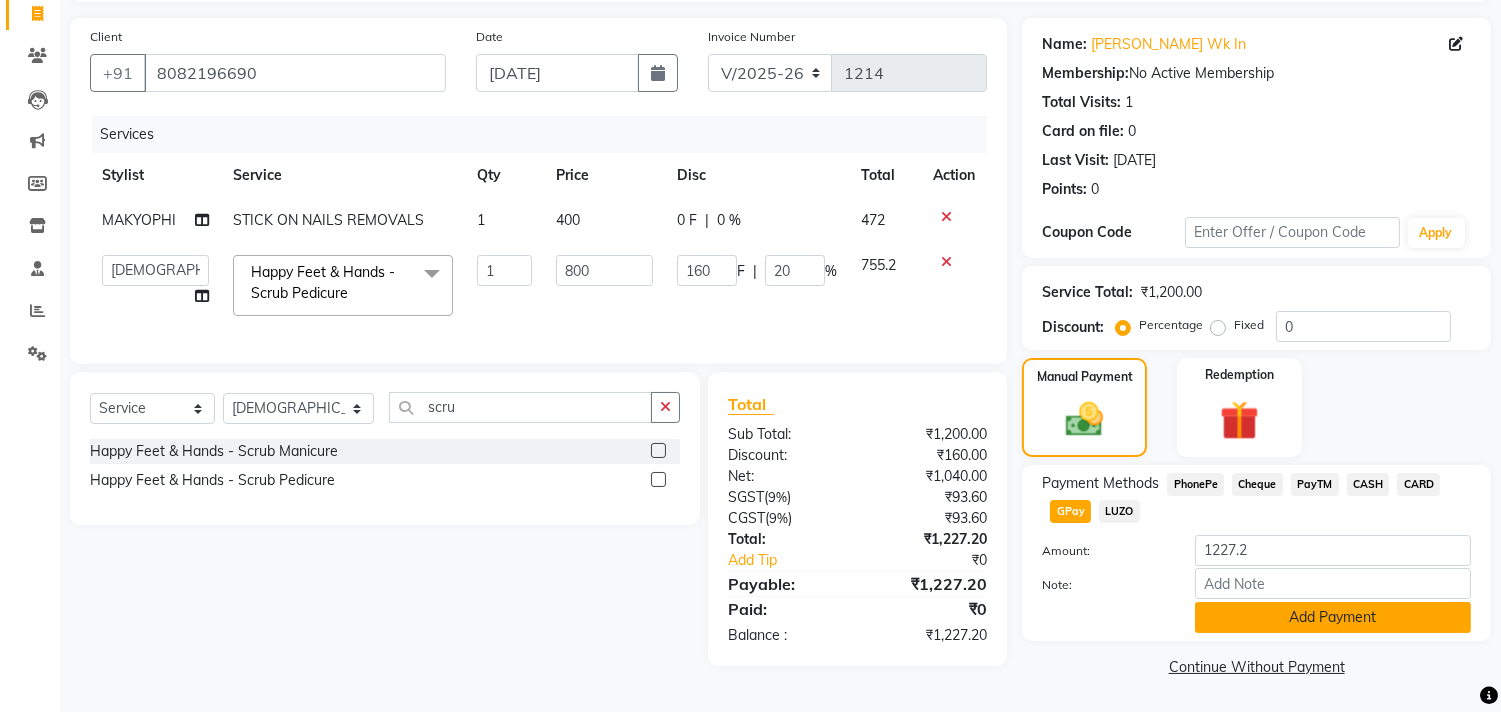 click on "Add Payment" 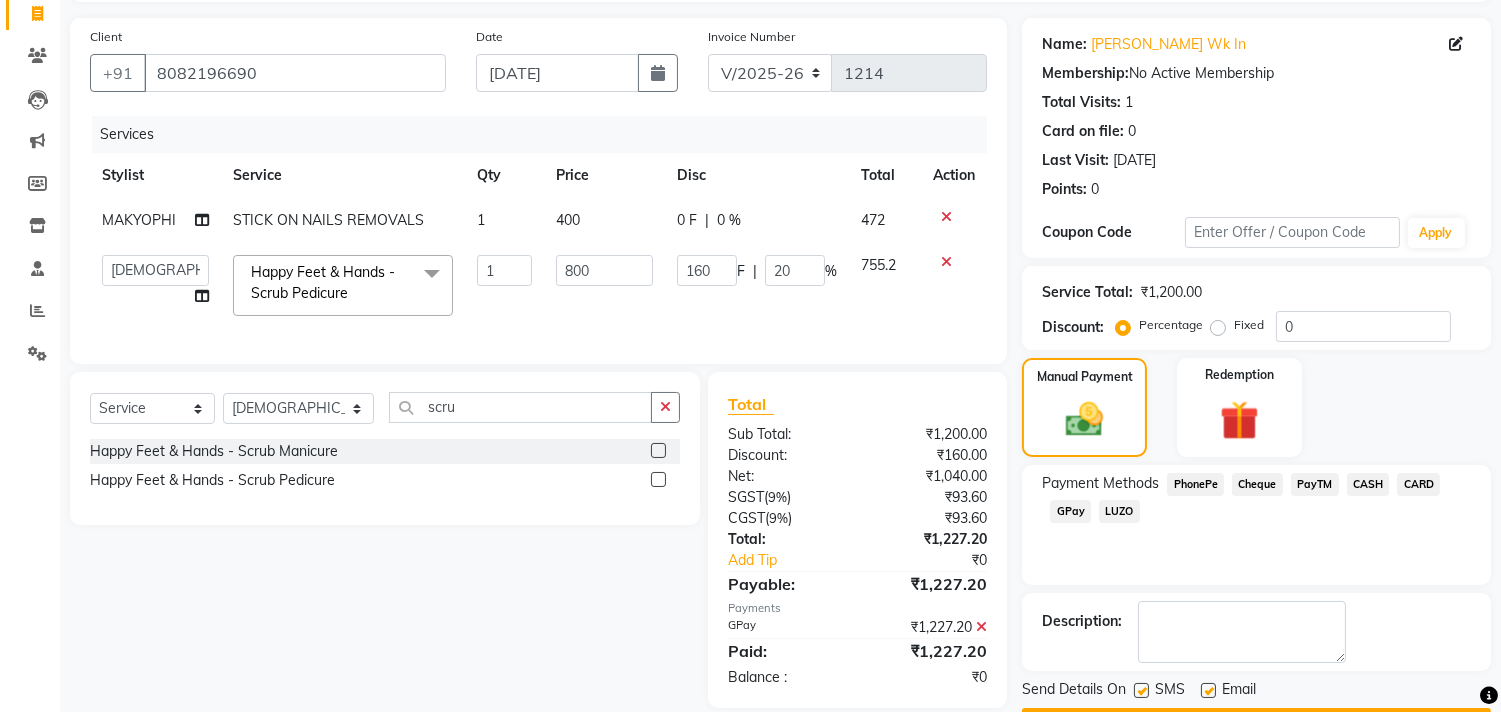click 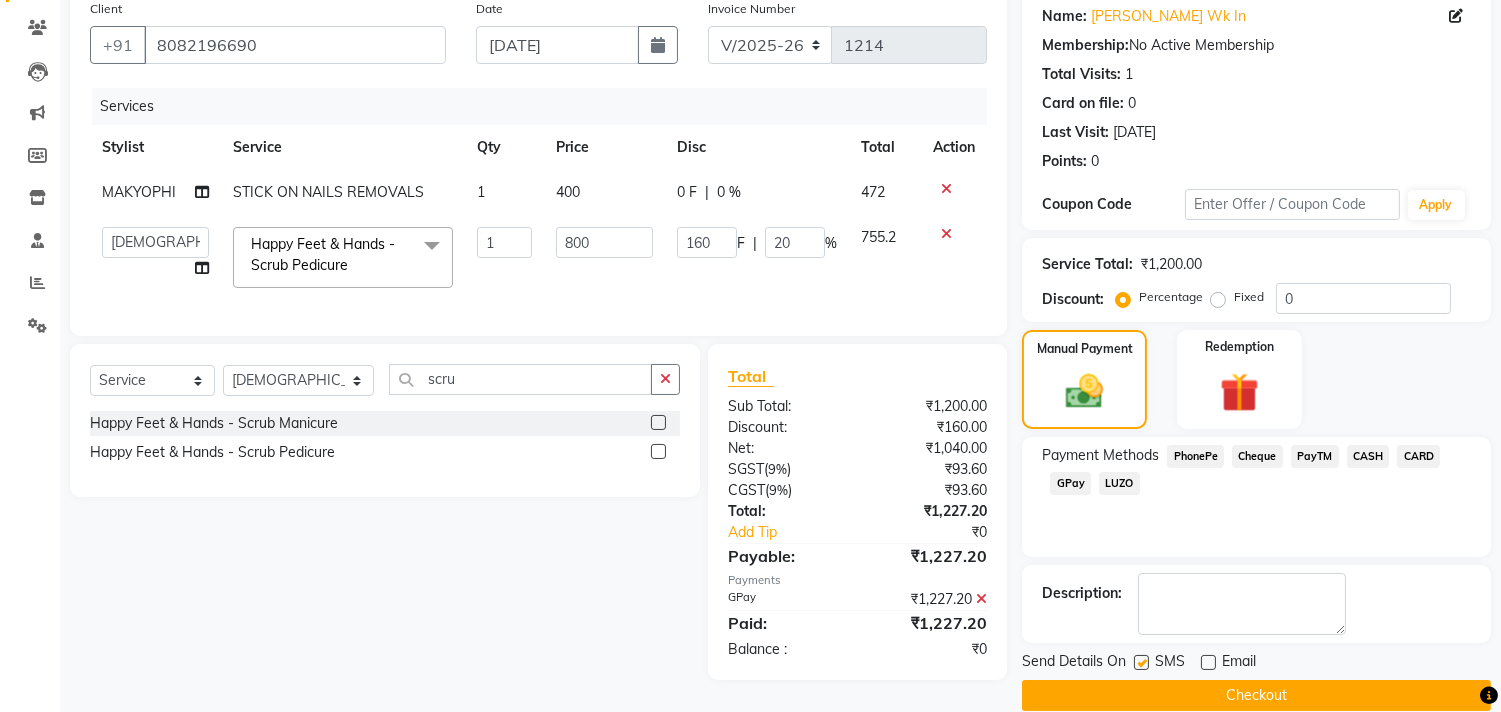 scroll, scrollTop: 187, scrollLeft: 0, axis: vertical 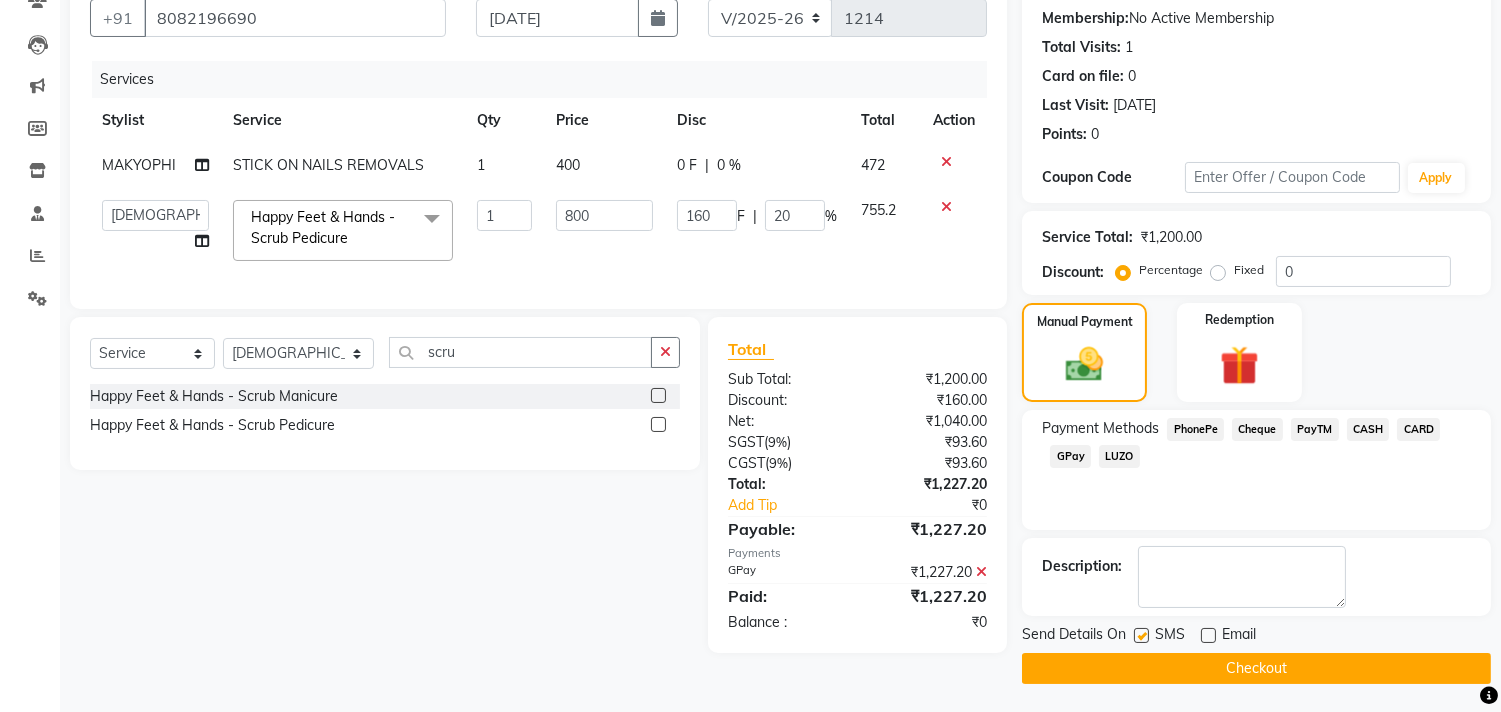 click on "Checkout" 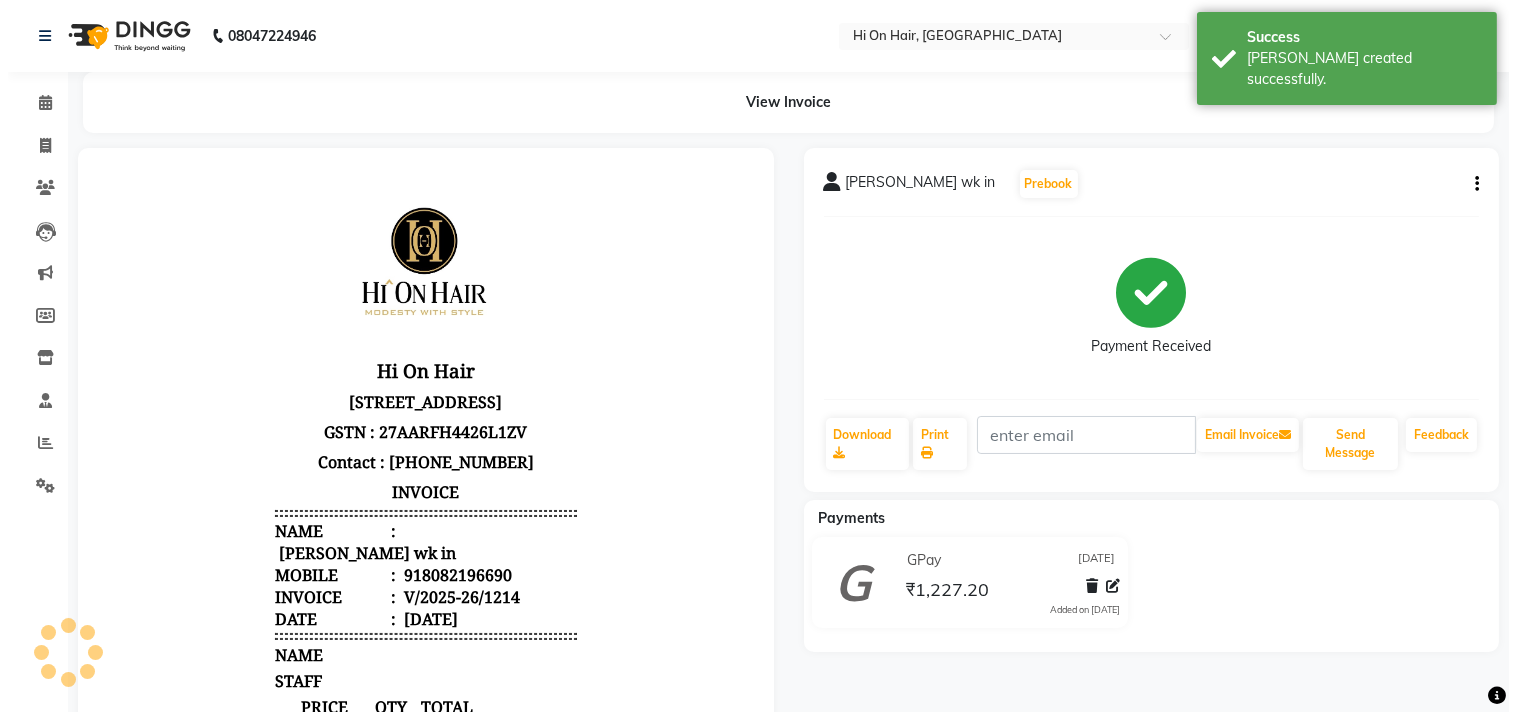 scroll, scrollTop: 0, scrollLeft: 0, axis: both 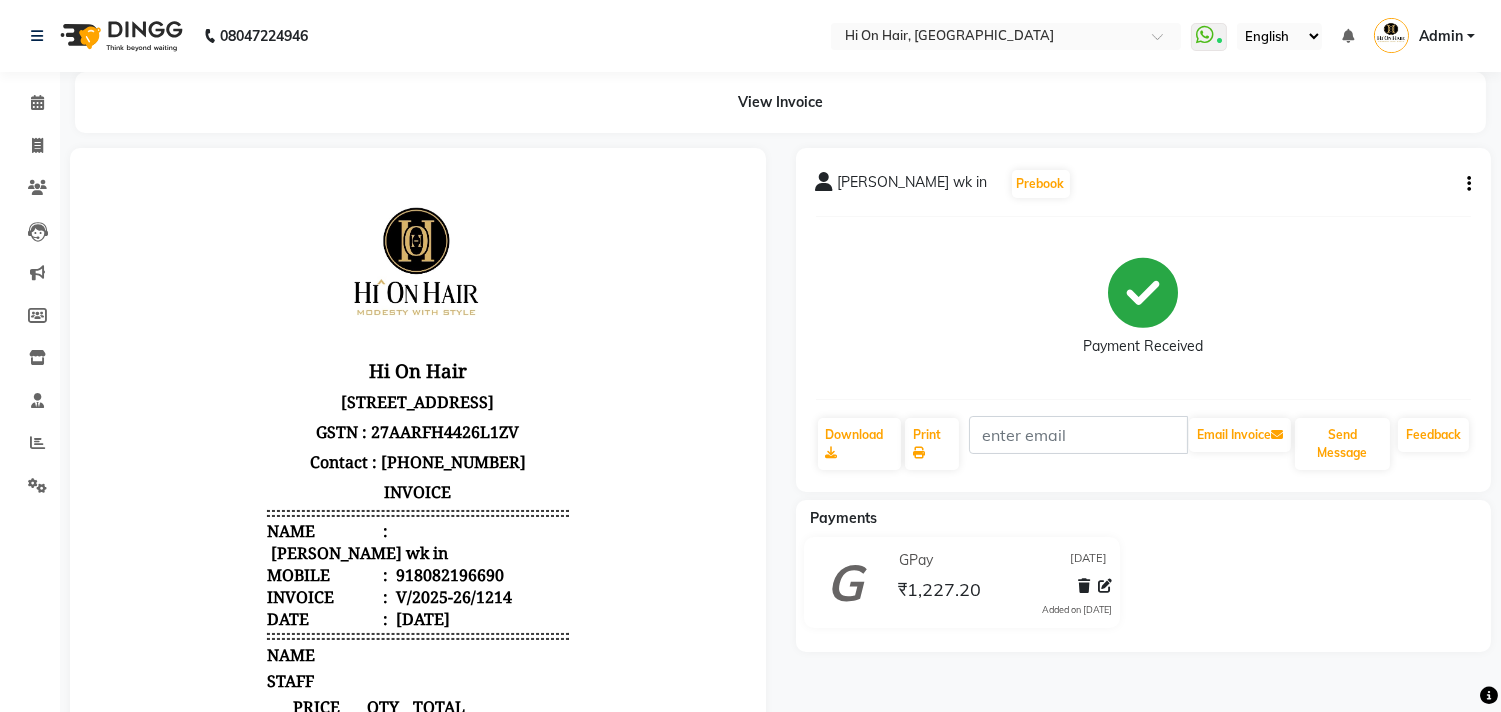 click on "Calendar" 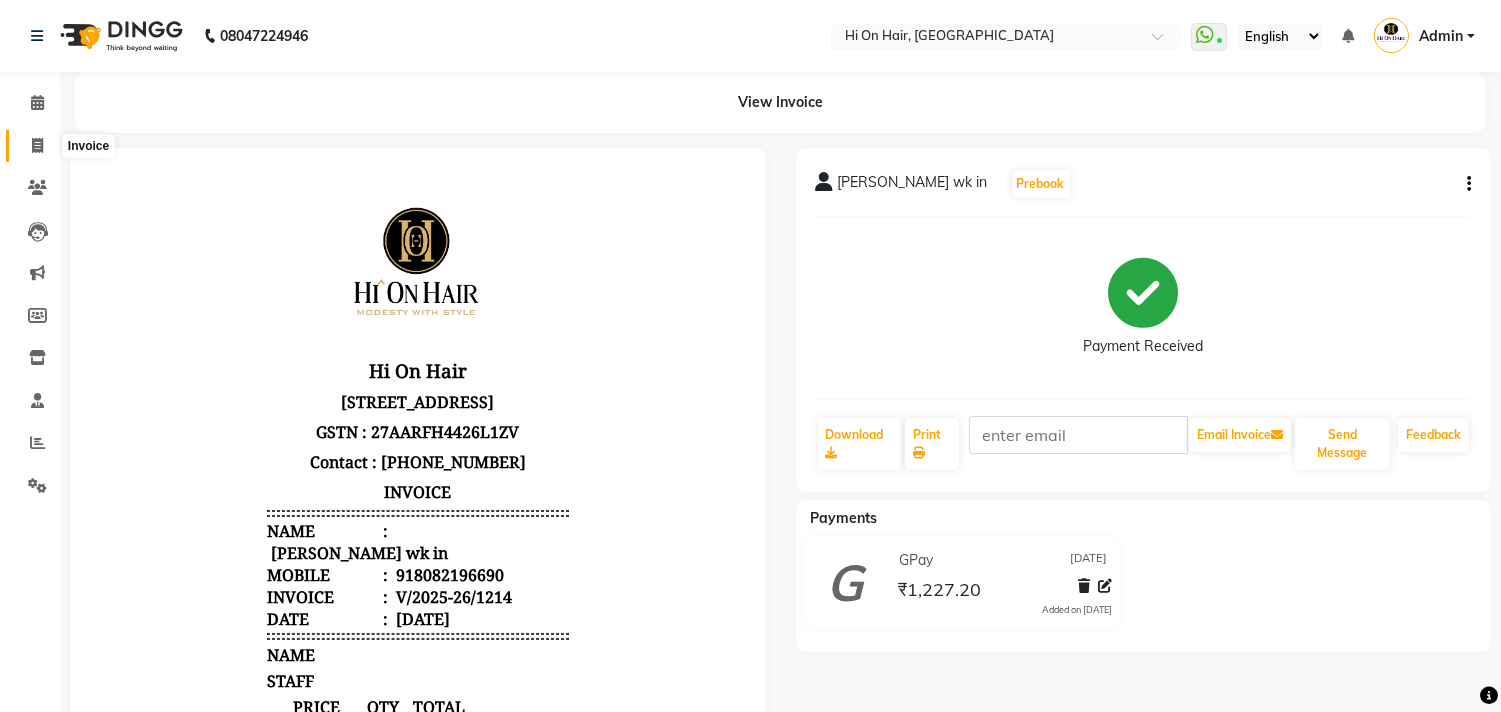 click 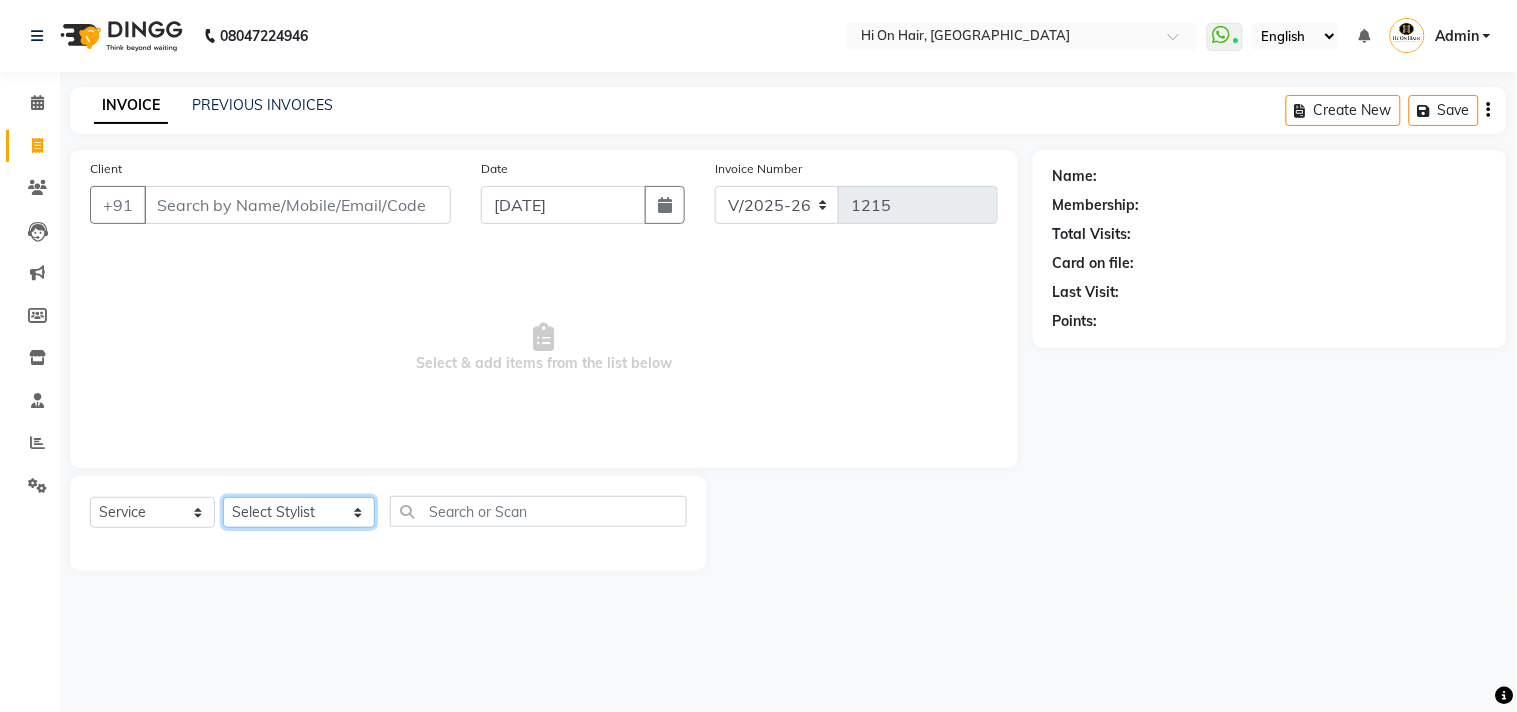 click on "Select Stylist Alim Kaldane Anwar Laskar Hi On Hair MAKYOPHI Pankaj Thakur Poonam Nalawade Raani Rasika  Shelar Rehan Salmani Saba Shaikh Sana Shaikh SOSEM Zeeshan Salmani" 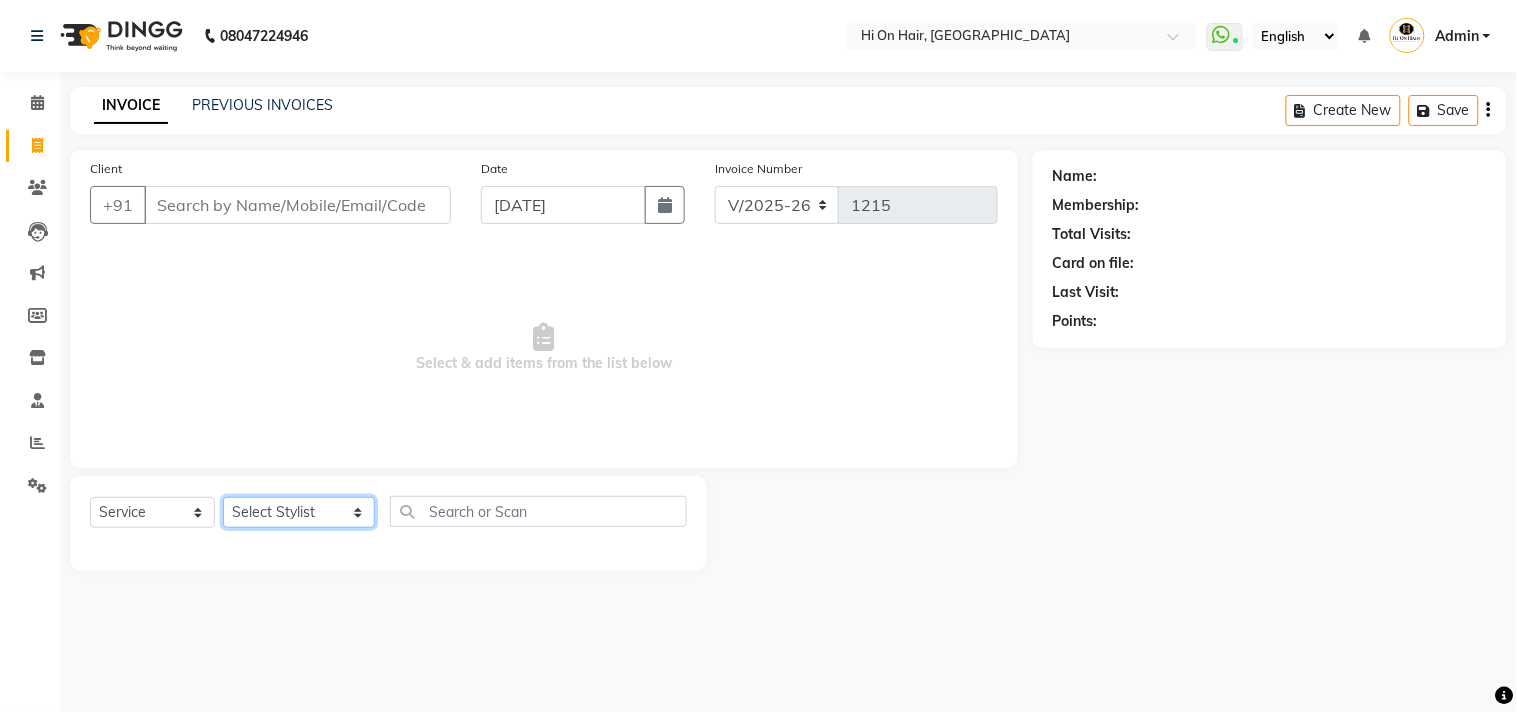 select on "48732" 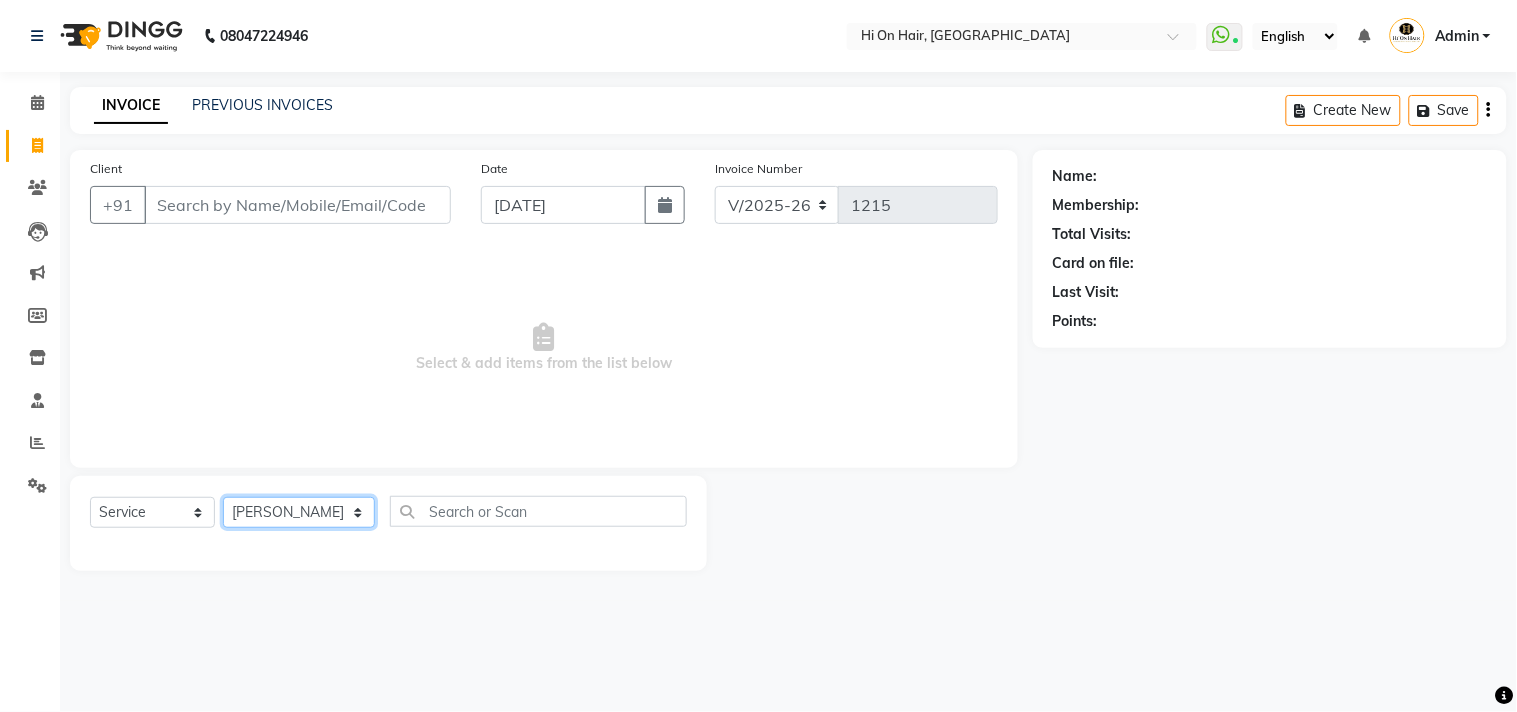 click on "Select Stylist Alim Kaldane Anwar Laskar Hi On Hair MAKYOPHI Pankaj Thakur Poonam Nalawade Raani Rasika  Shelar Rehan Salmani Saba Shaikh Sana Shaikh SOSEM Zeeshan Salmani" 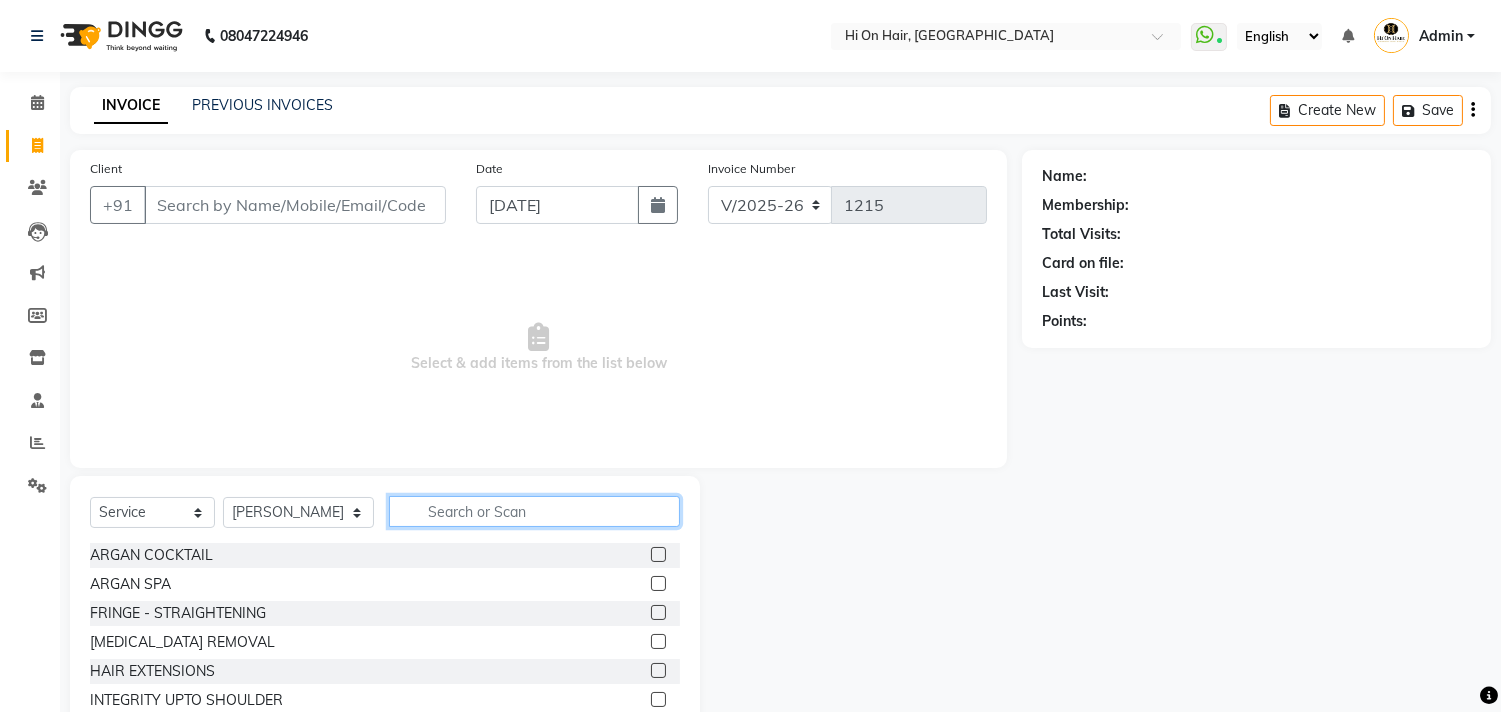 click 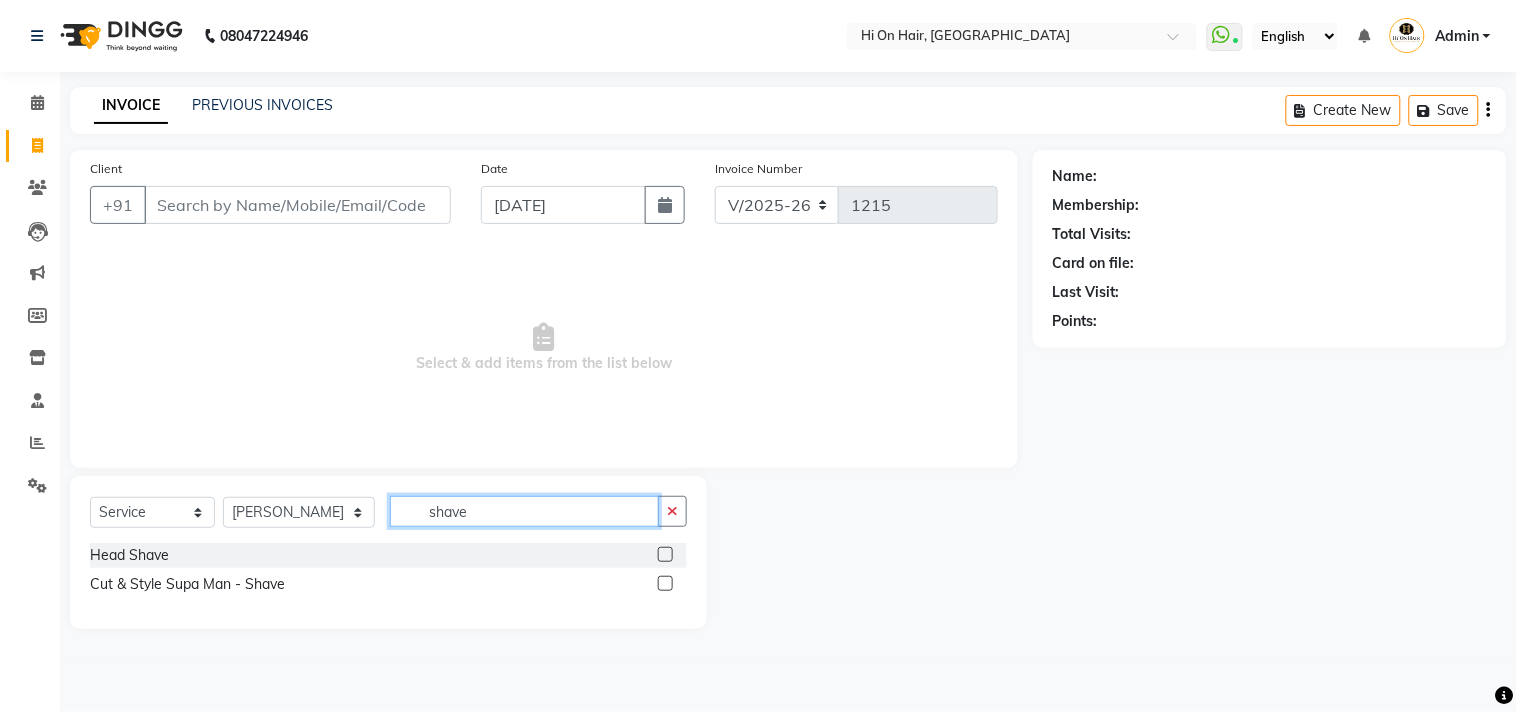 type on "shave" 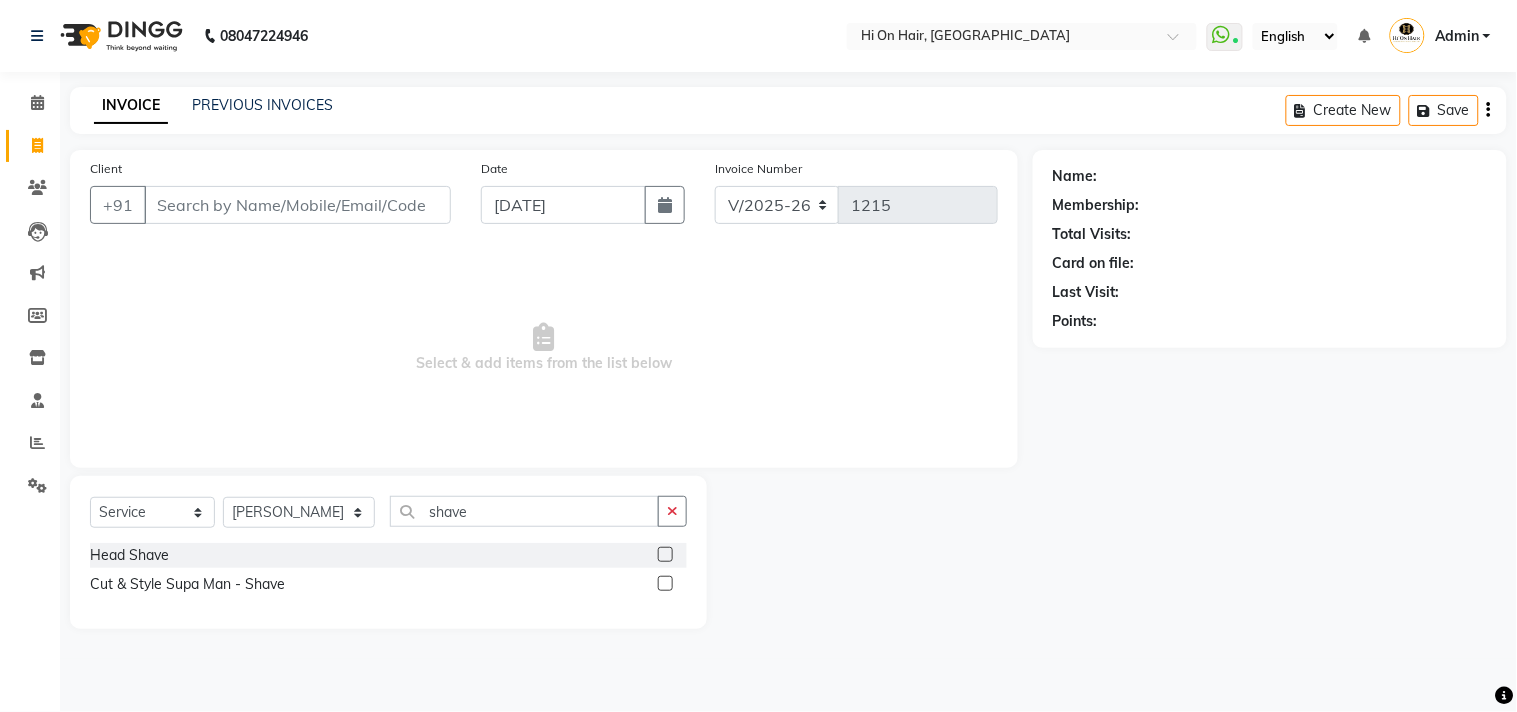 click 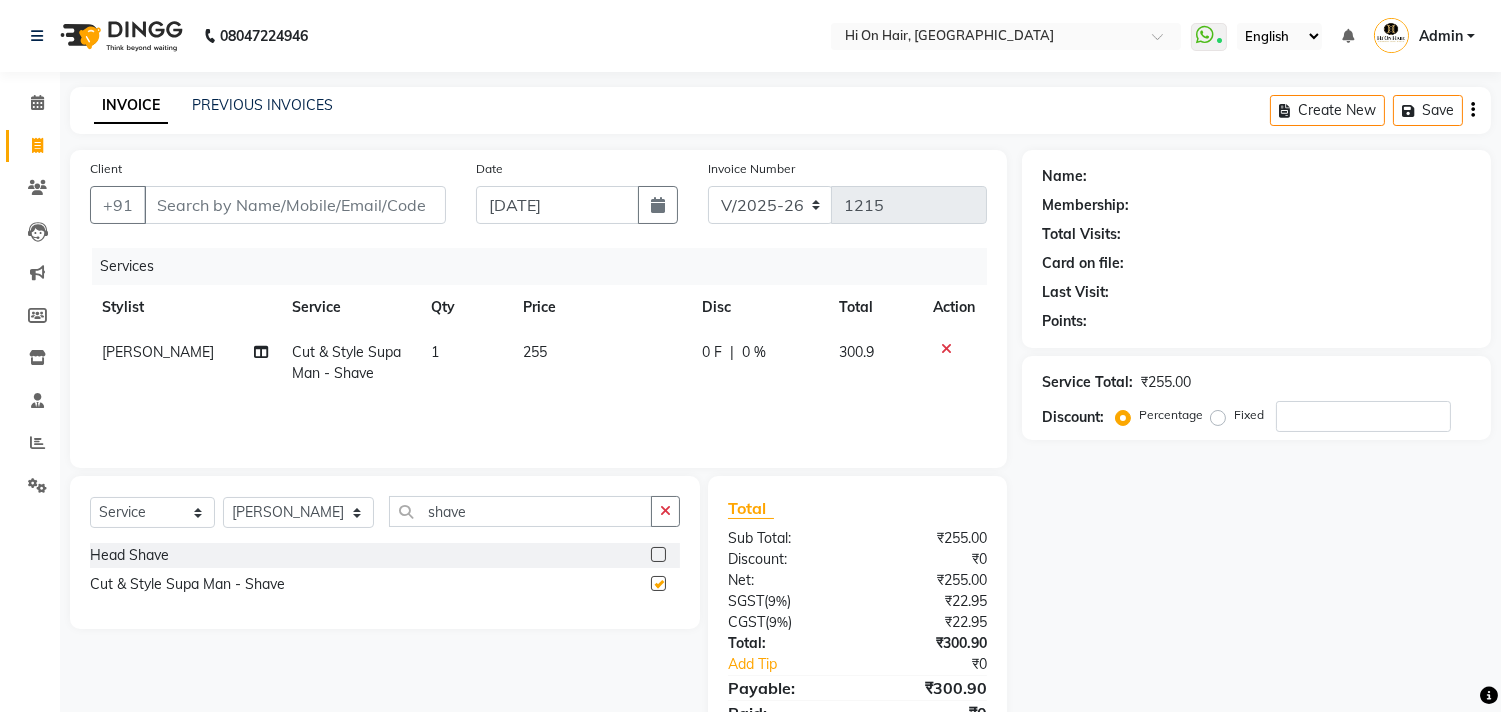 checkbox on "false" 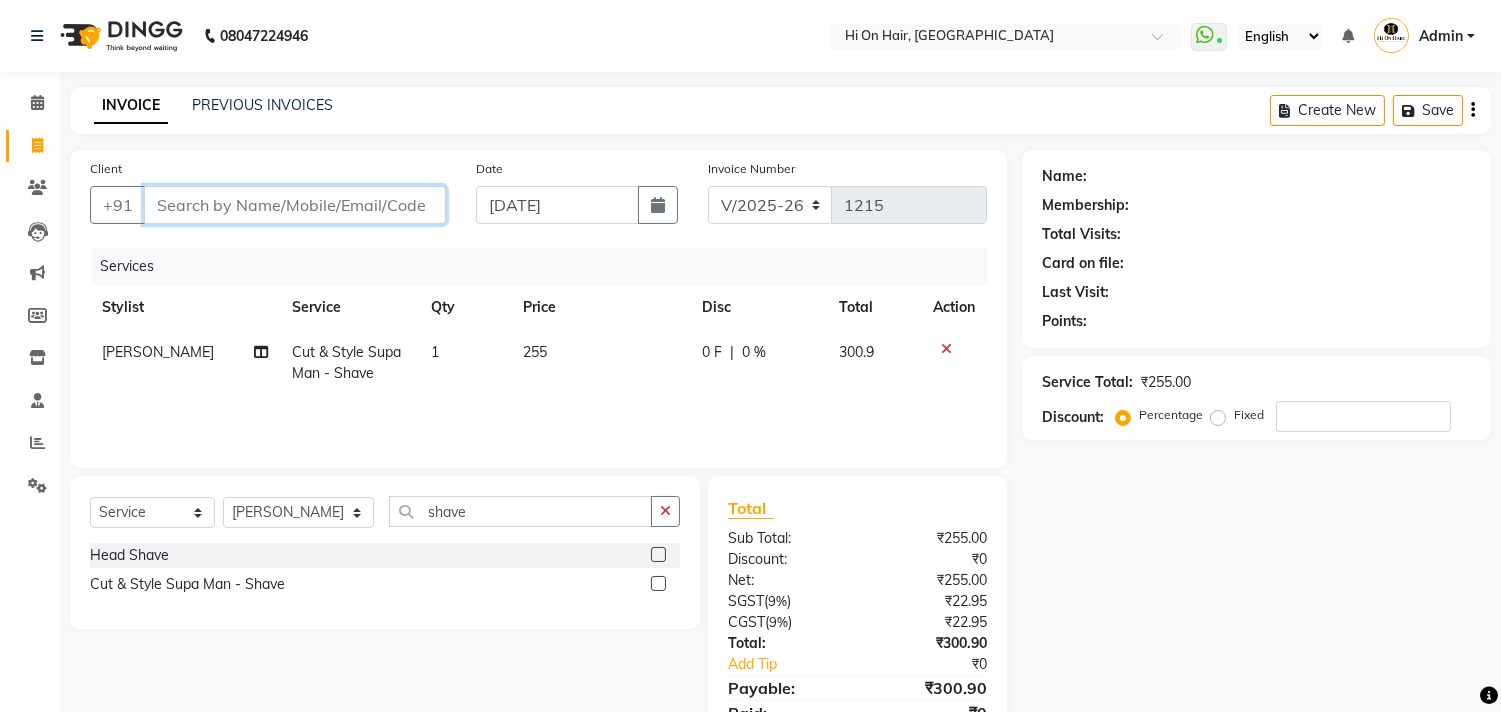 click on "Client" at bounding box center (295, 205) 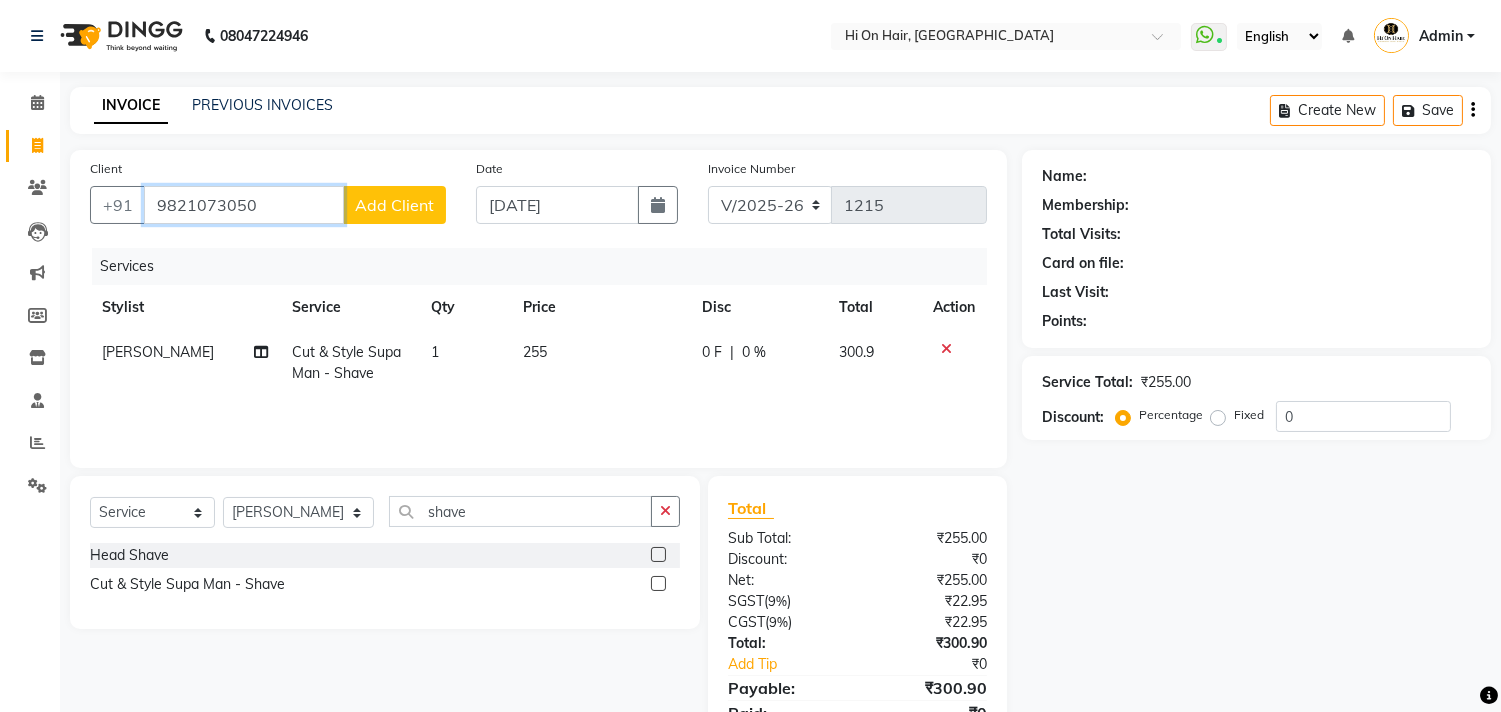 type on "9821073050" 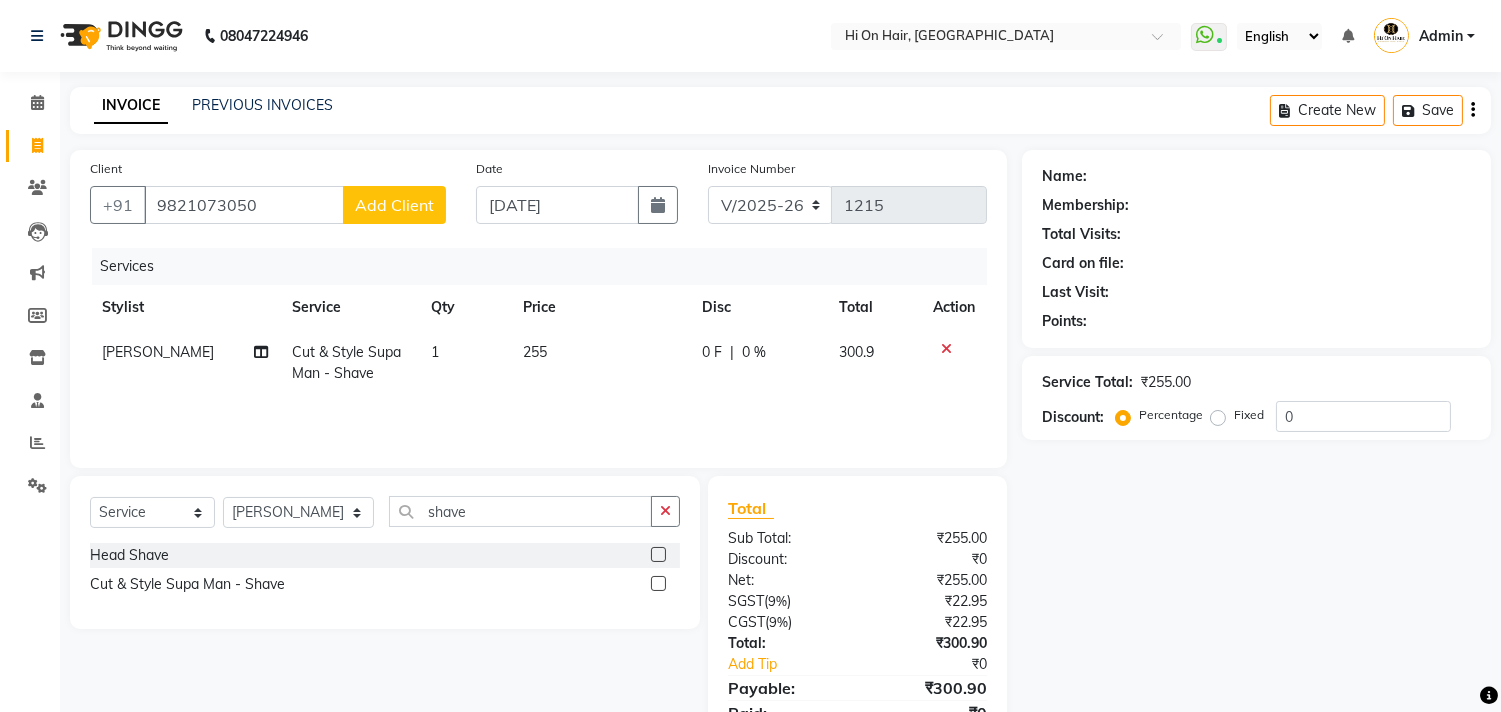 click on "Add Client" 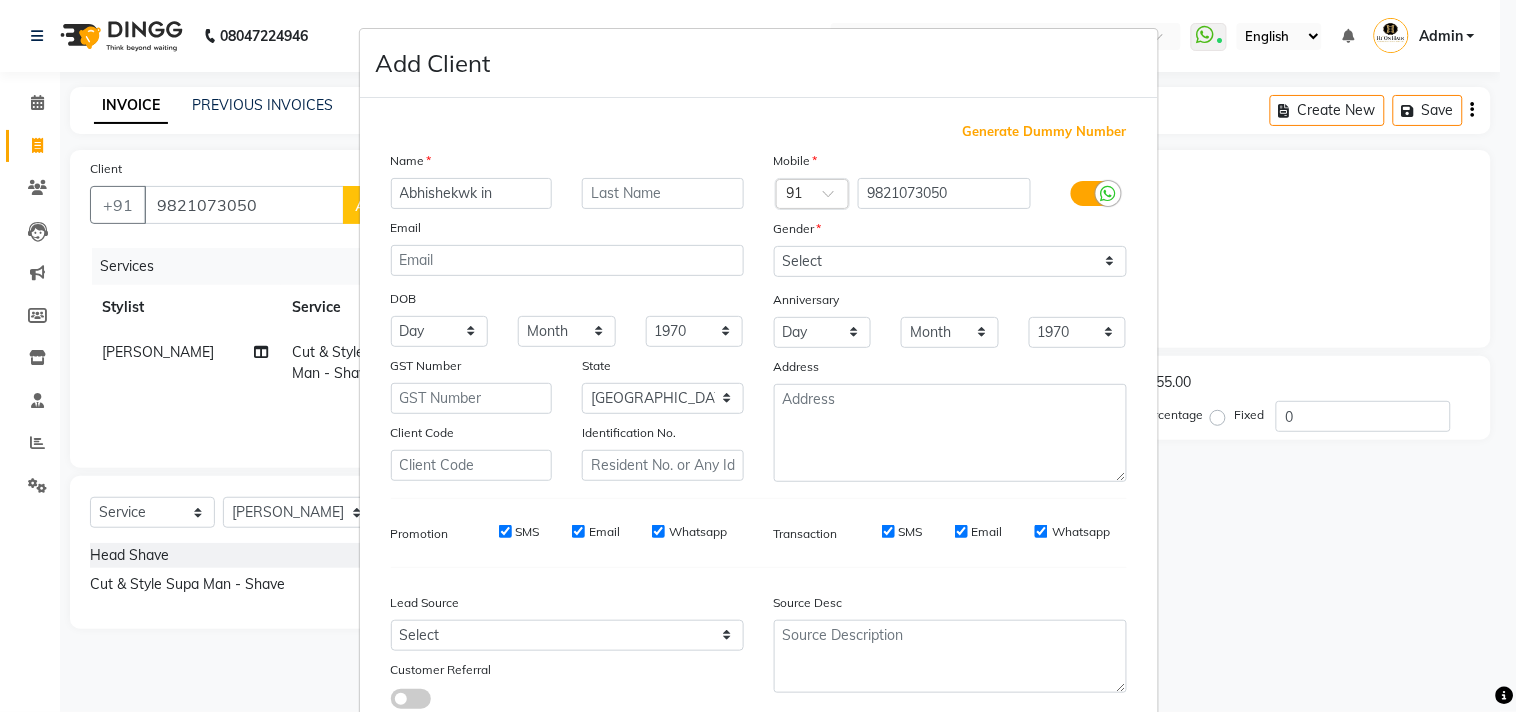 click on "Abhishekwk in" at bounding box center (472, 193) 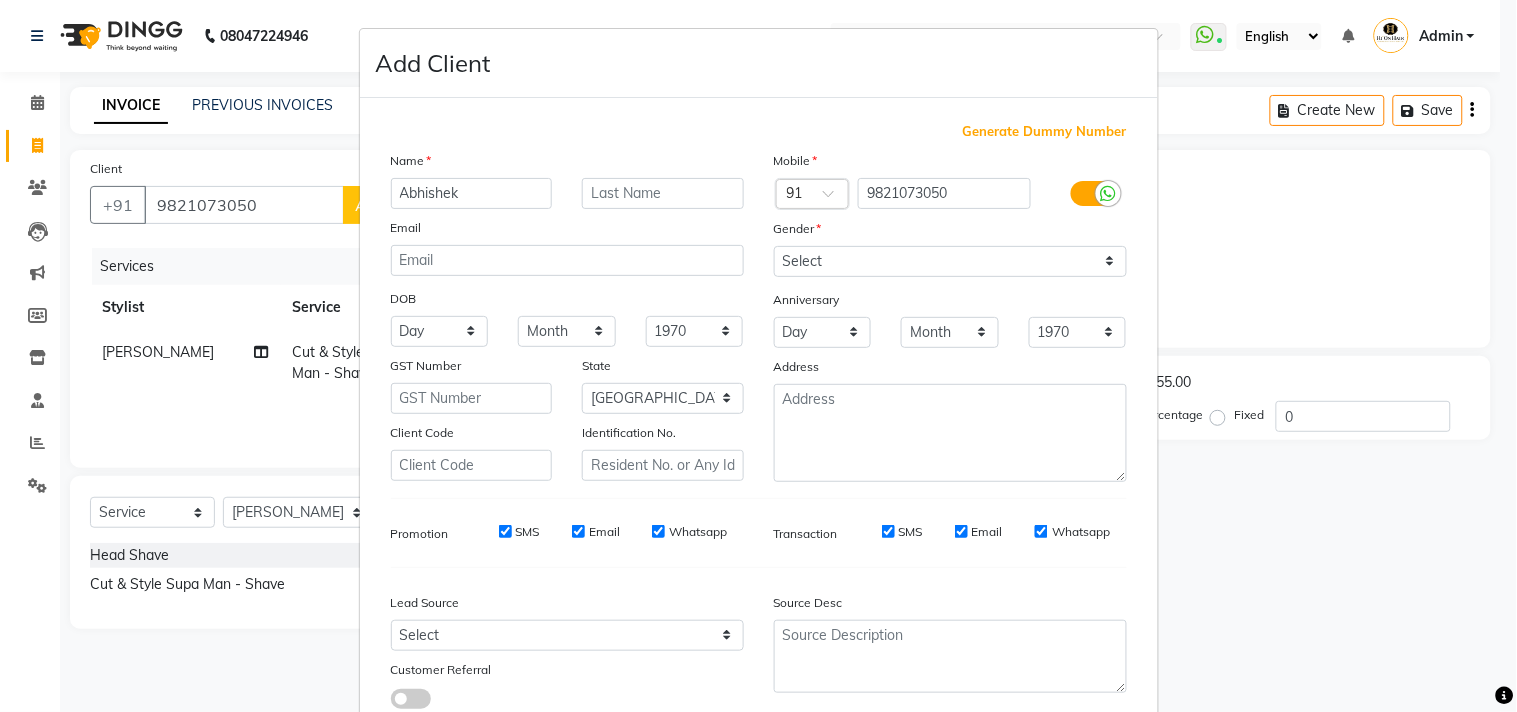 type on "Abhishek" 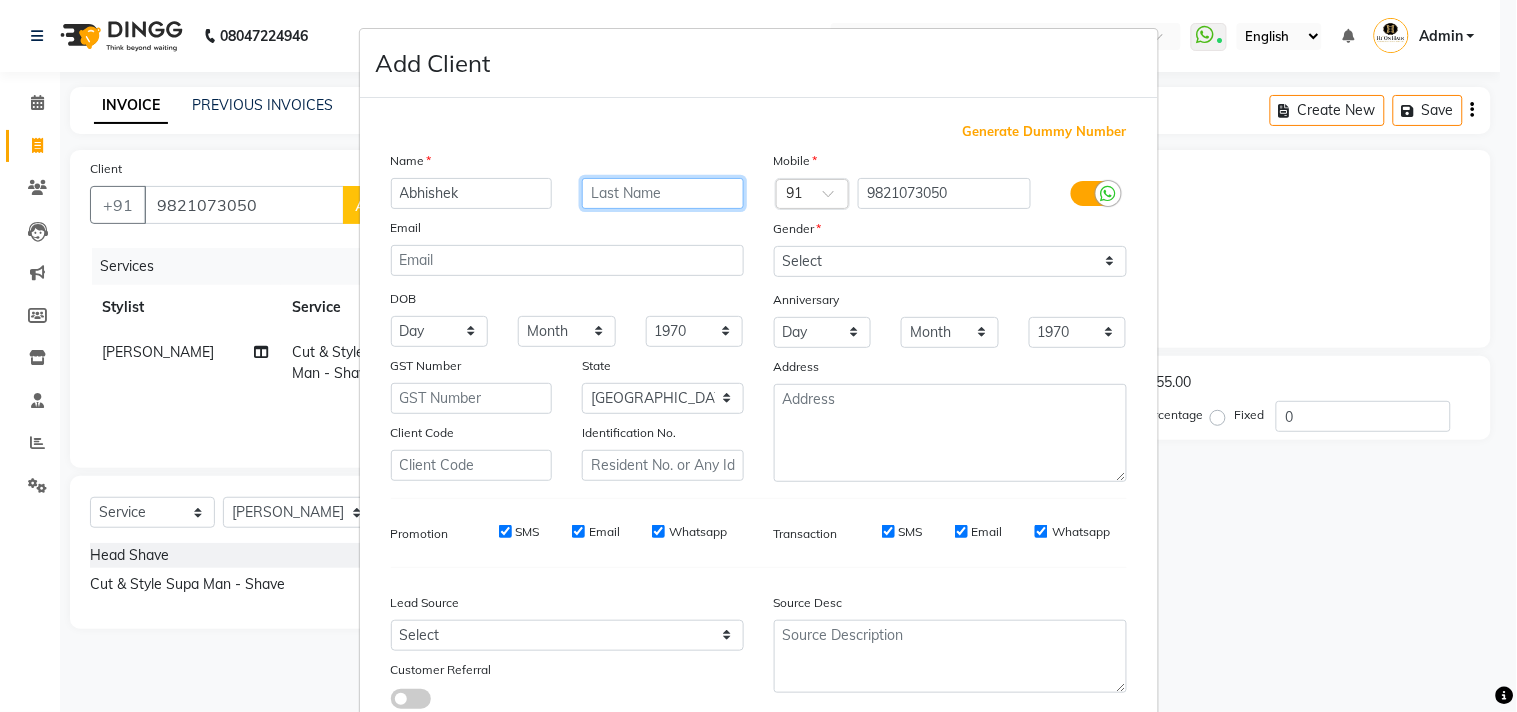 click at bounding box center (663, 193) 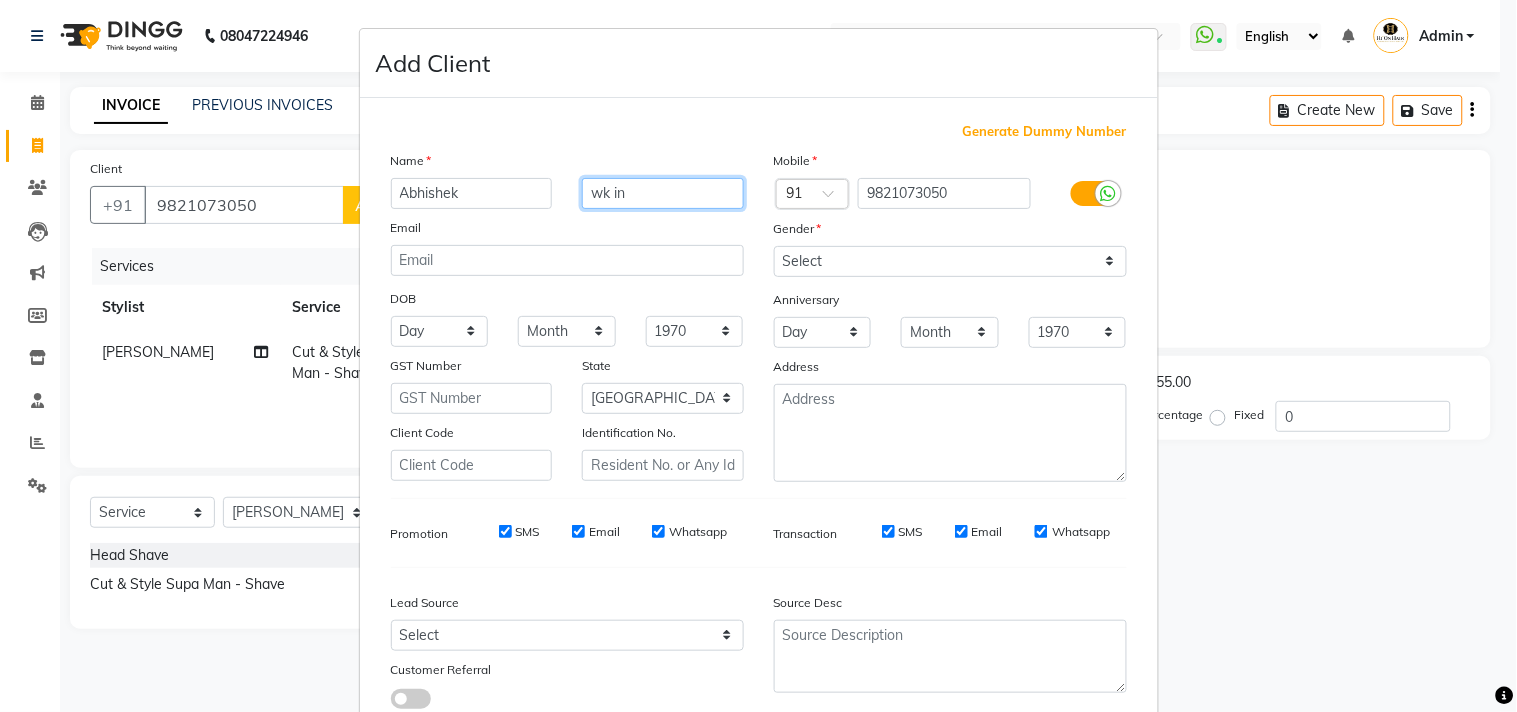 type on "wk in" 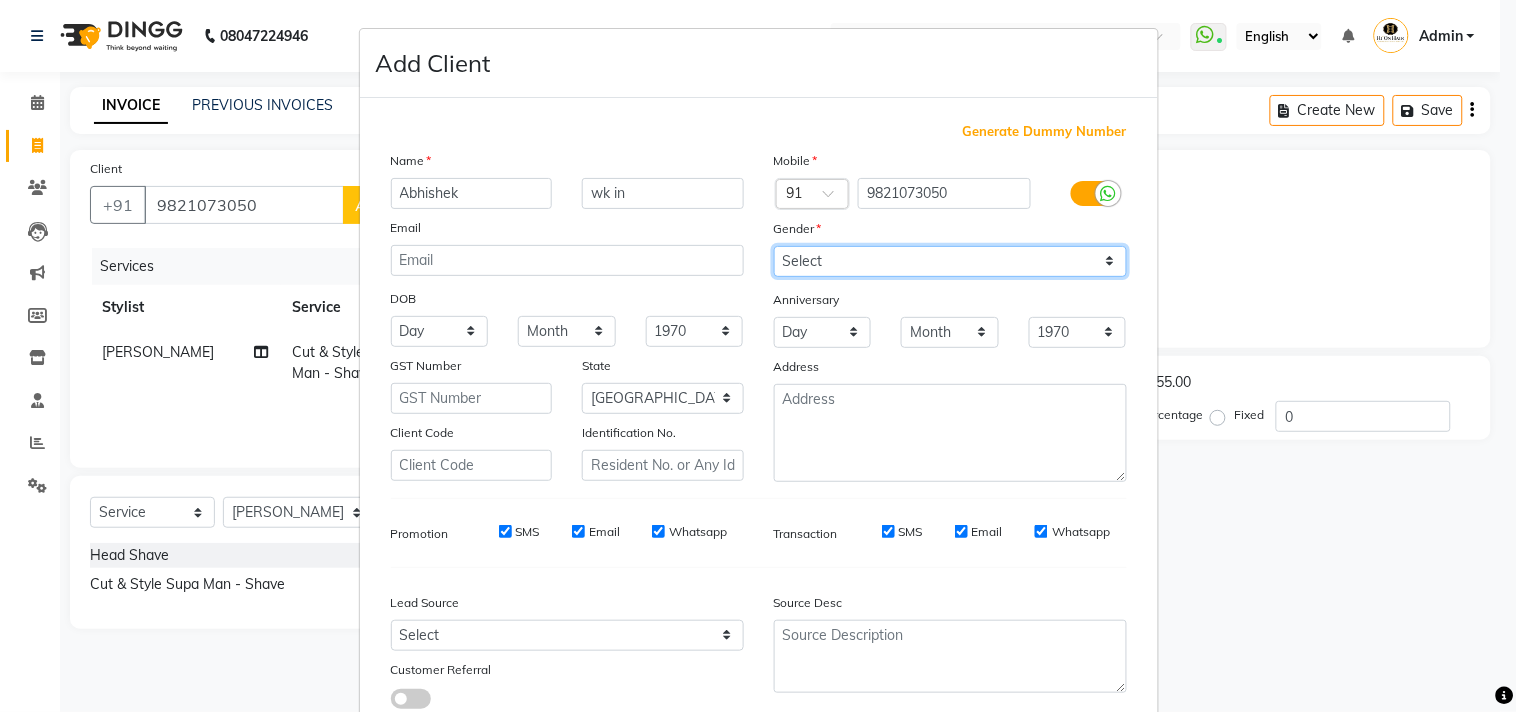 click on "Select Male Female Other Prefer Not To Say" at bounding box center (950, 261) 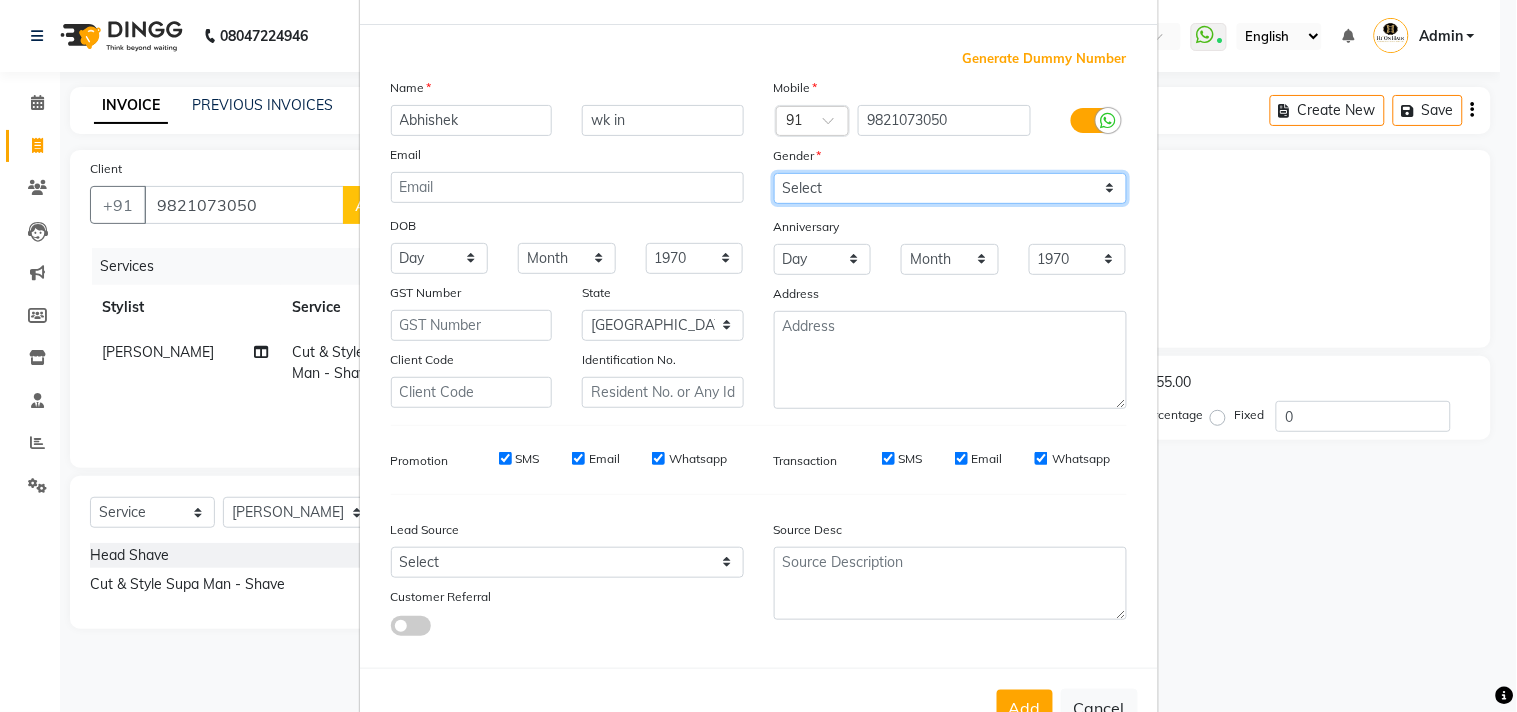 scroll, scrollTop: 138, scrollLeft: 0, axis: vertical 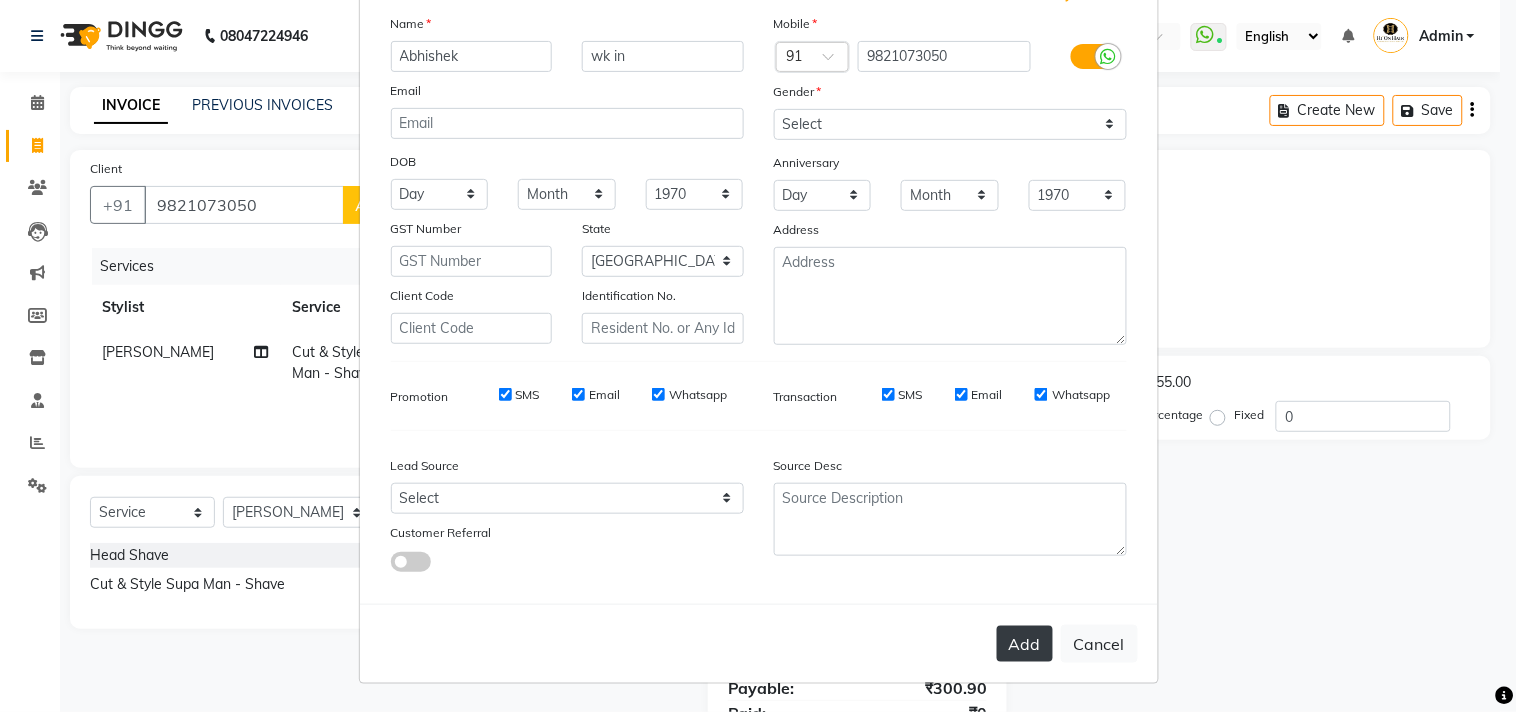 click on "Add" at bounding box center [1025, 644] 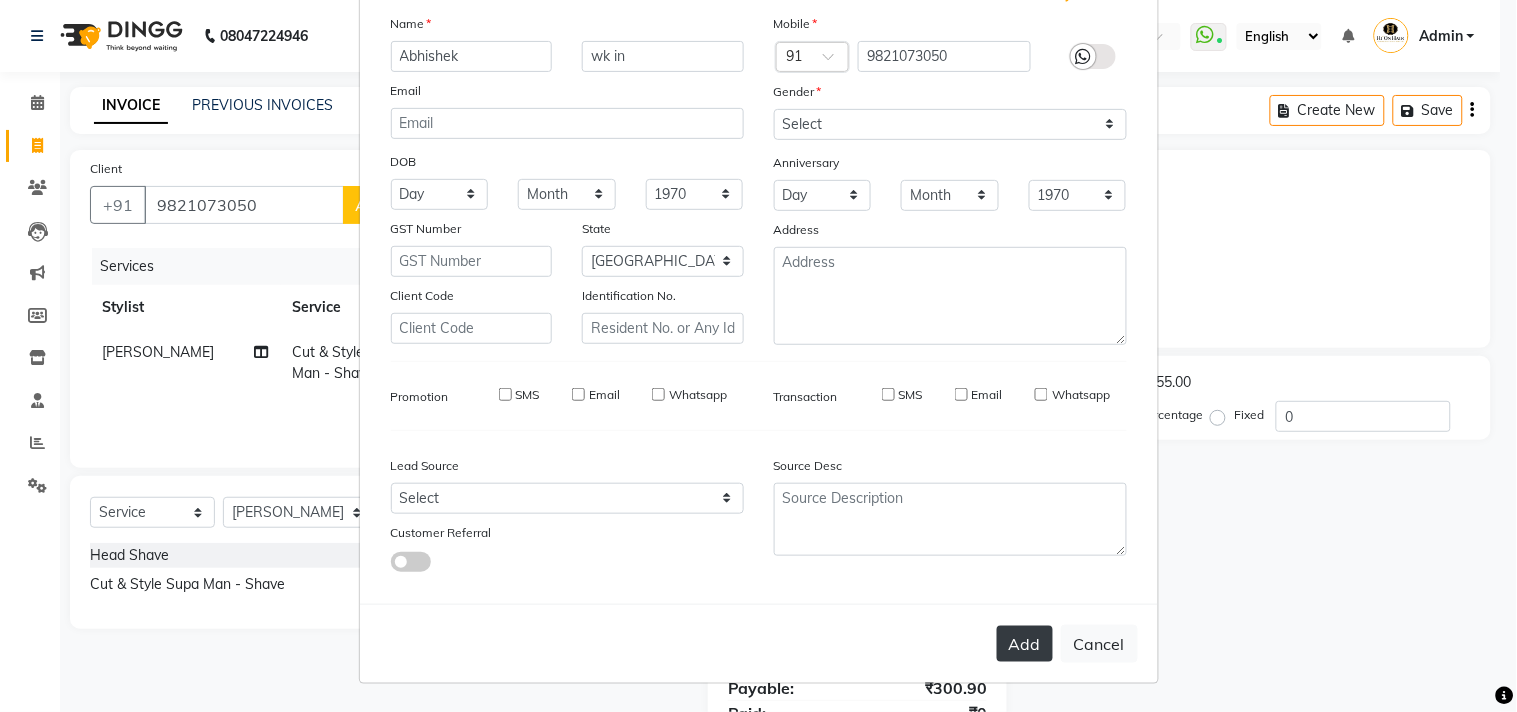 type 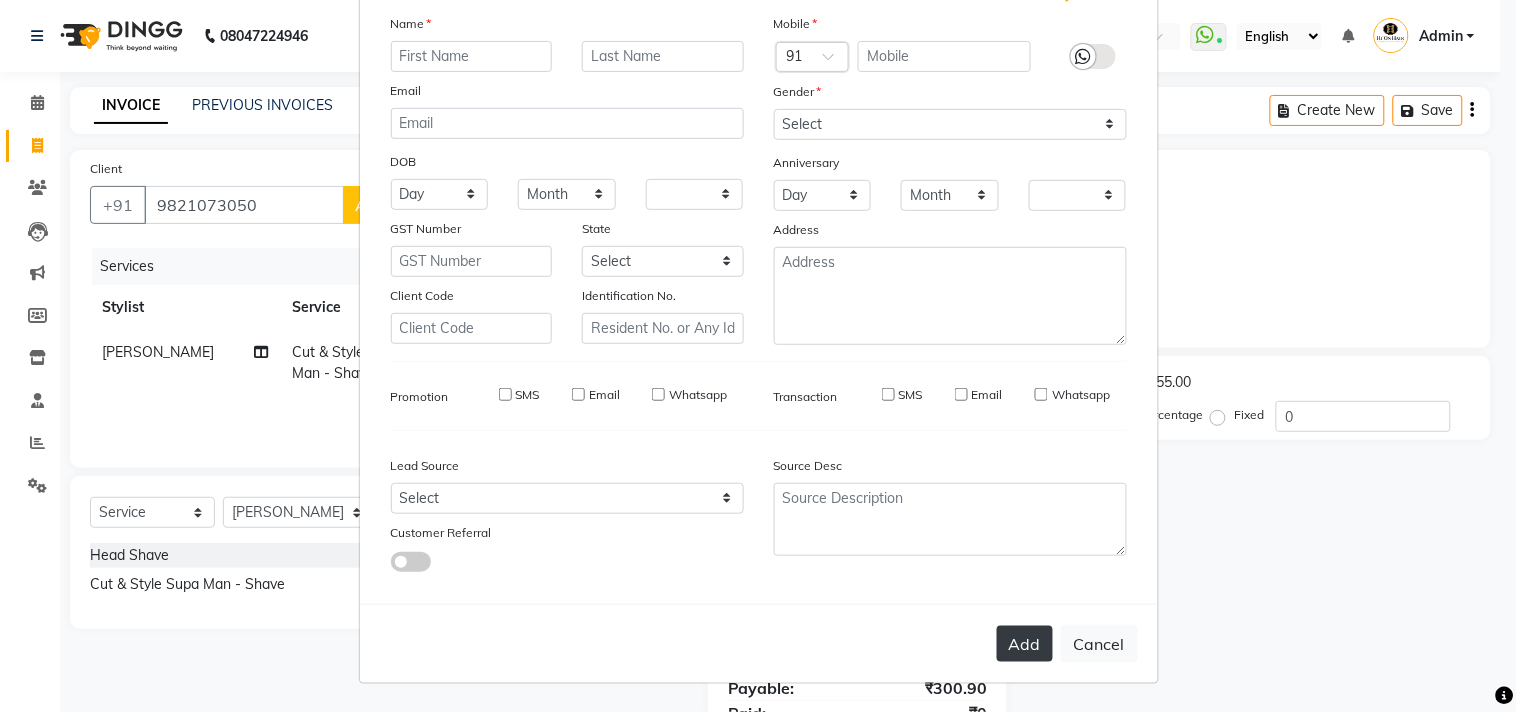 checkbox on "false" 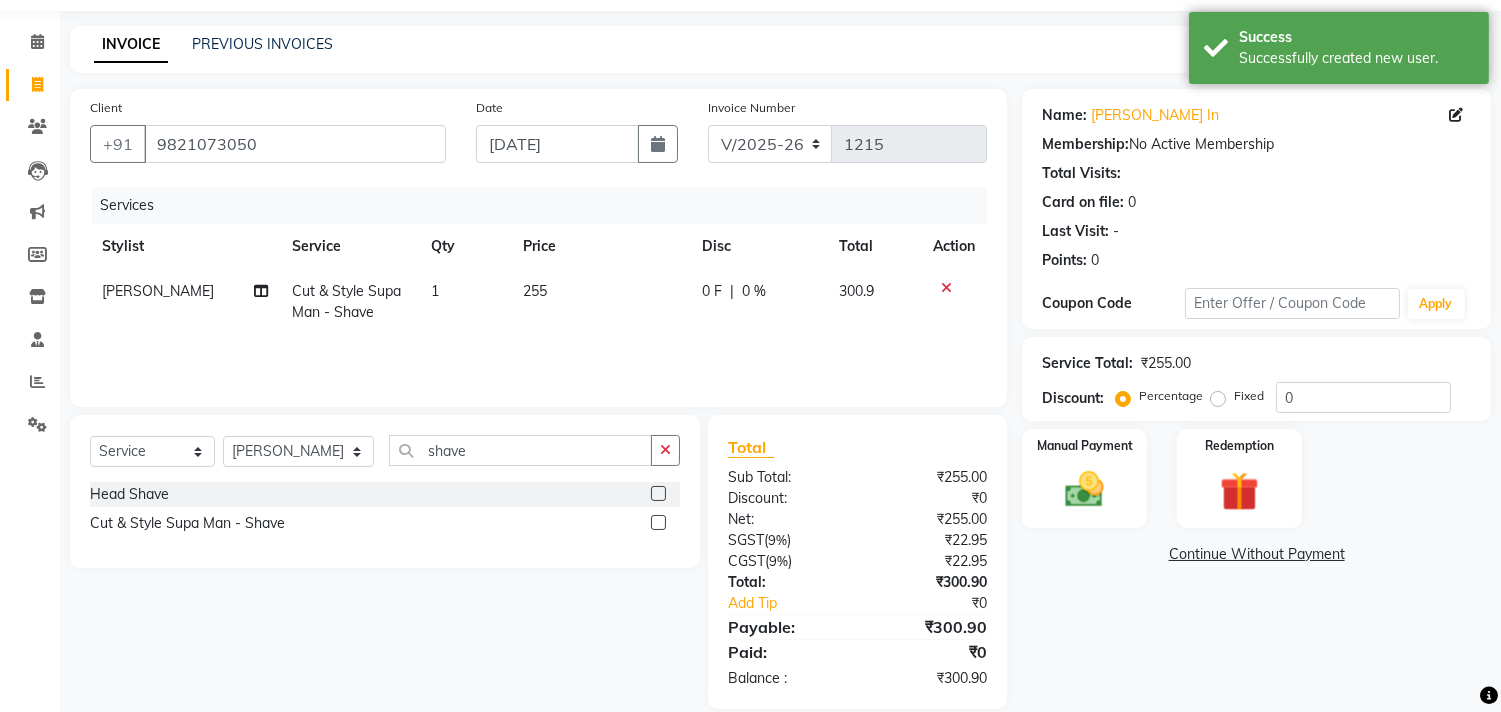 scroll, scrollTop: 87, scrollLeft: 0, axis: vertical 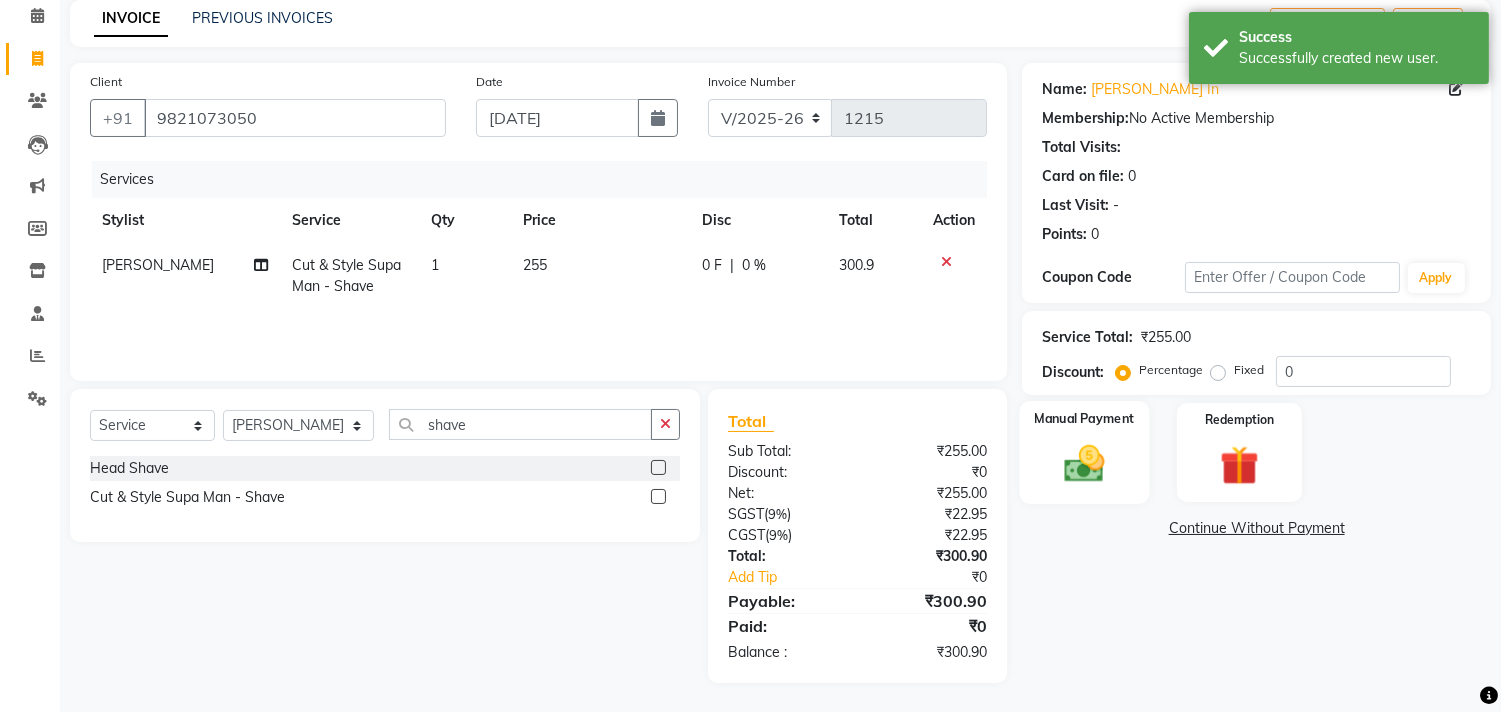 click 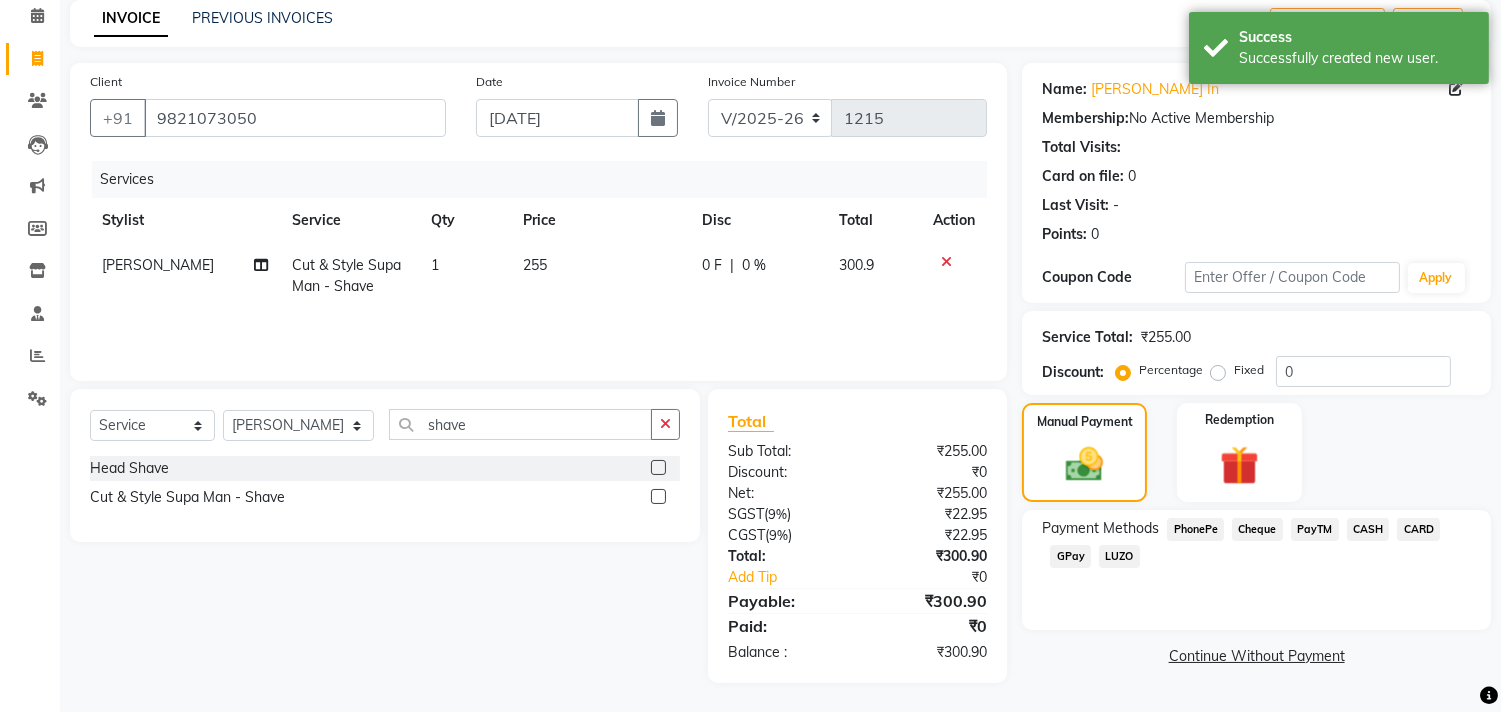 click on "GPay" 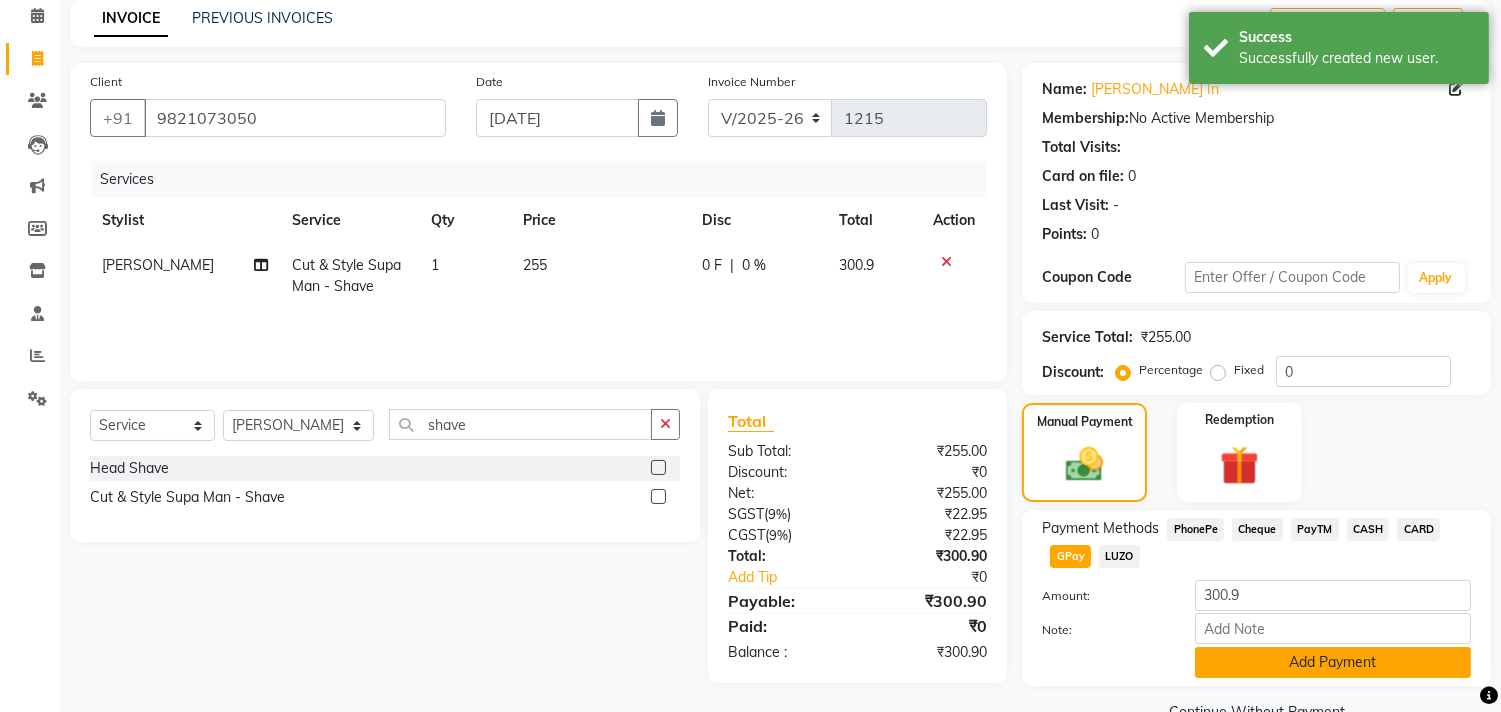 click on "Add Payment" 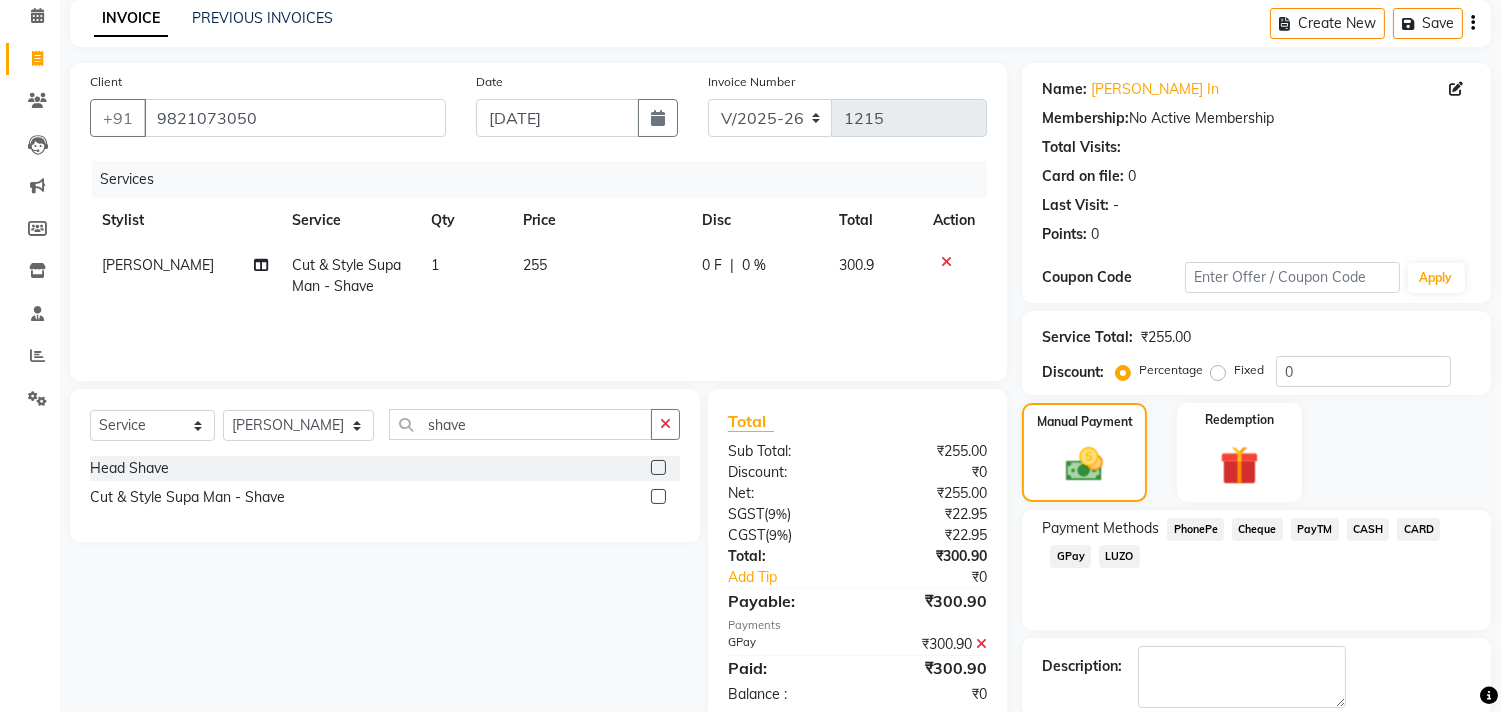 scroll, scrollTop: 187, scrollLeft: 0, axis: vertical 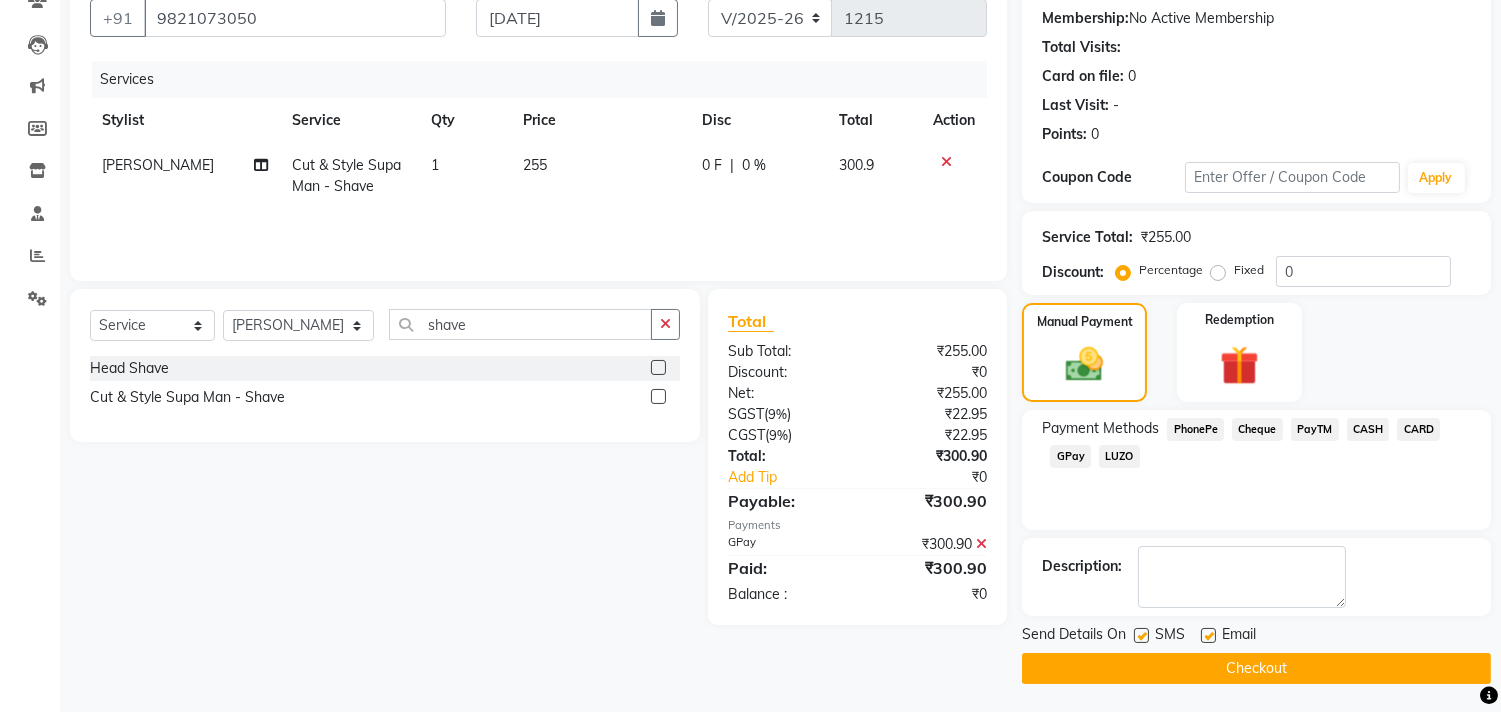 click 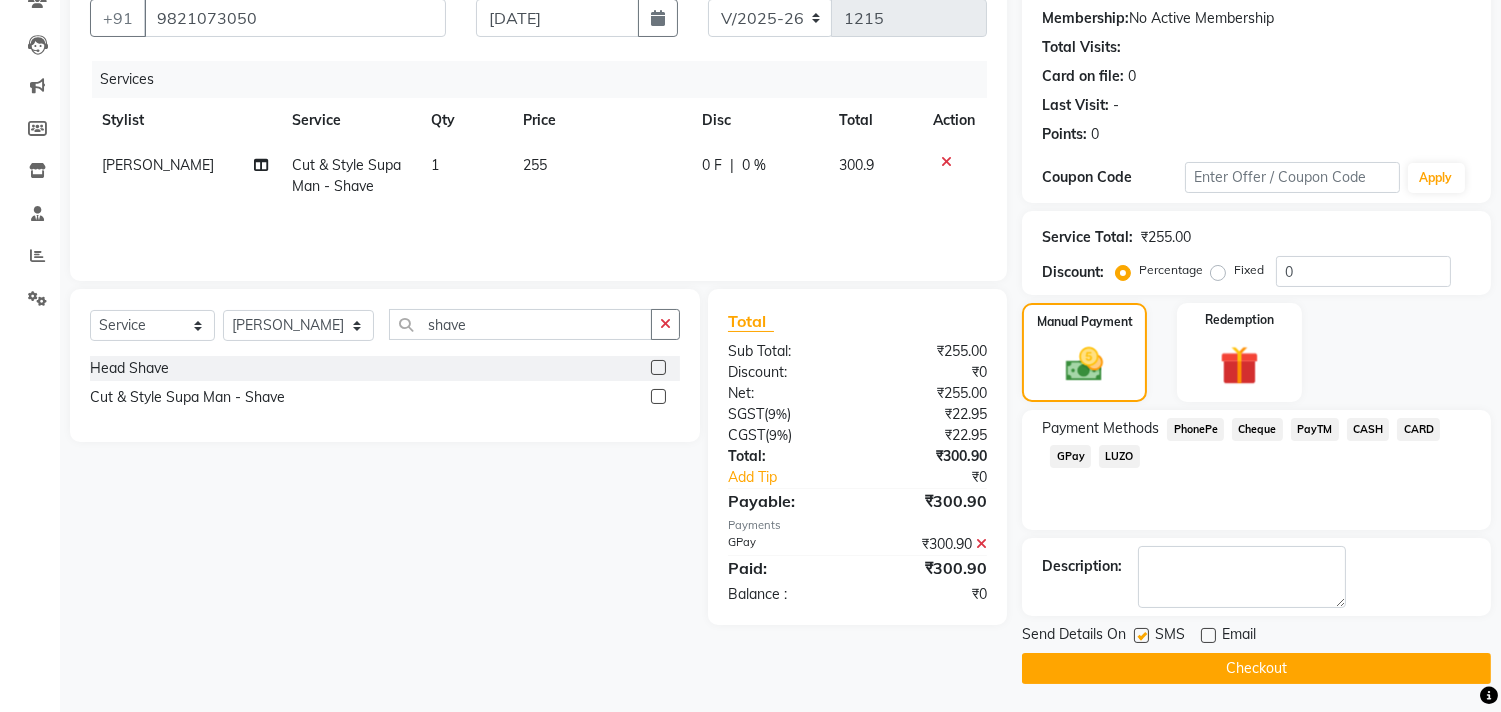 click on "Checkout" 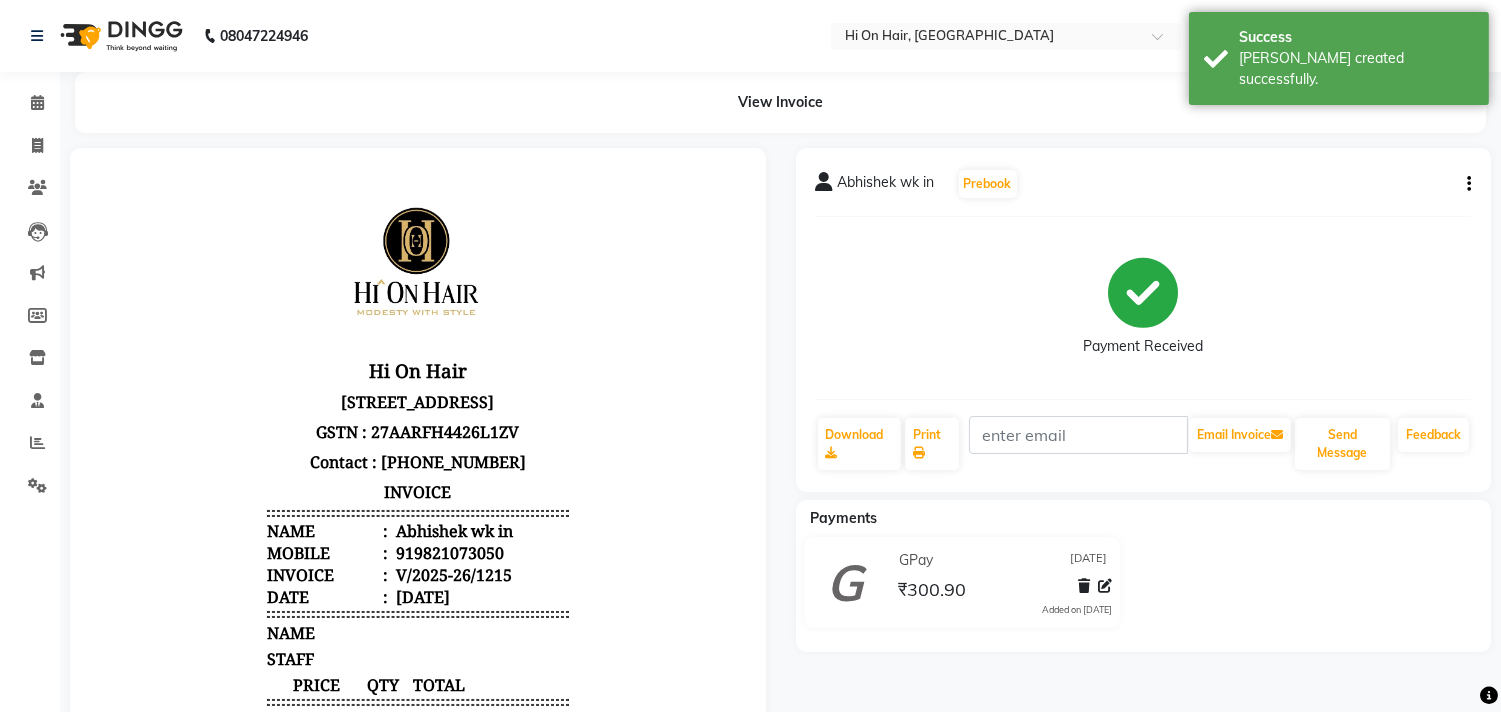scroll, scrollTop: 0, scrollLeft: 0, axis: both 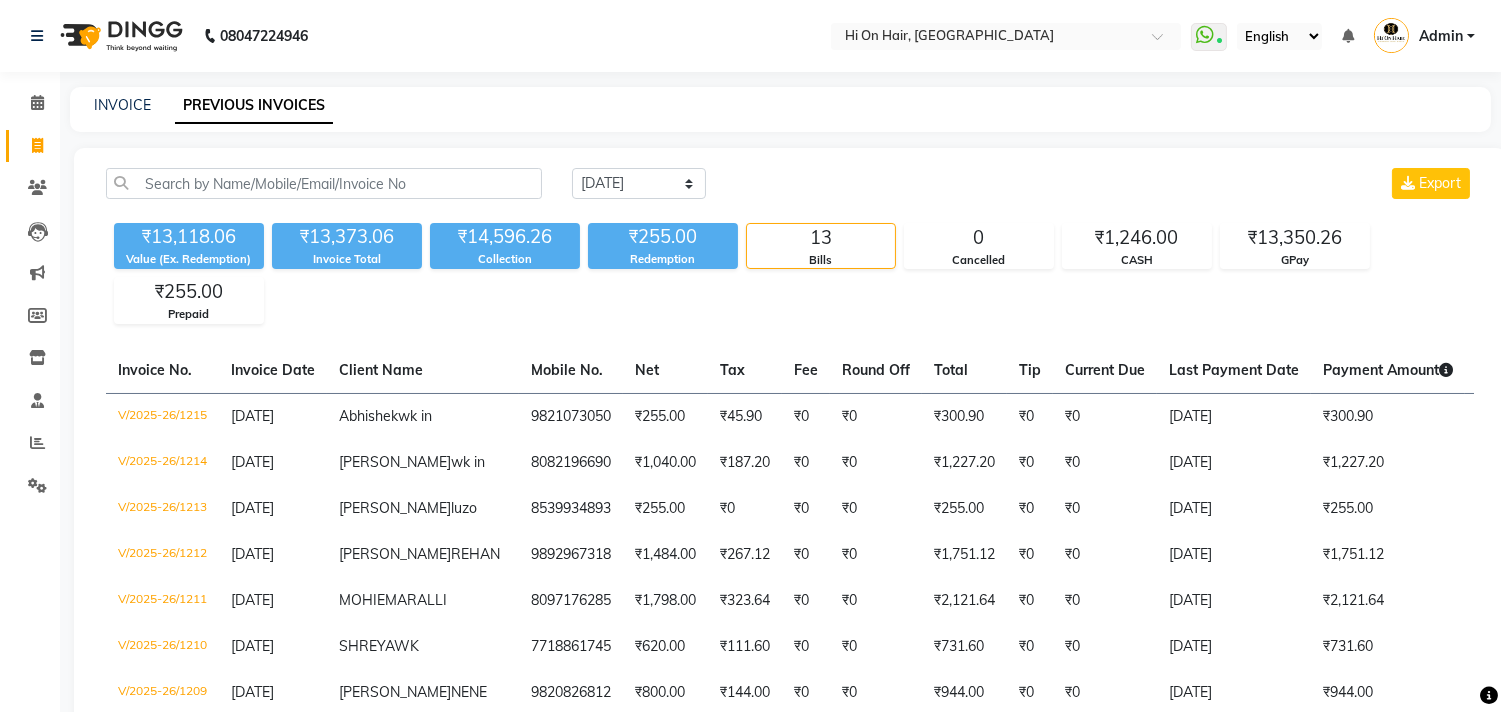 click on "₹13,118.06 Value (Ex. Redemption) ₹13,373.06 Invoice Total  ₹14,596.26 Collection ₹255.00 Redemption 13 Bills 0 Cancelled ₹1,246.00 CASH ₹13,350.26 GPay ₹255.00 Prepaid" 